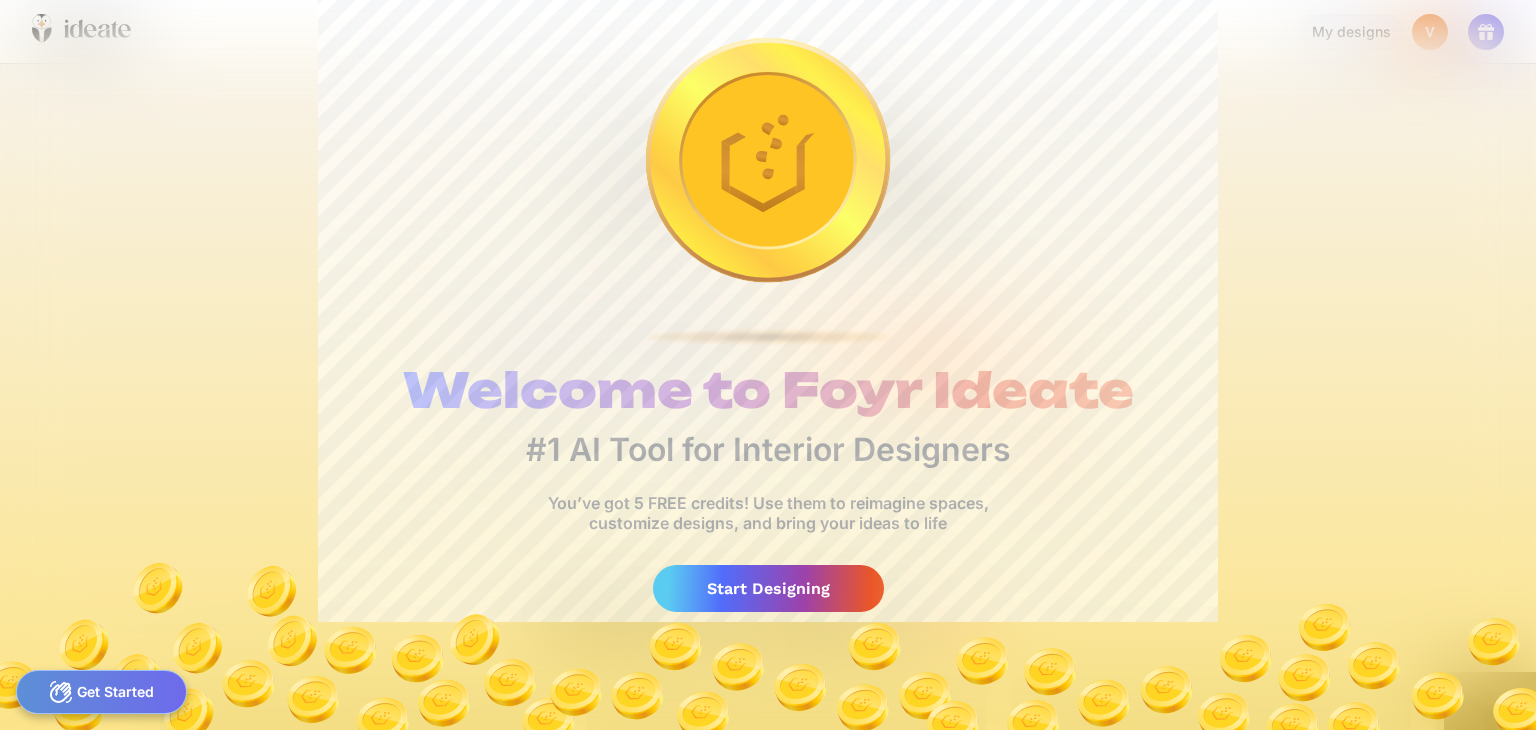 scroll, scrollTop: 0, scrollLeft: 0, axis: both 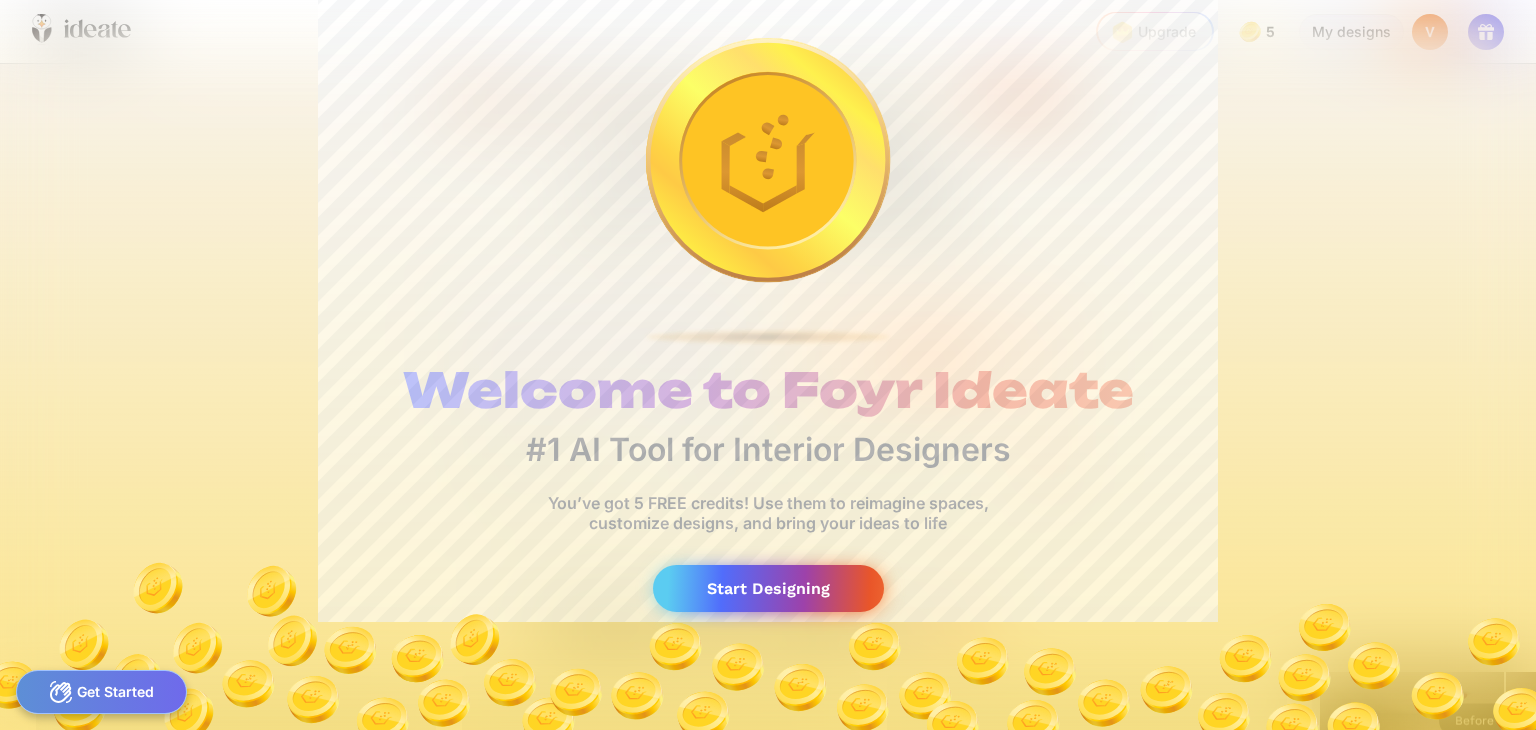 click on "Start Designing" at bounding box center (768, 588) 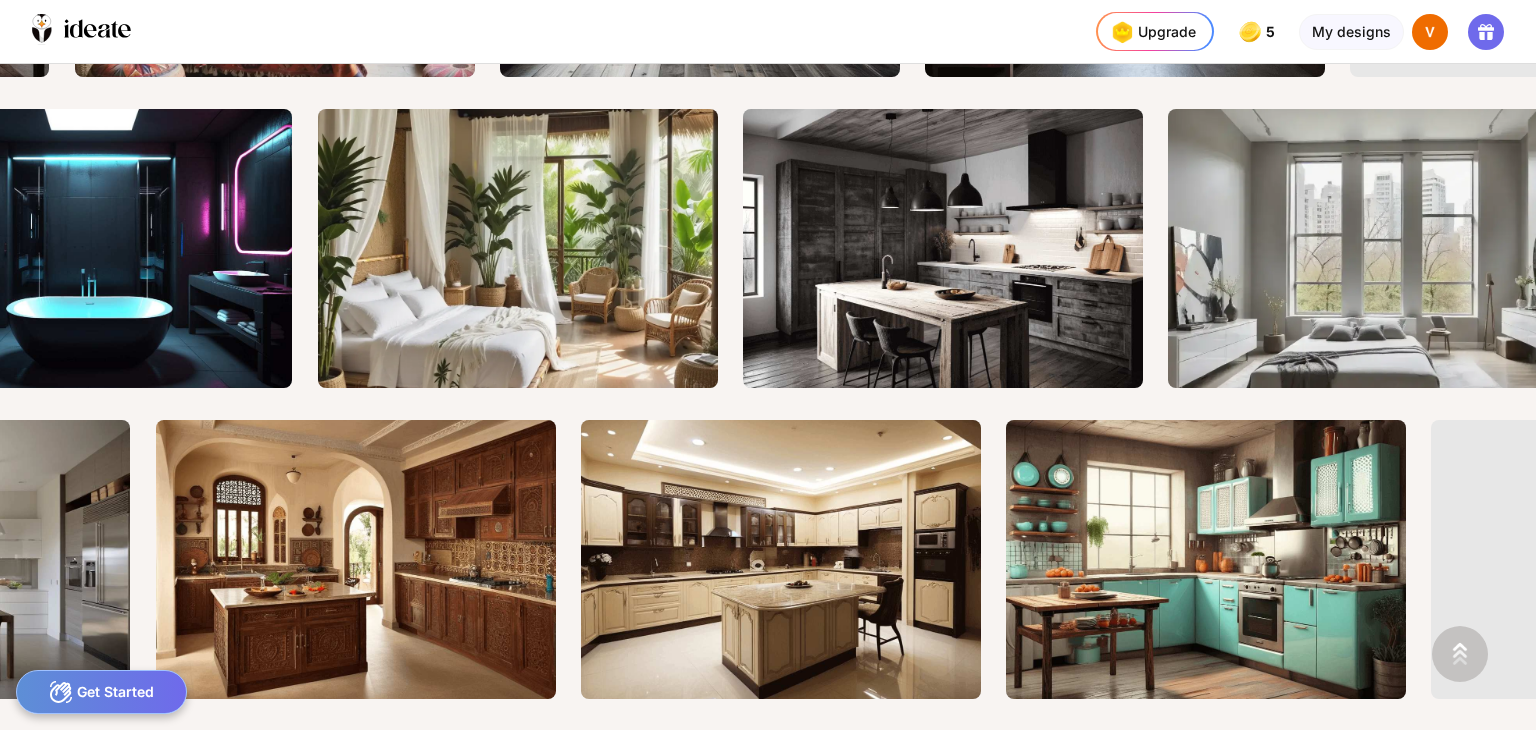 click on "Get Started" at bounding box center [101, 692] 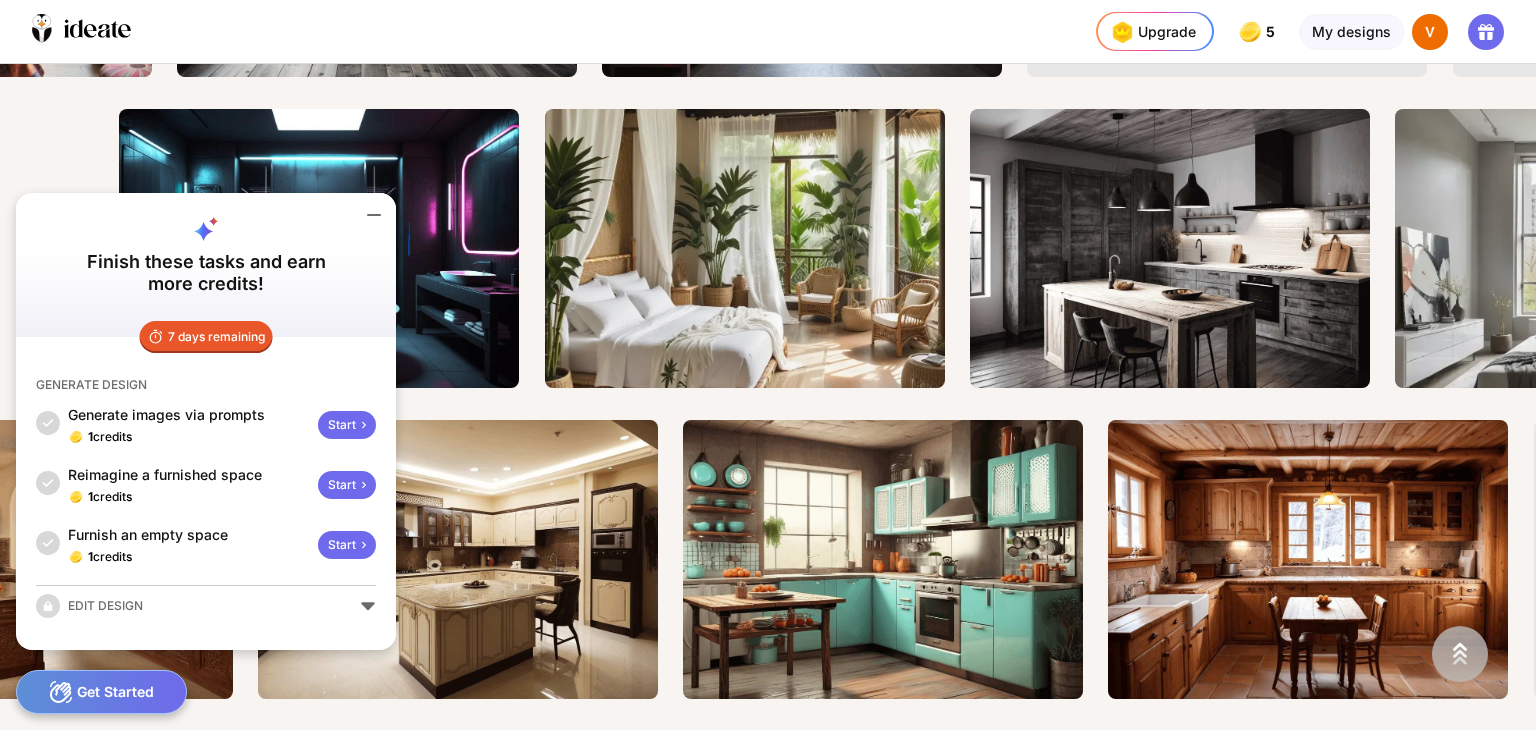 scroll, scrollTop: 0, scrollLeft: 809, axis: horizontal 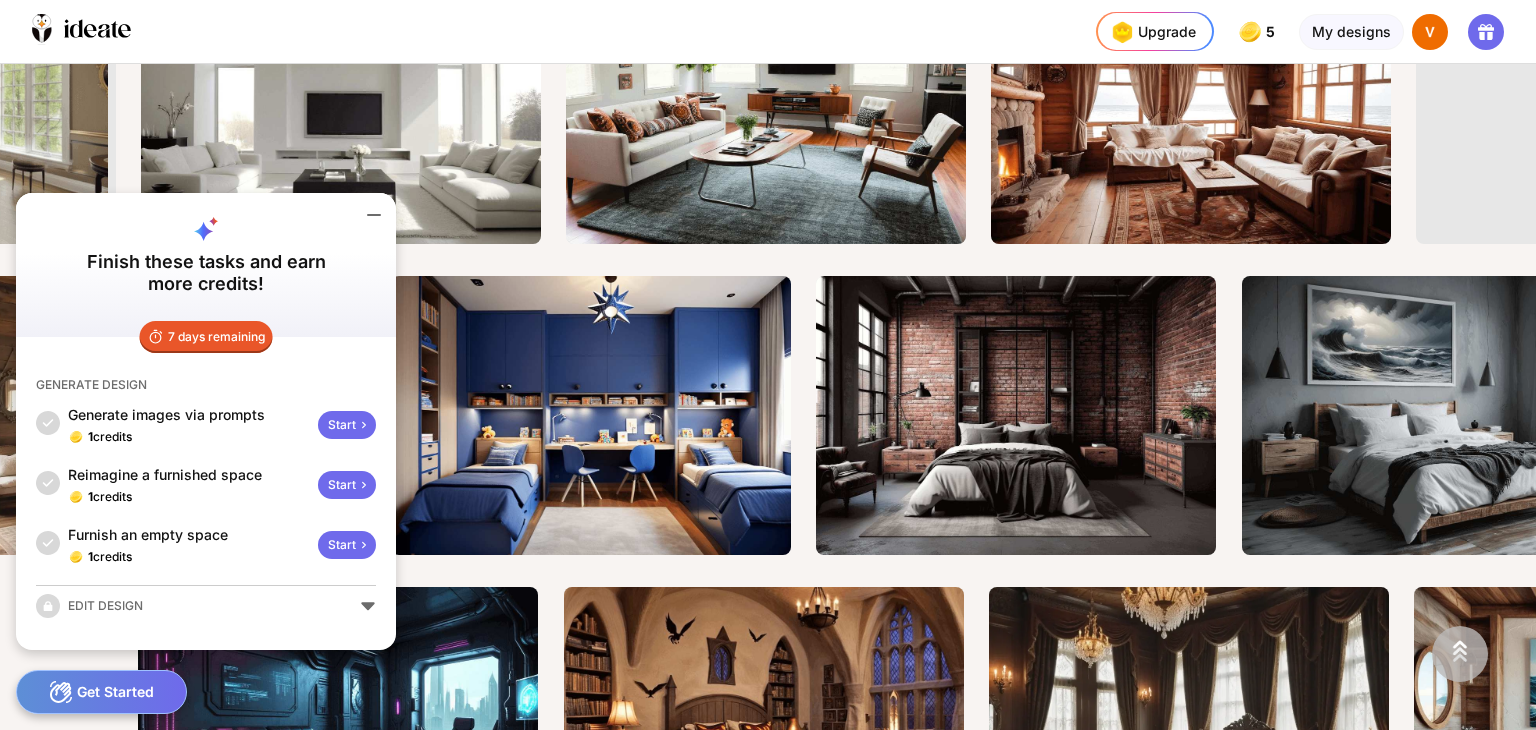 click on "EDIT DESIGN" 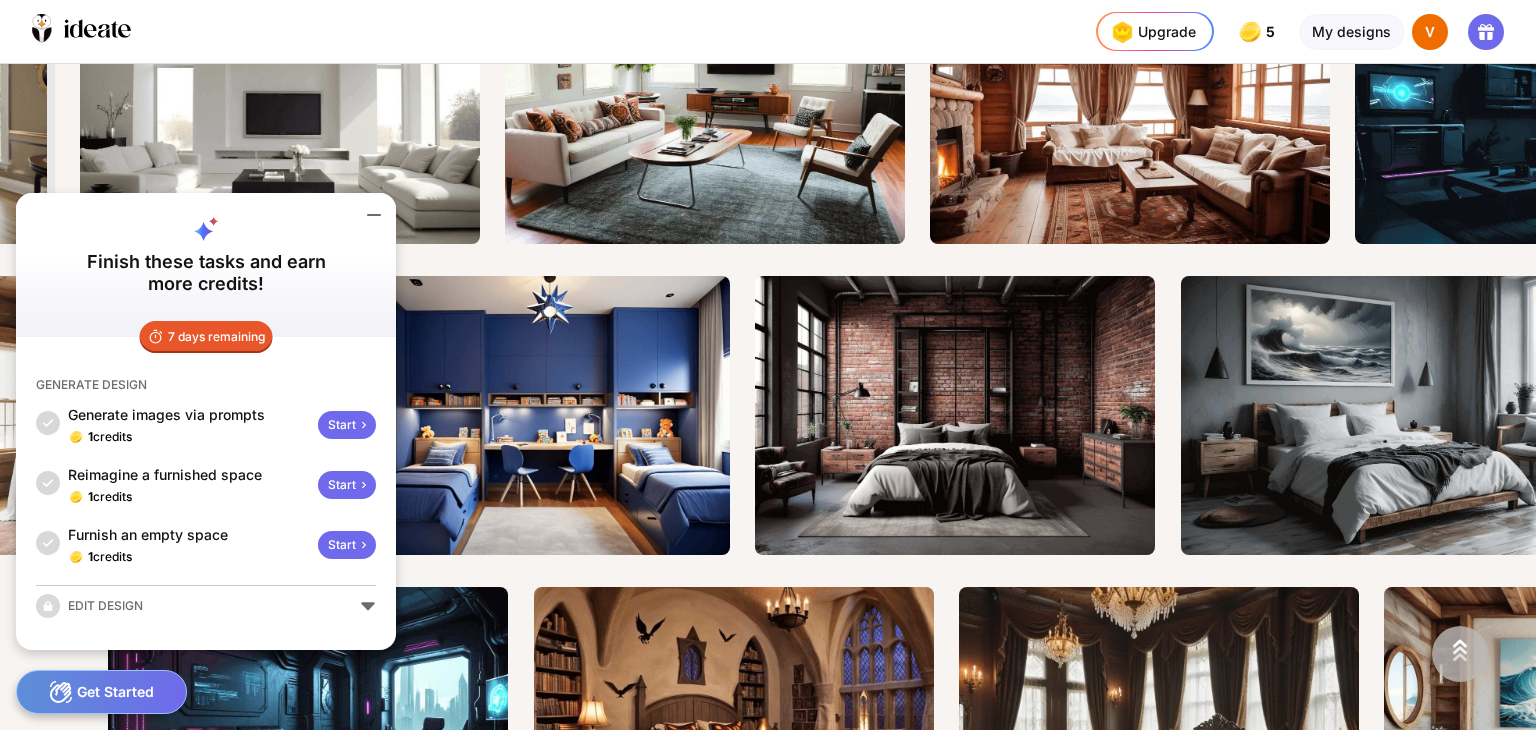 click on "Get Started" at bounding box center (101, 692) 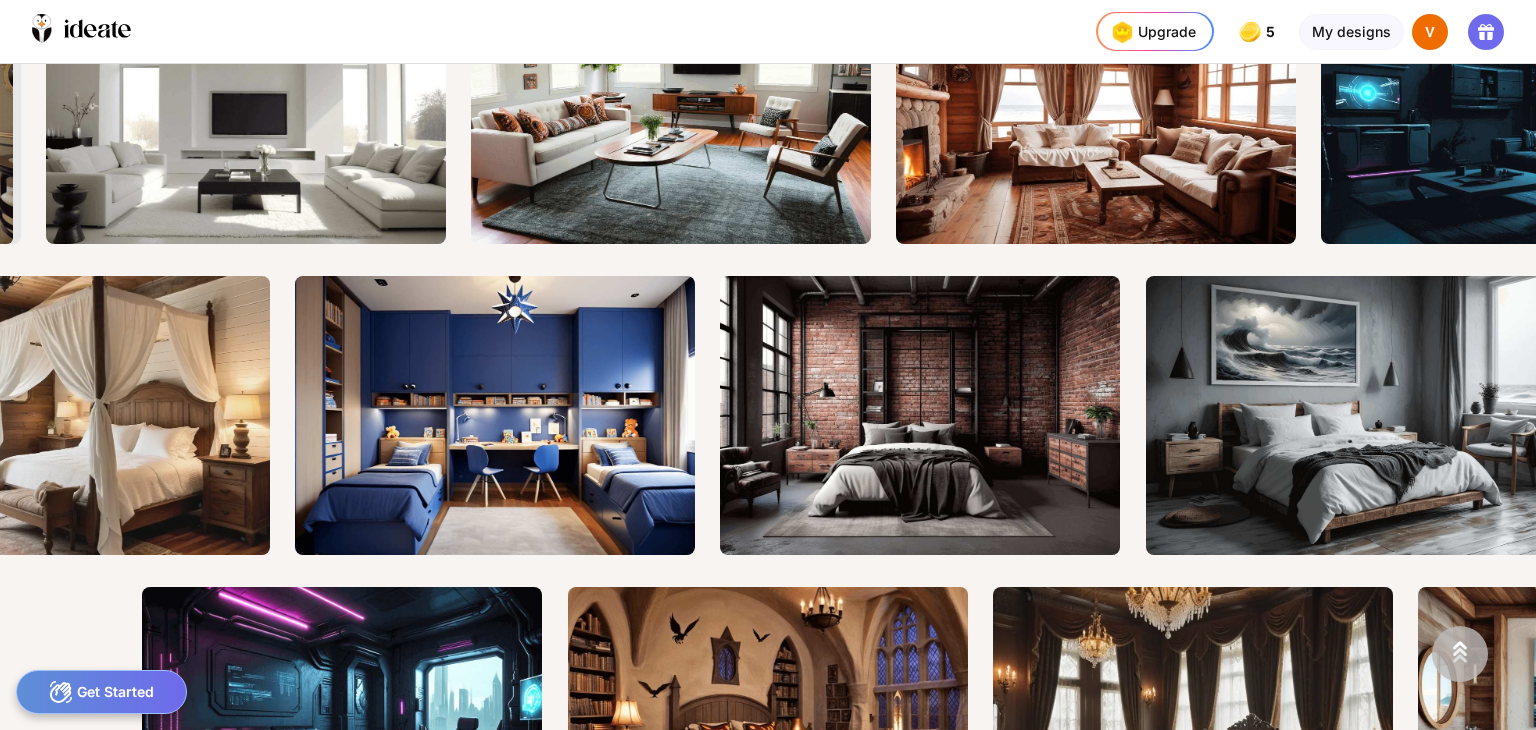 click on "Get Started" at bounding box center [101, 692] 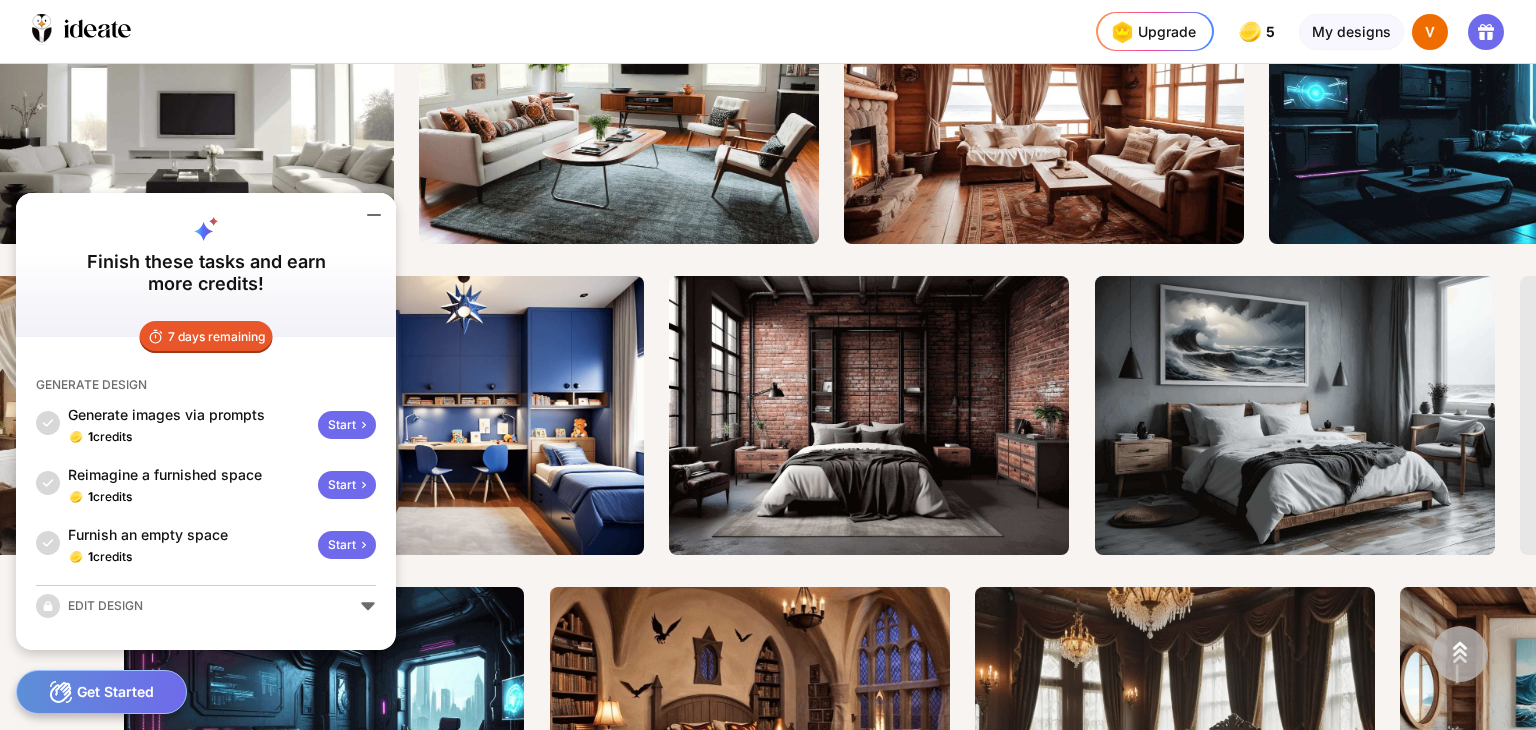click on "Start" at bounding box center [347, 425] 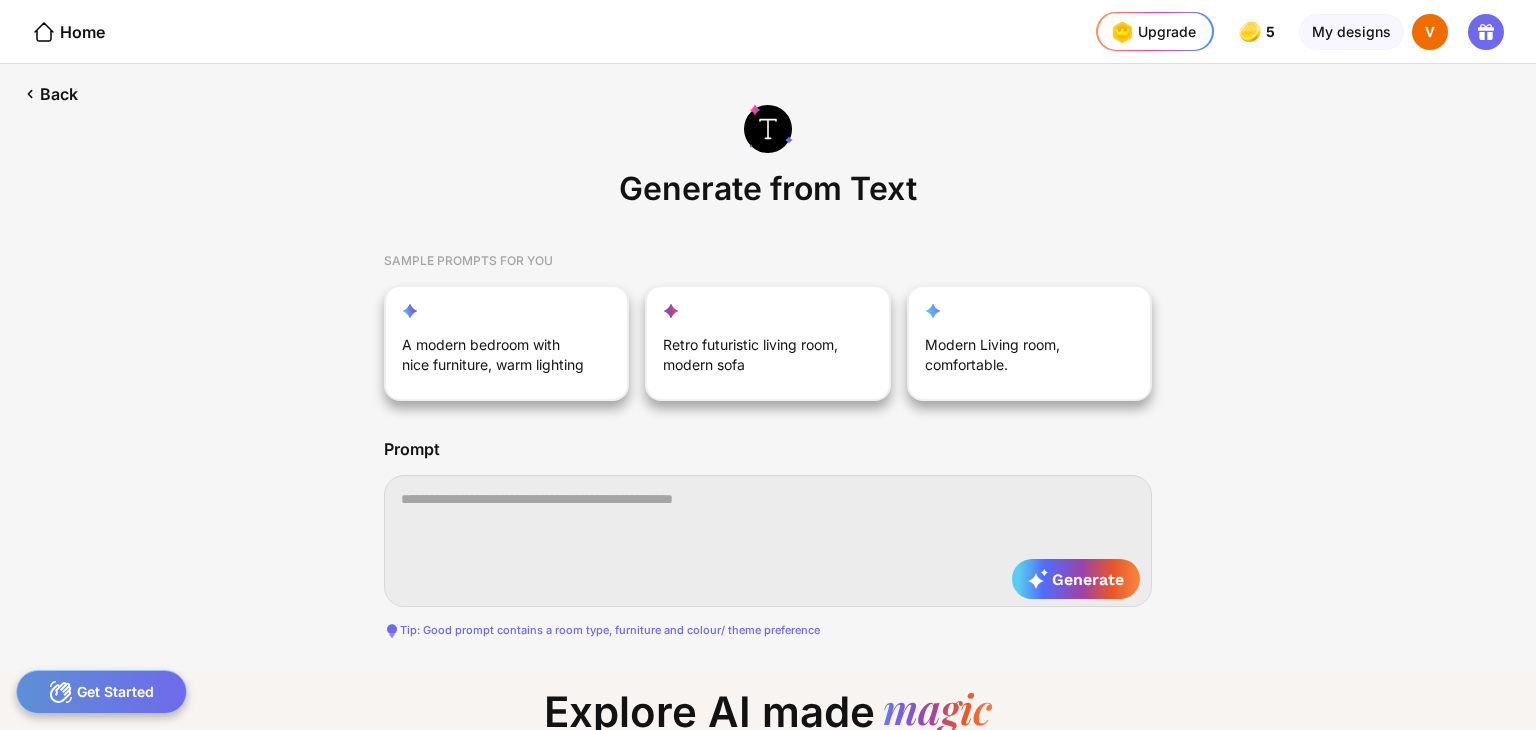 click at bounding box center [768, 541] 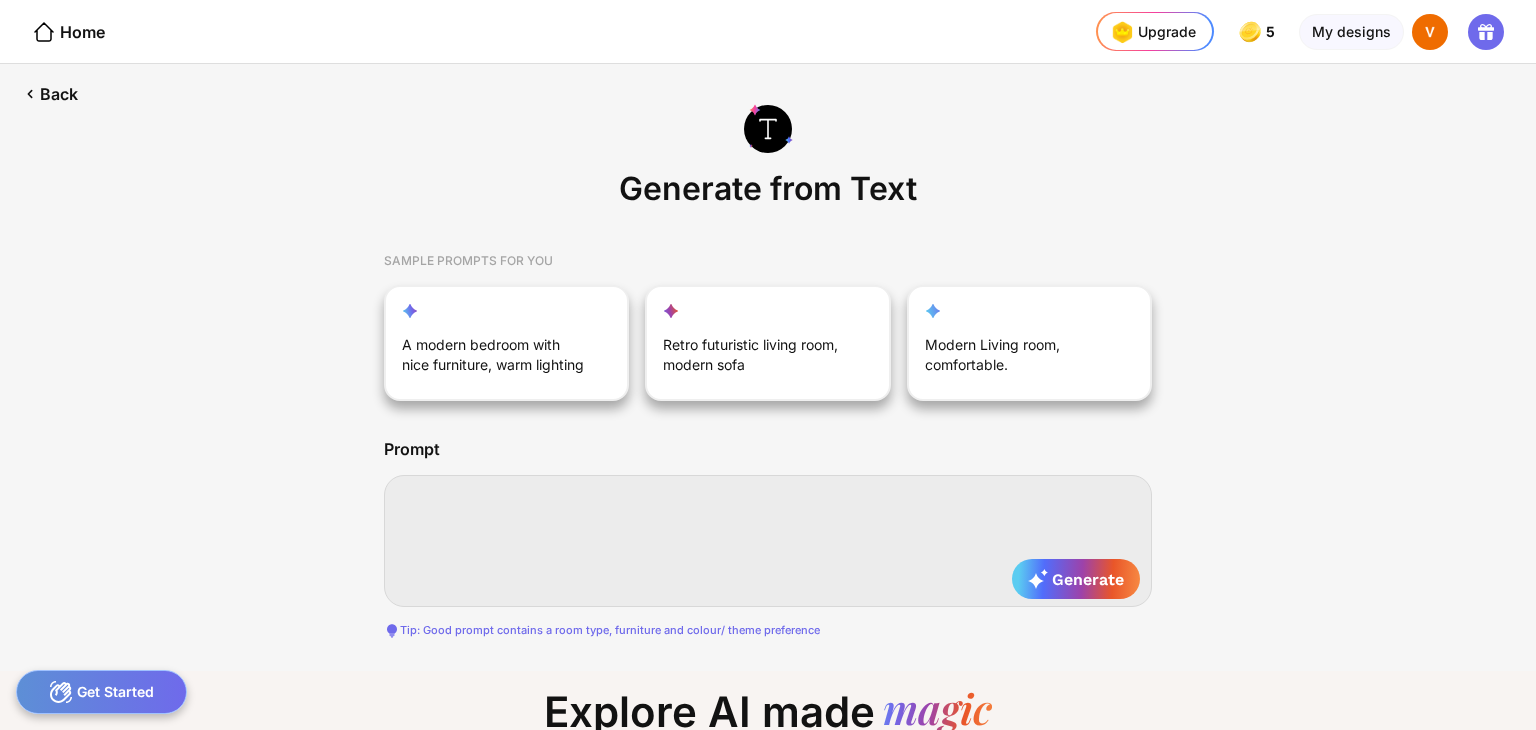 click at bounding box center (768, 541) 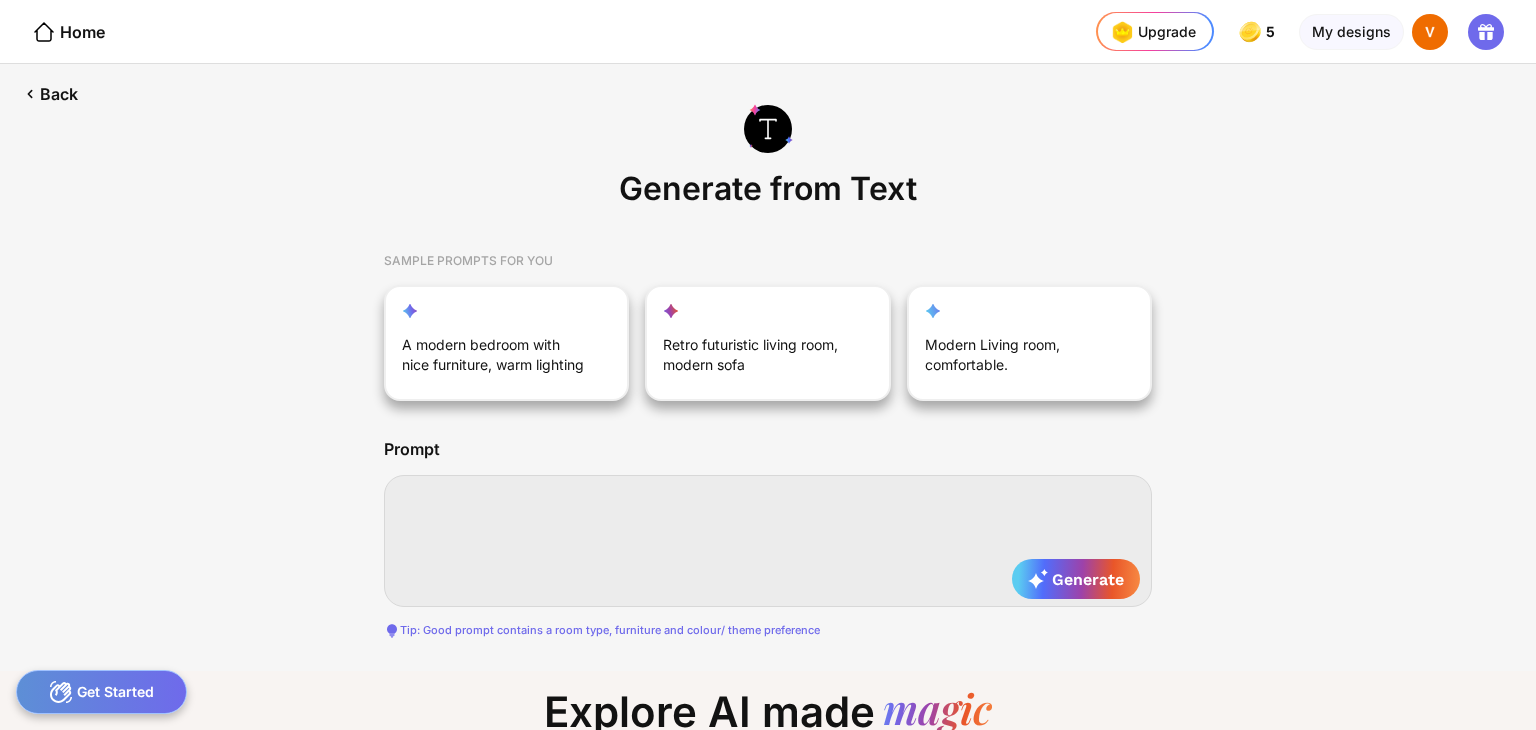 click at bounding box center [768, 541] 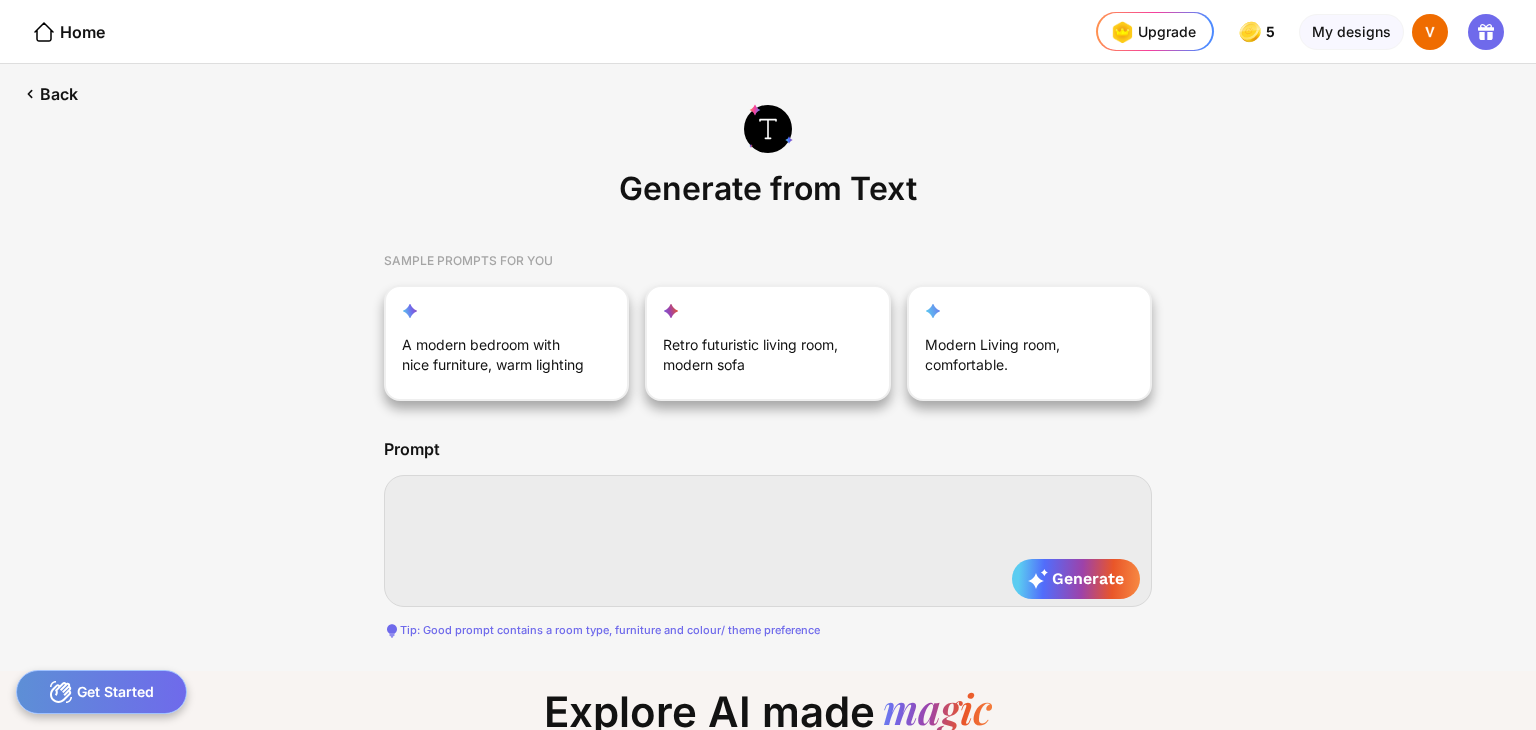 type on "*" 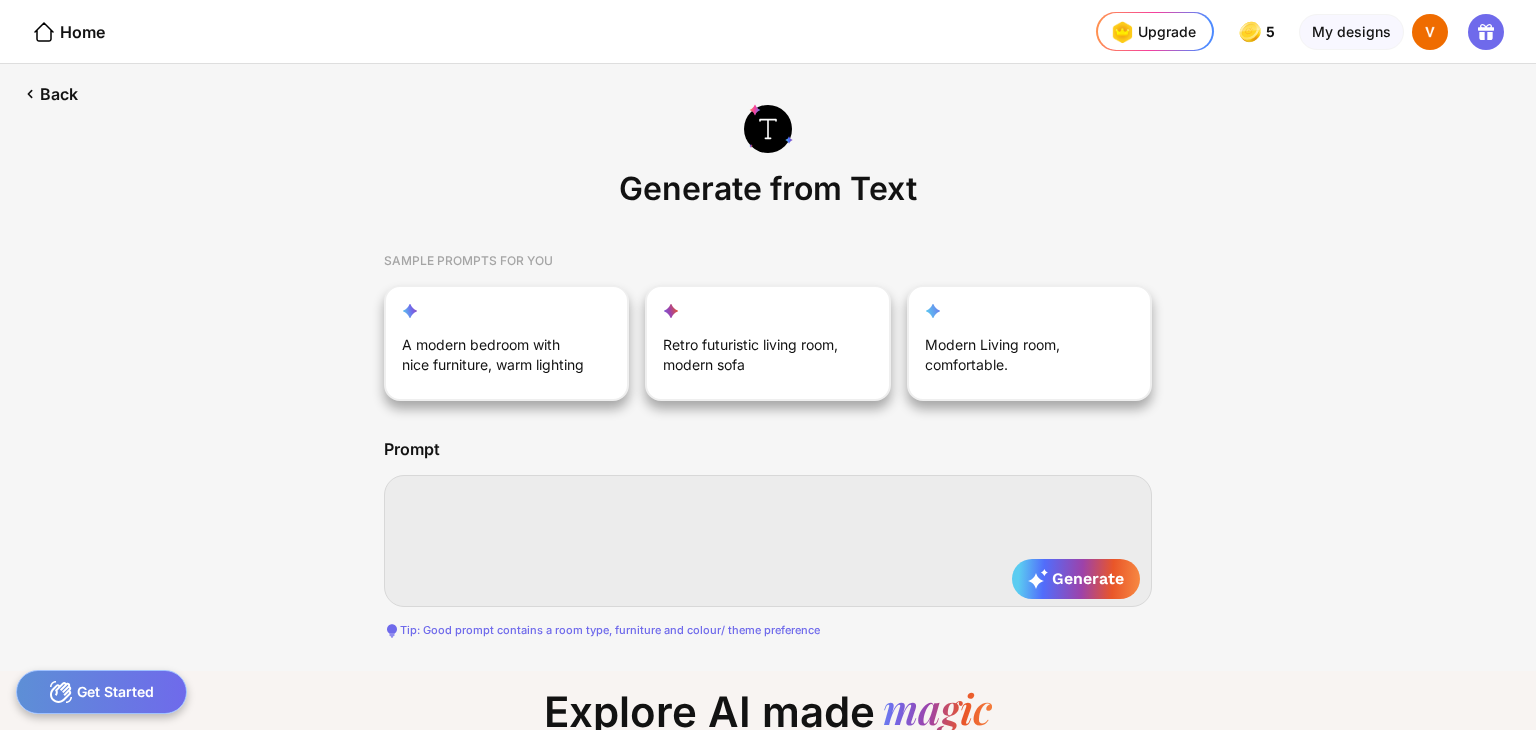 type on "*" 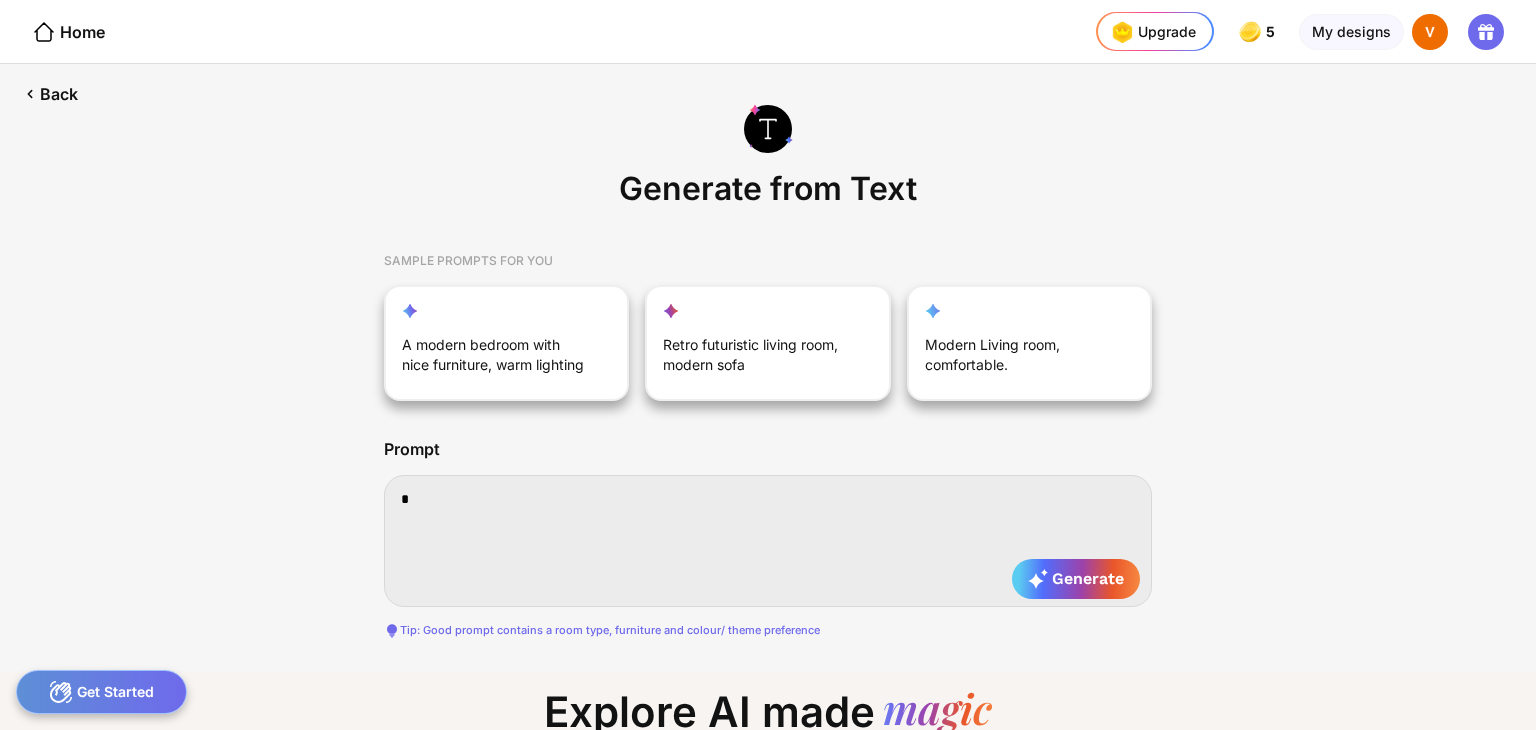 type on "*" 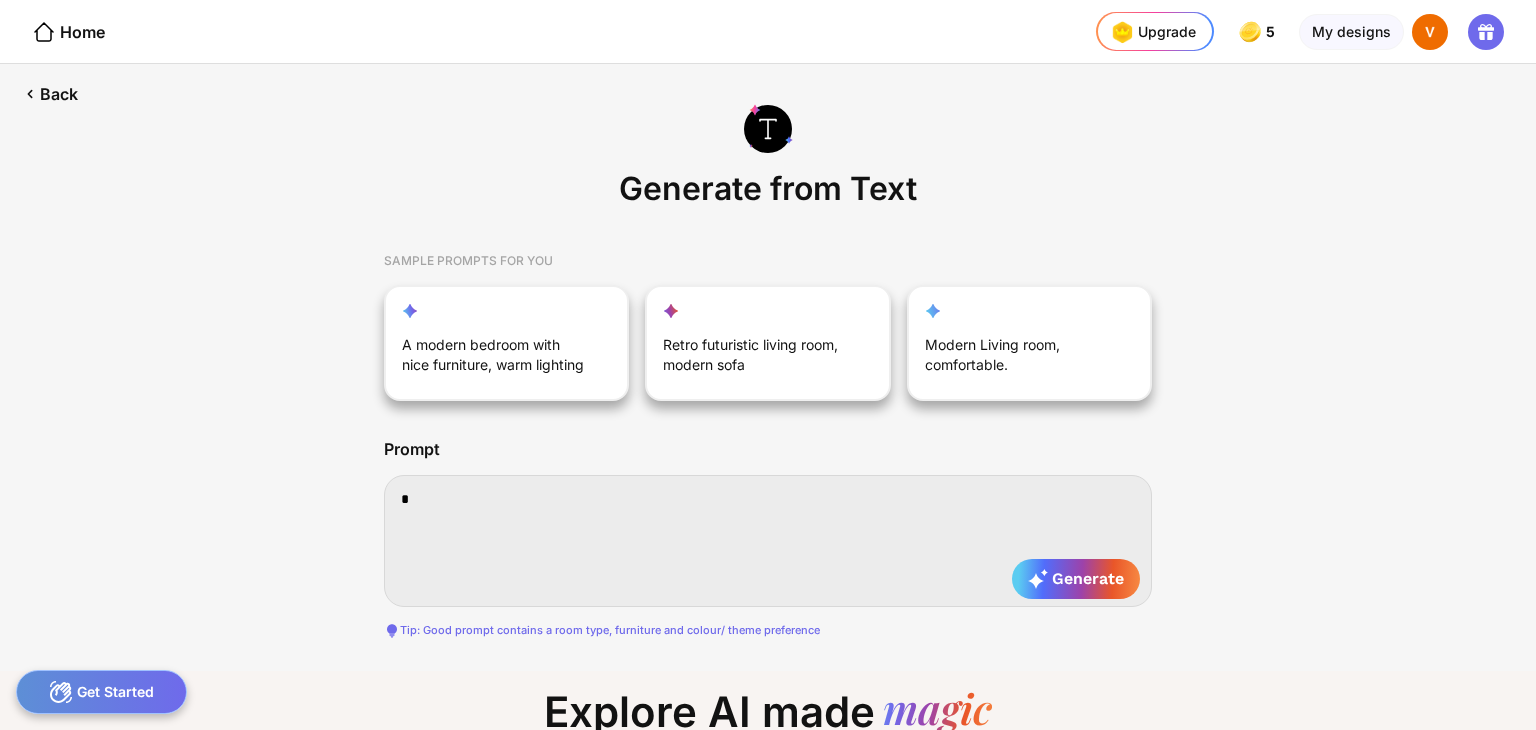 type on "*" 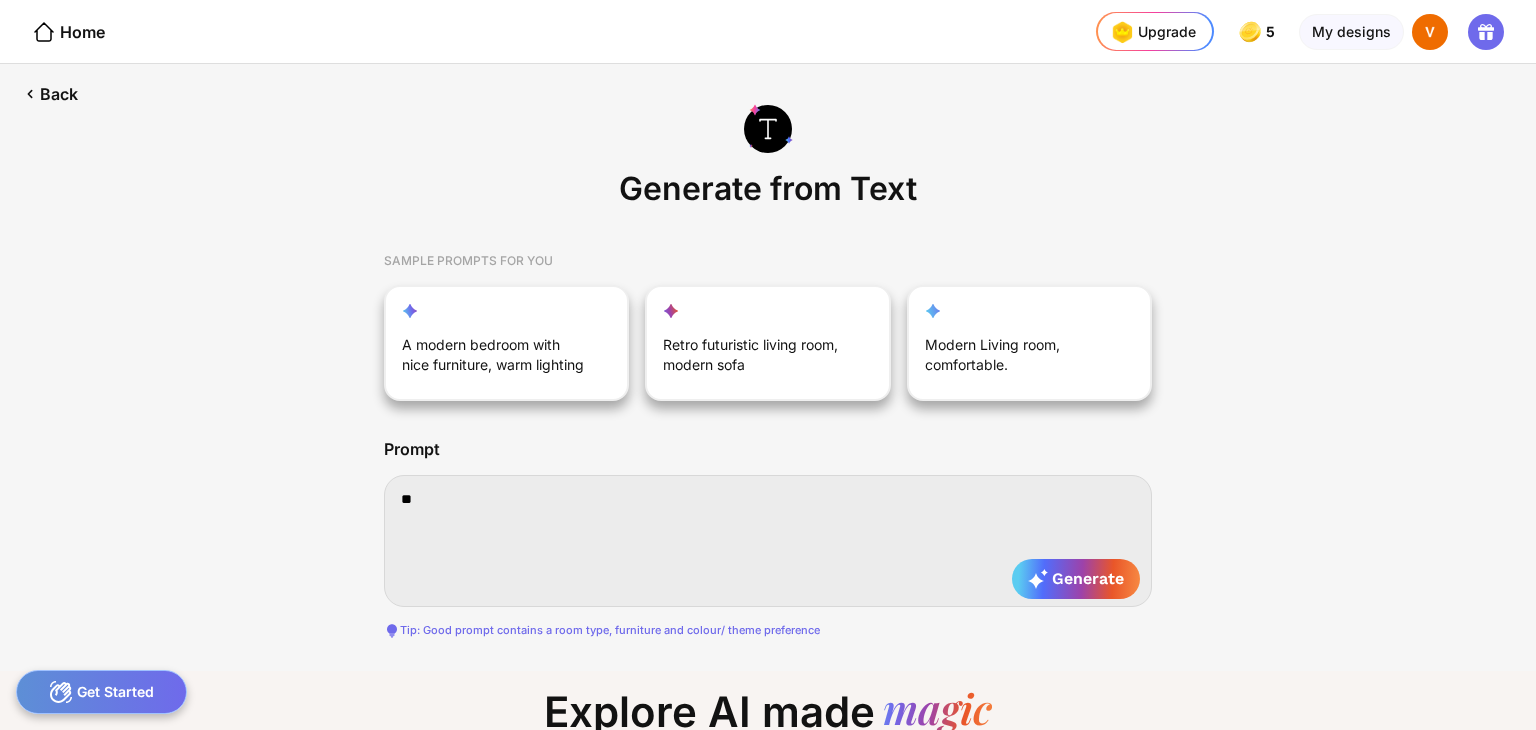 type on "***" 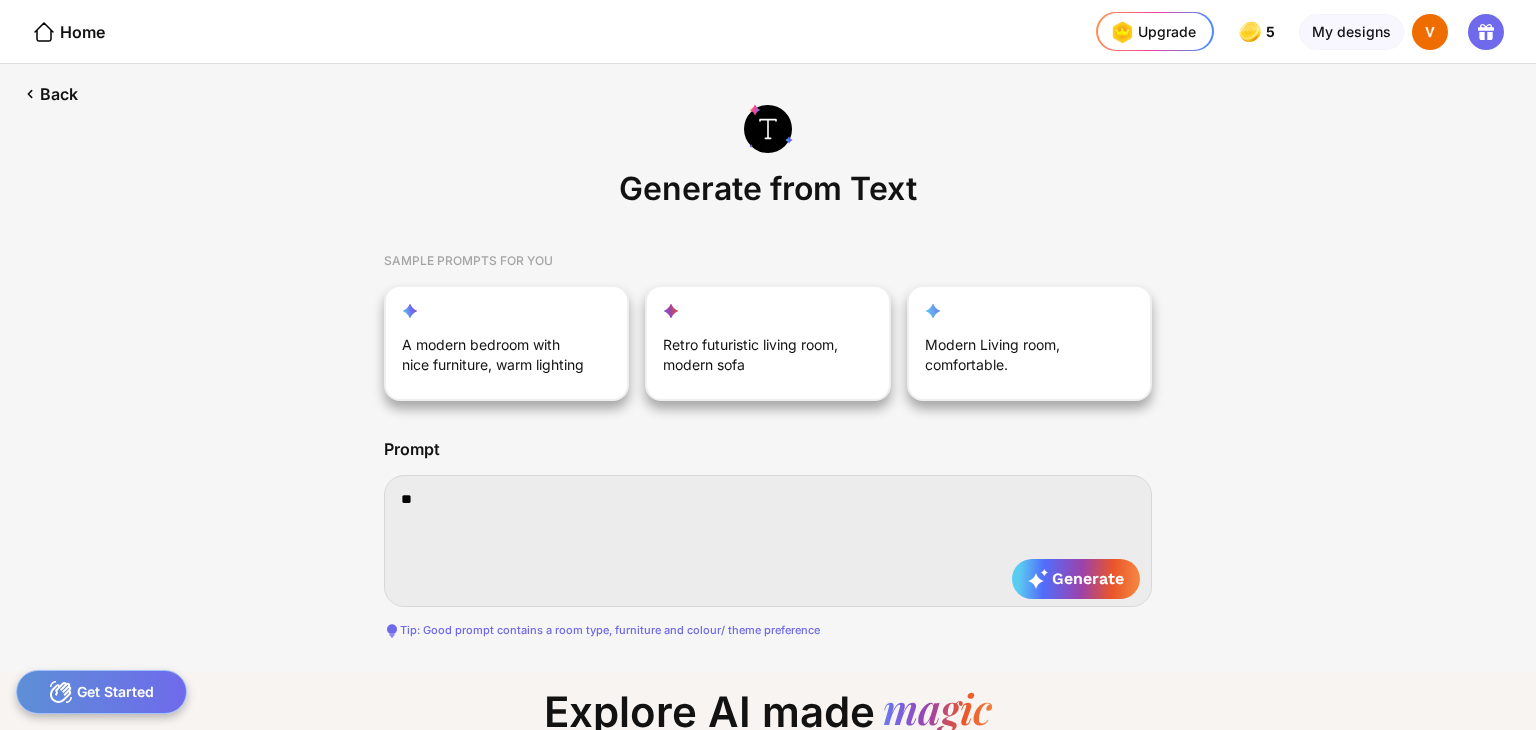 type on "***" 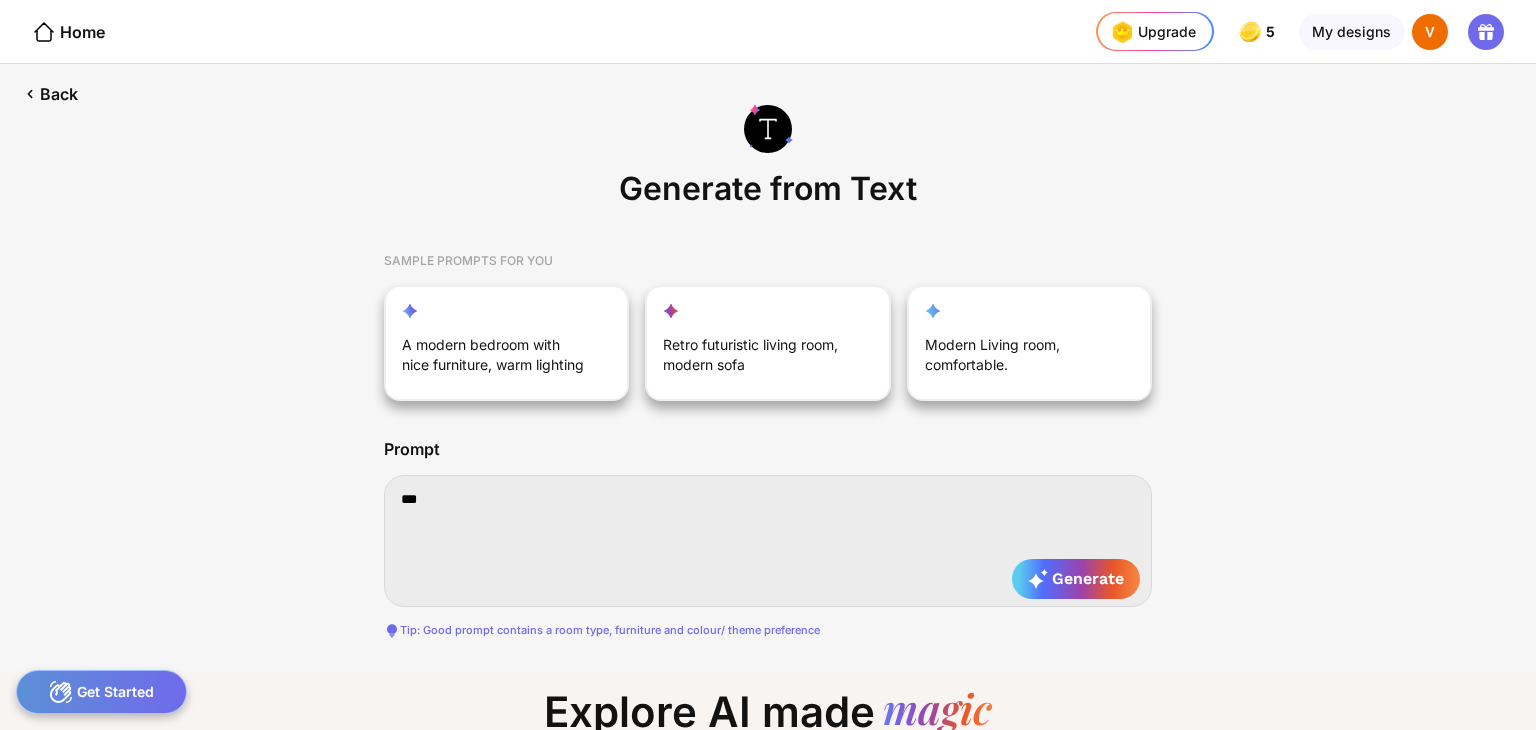 type on "****" 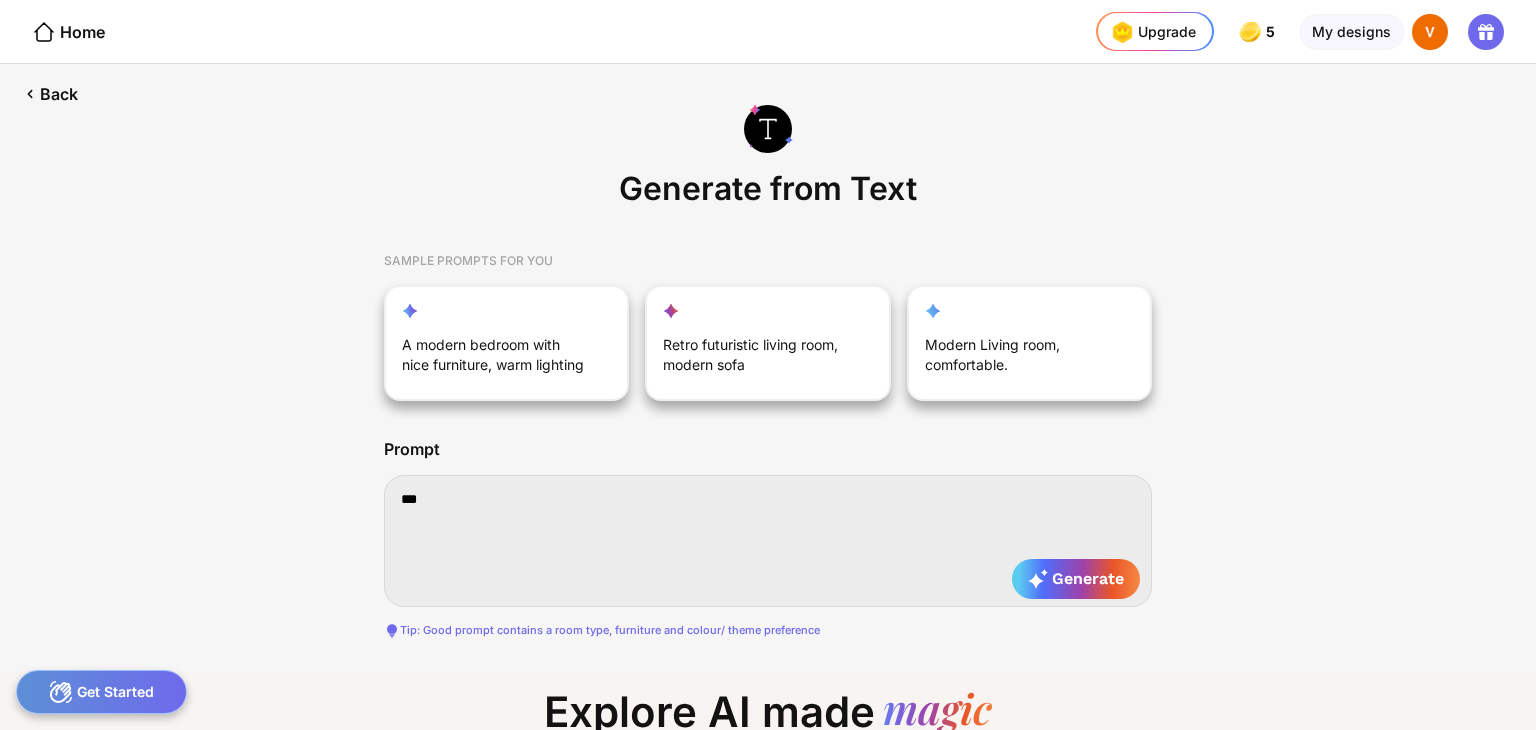 type on "****" 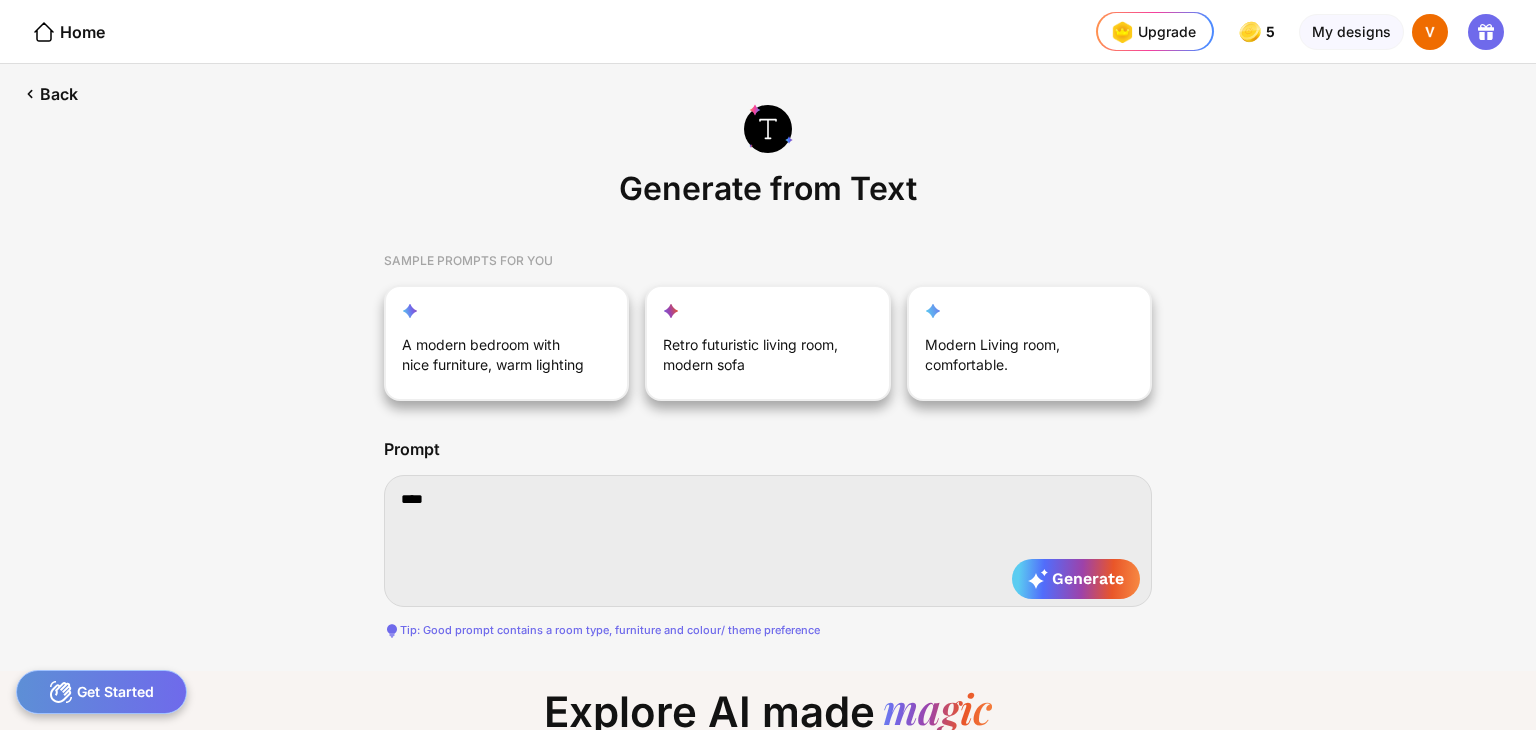 type on "*****" 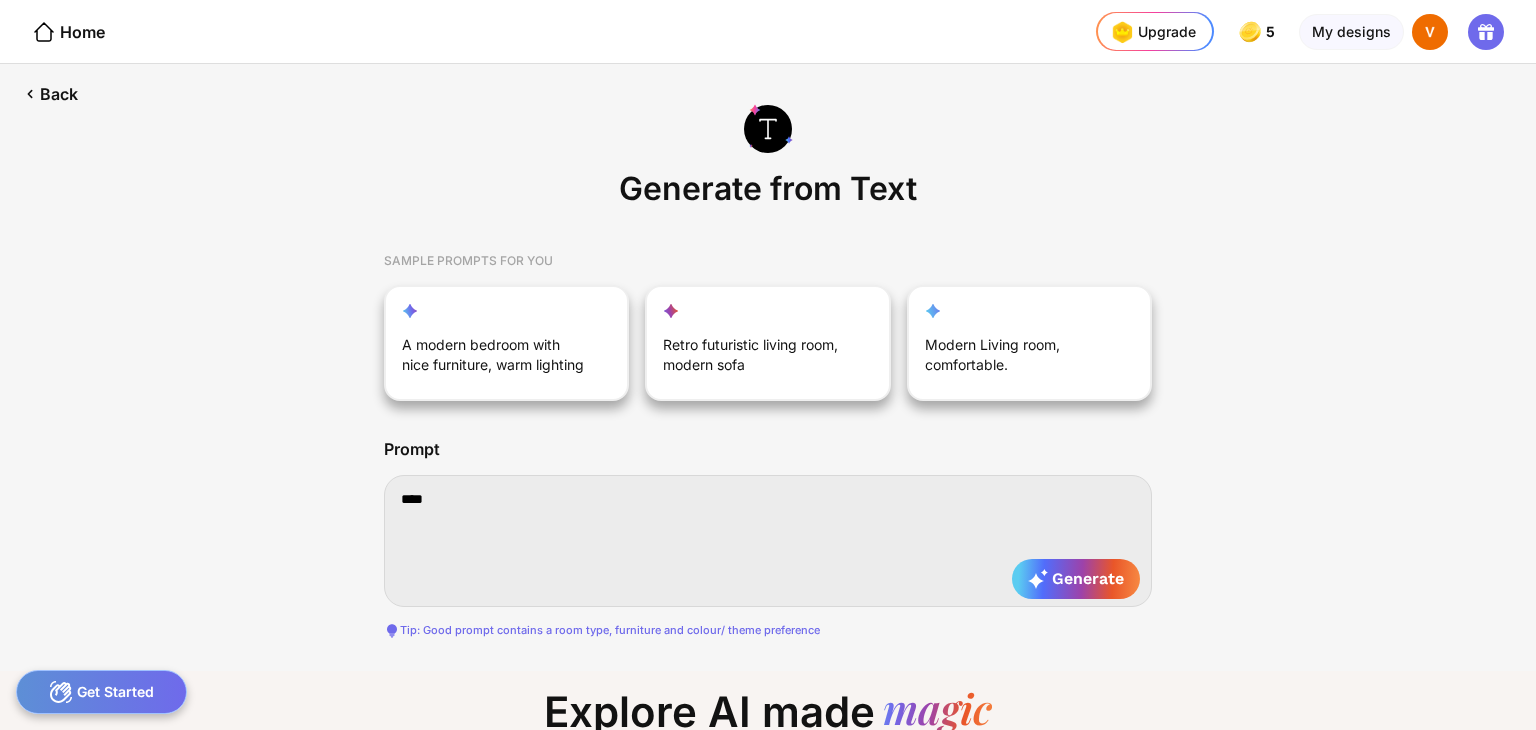 type on "*****" 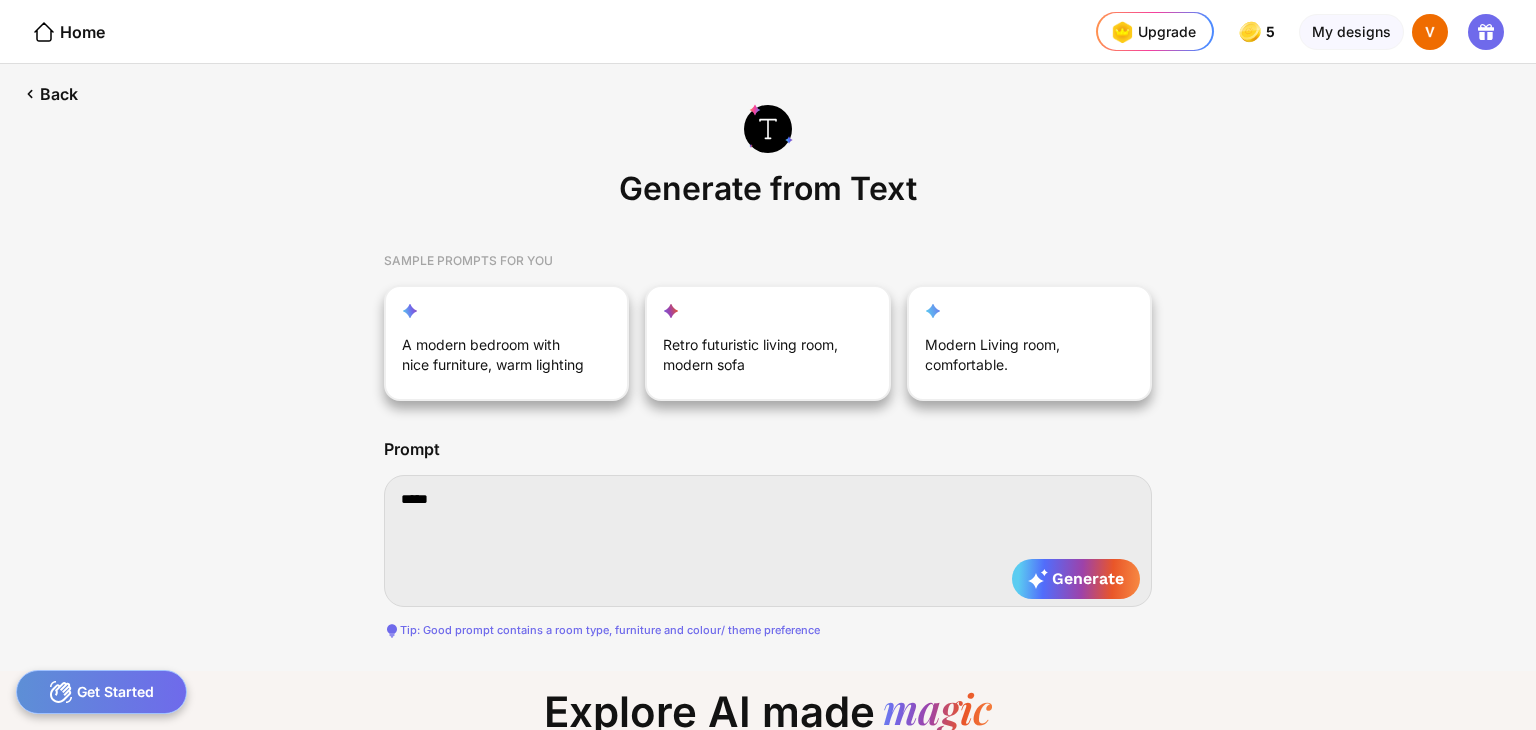 type on "******" 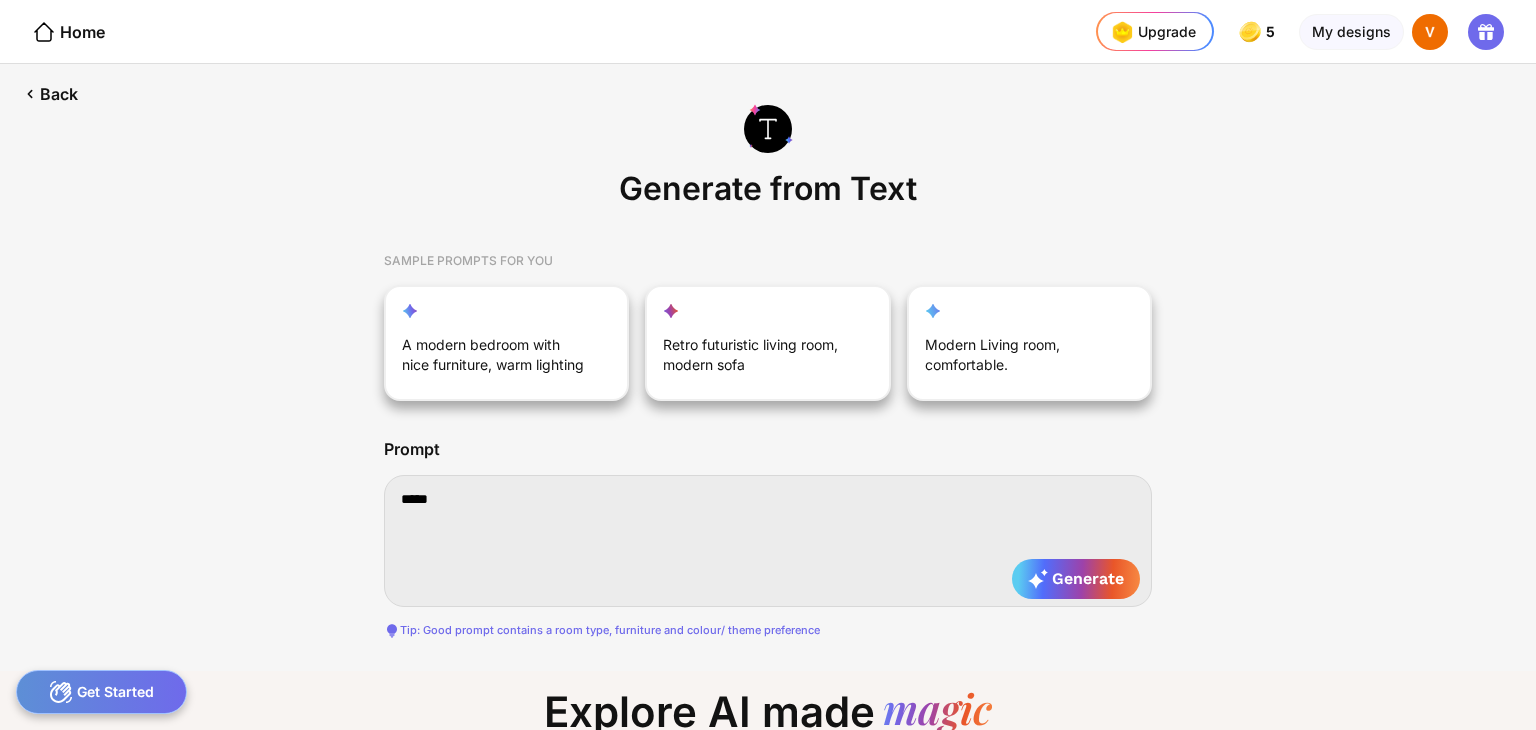 type on "******" 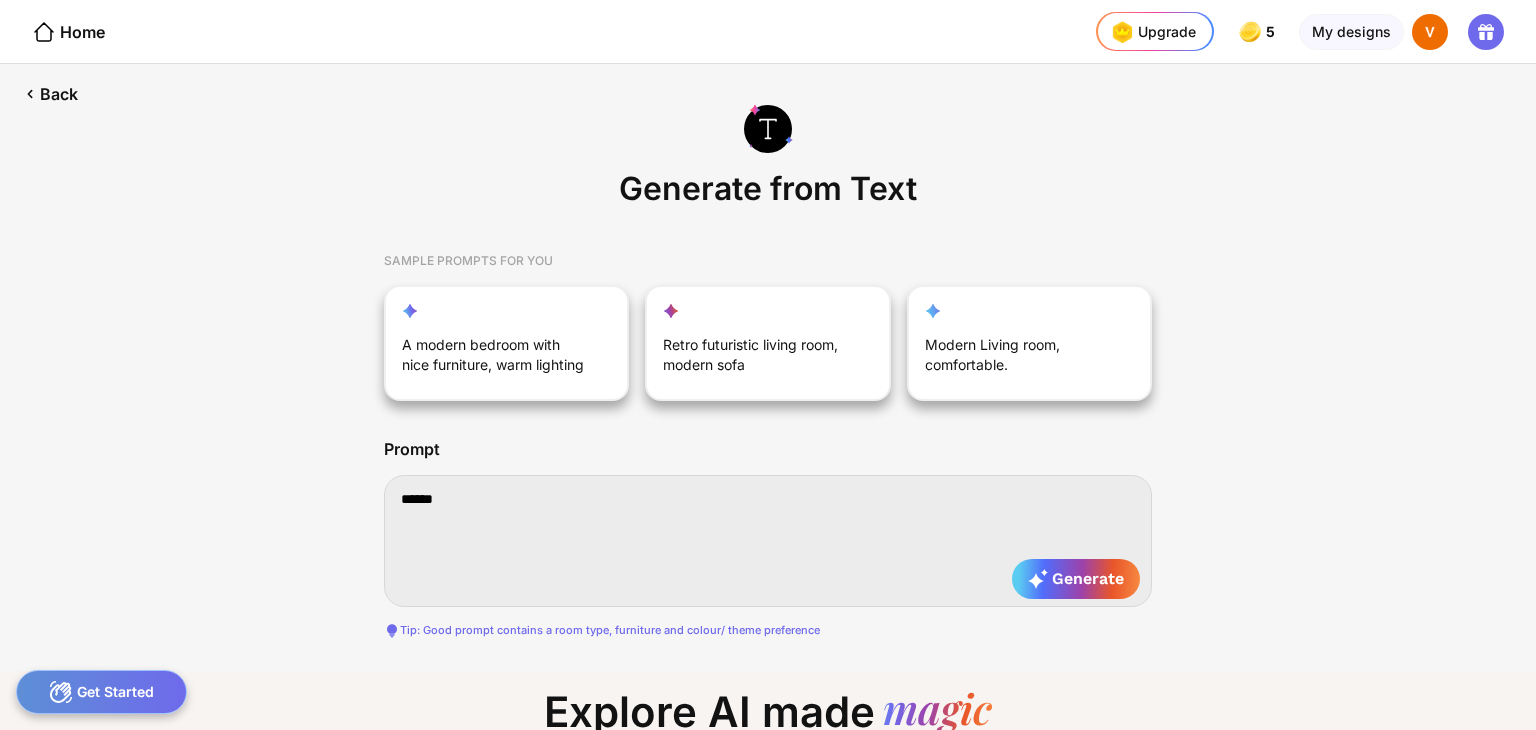 type on "*******" 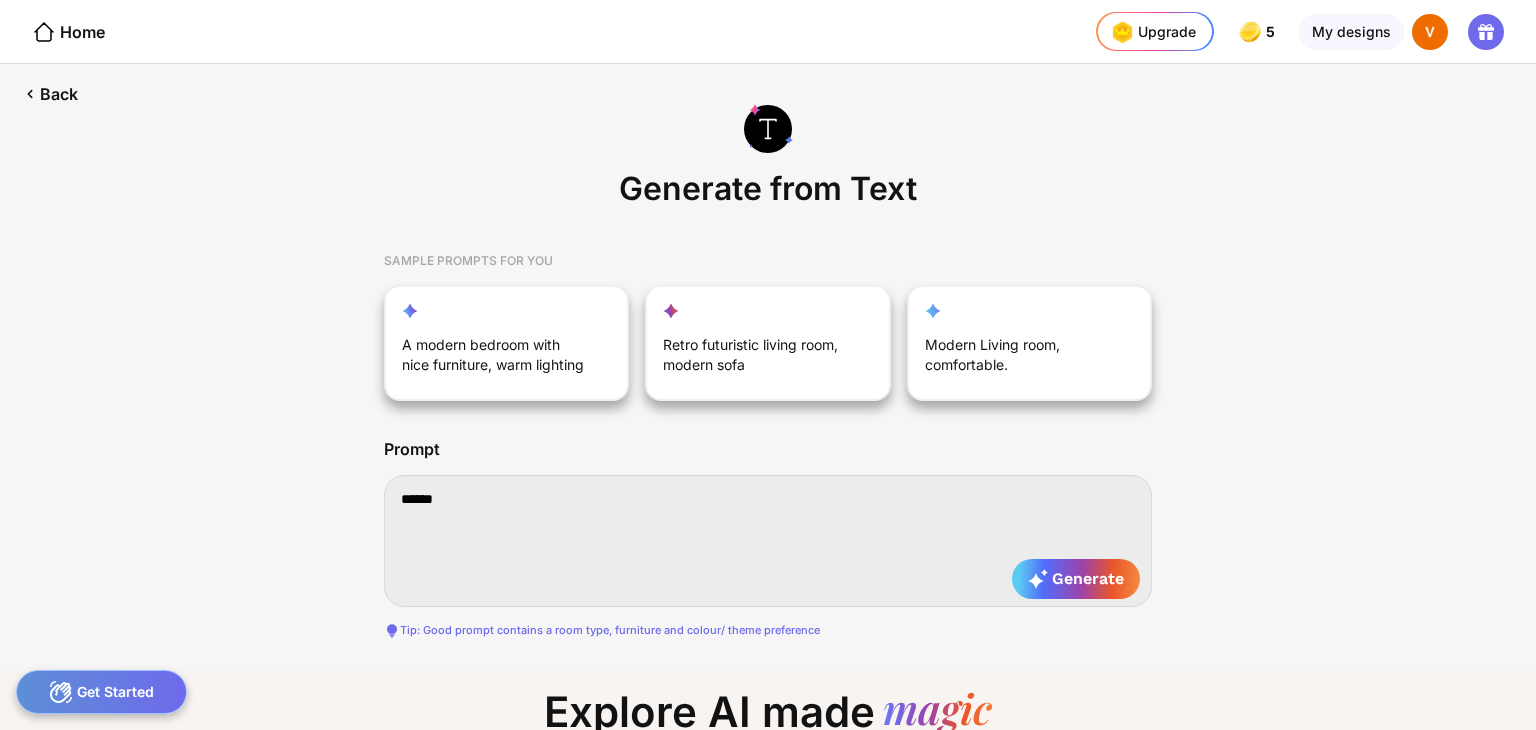 type on "*******" 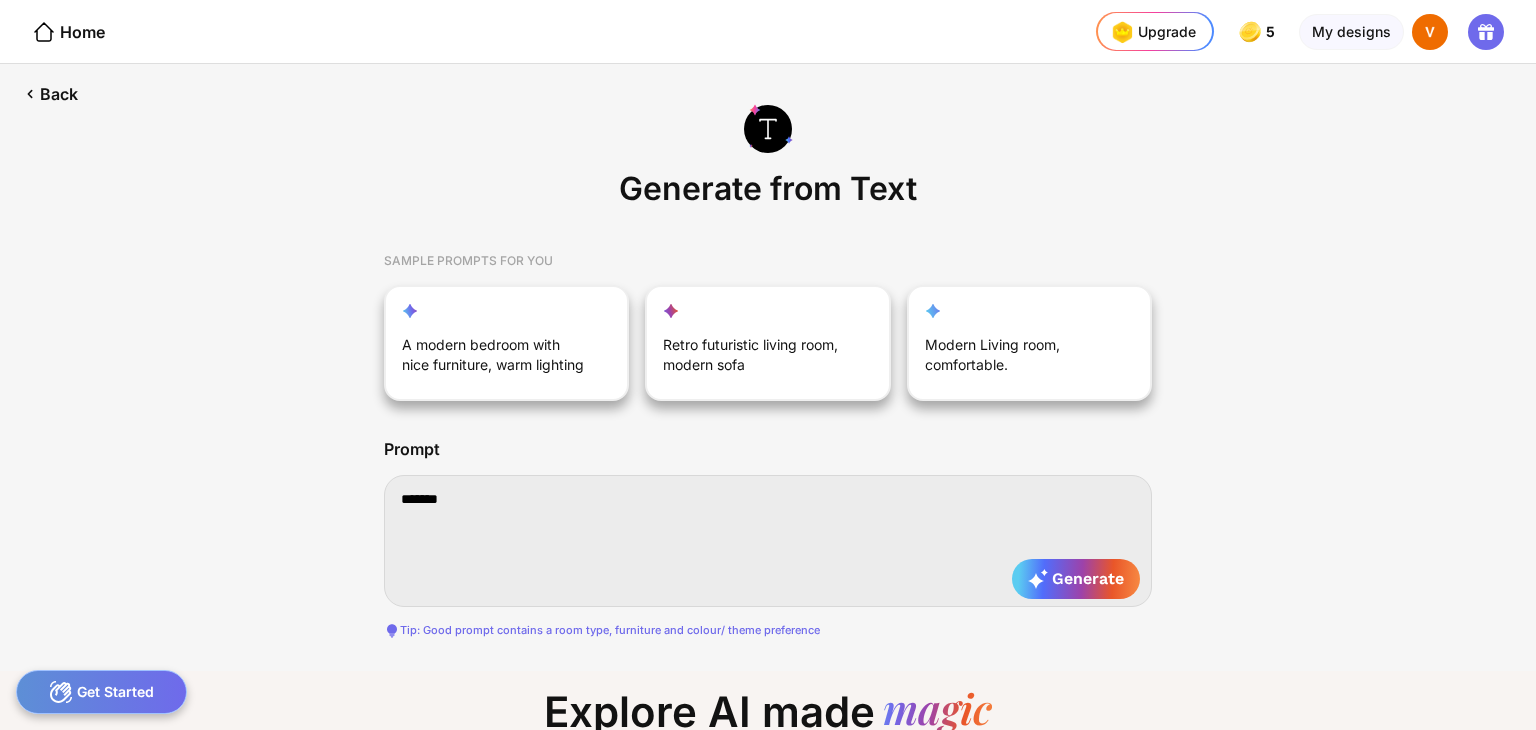type on "********" 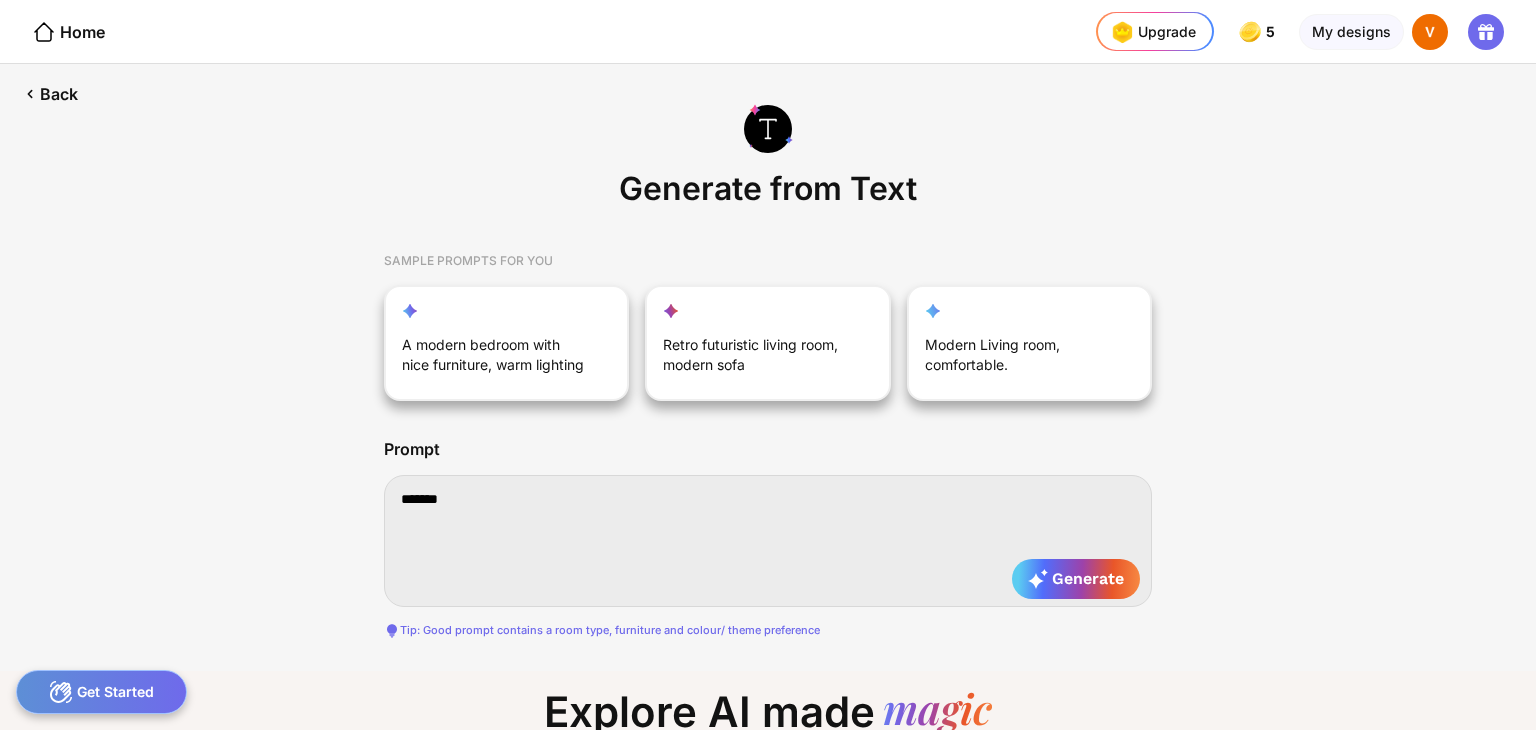 type on "********" 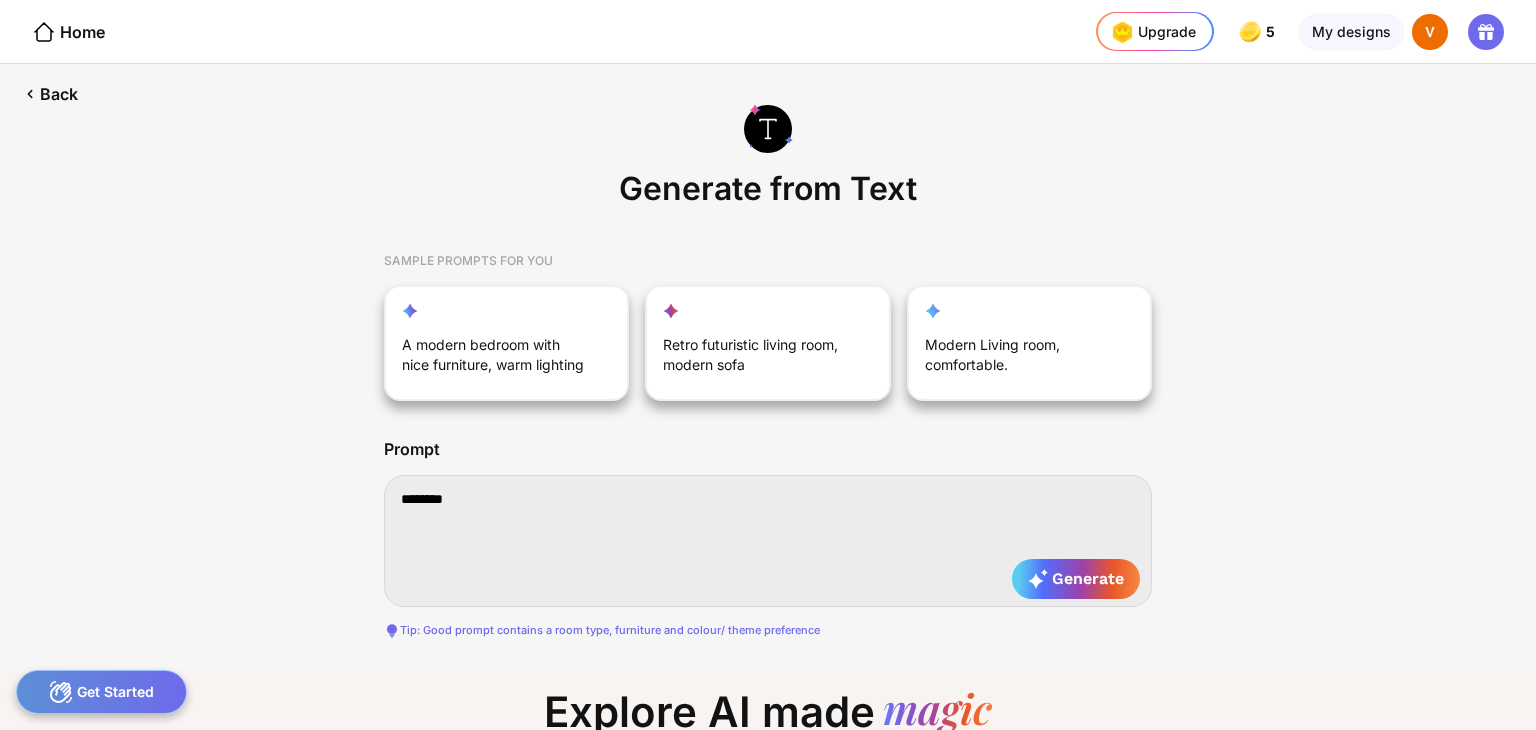 type on "*********" 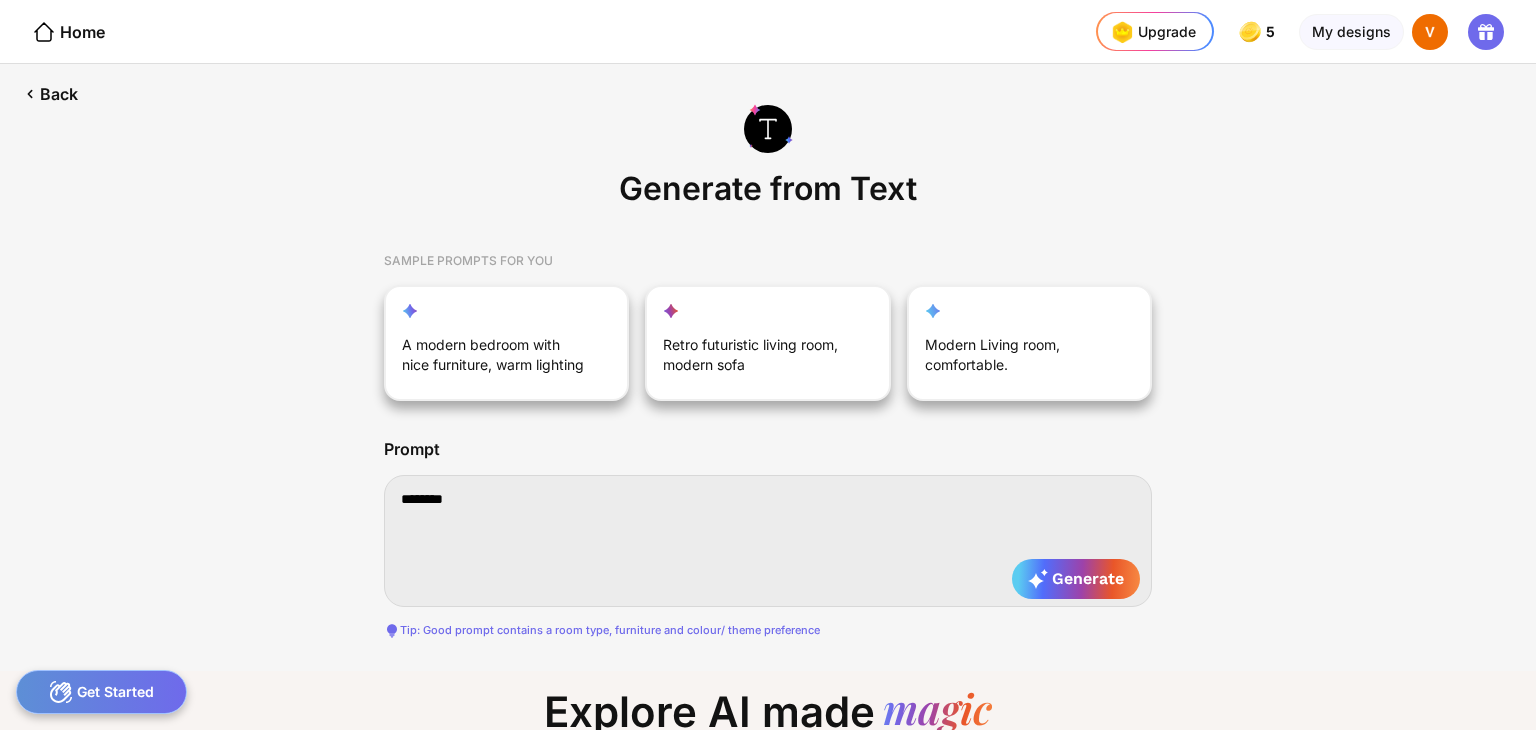 type on "*********" 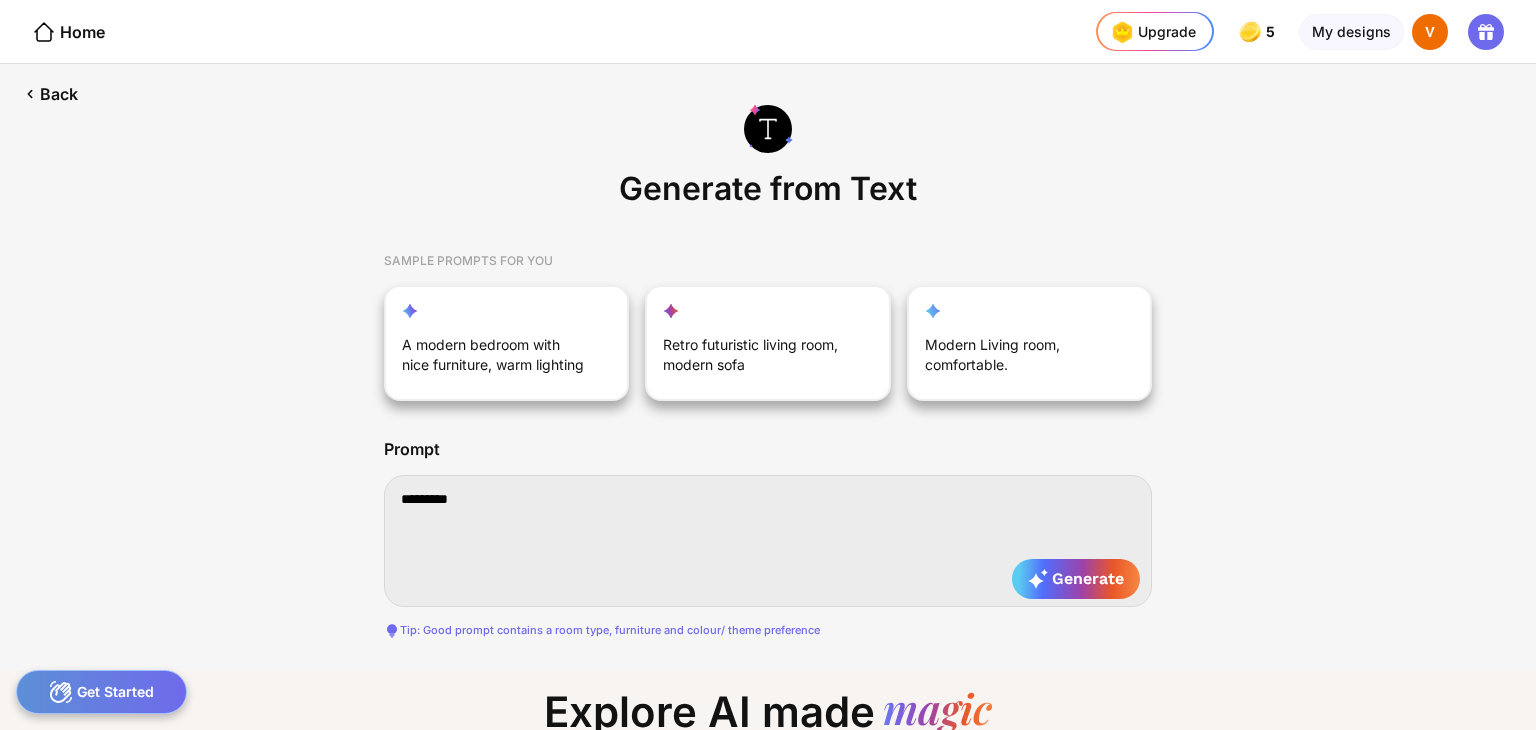 type on "*********" 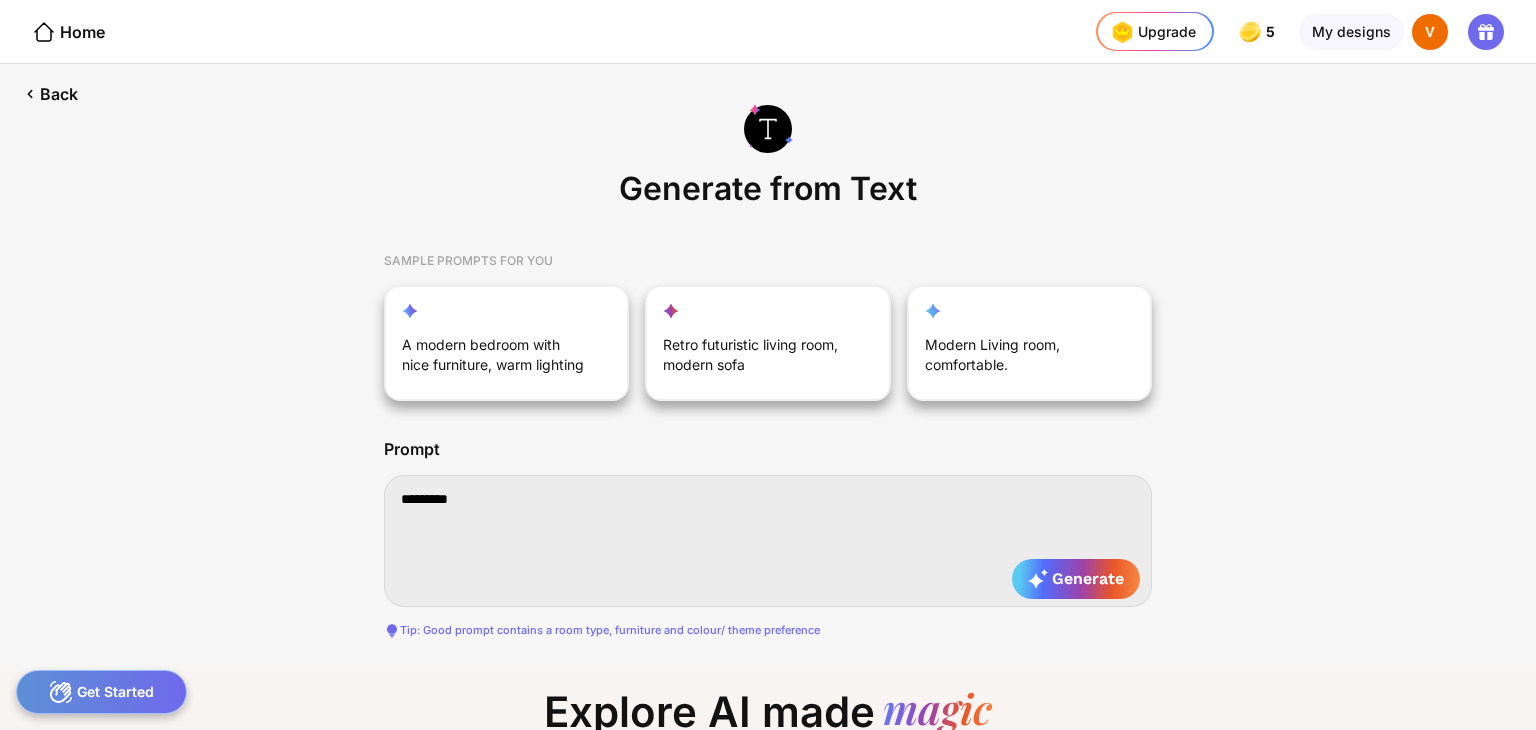 type on "*********" 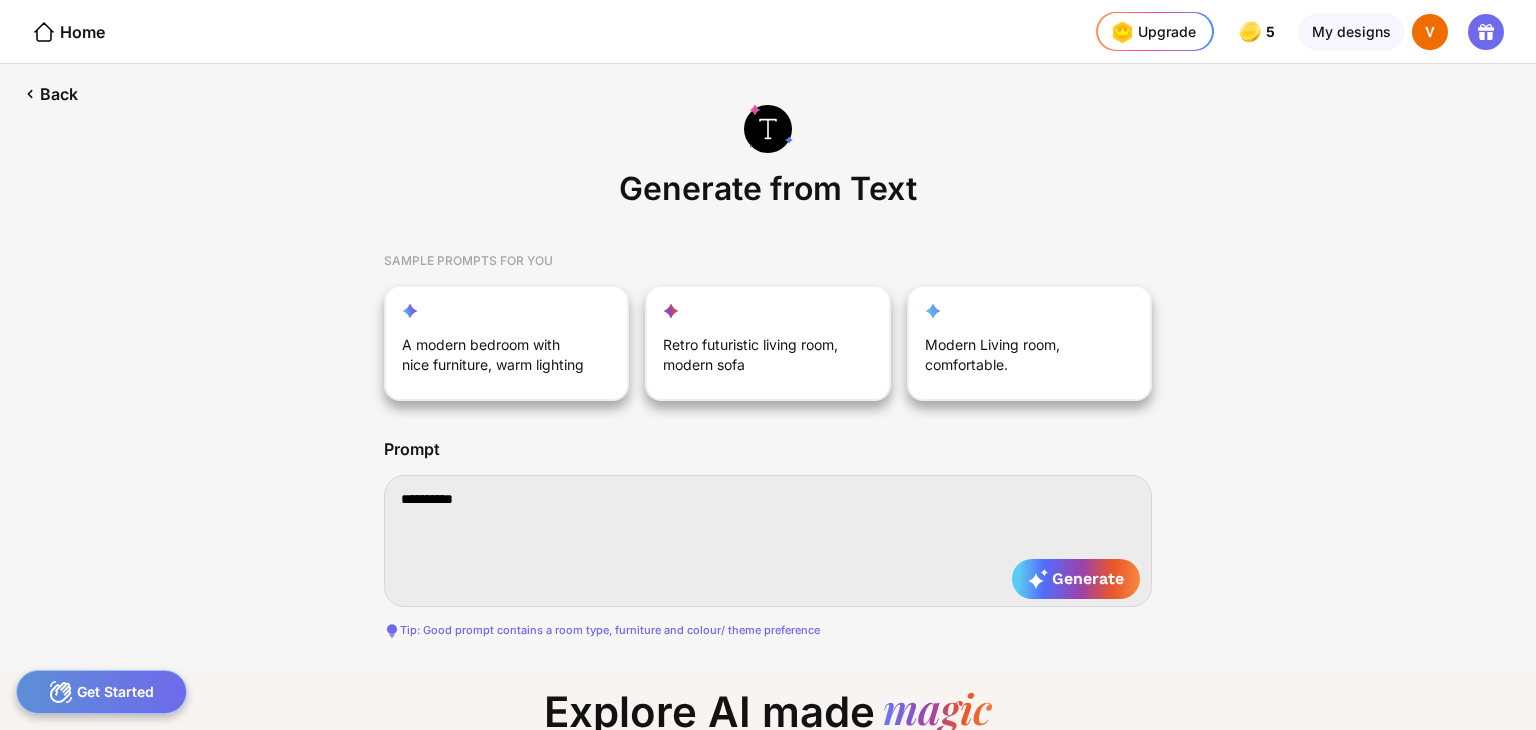 type on "**********" 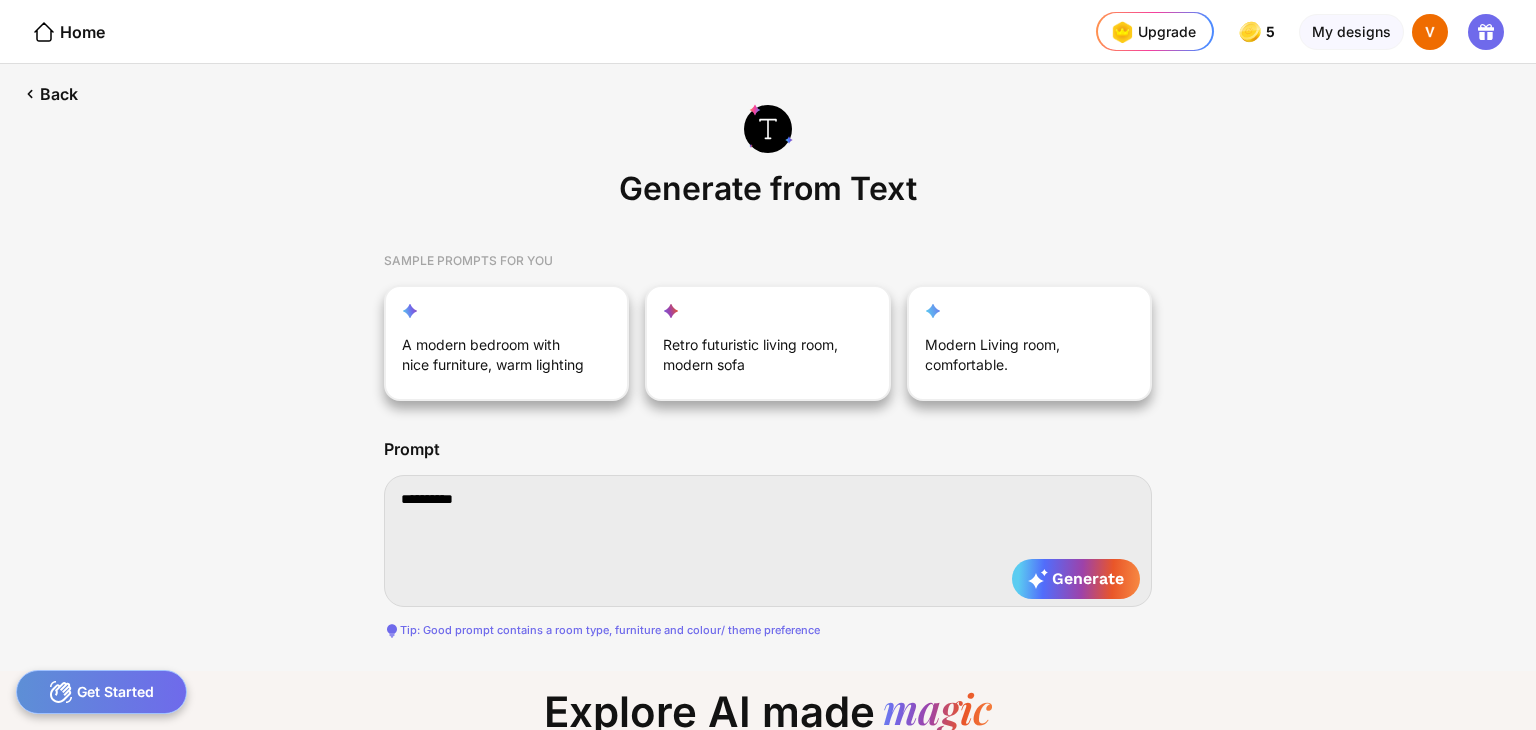 type on "**********" 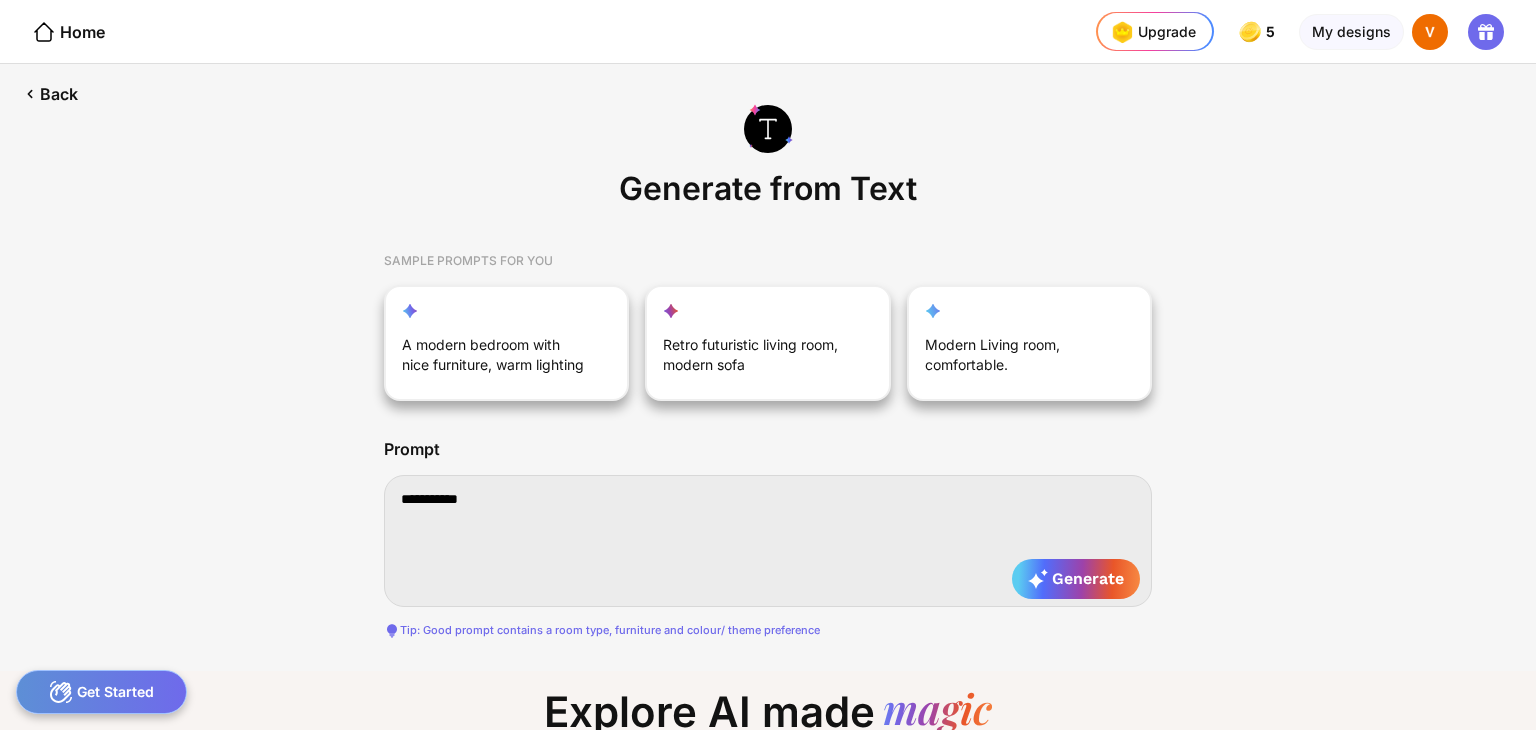 type on "**********" 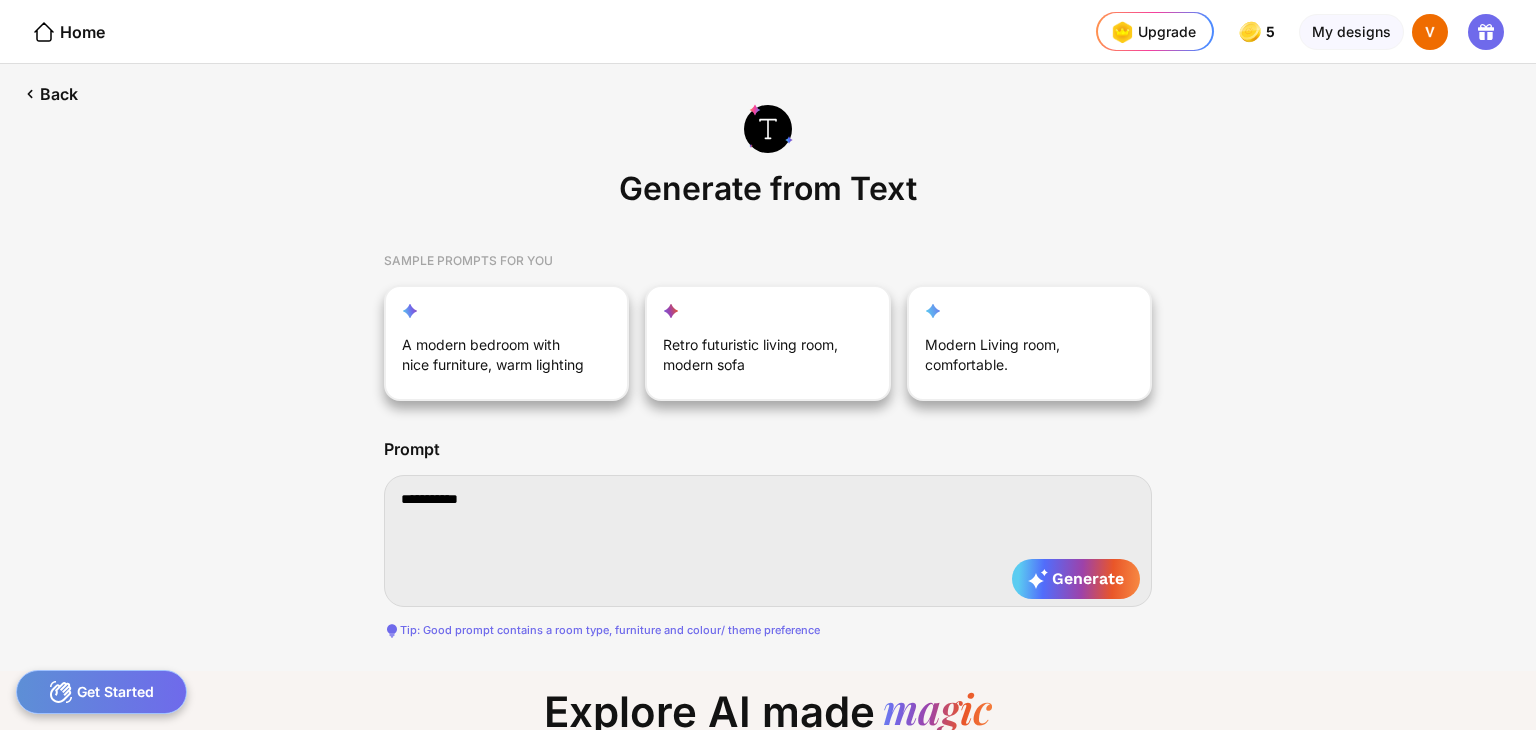 type on "**********" 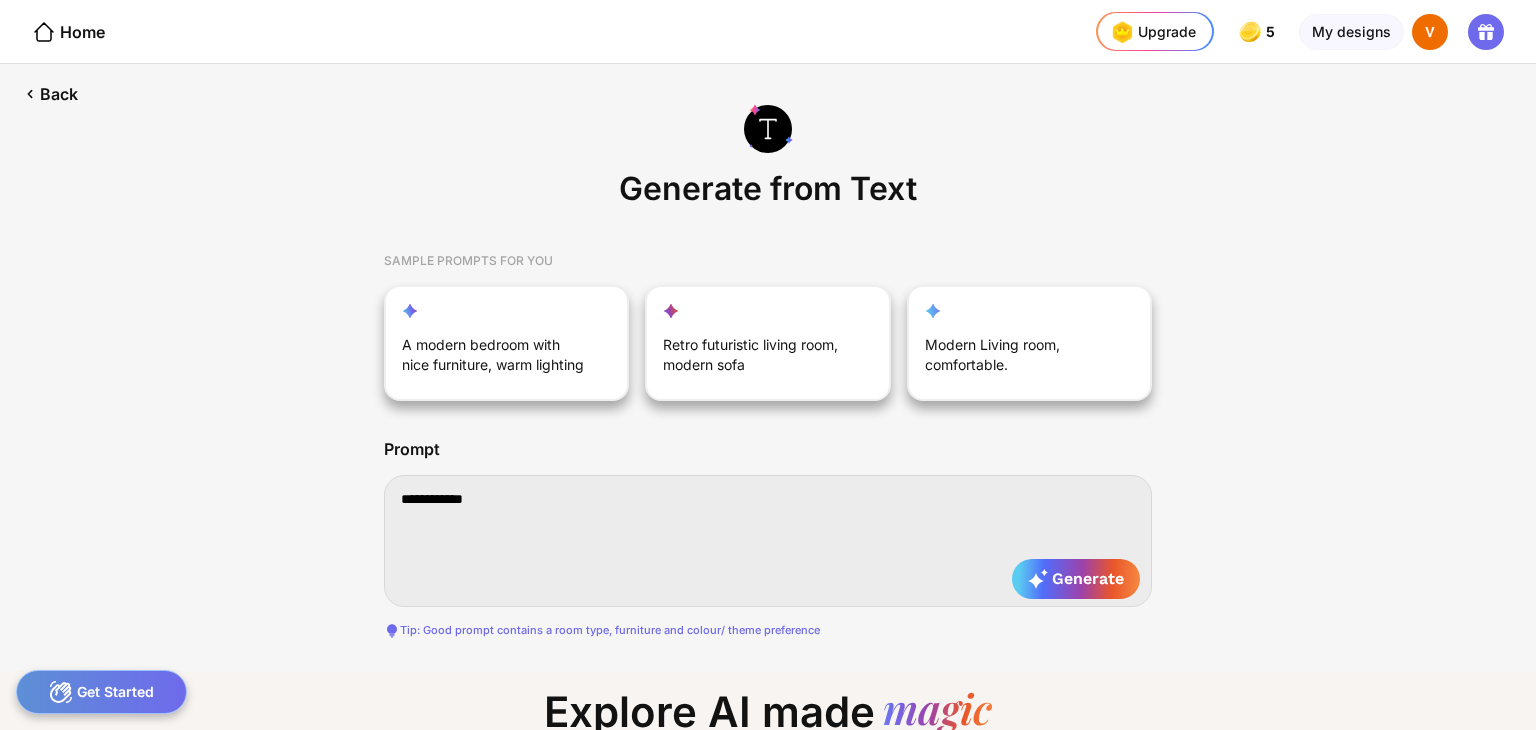 type on "**********" 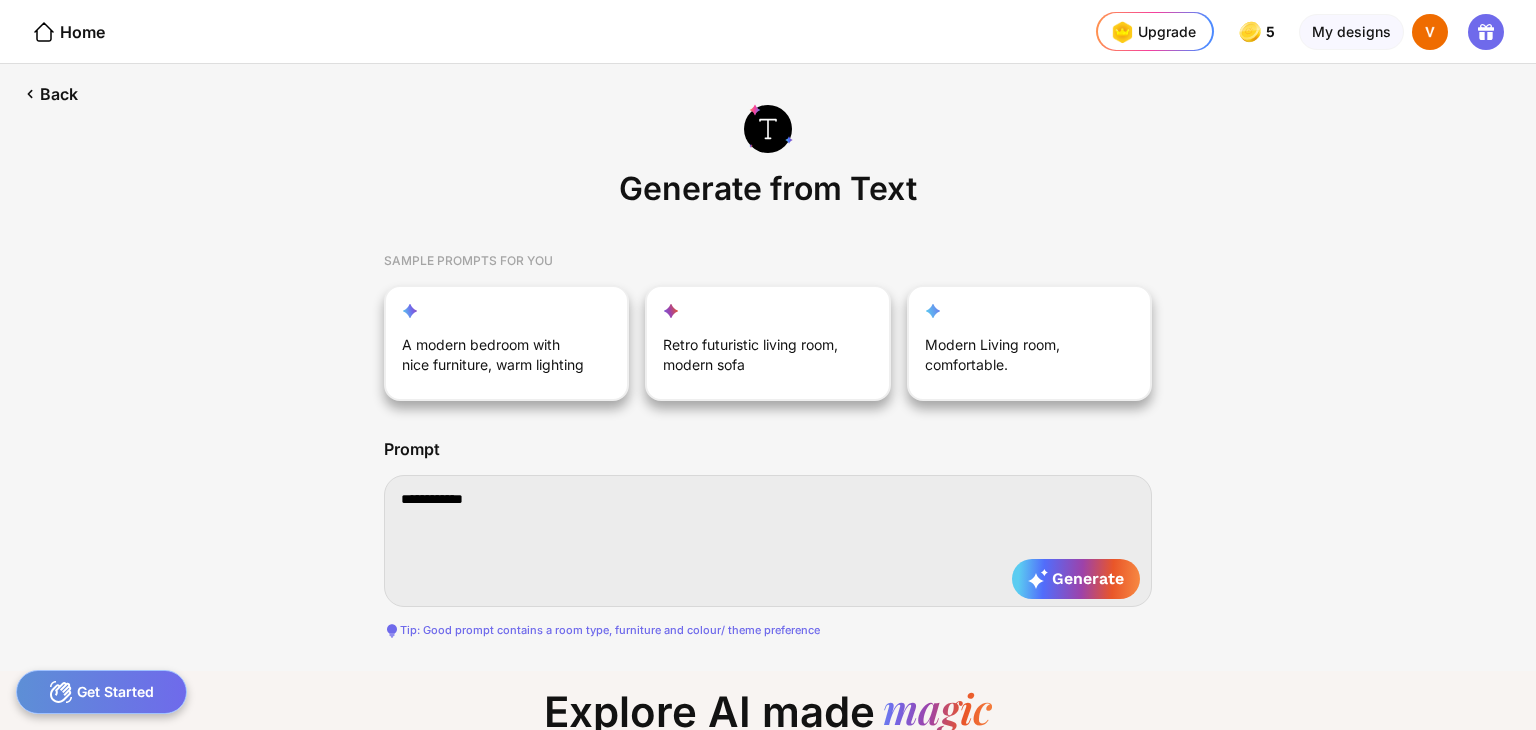 type on "**********" 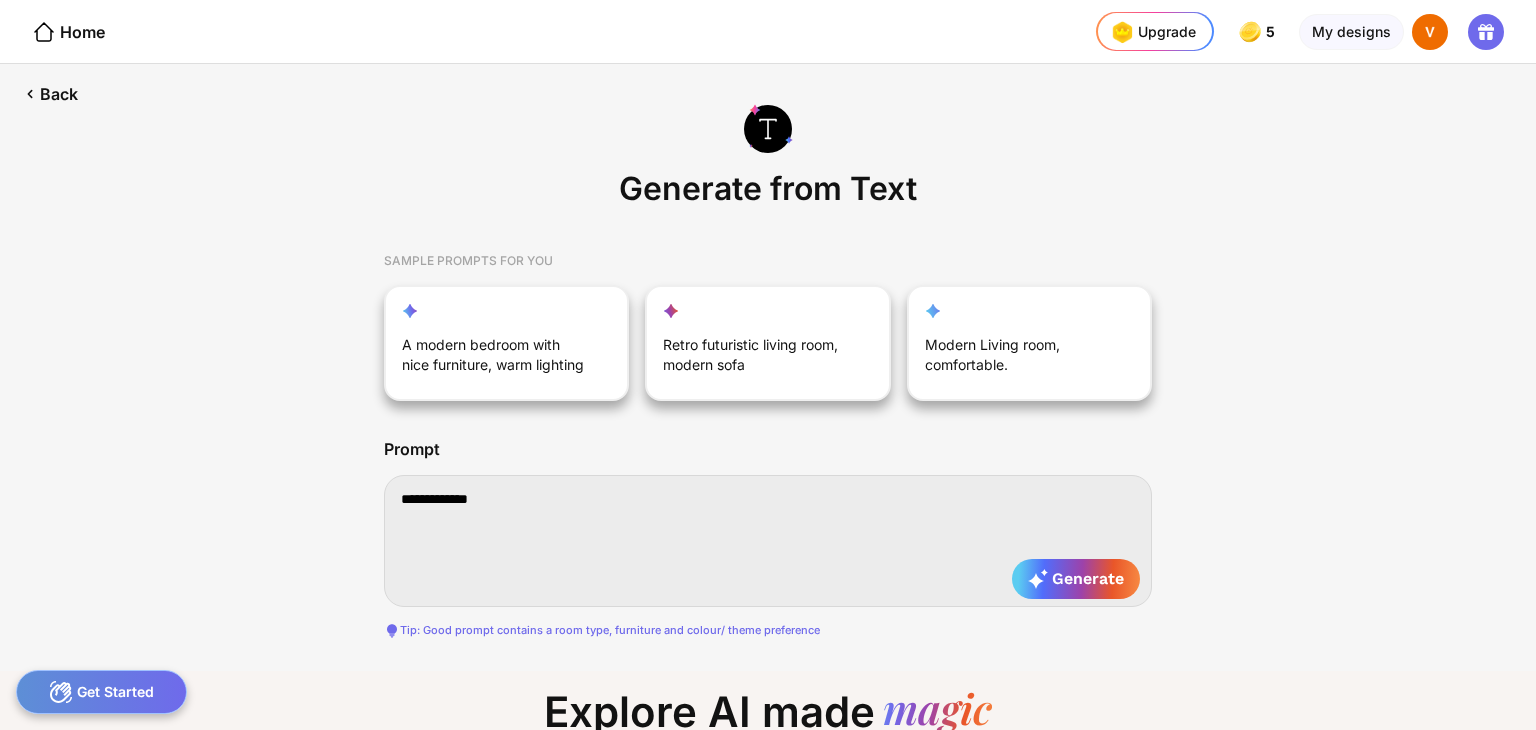 type on "**********" 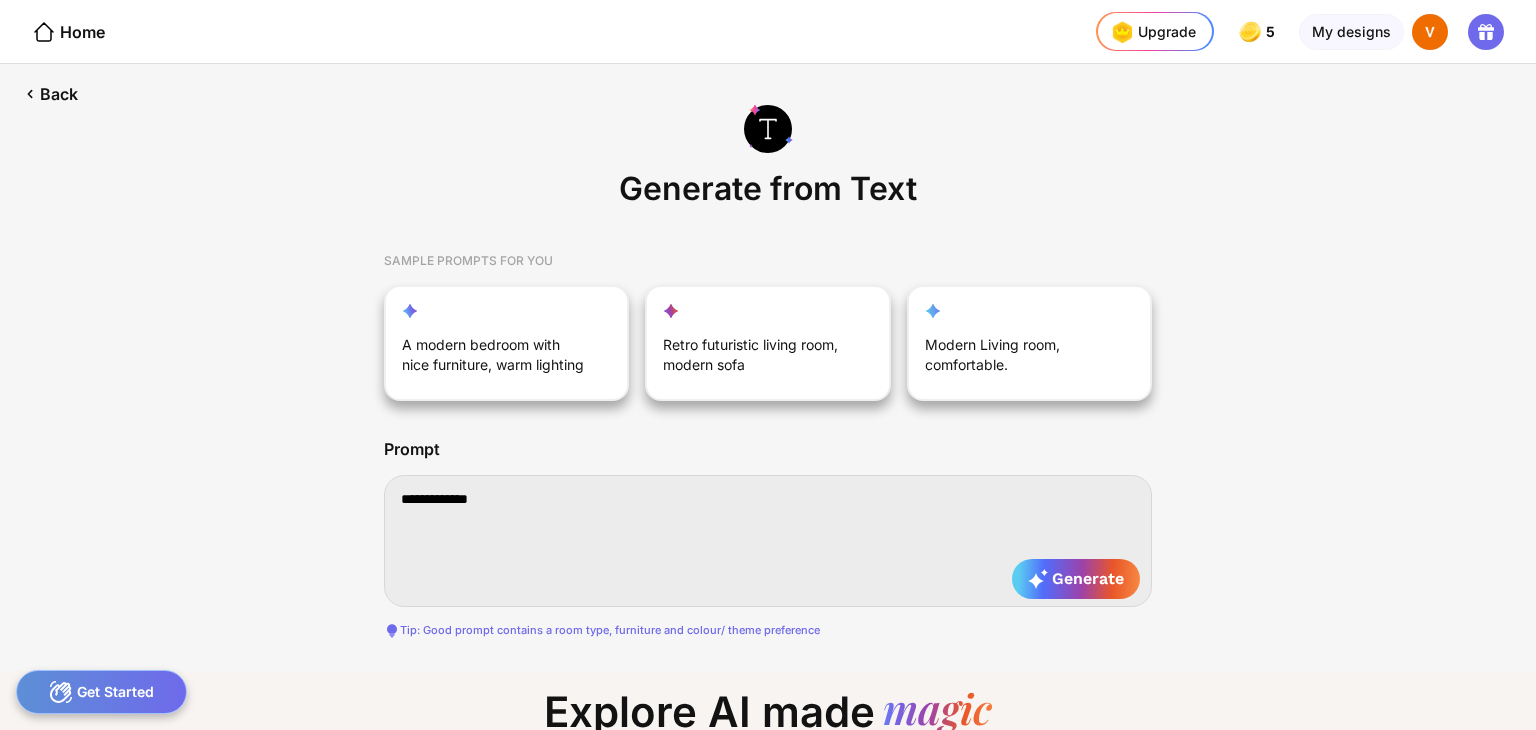 type on "**********" 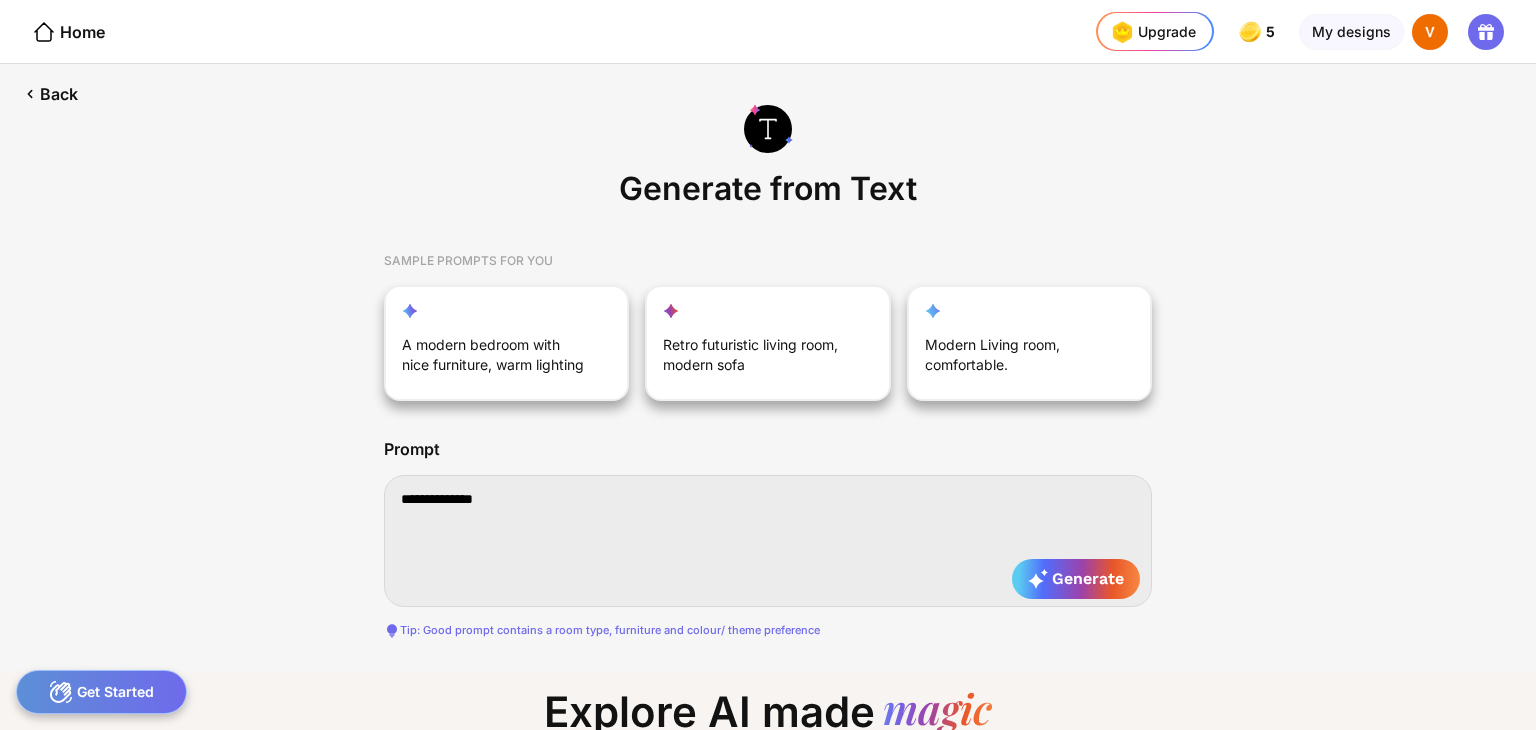 type on "**********" 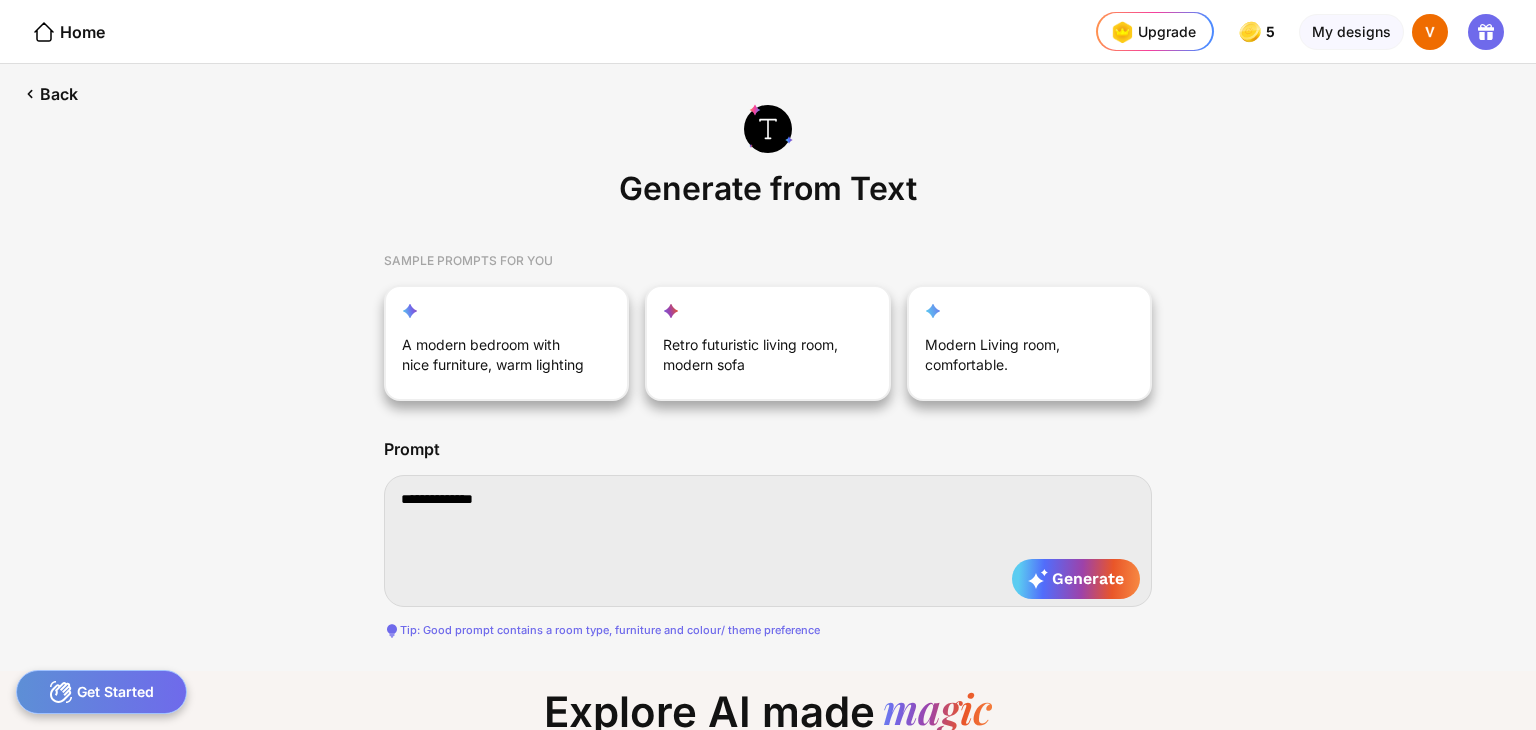 type on "**********" 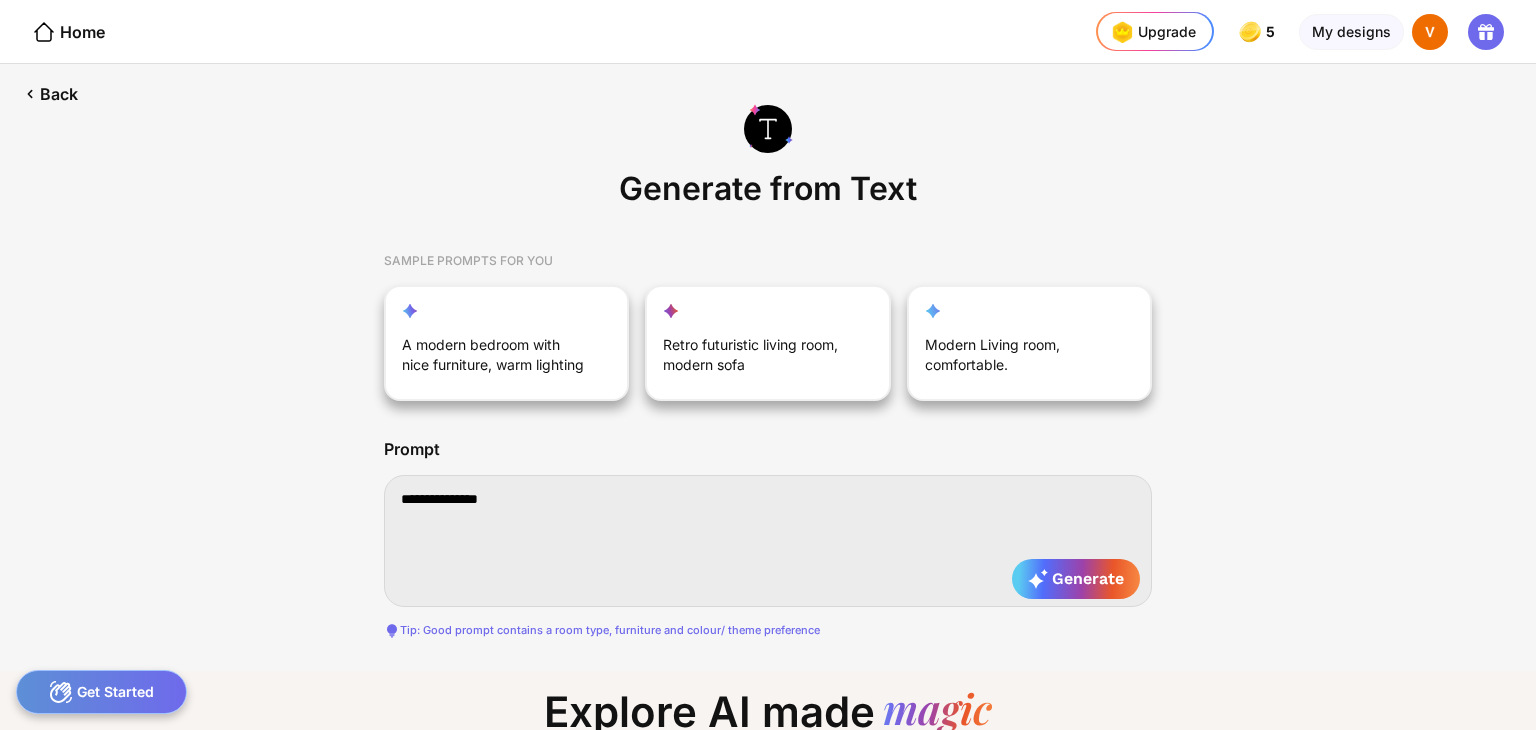 type on "**********" 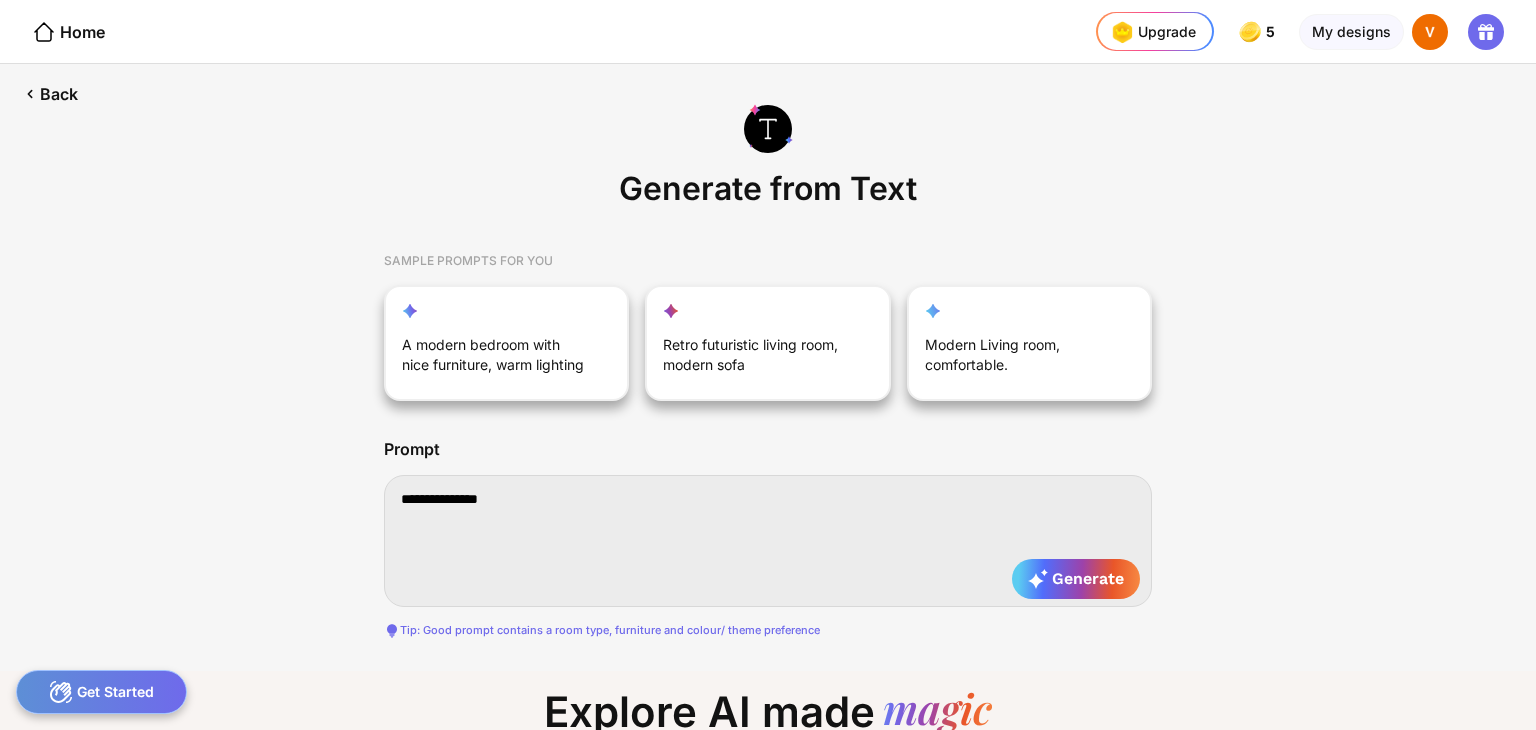 type on "**********" 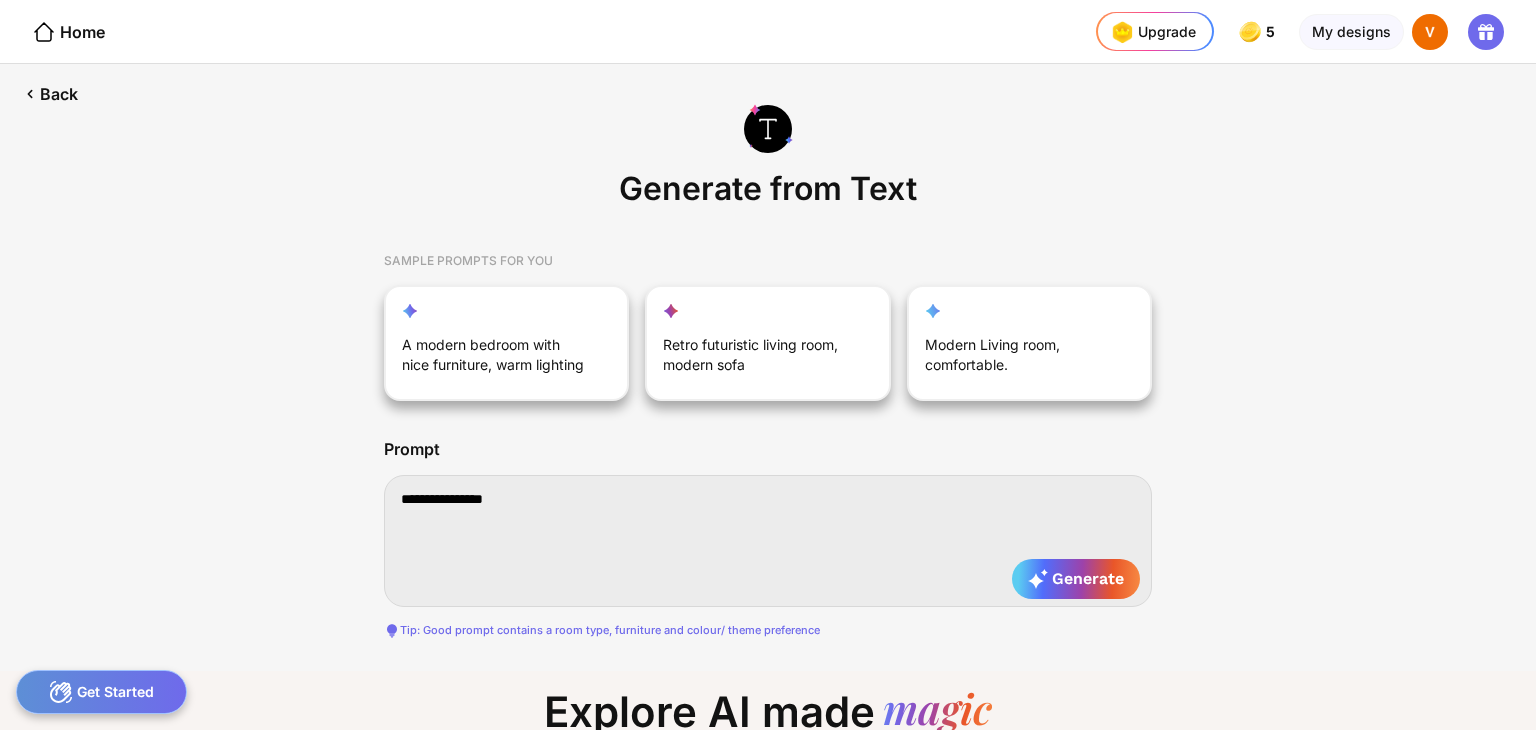 type on "**********" 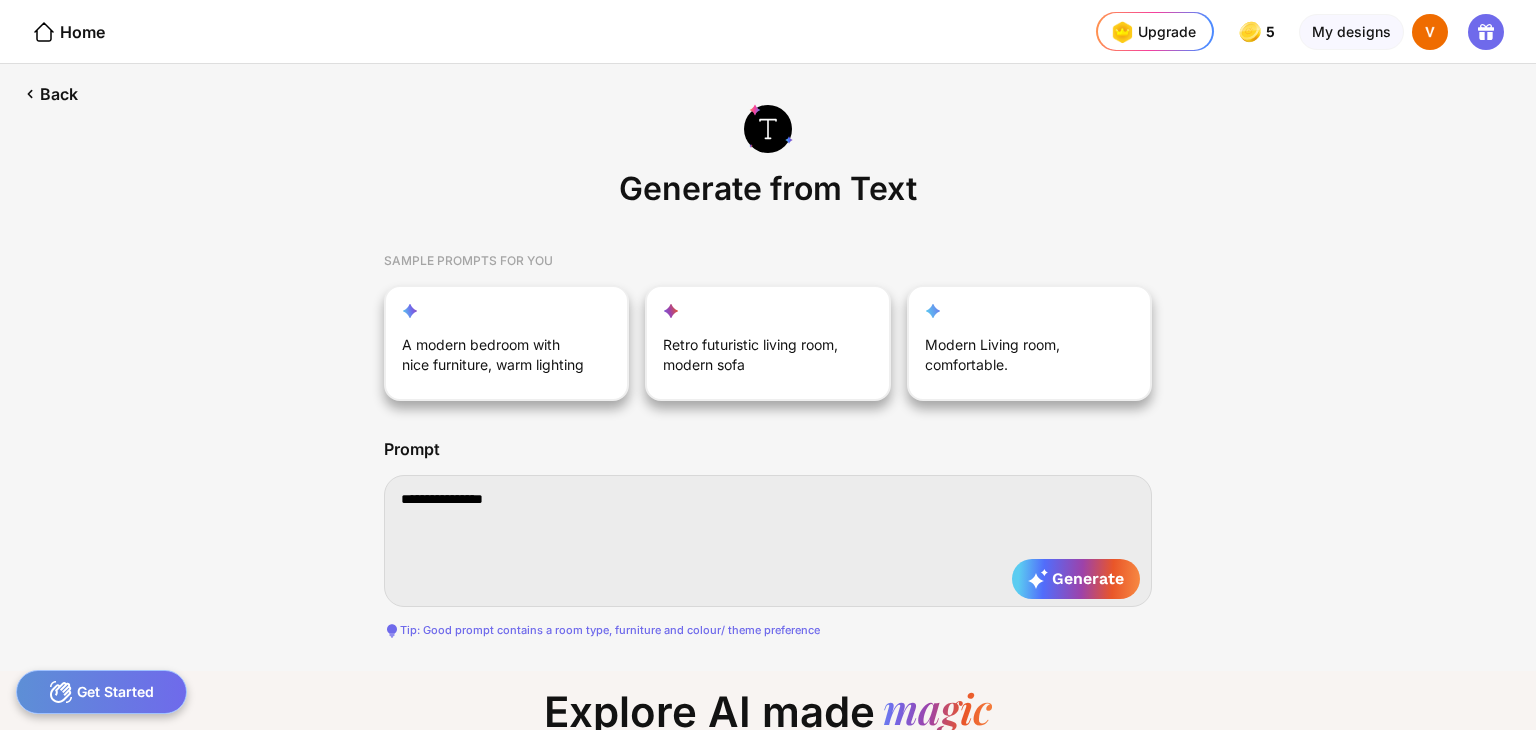 type on "**********" 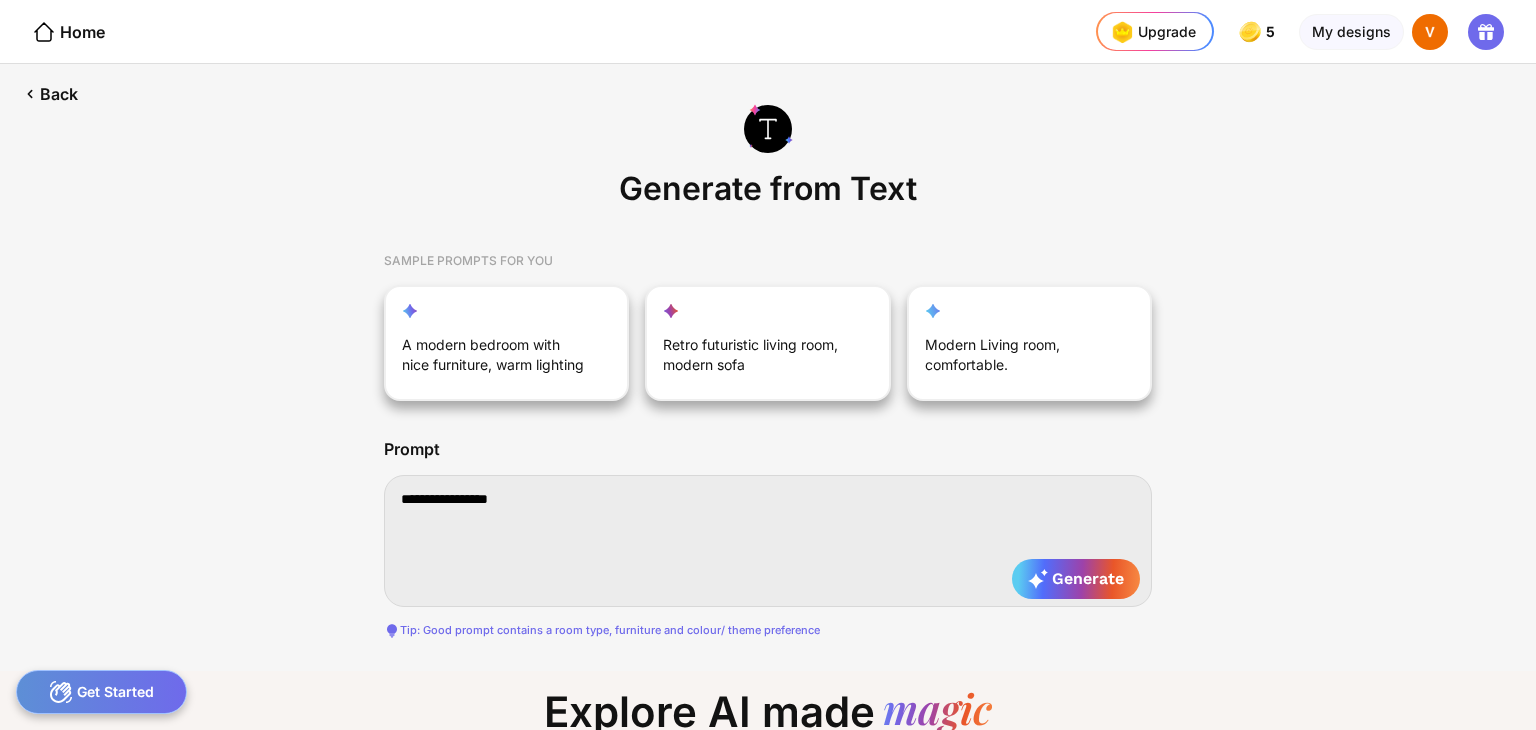 type on "**********" 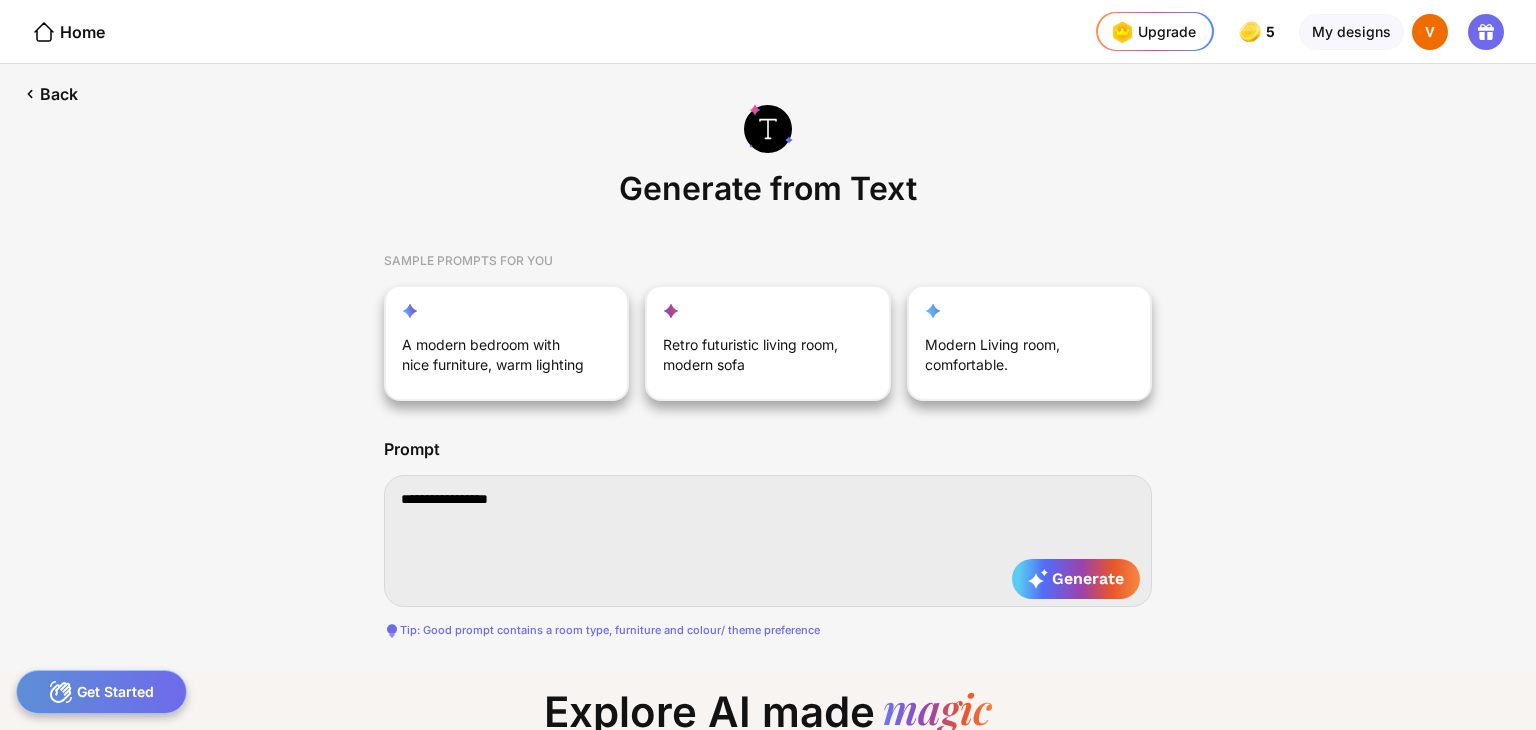 type on "**********" 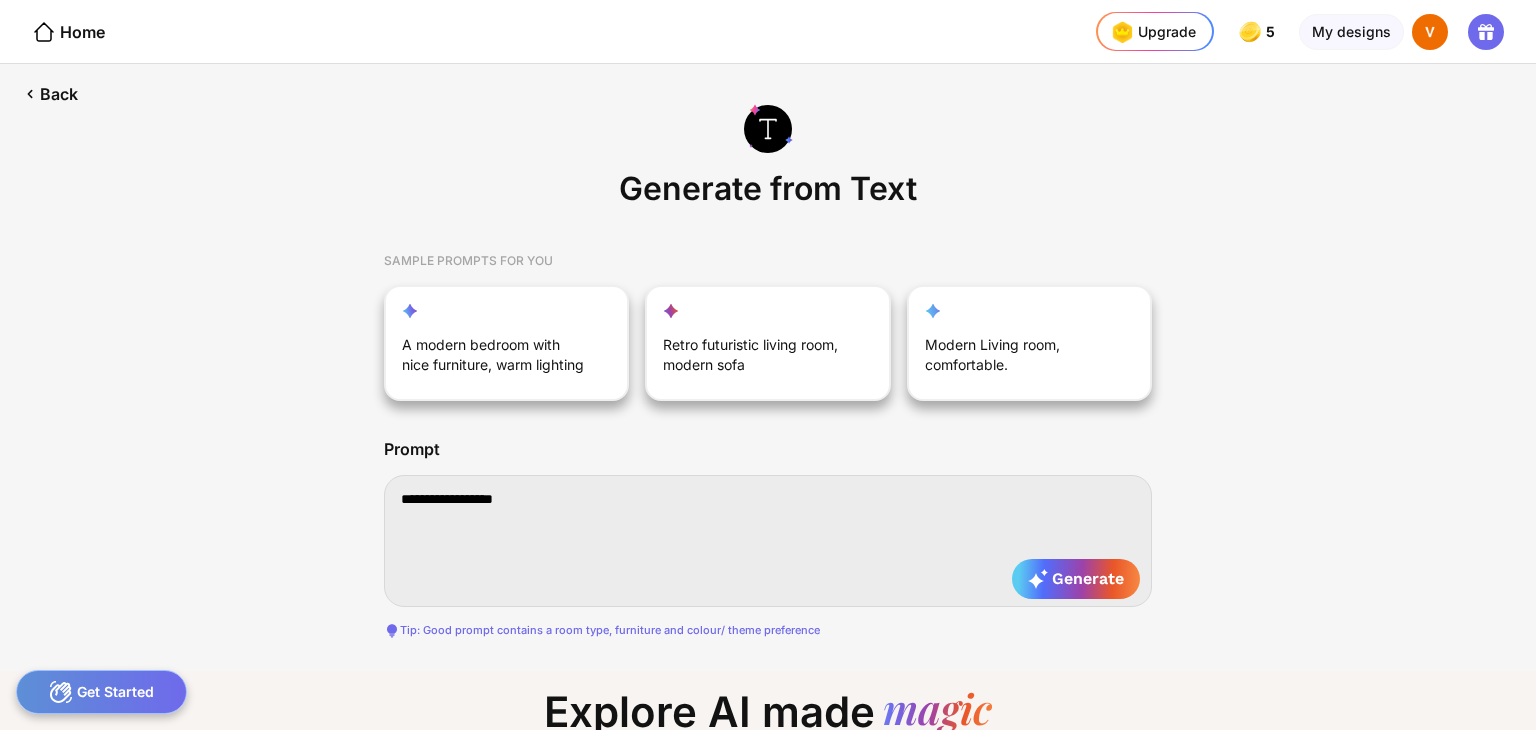 type on "**********" 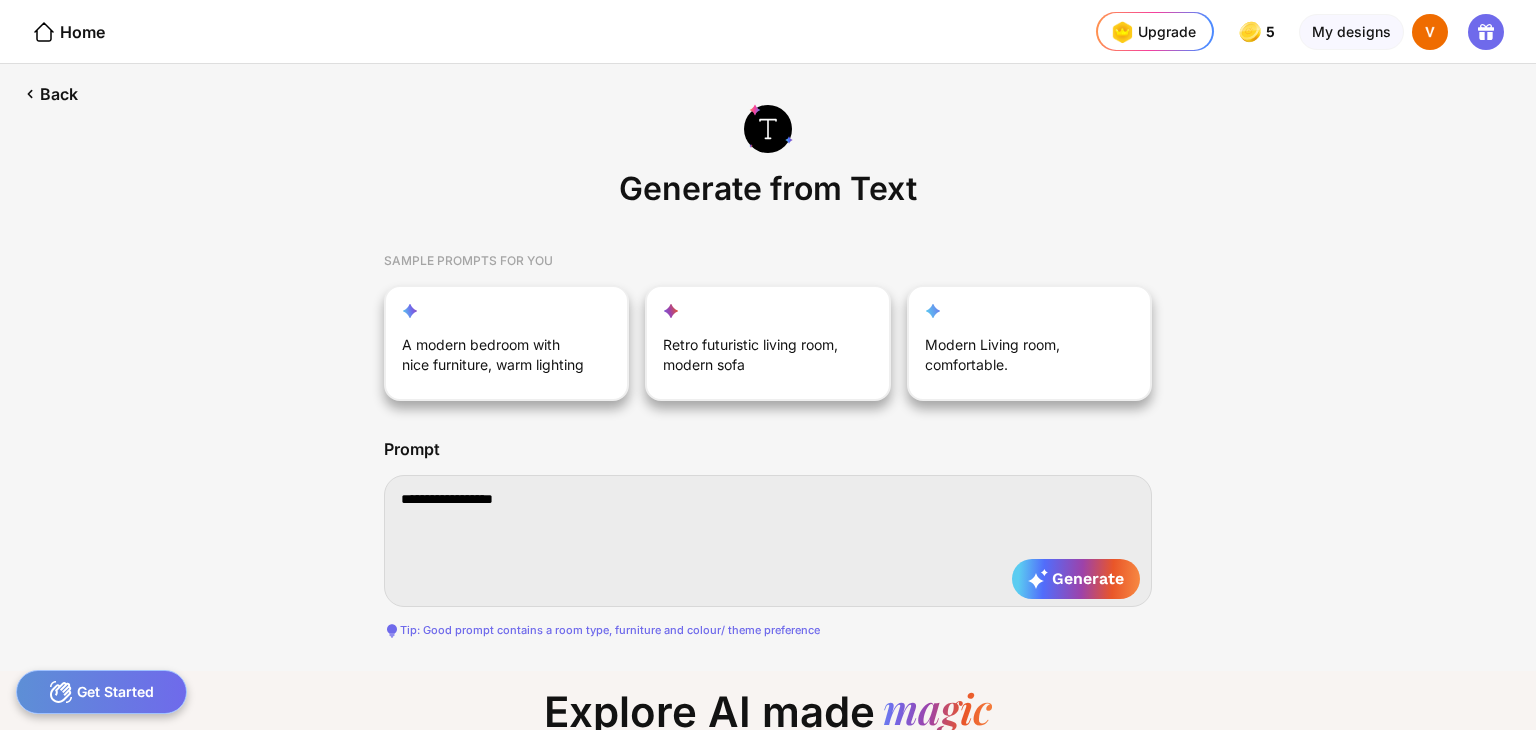 type on "**********" 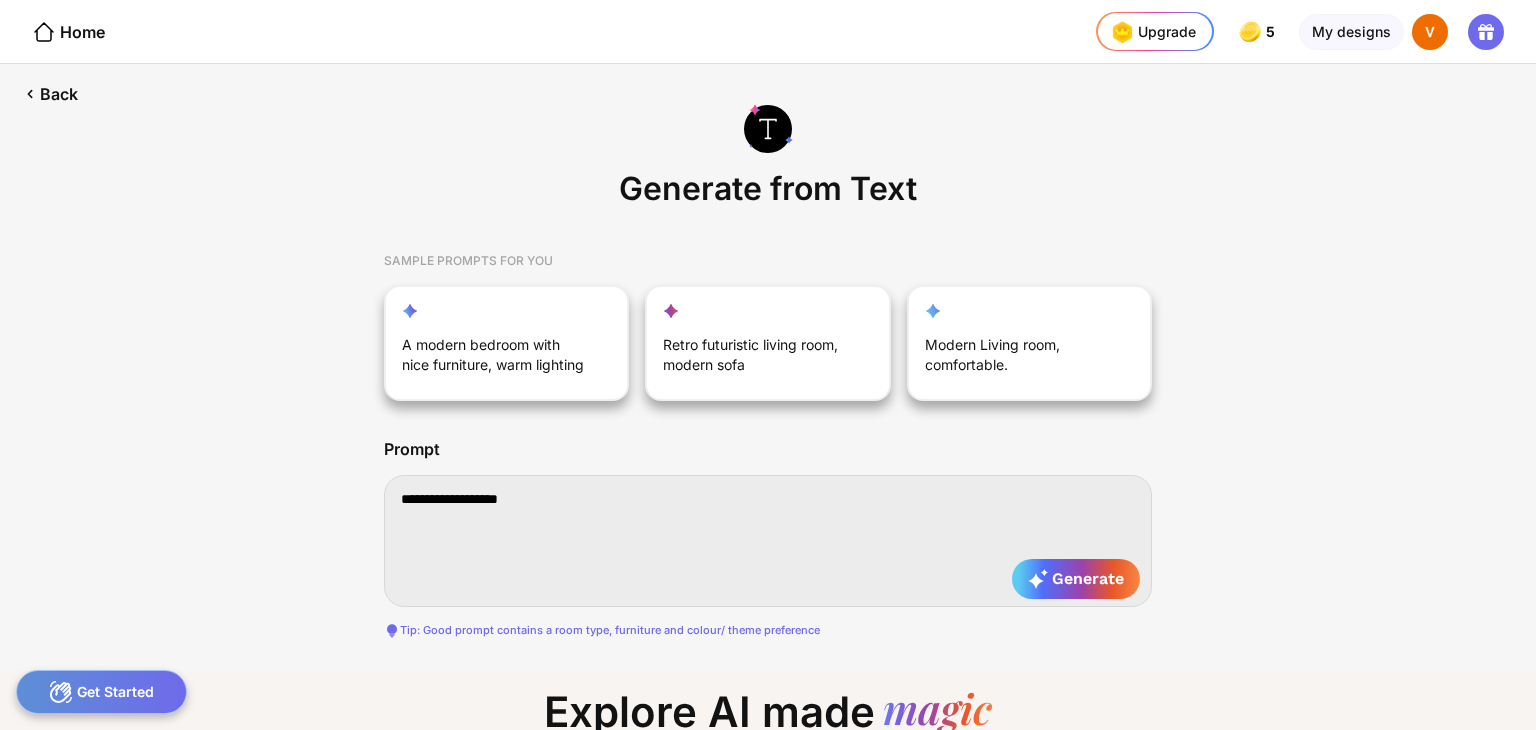 type on "**********" 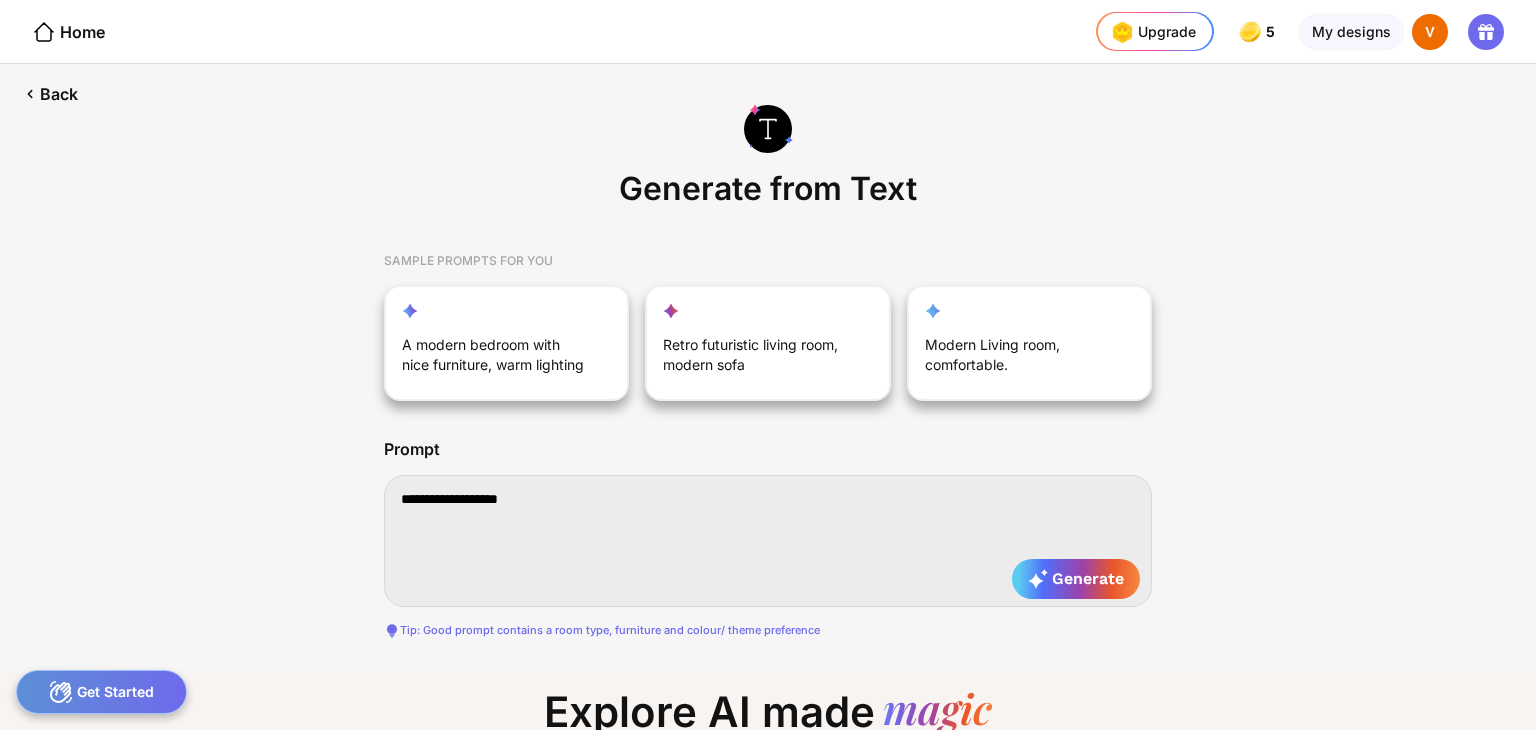 type on "**********" 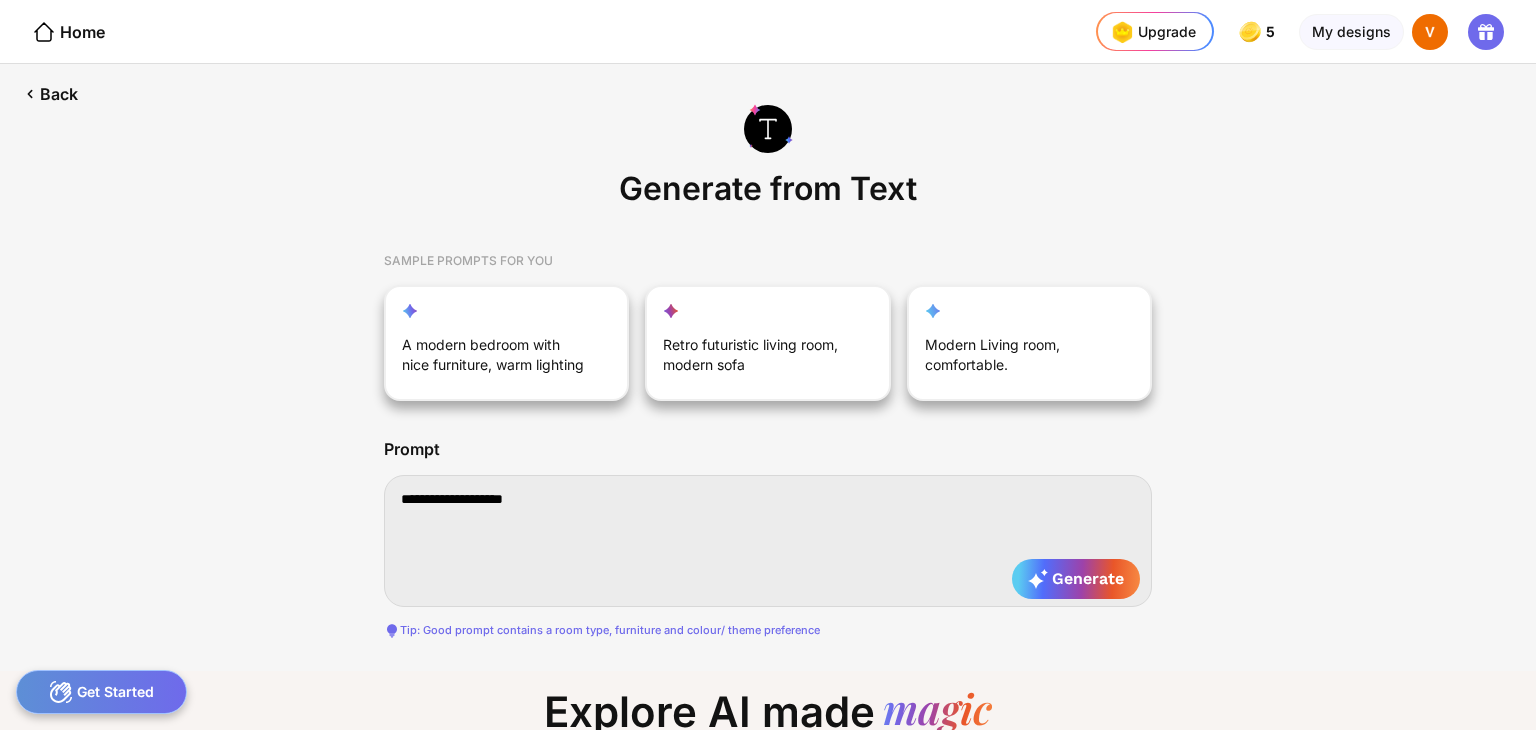 type on "**********" 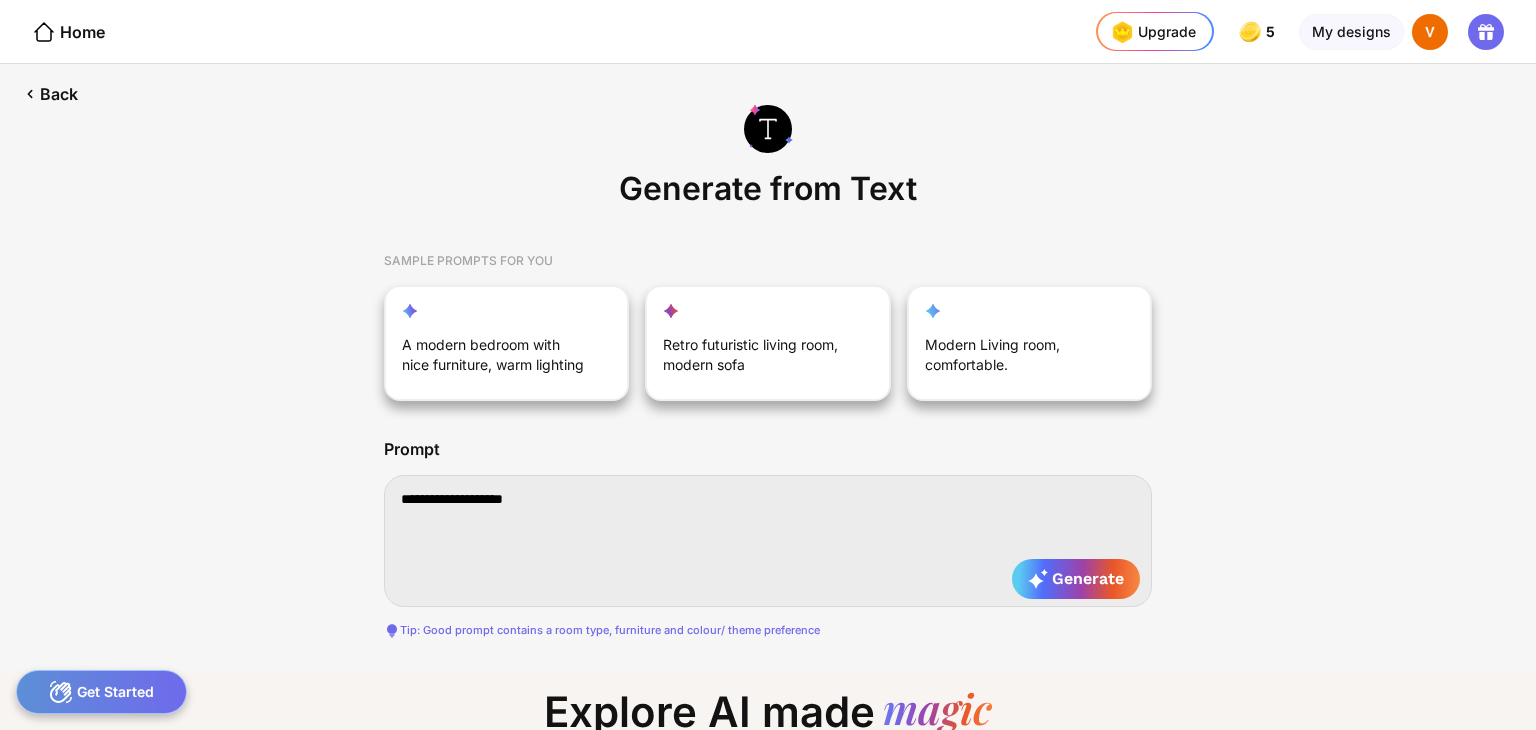 type on "**********" 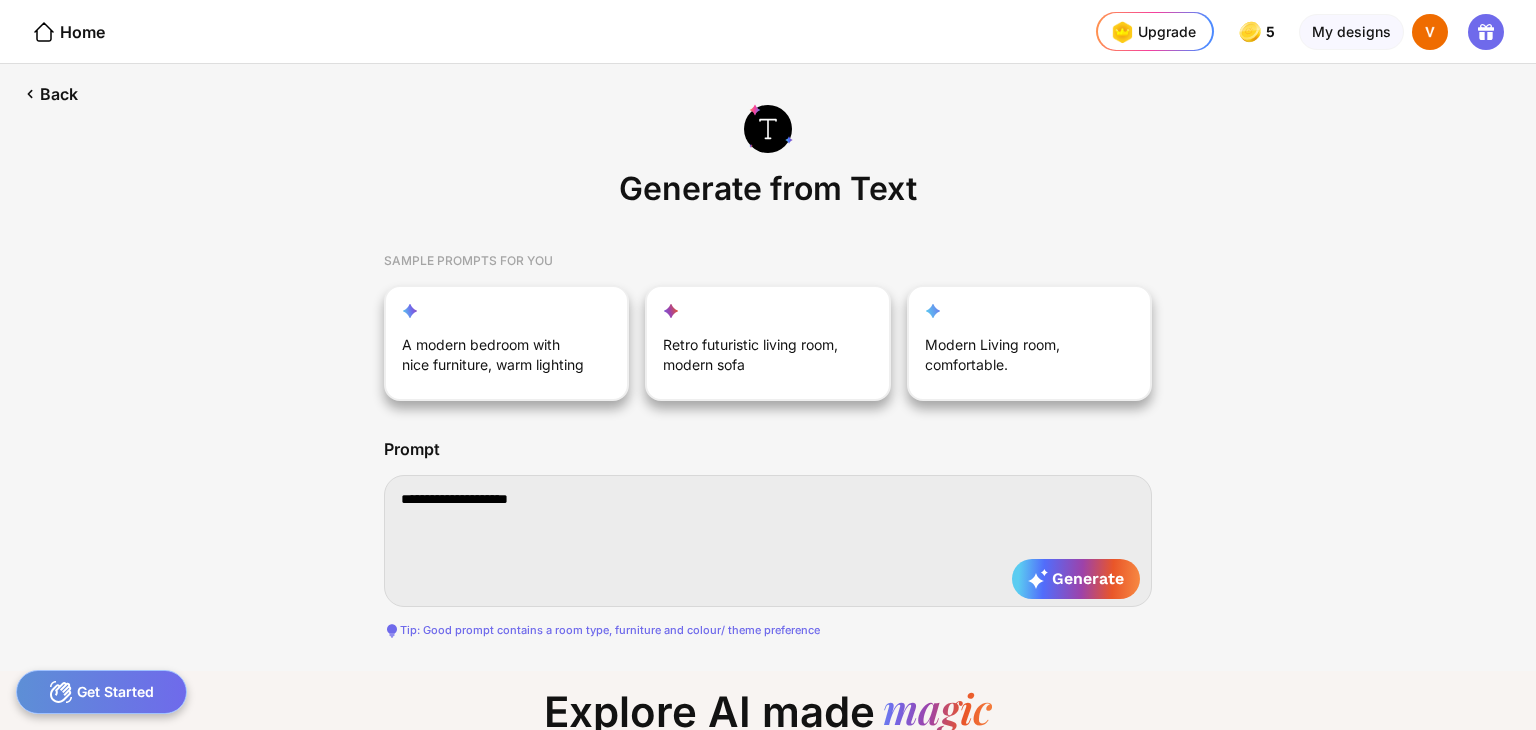 type on "**********" 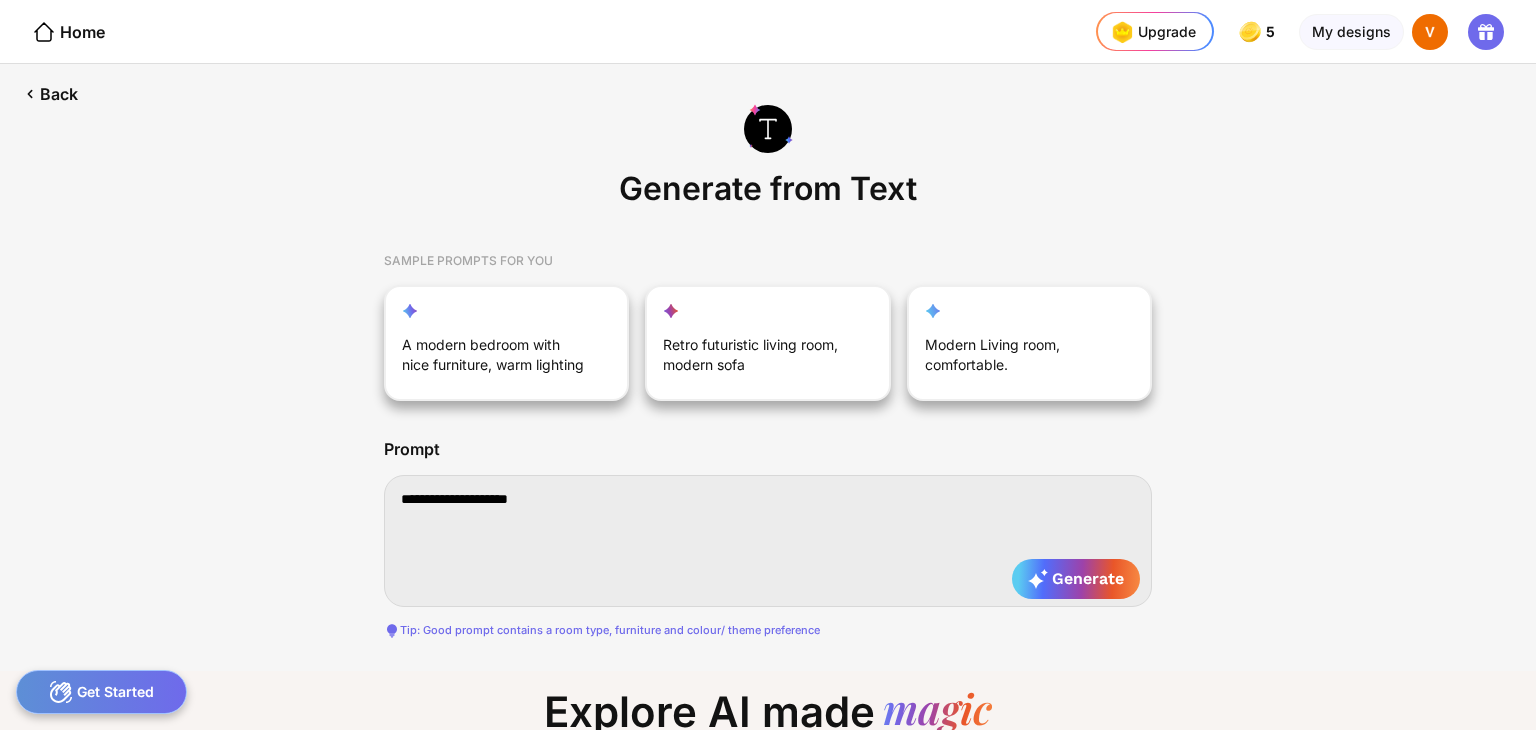 type on "**********" 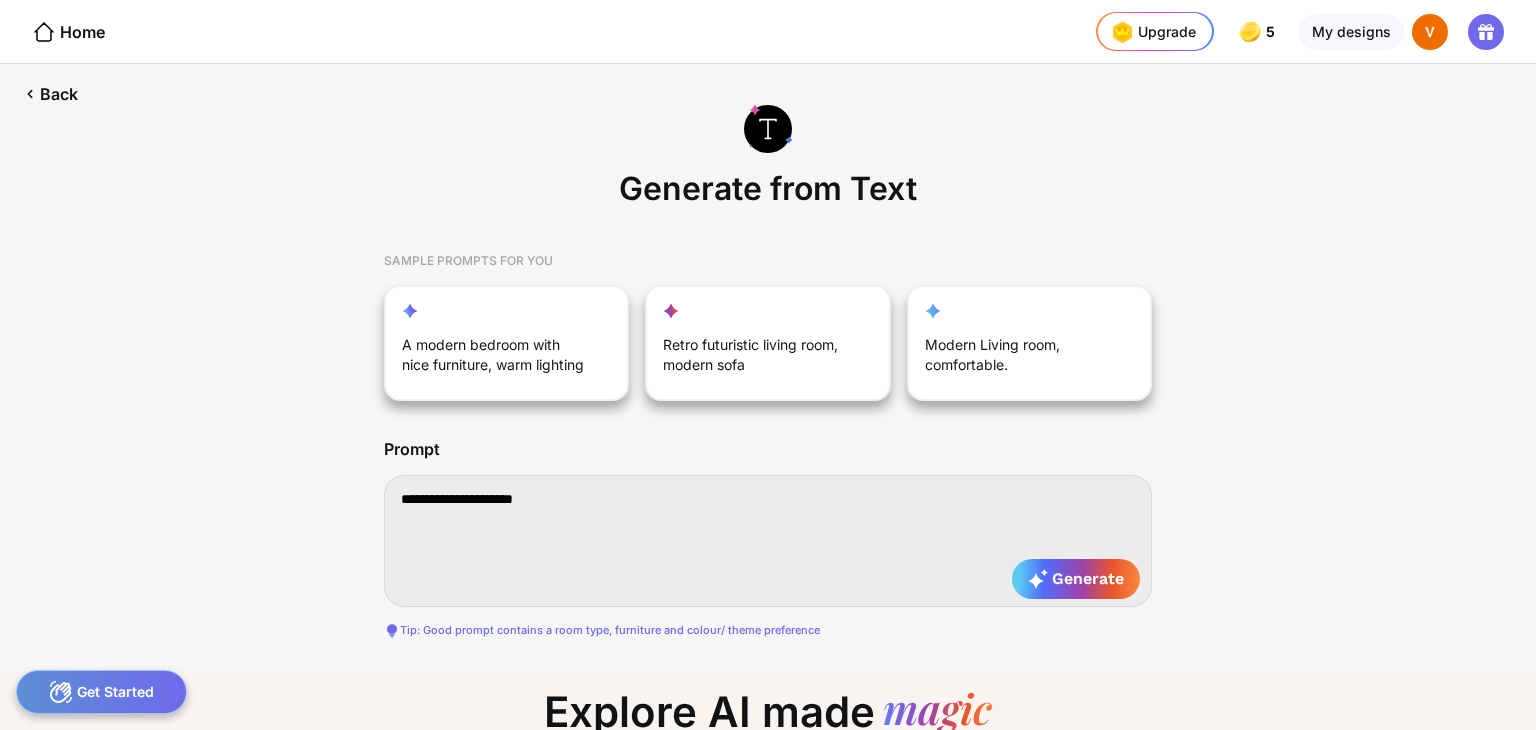 type on "**********" 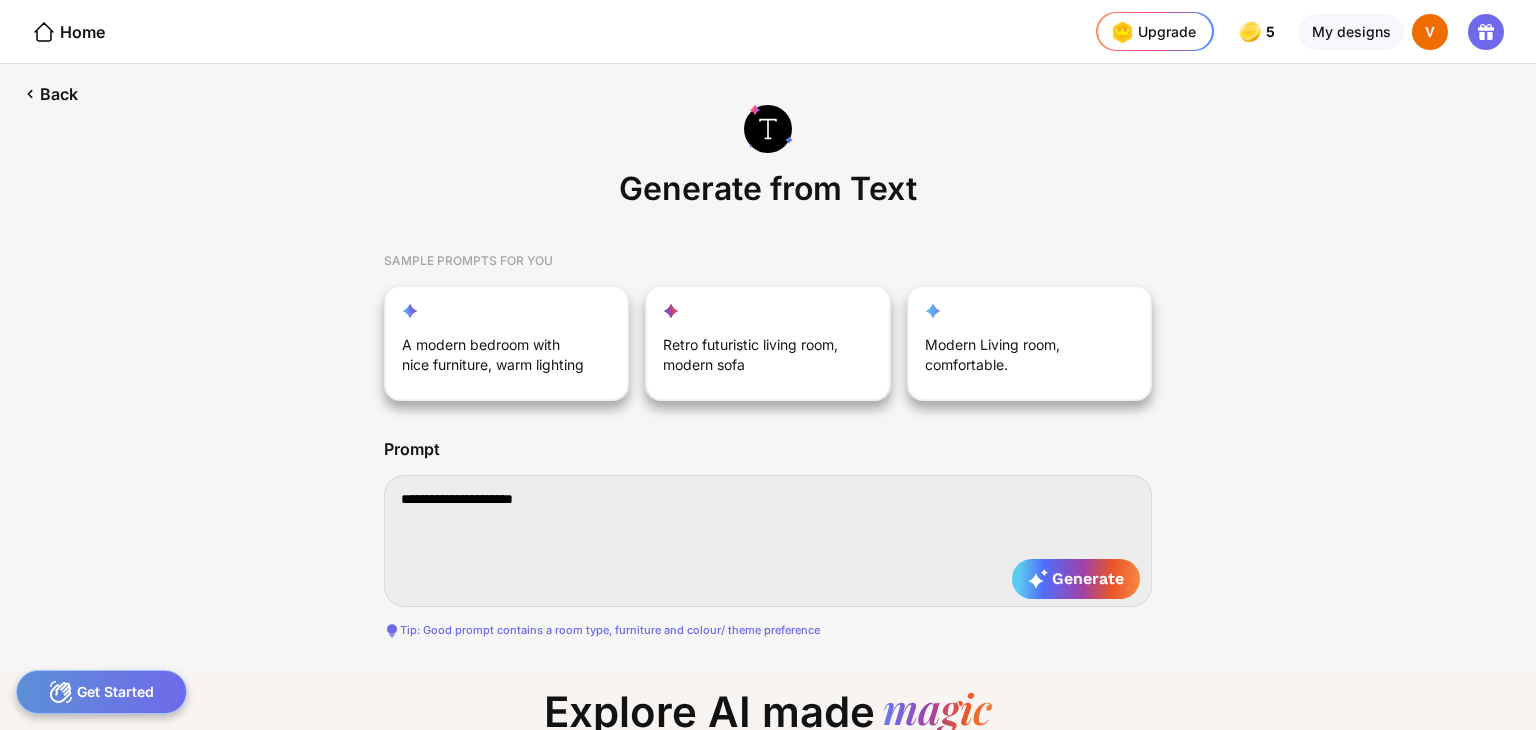 type on "**********" 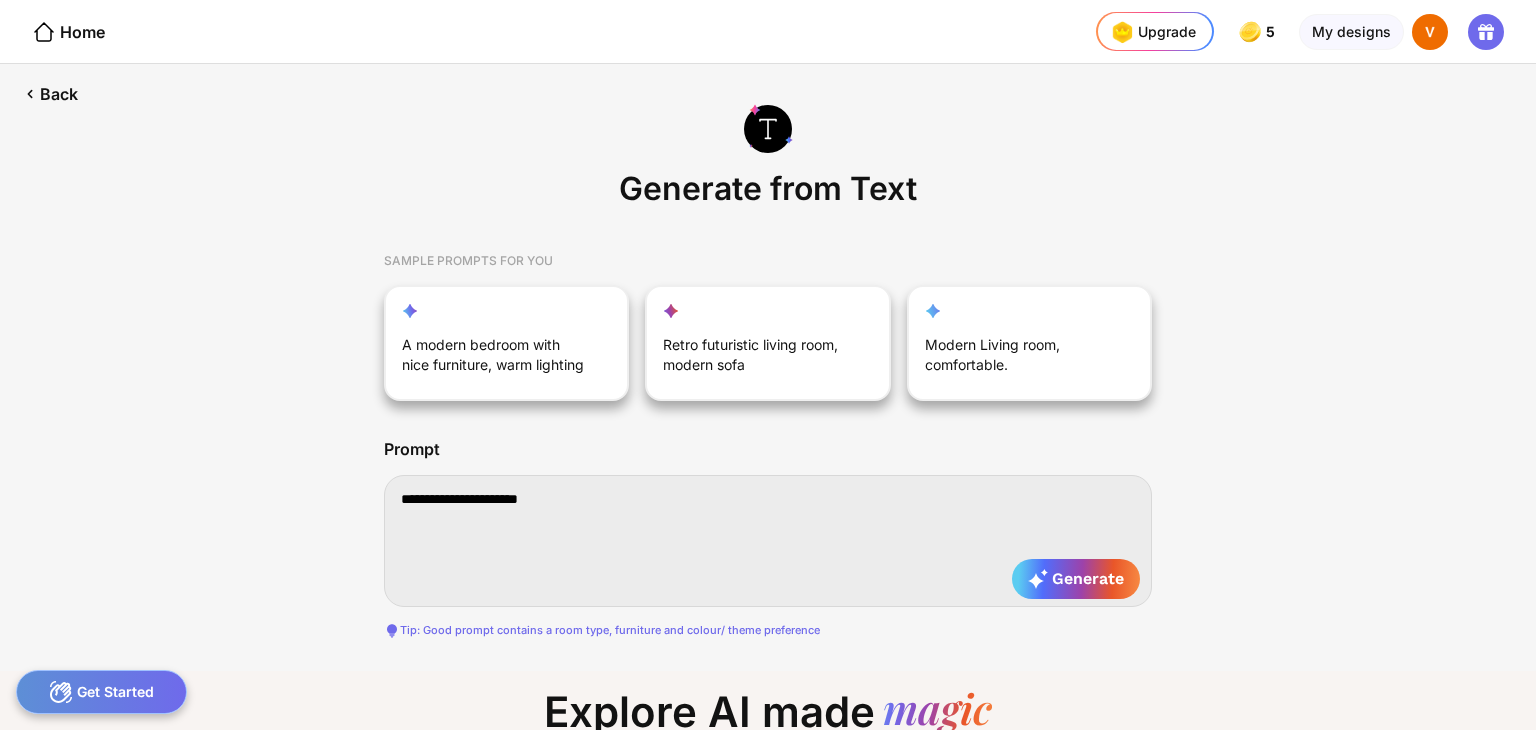 type on "**********" 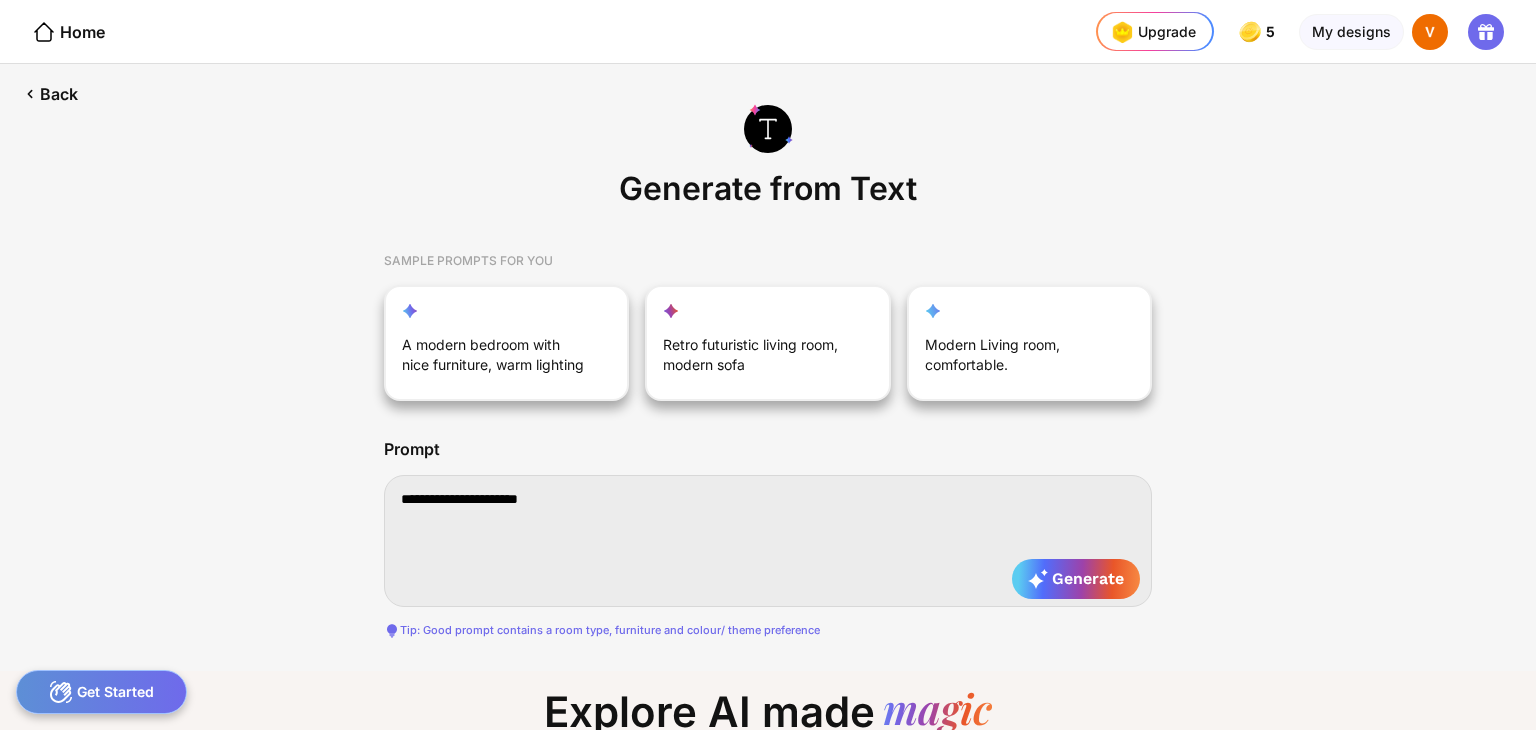 type on "**********" 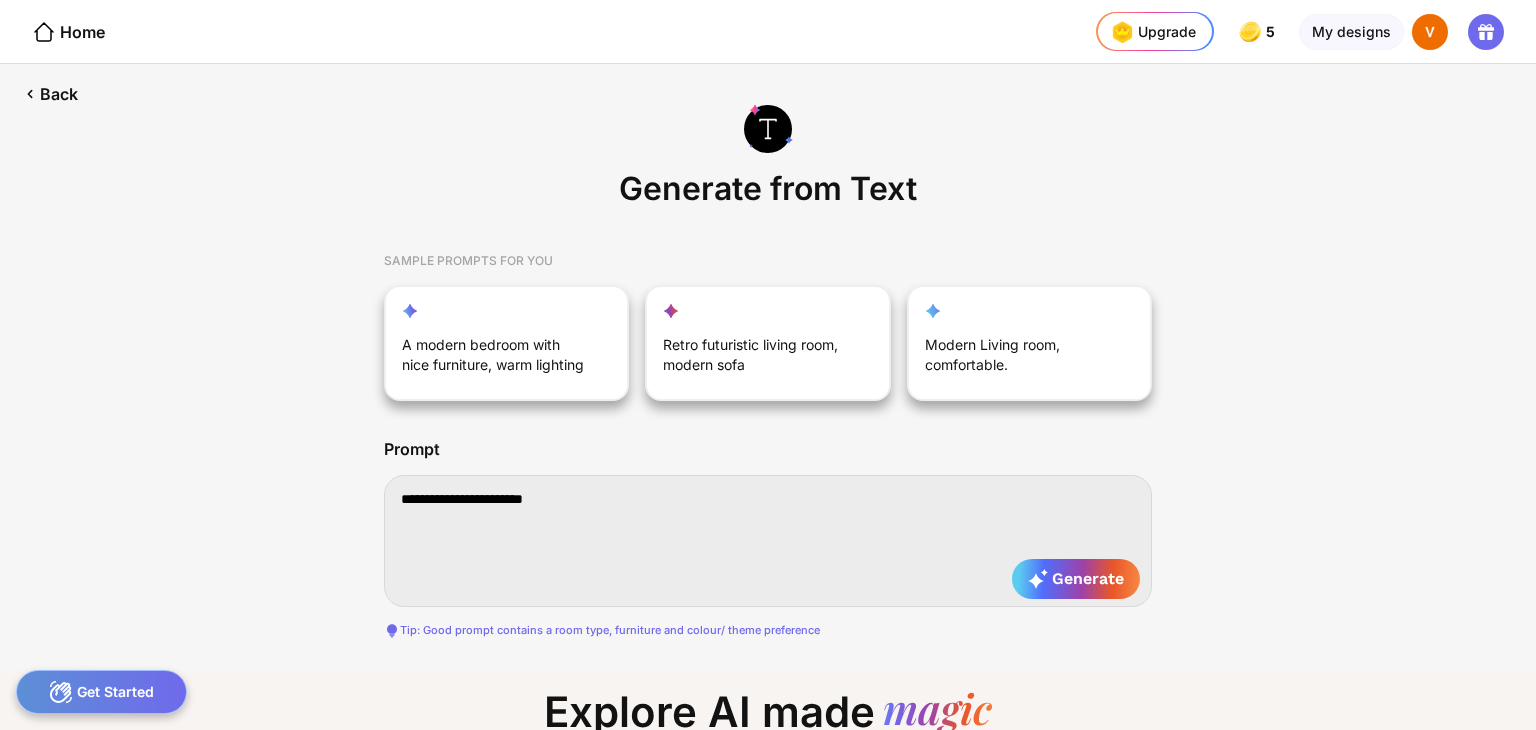 type on "**********" 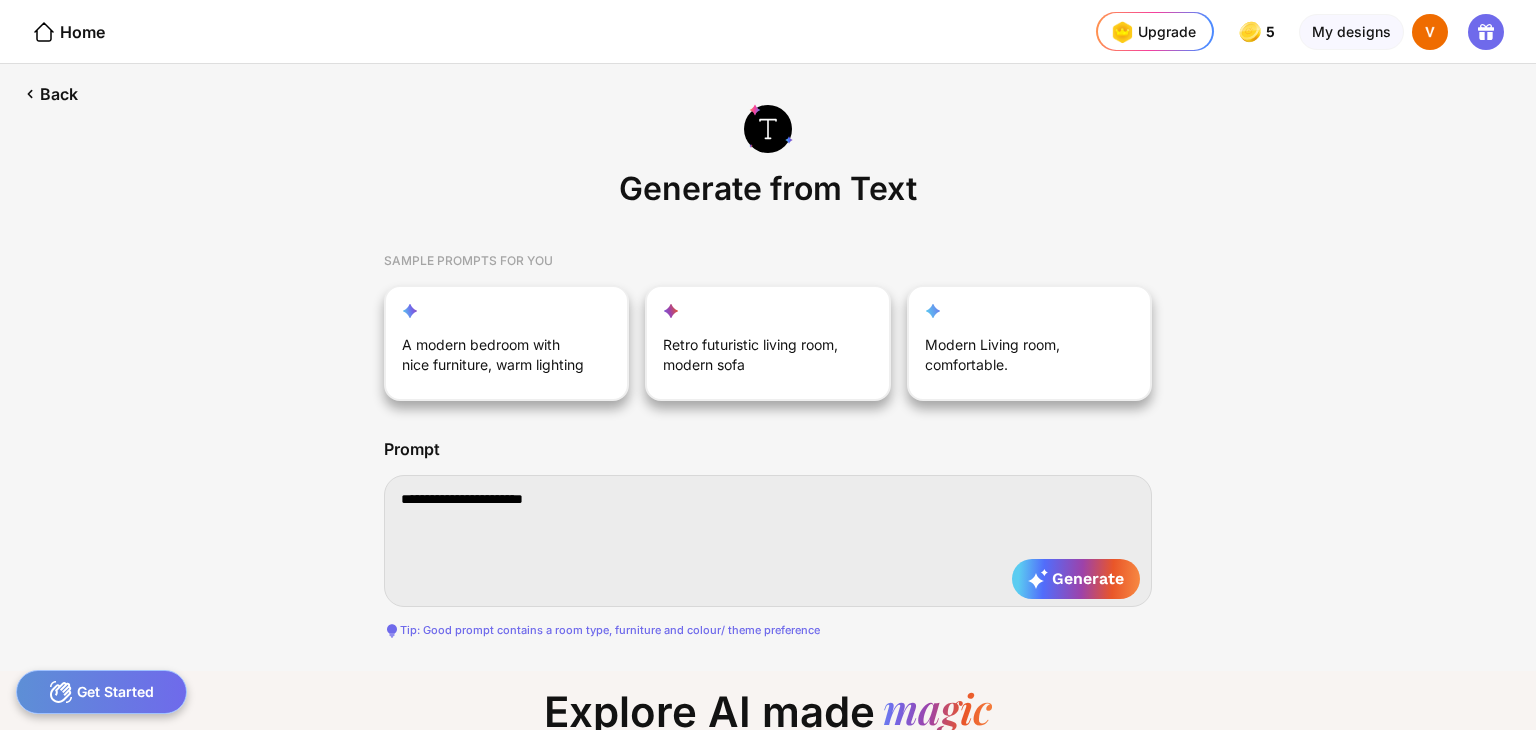 type on "**********" 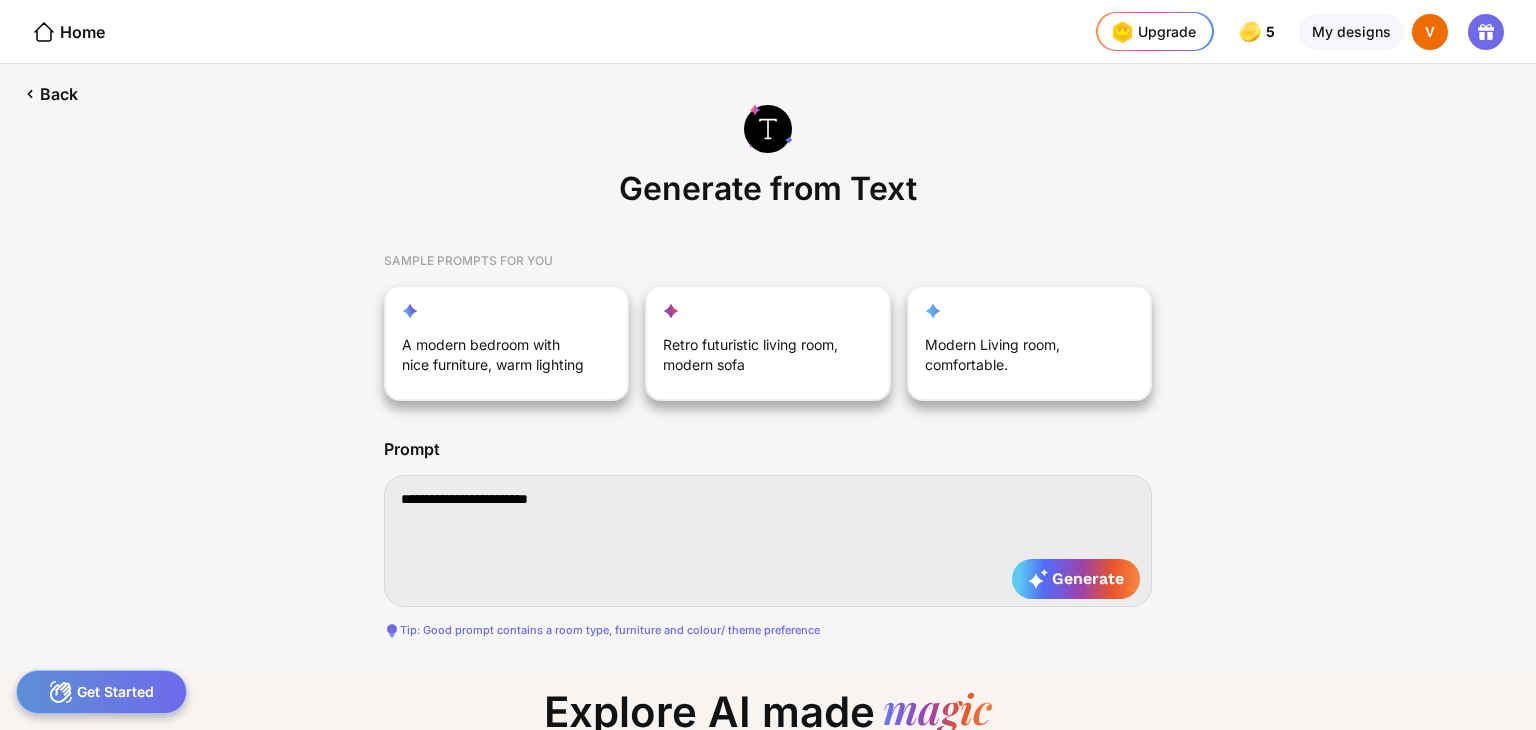 type on "**********" 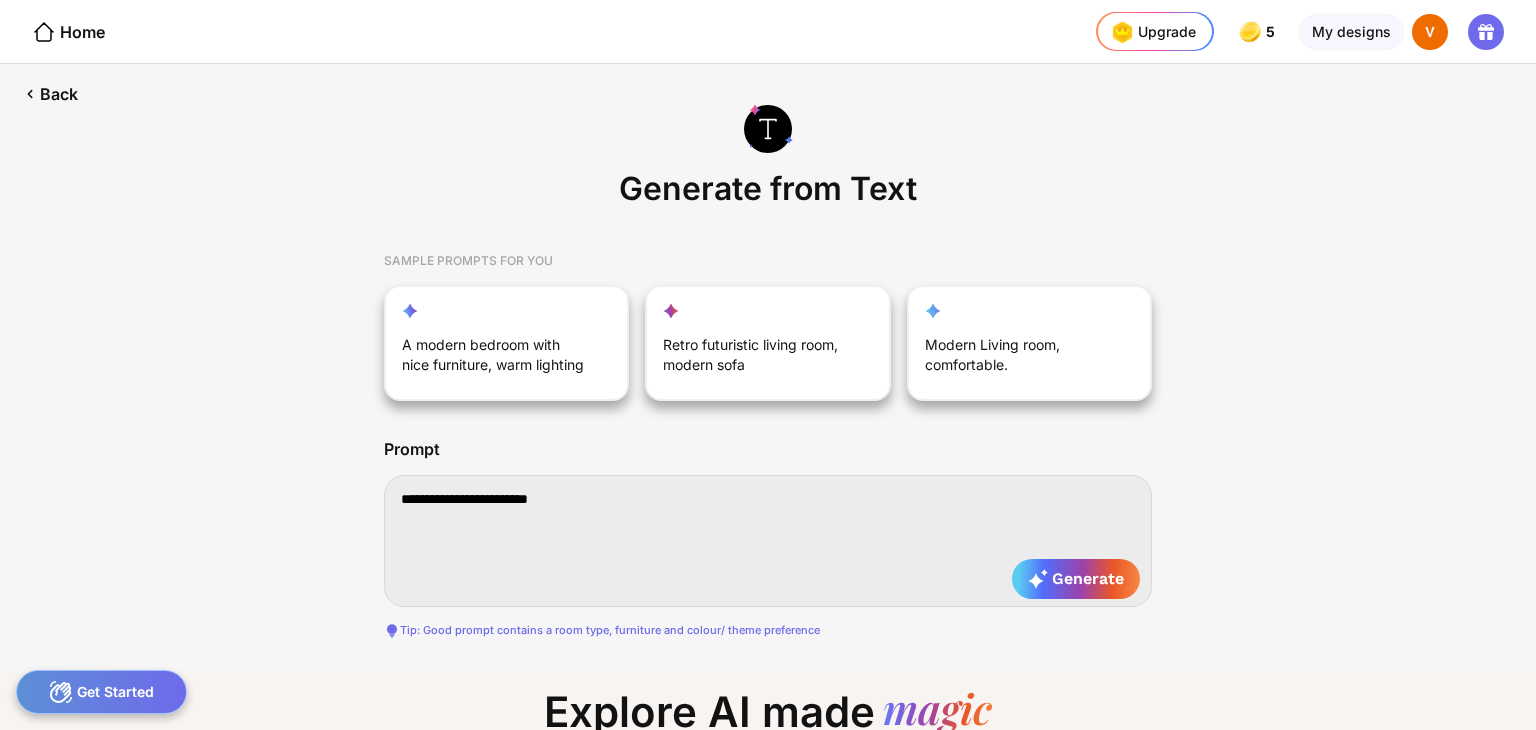 type on "**********" 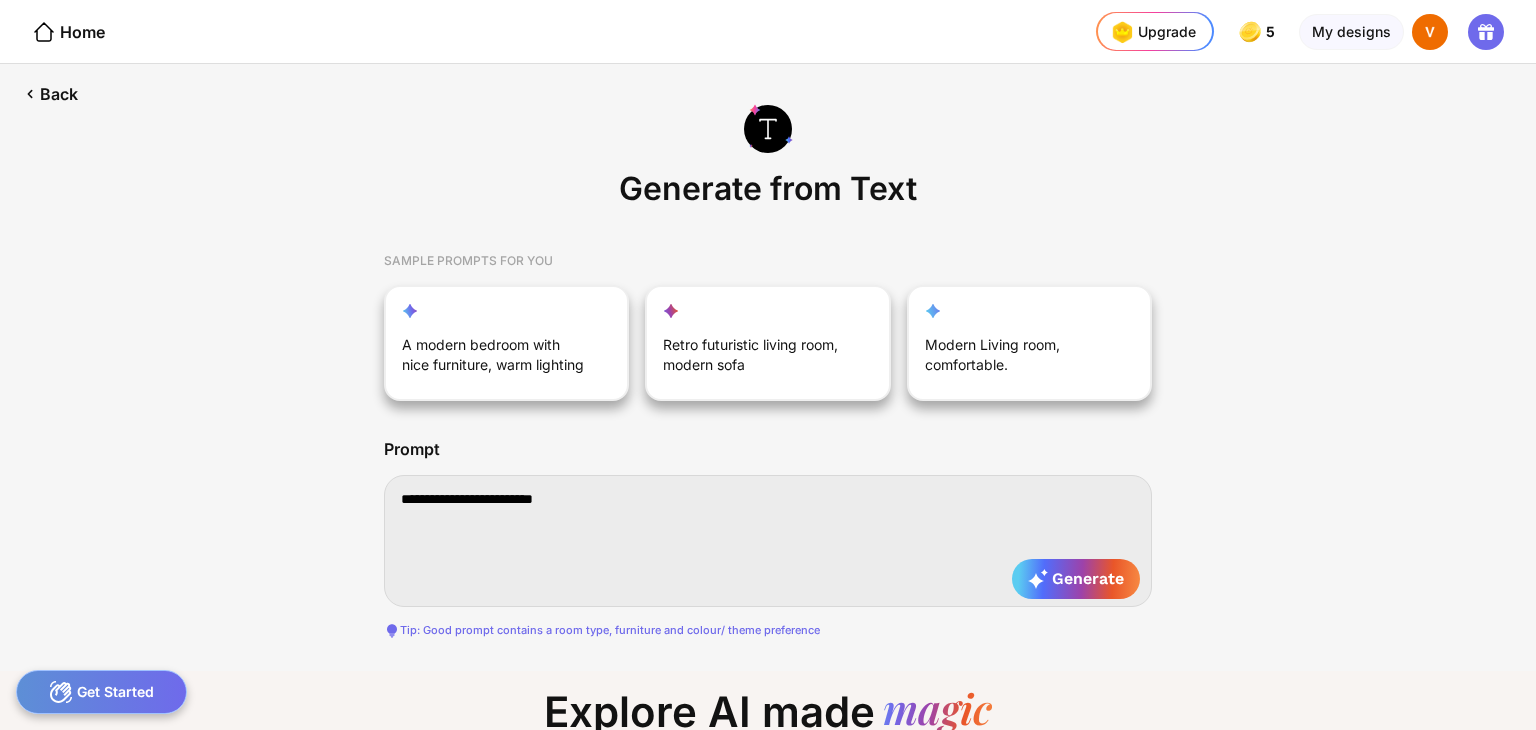 type on "**********" 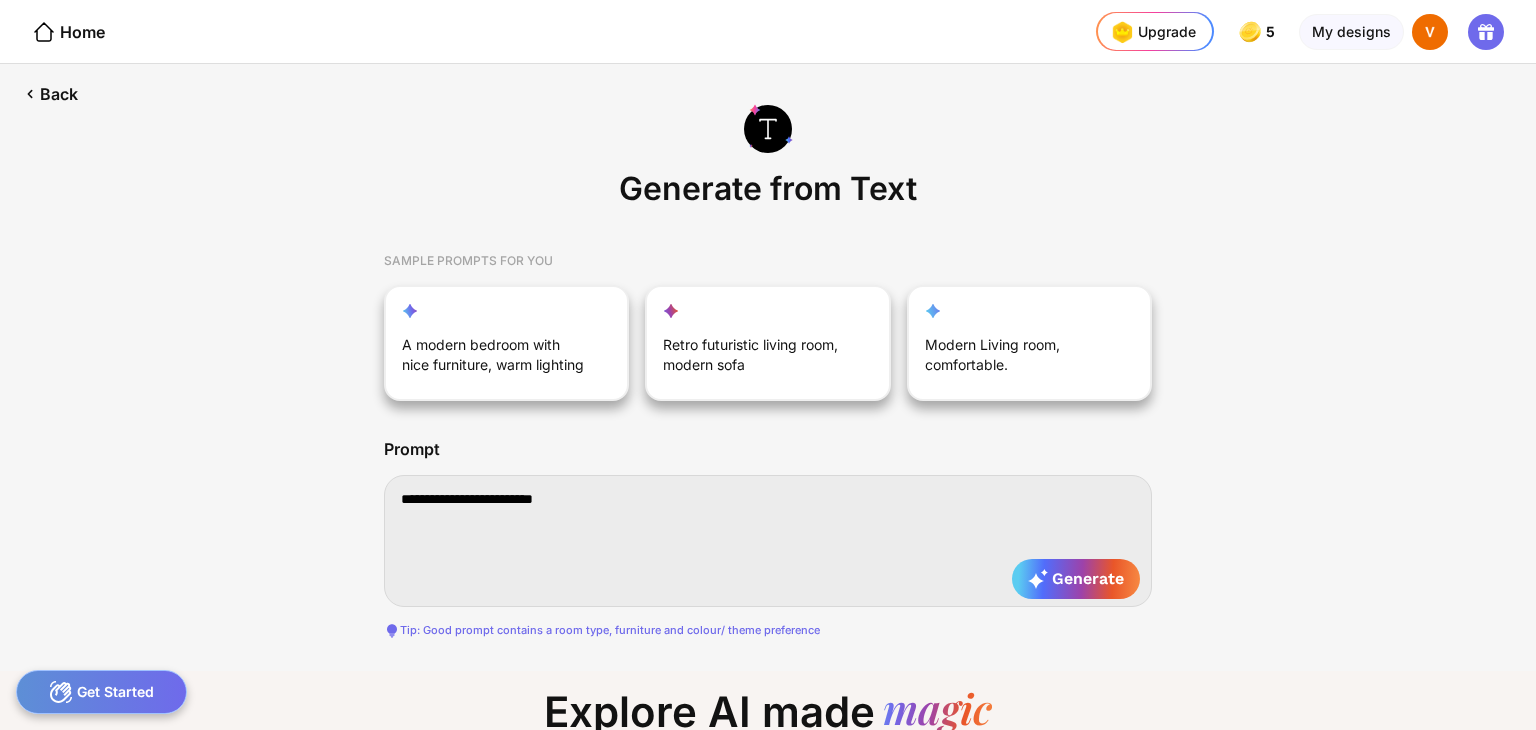 type on "**********" 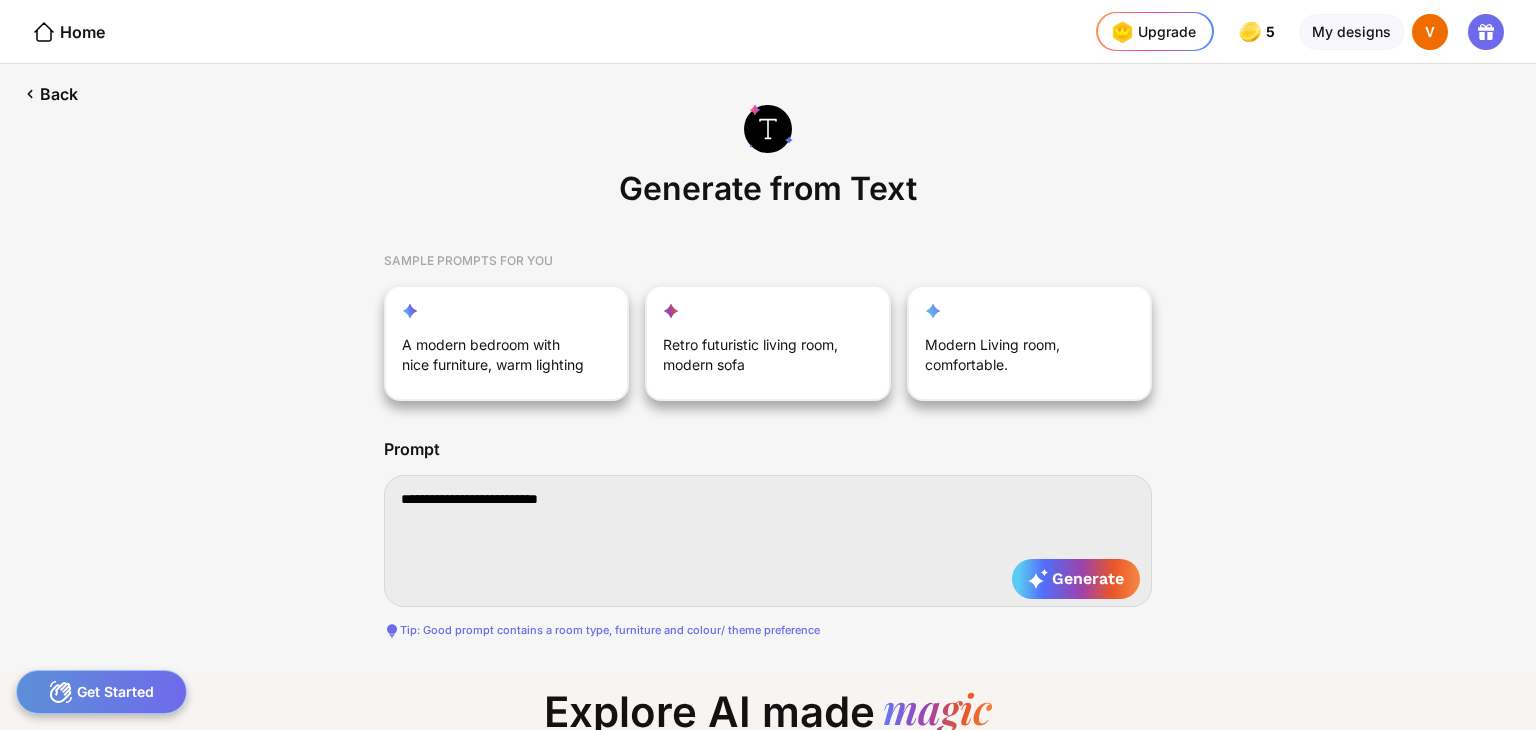 type on "**********" 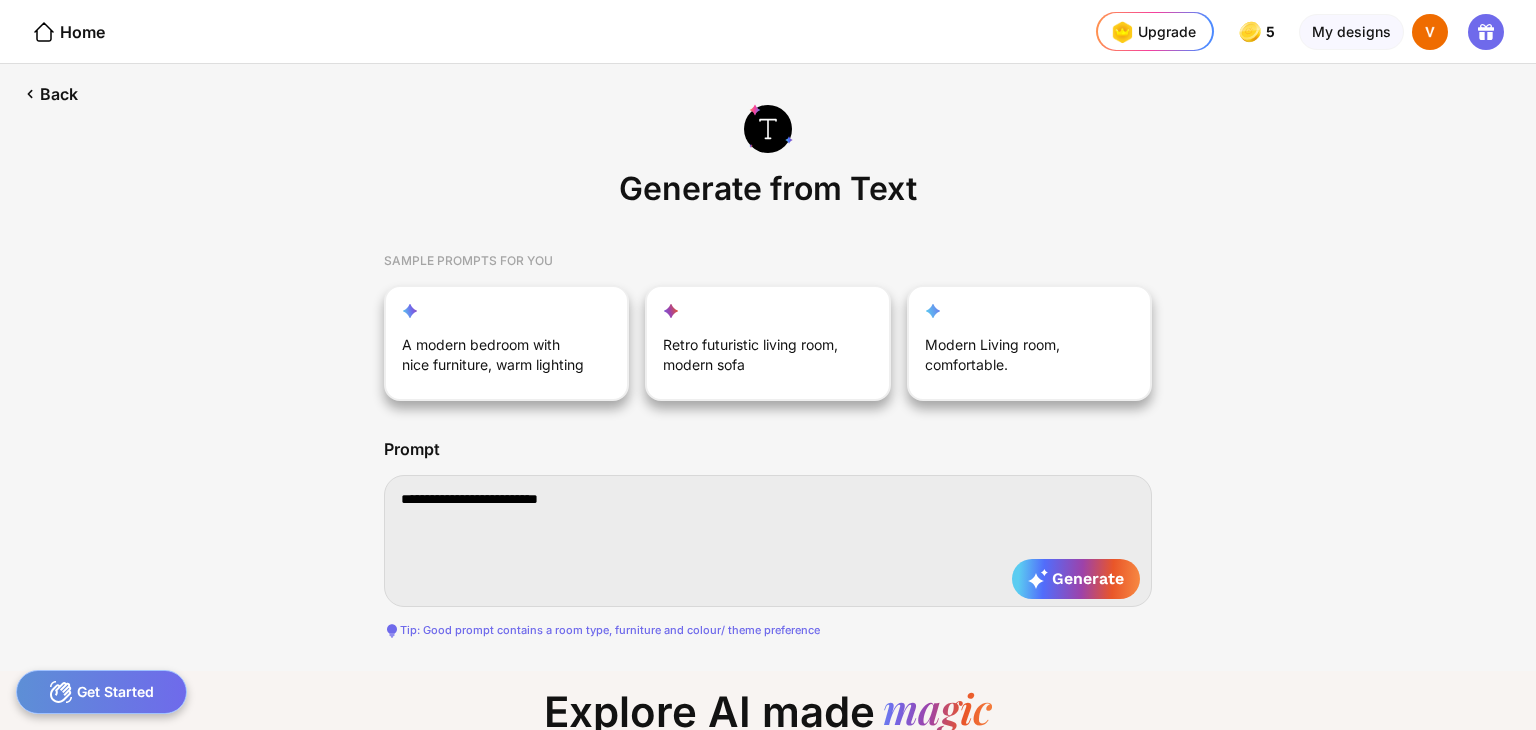 type on "**********" 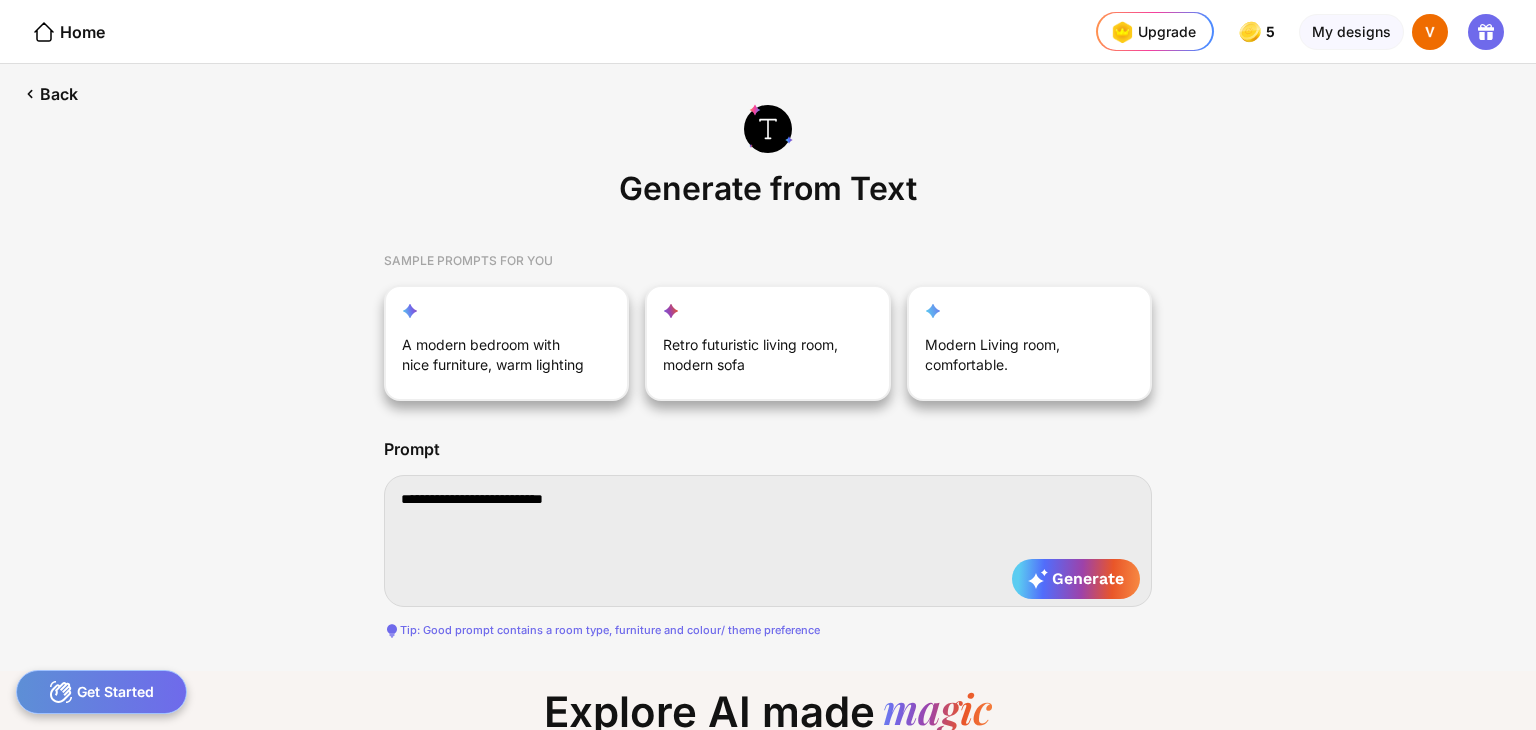 type on "**********" 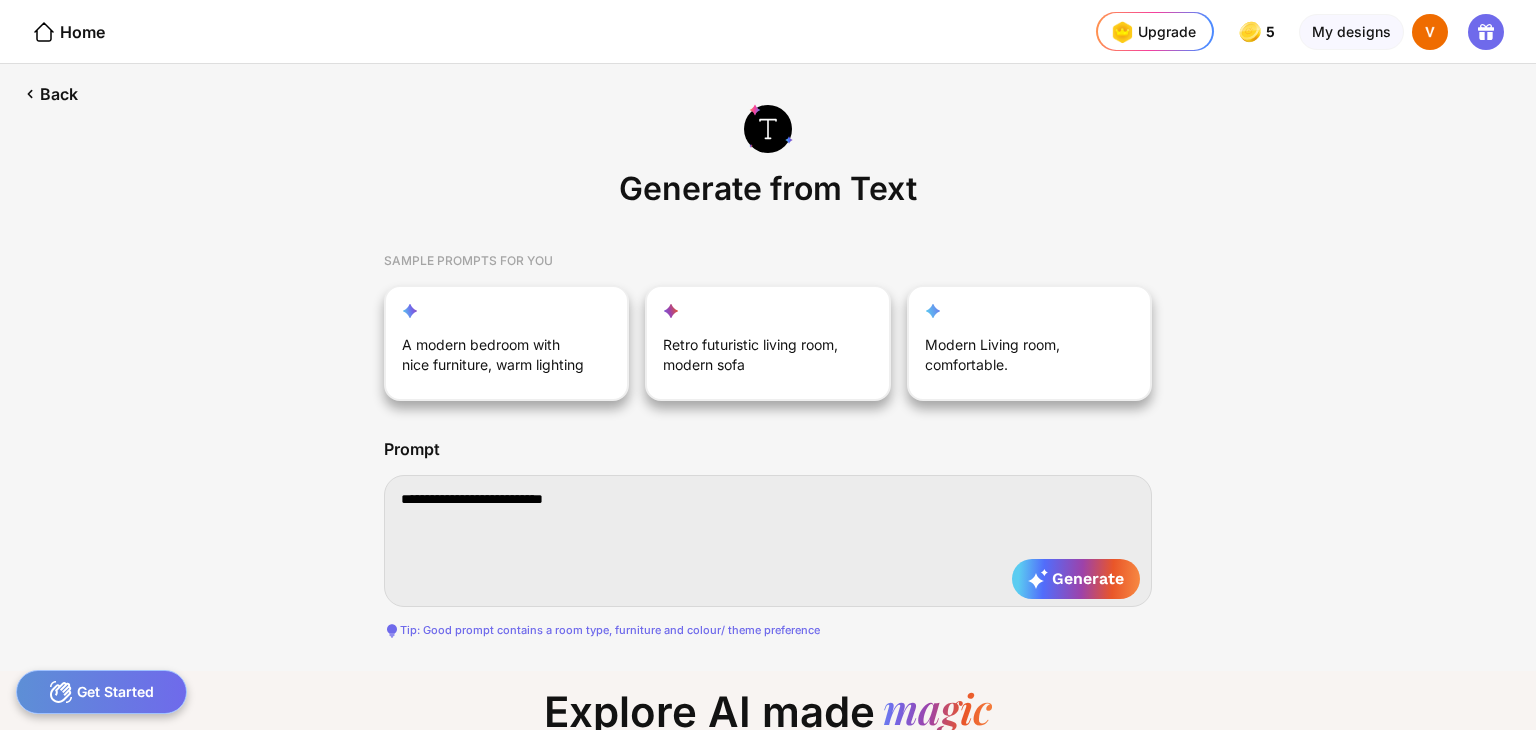 type on "**********" 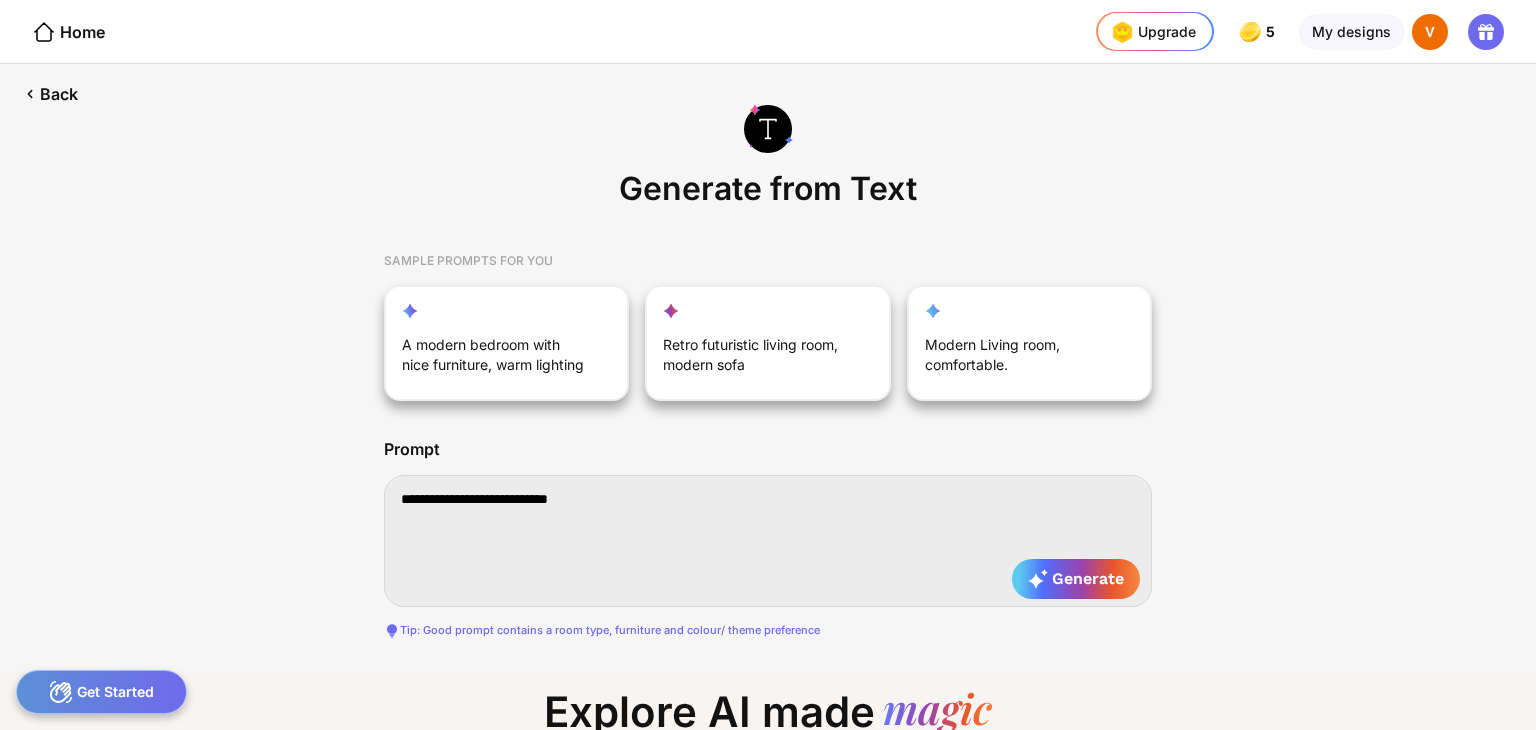type on "**********" 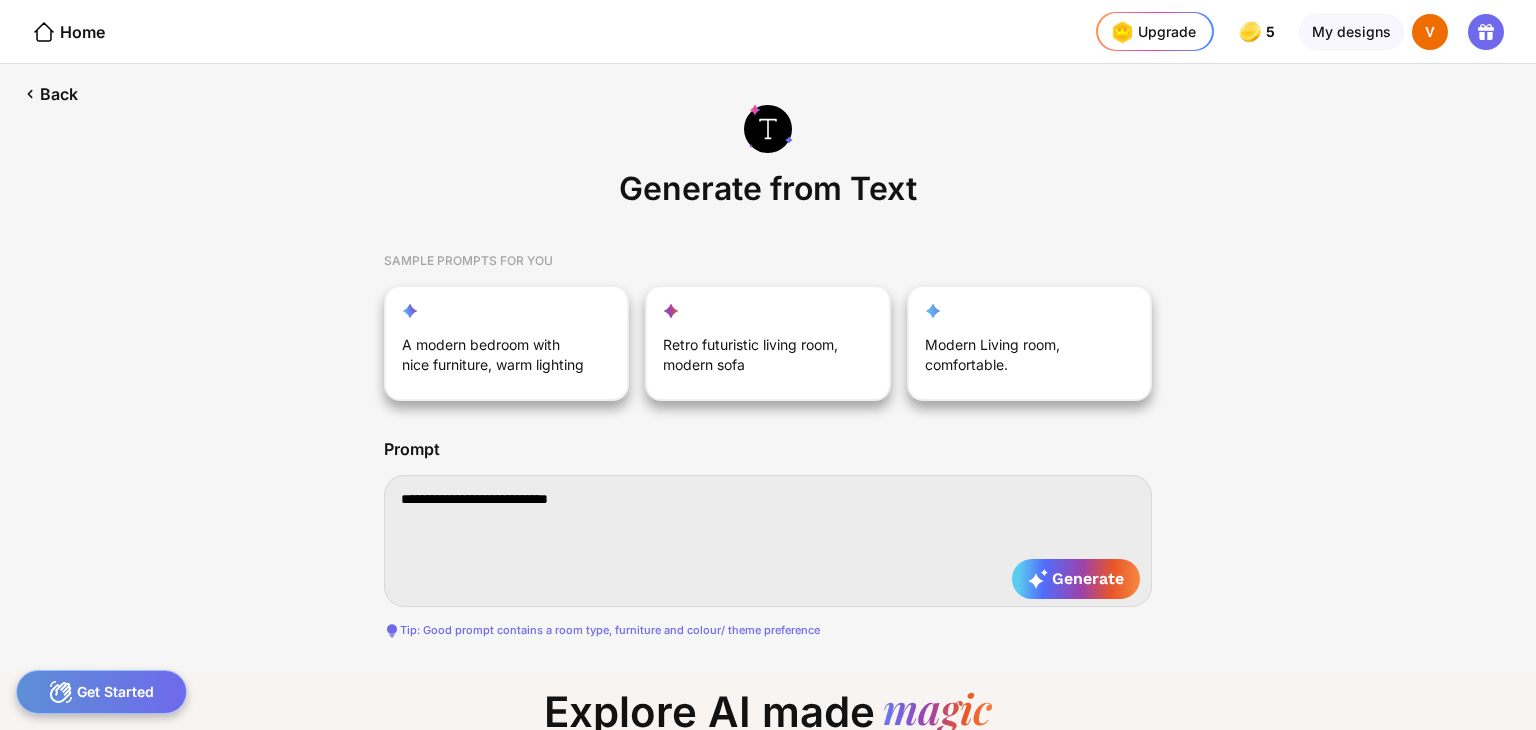 type on "**********" 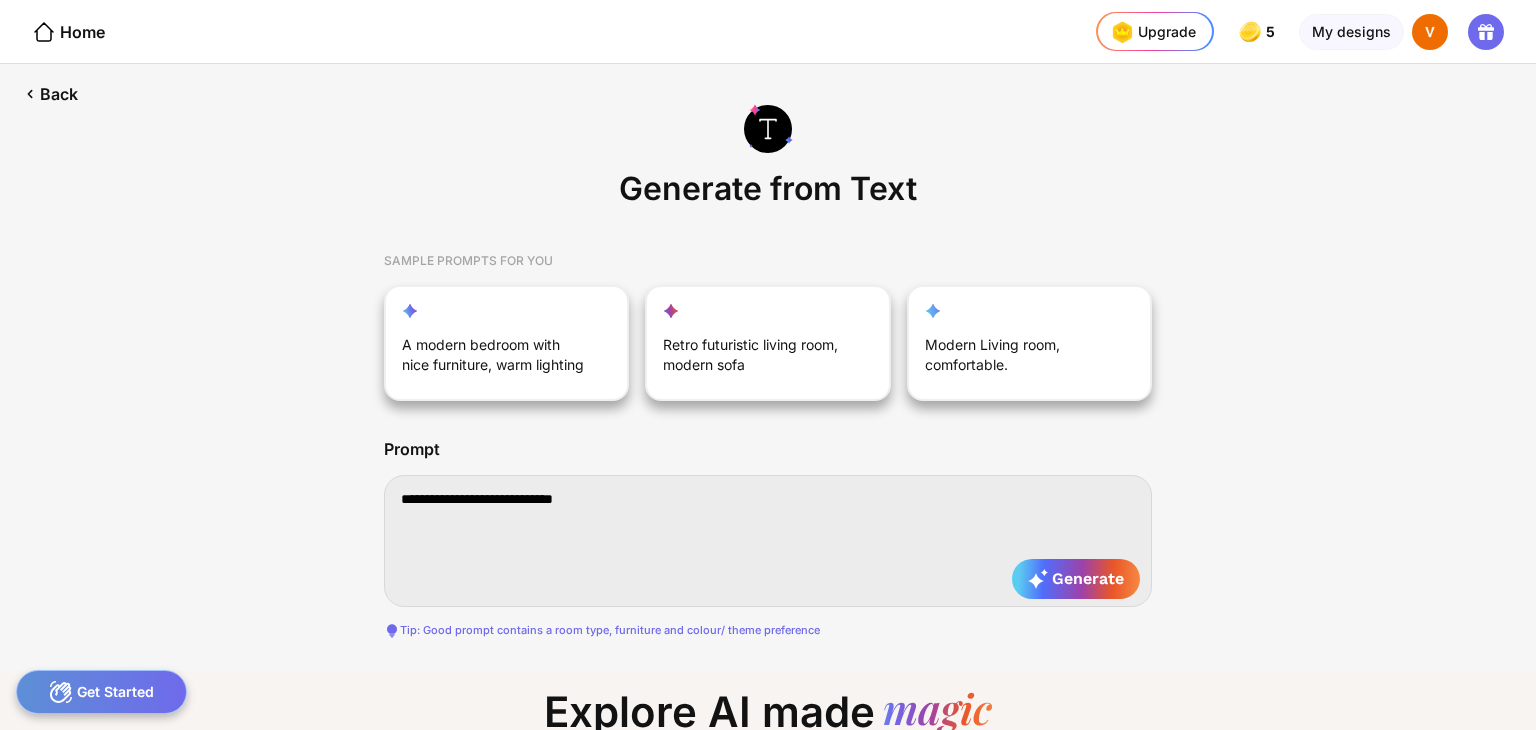 type on "**********" 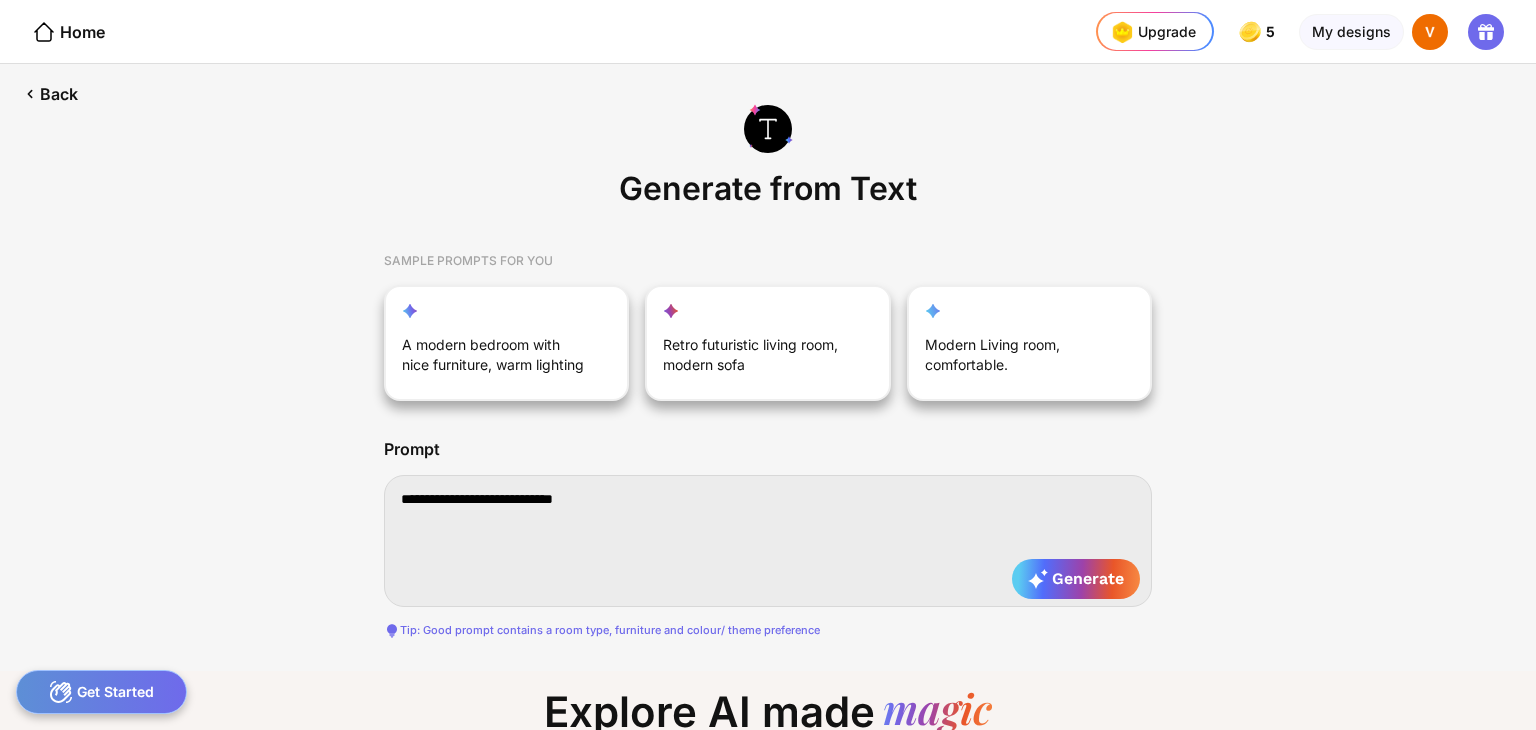 type on "**********" 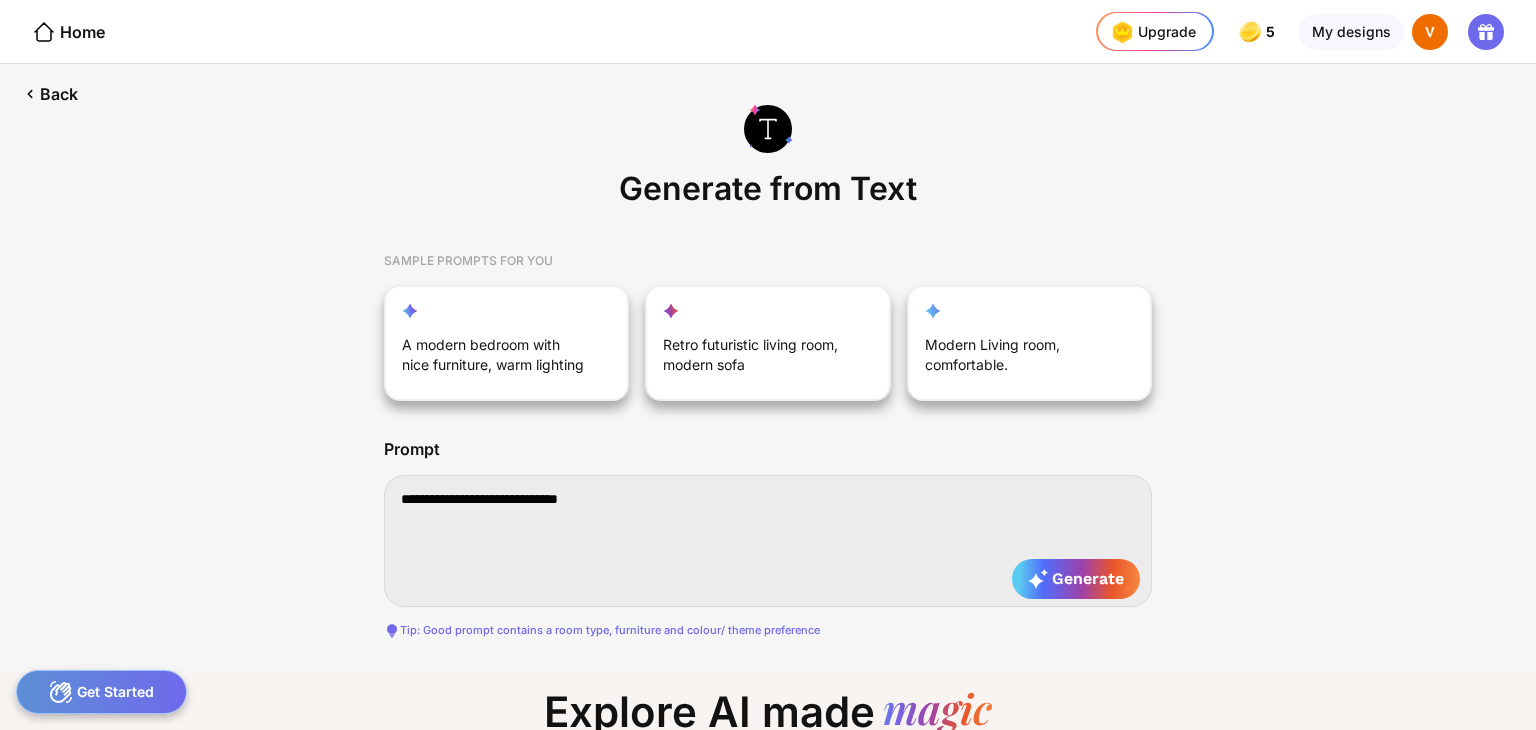 type on "**********" 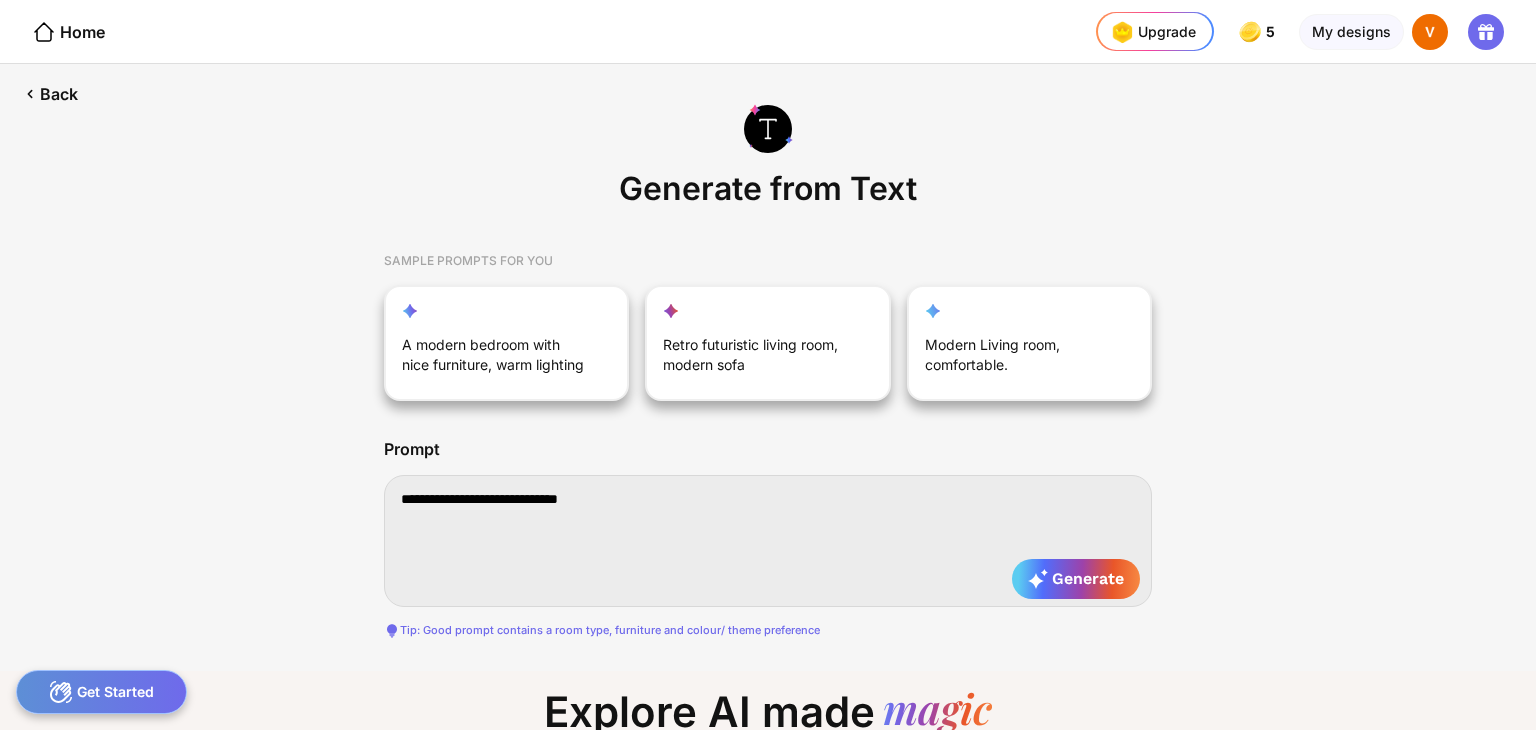 type on "**********" 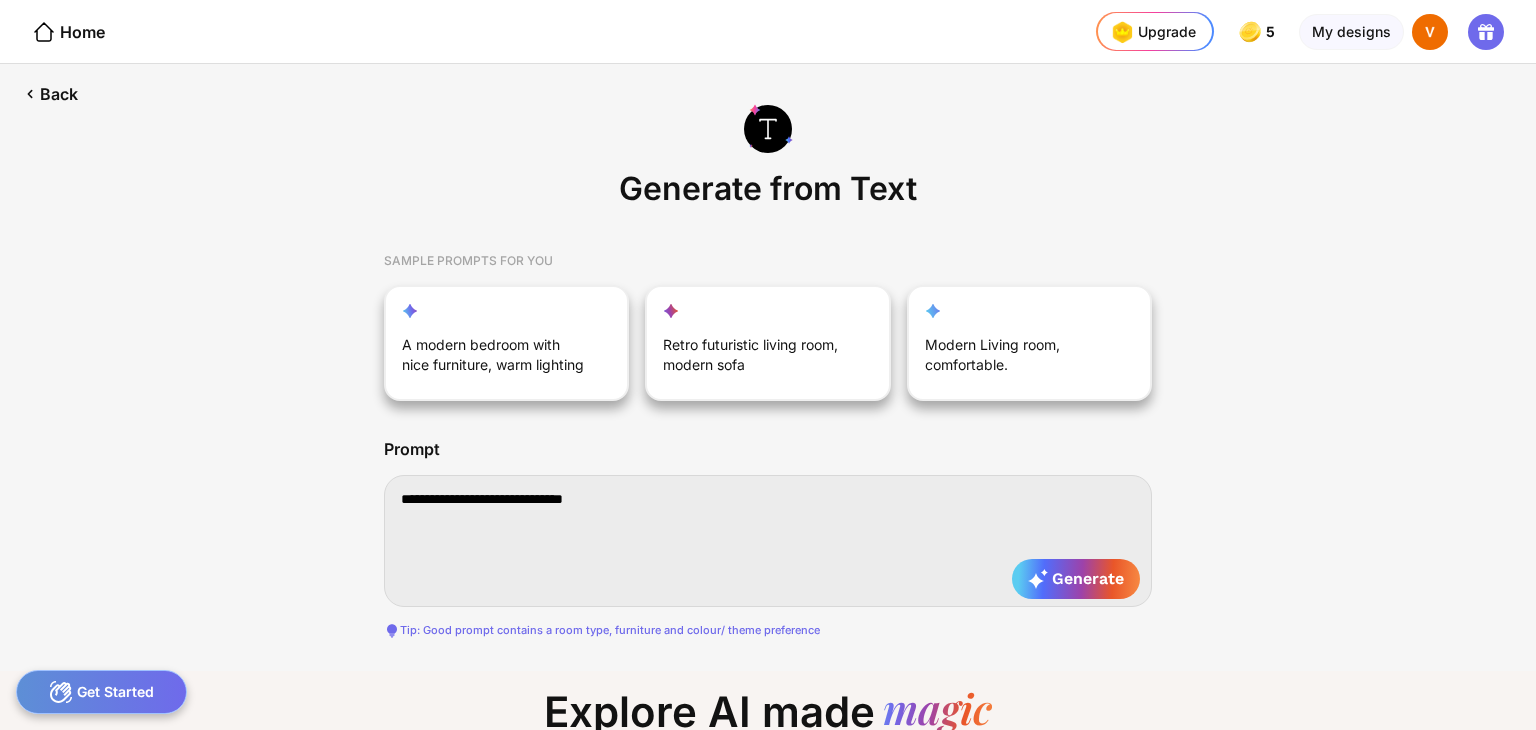 type on "**********" 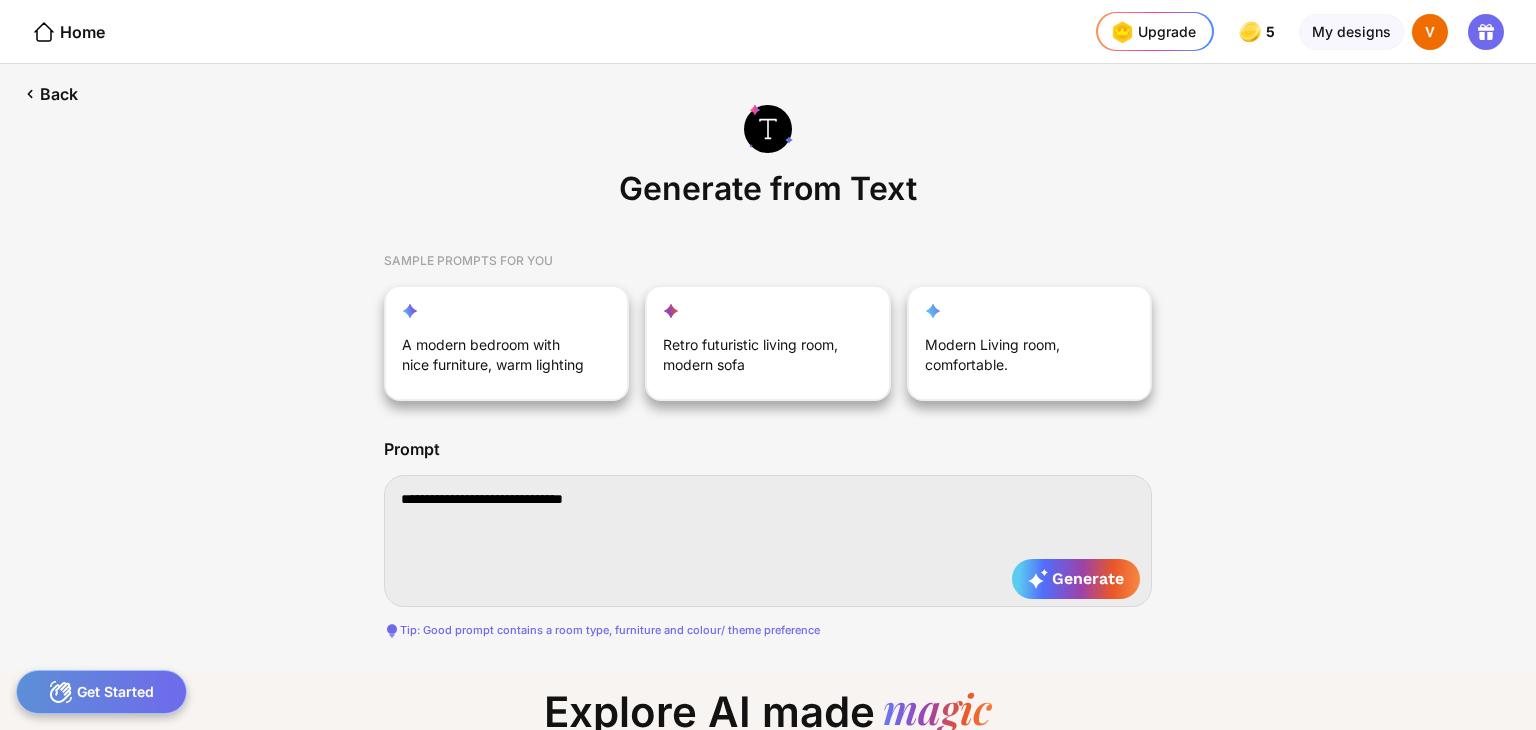 type on "**********" 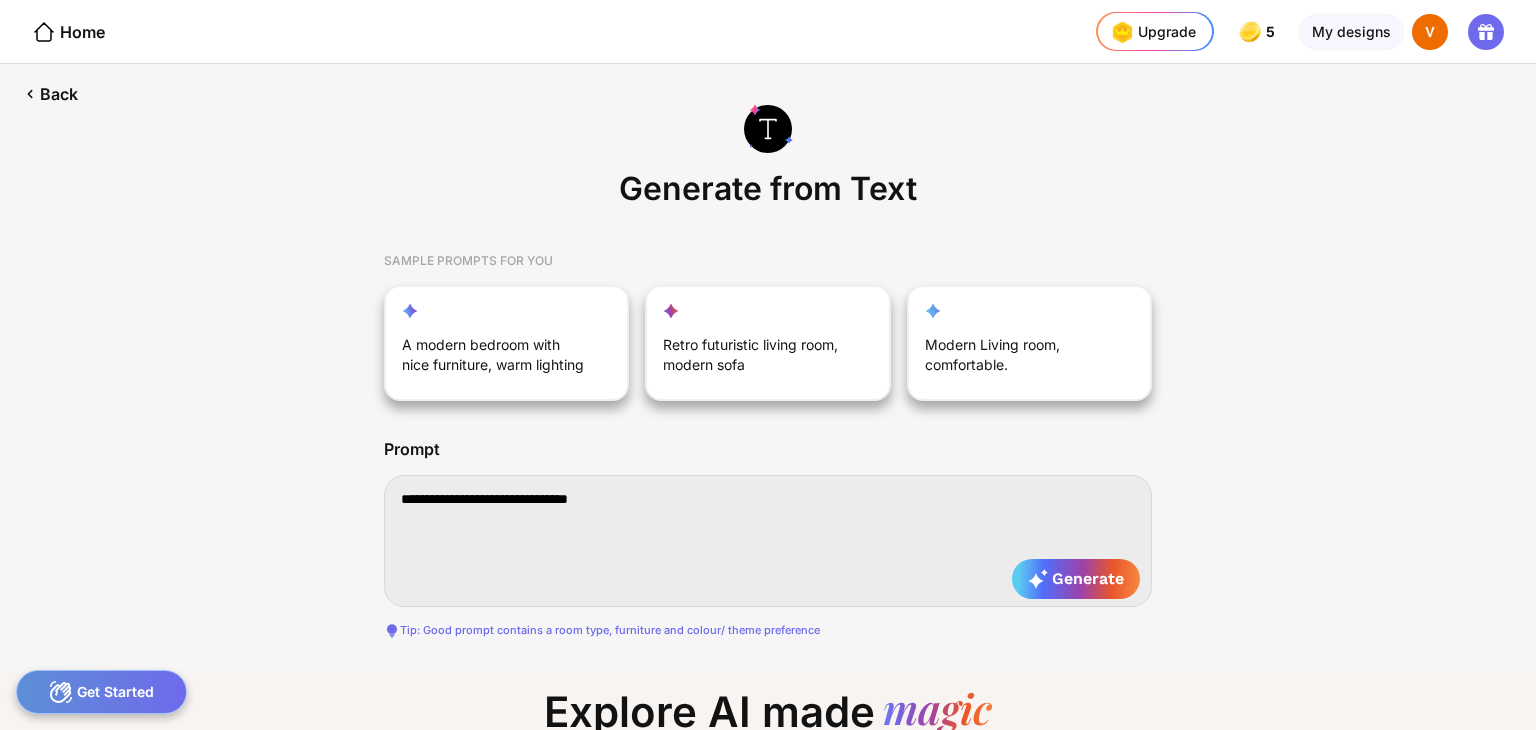 type on "**********" 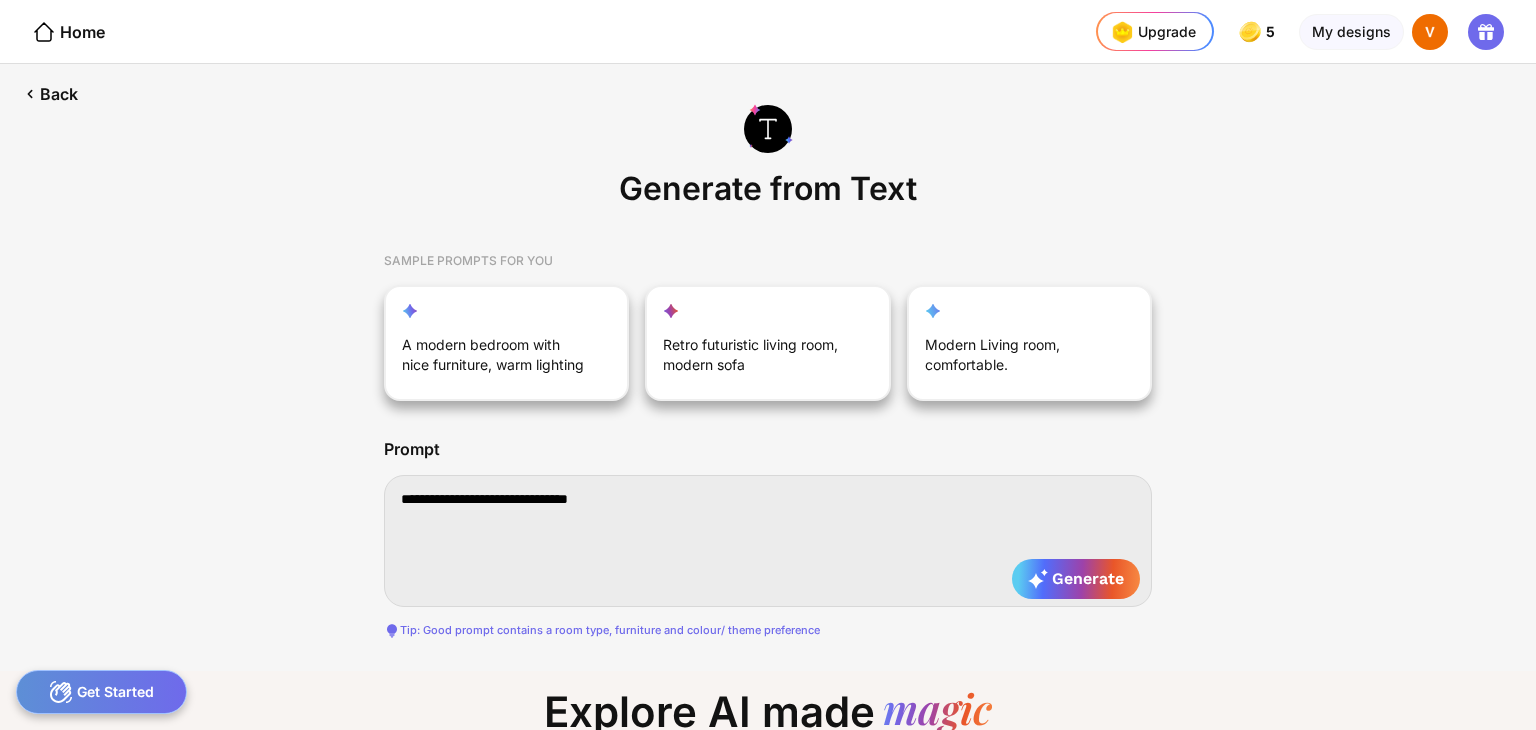 type on "**********" 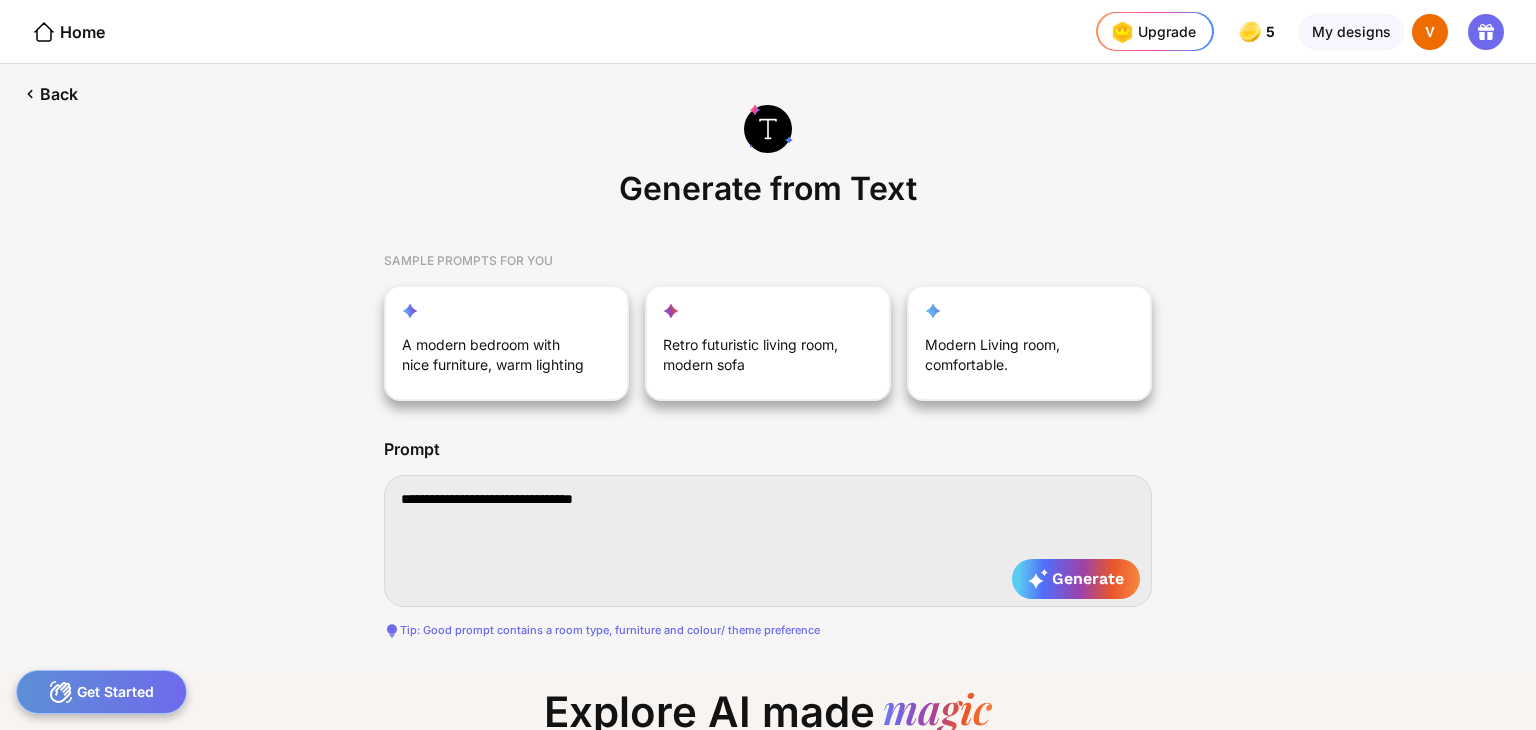 type on "**********" 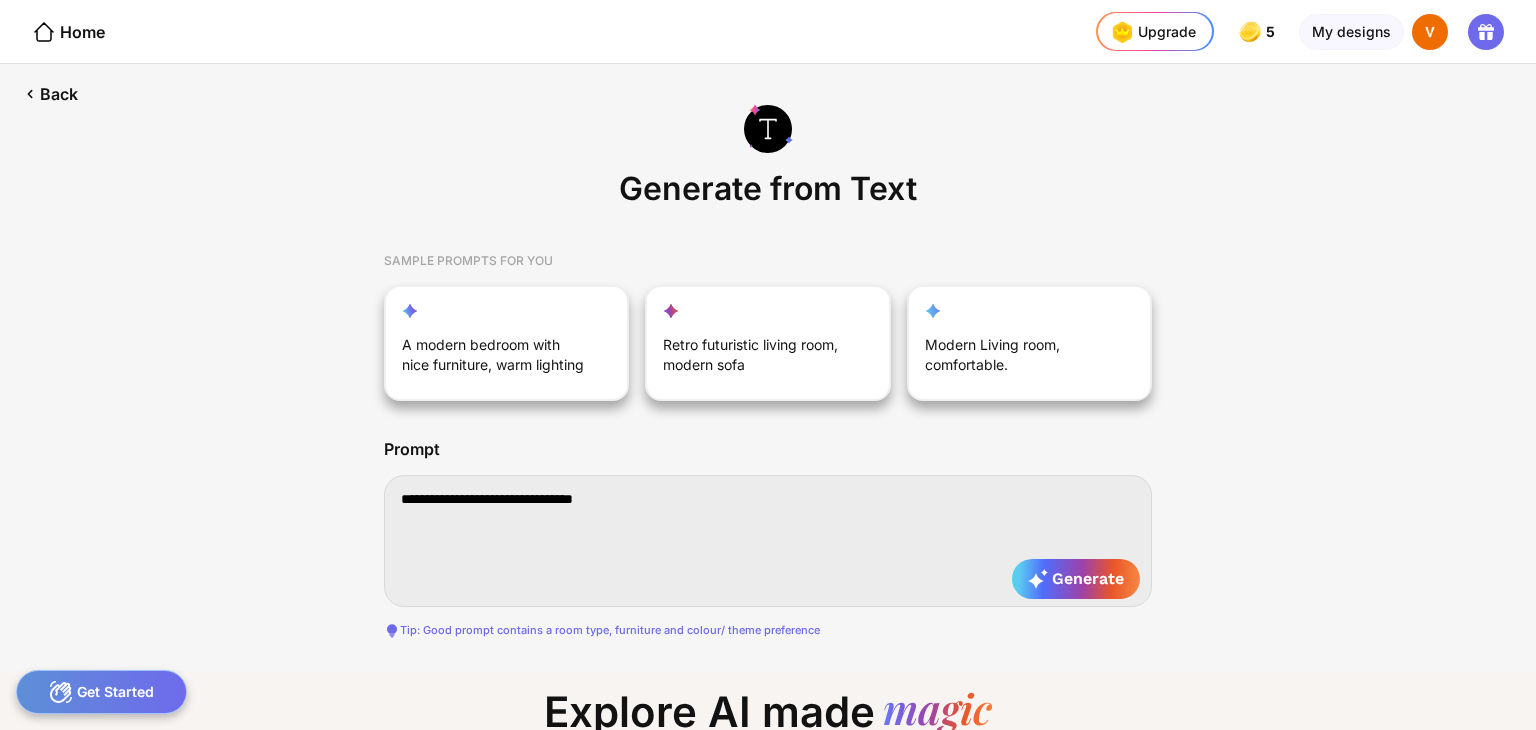 type on "**********" 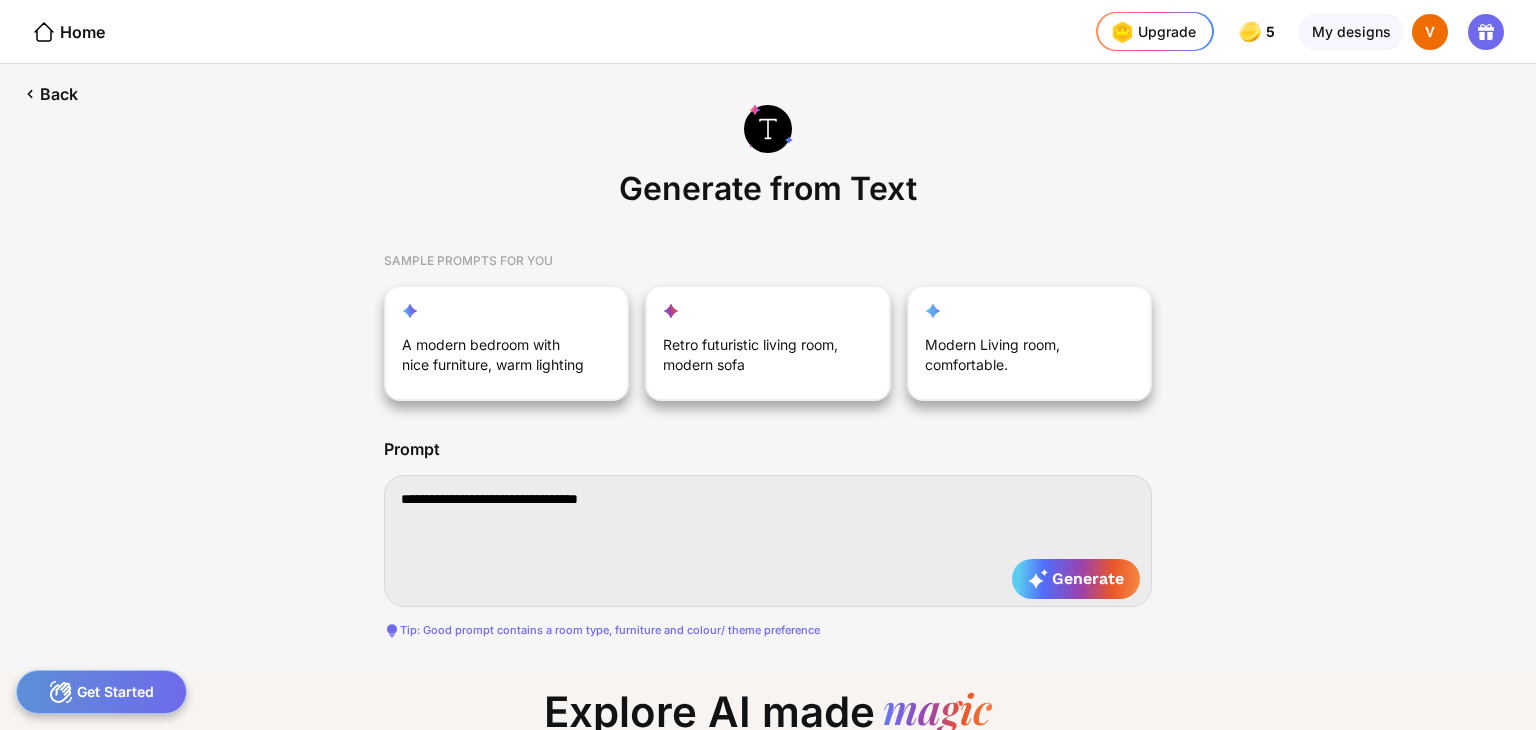 type on "**********" 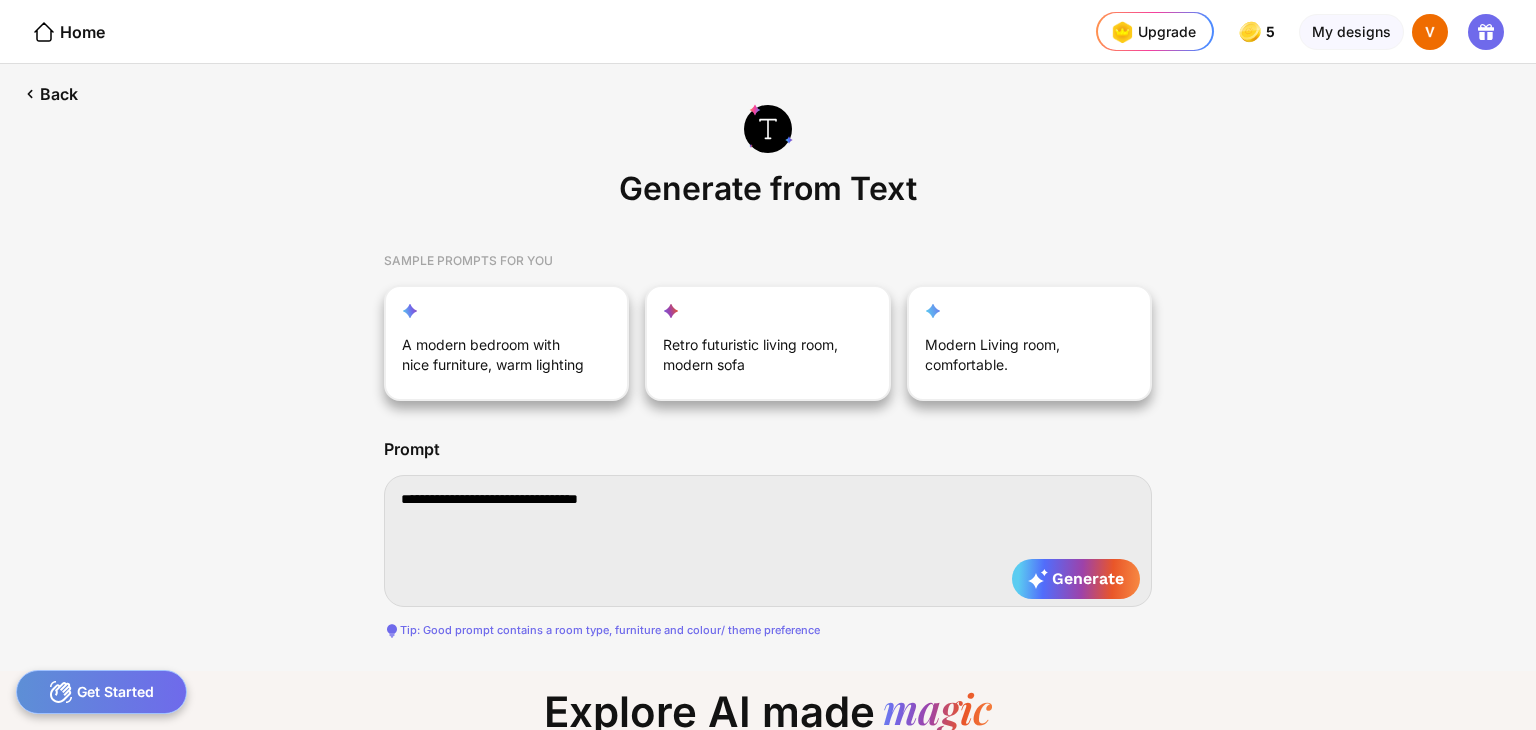 type on "**********" 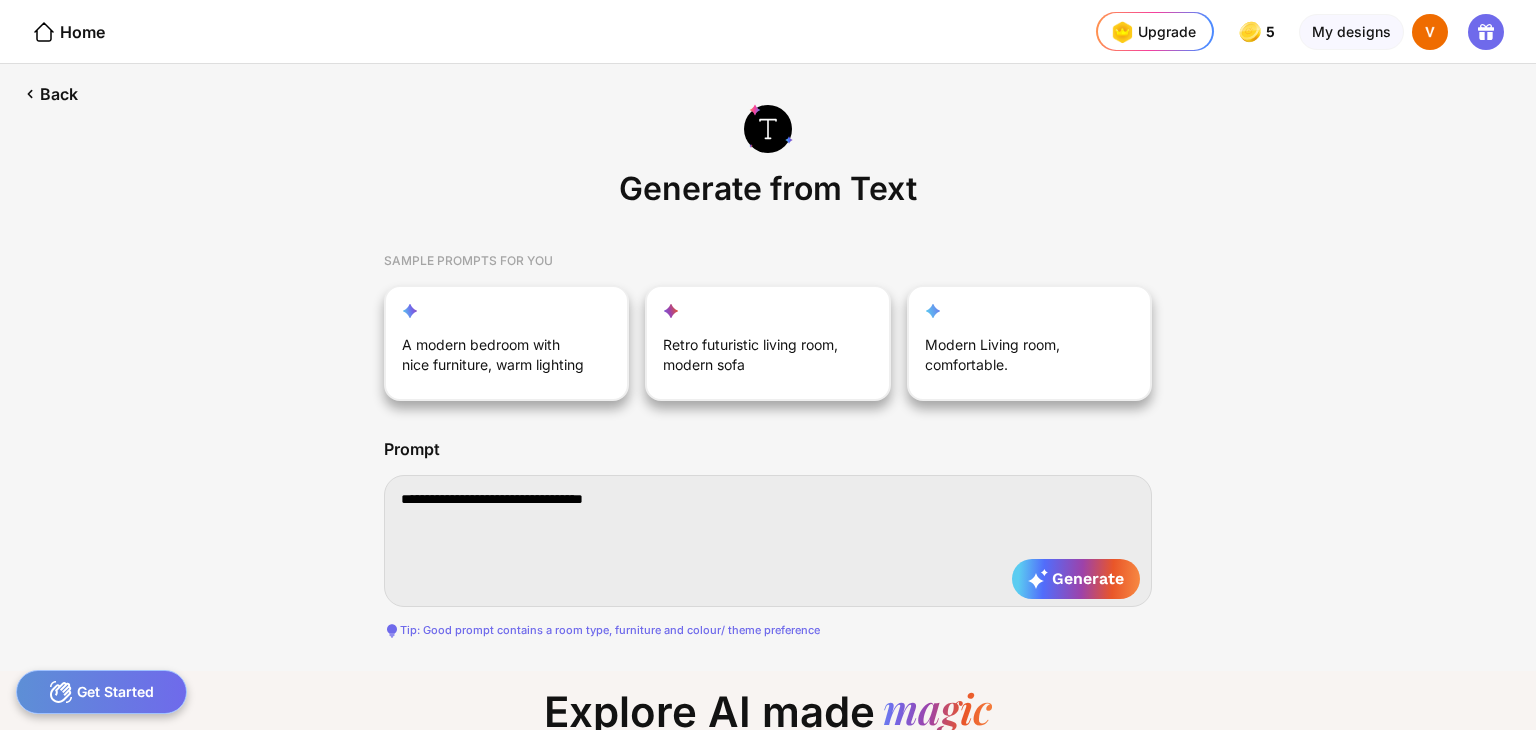 type on "**********" 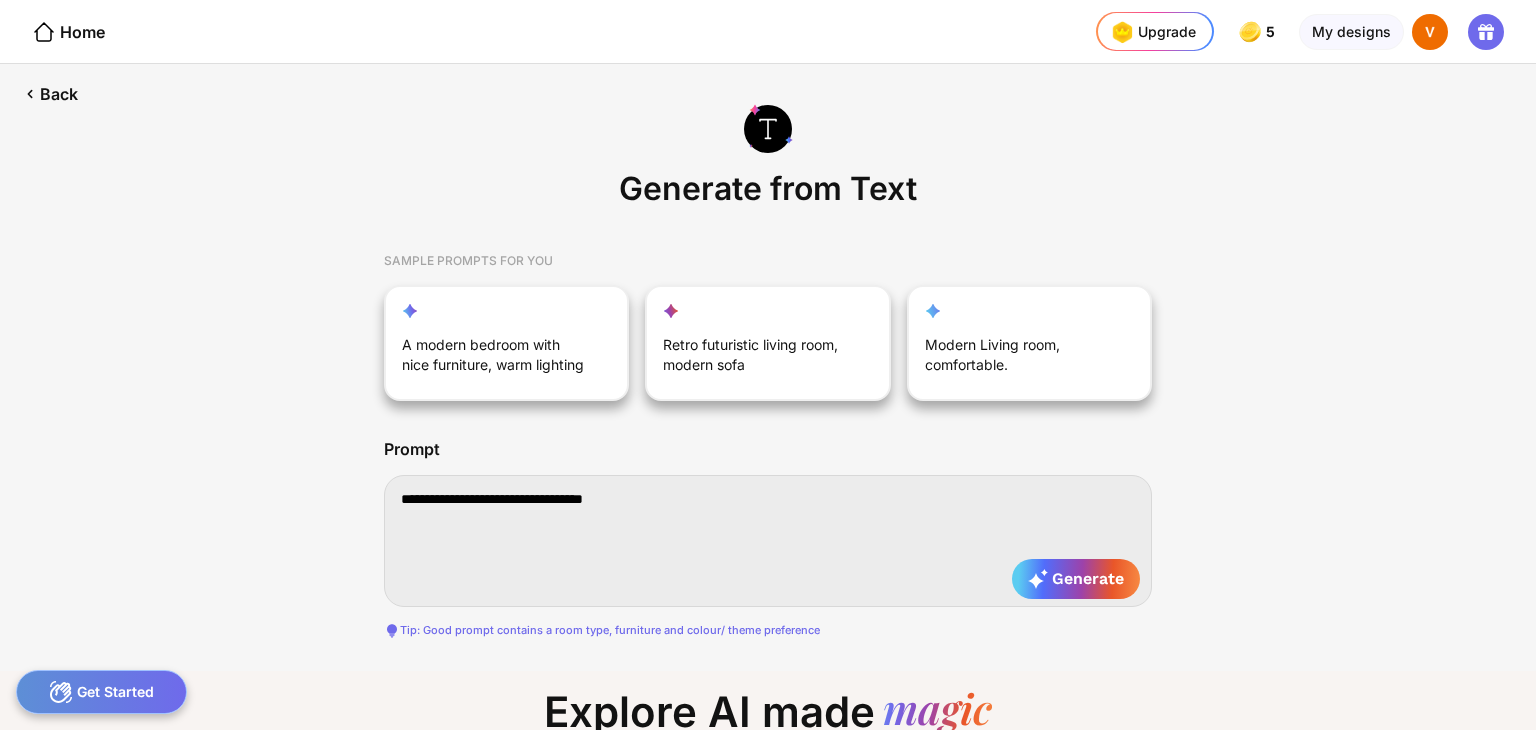 type on "**********" 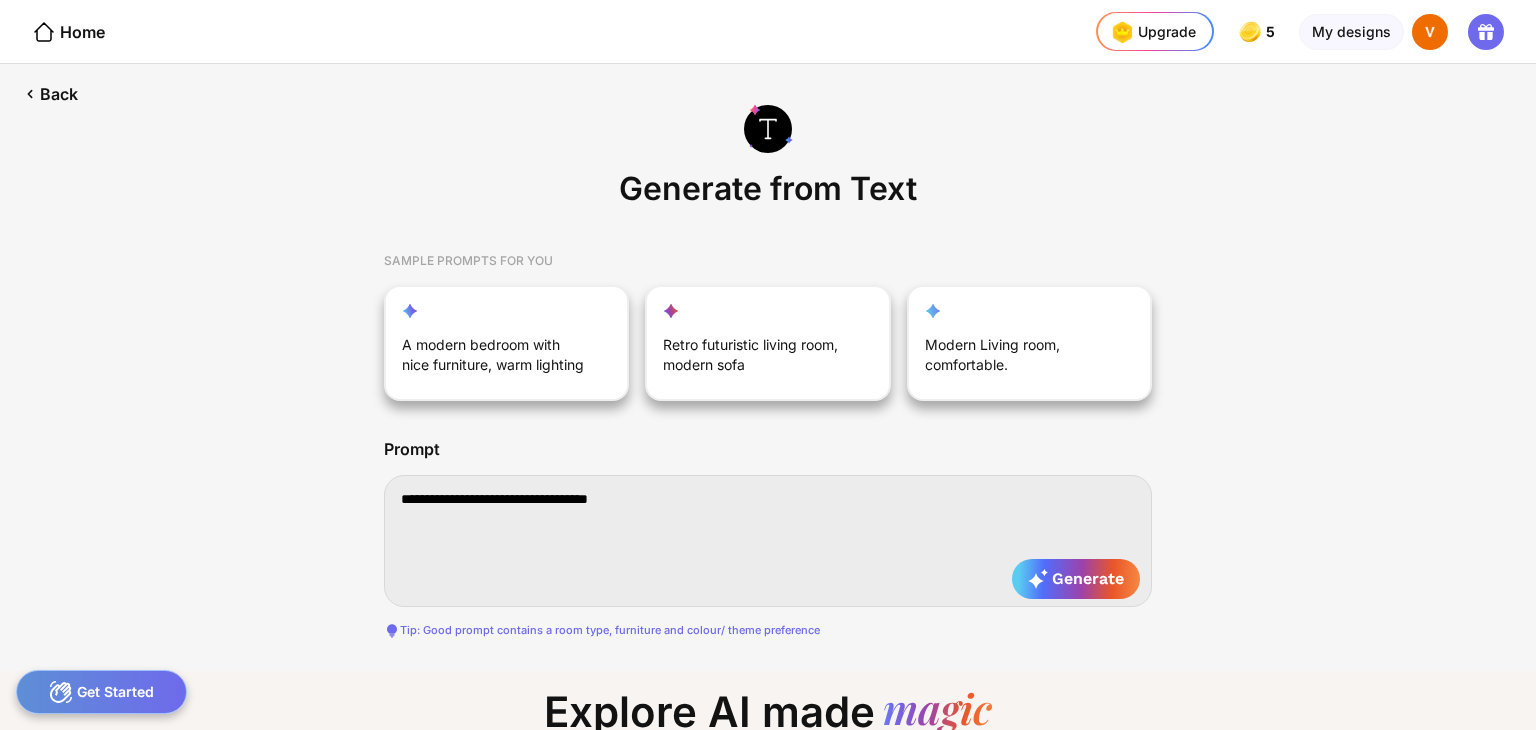 type on "**********" 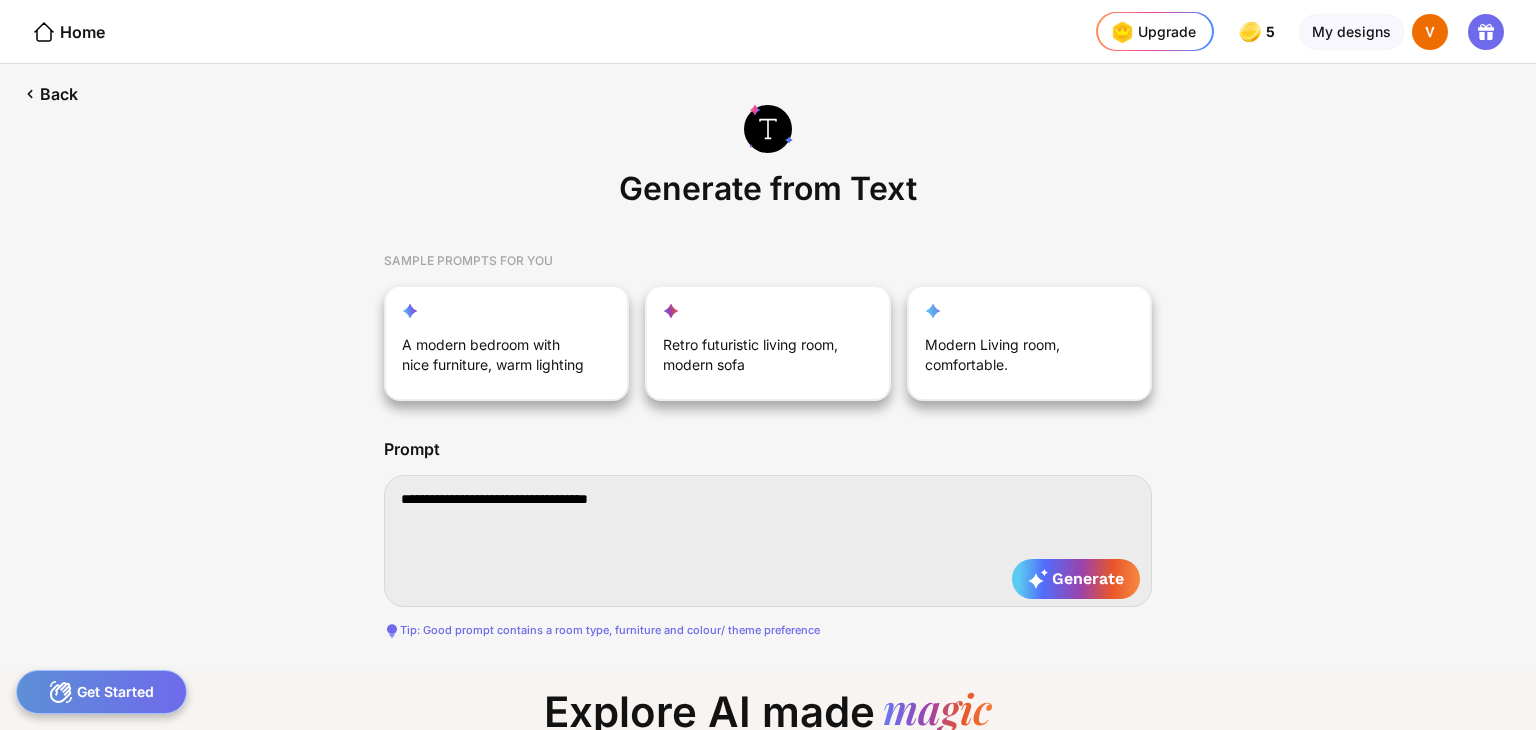 type on "**********" 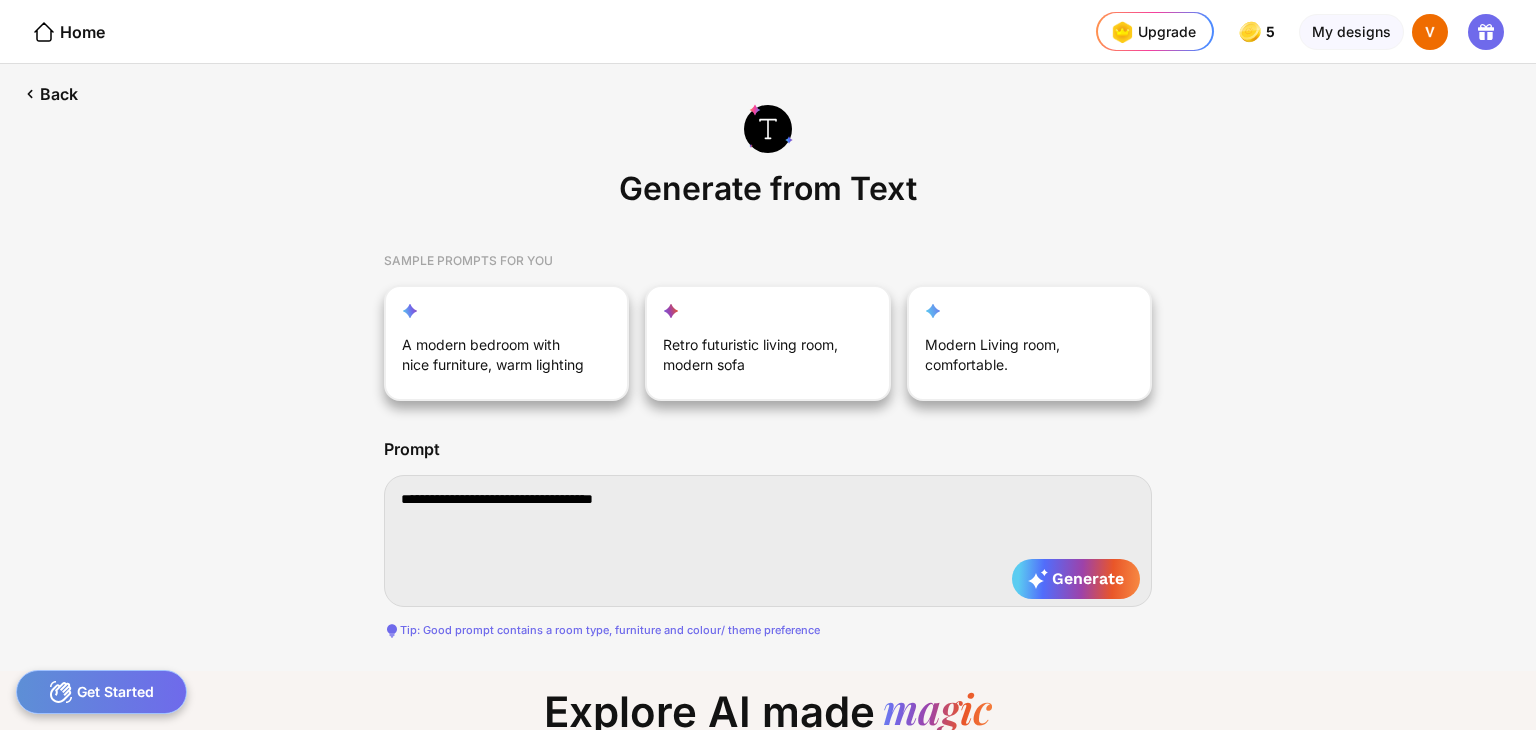 type on "**********" 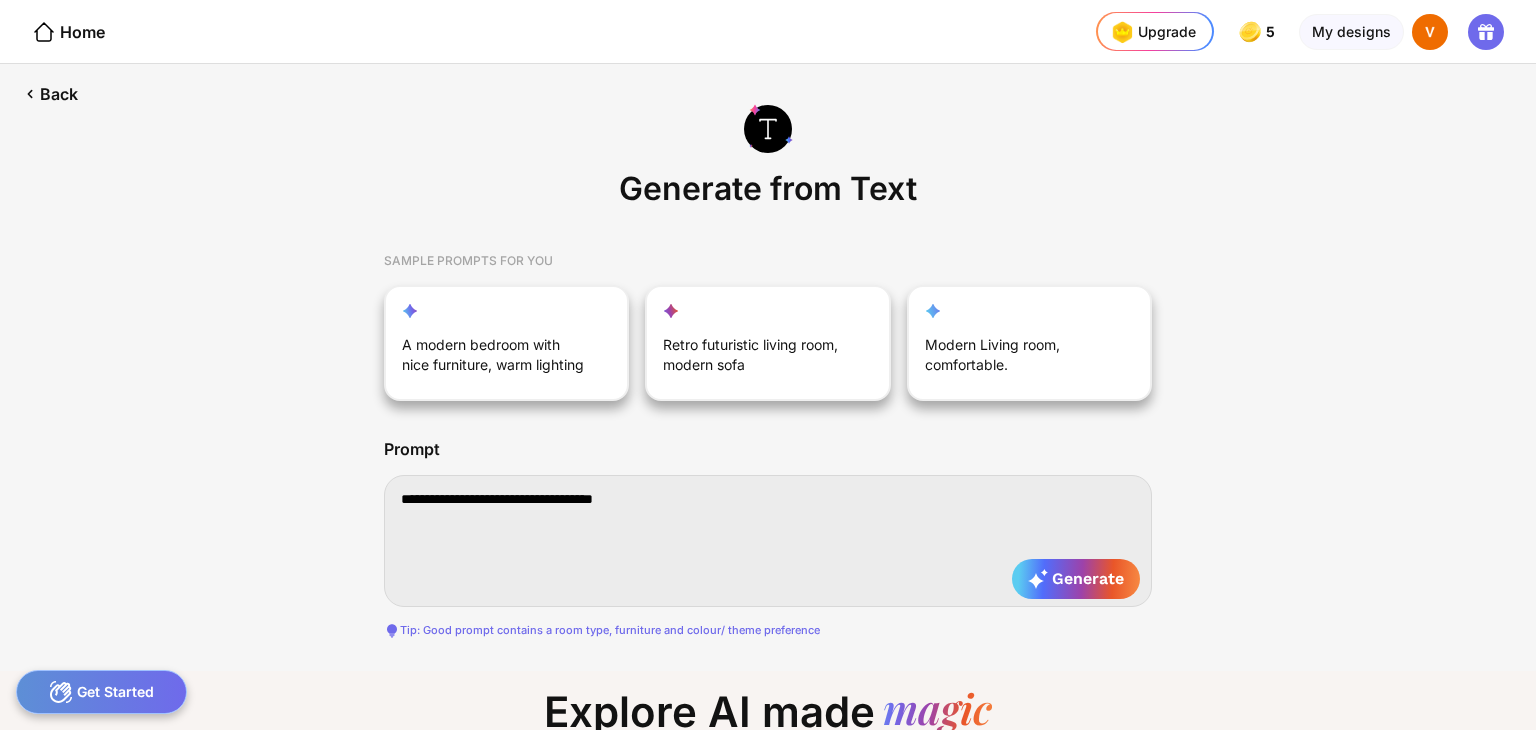 type on "**********" 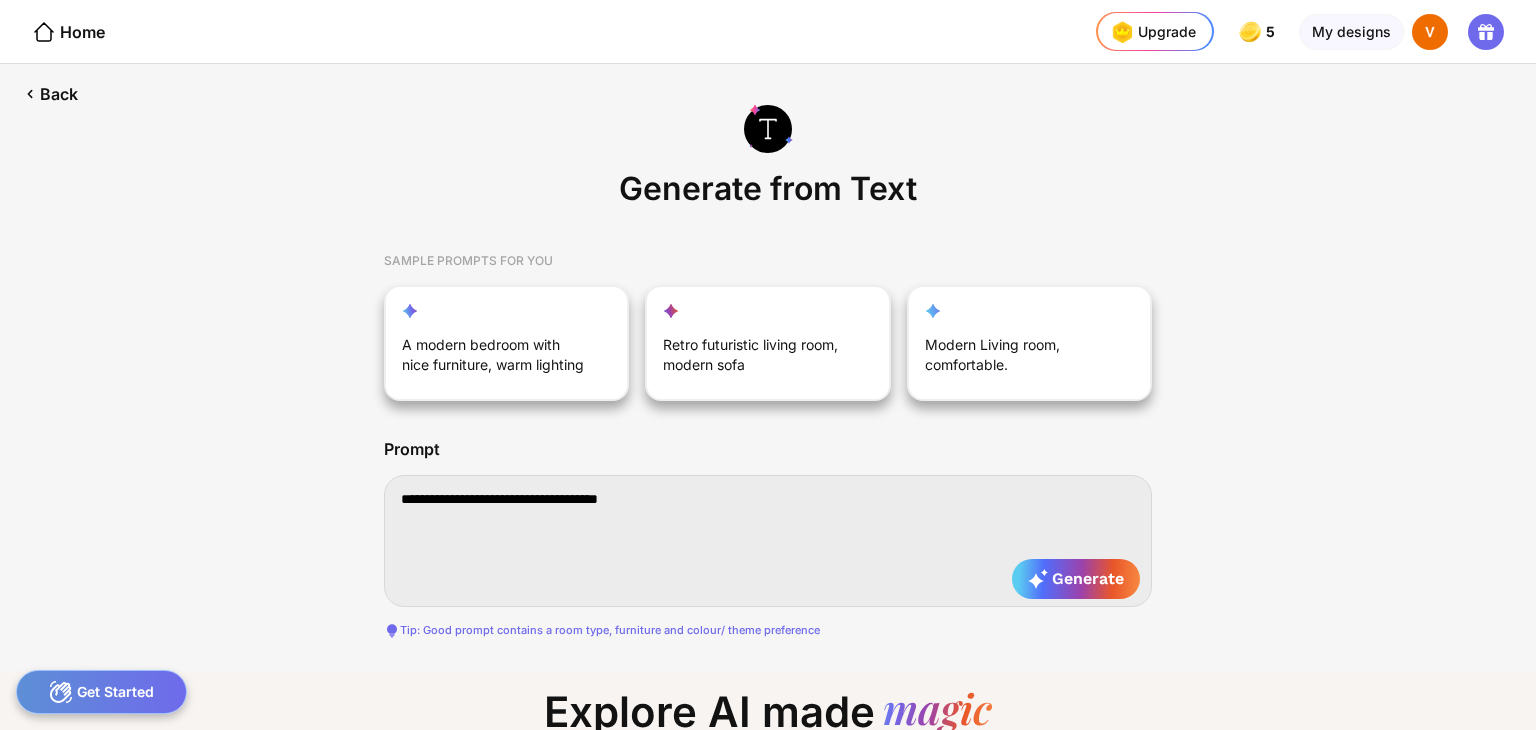 type on "**********" 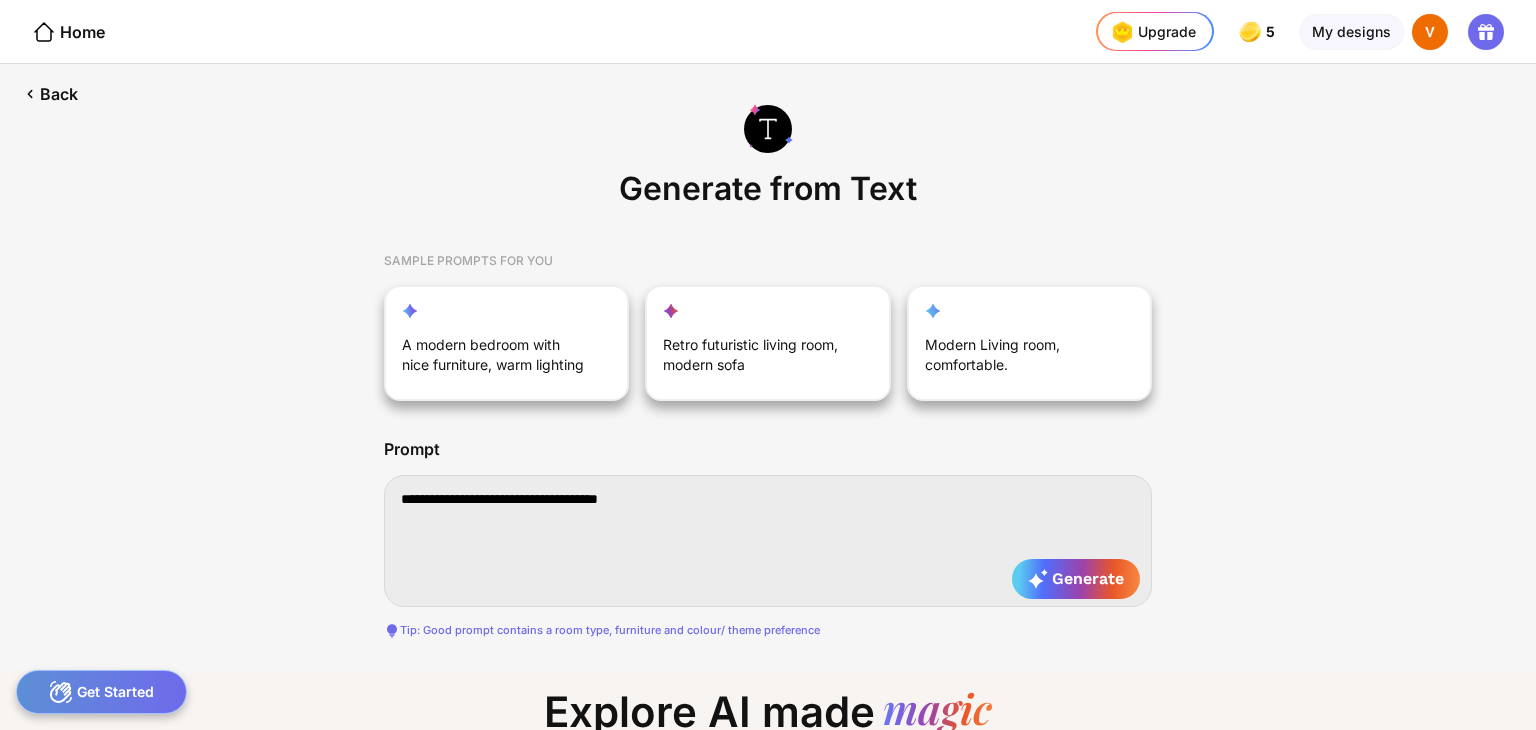 type on "**********" 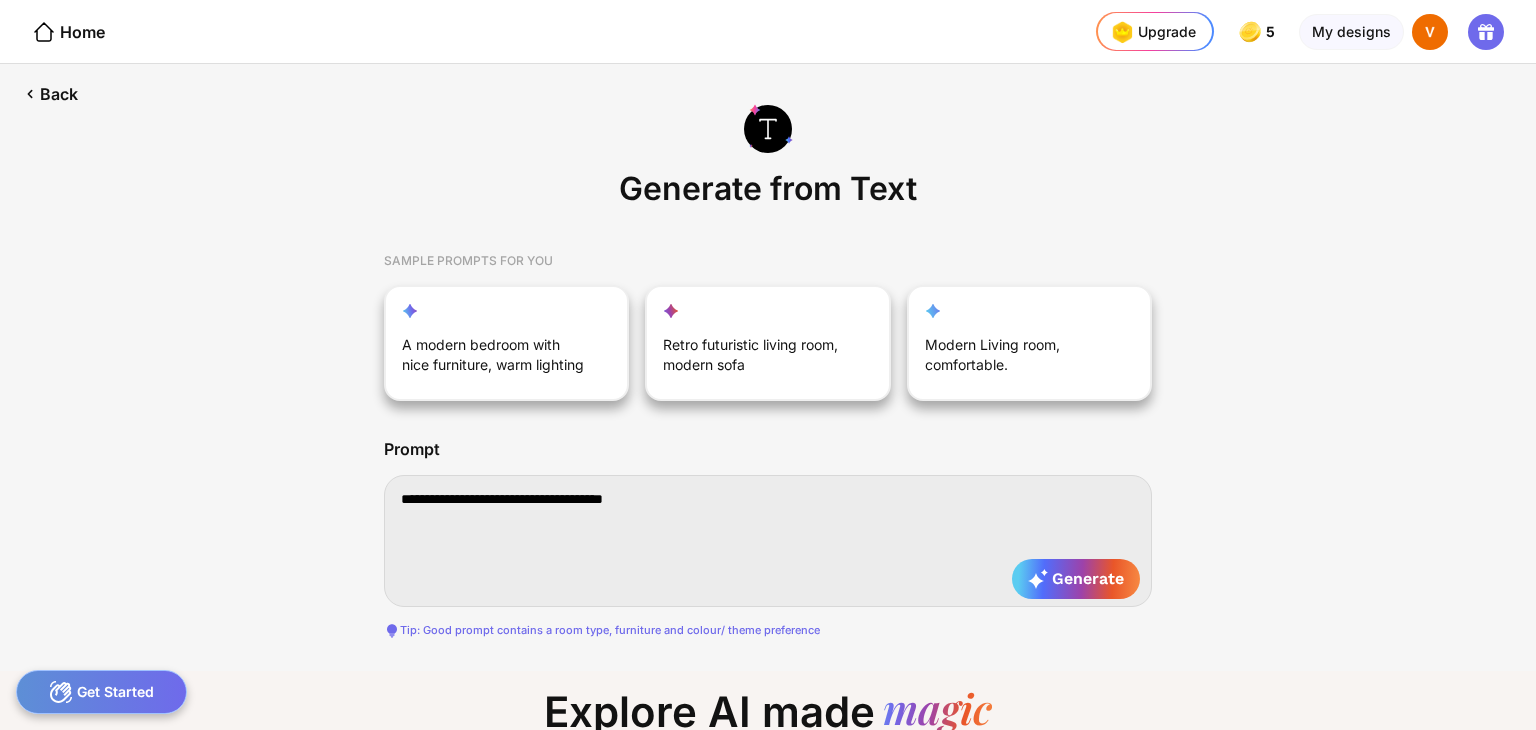 type on "**********" 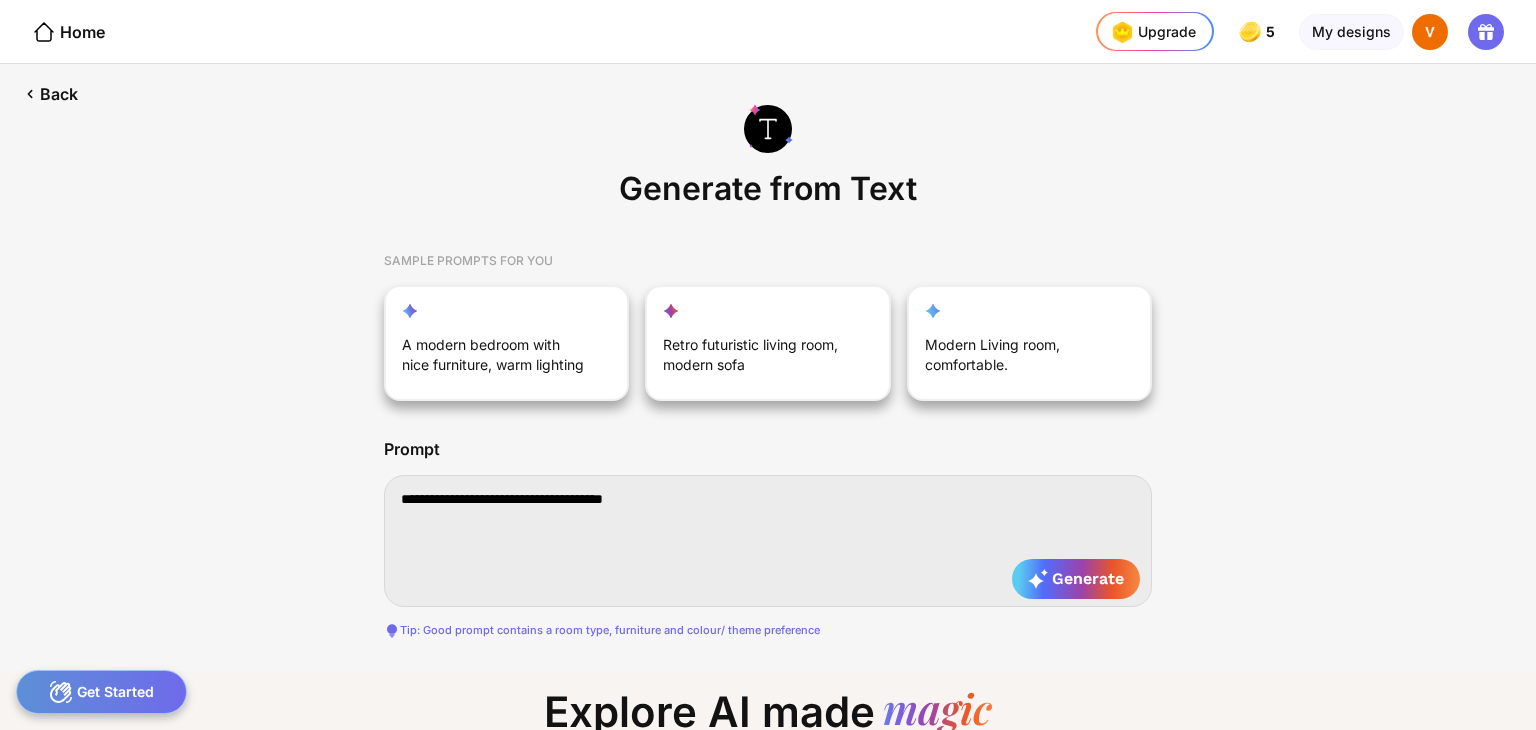 type on "**********" 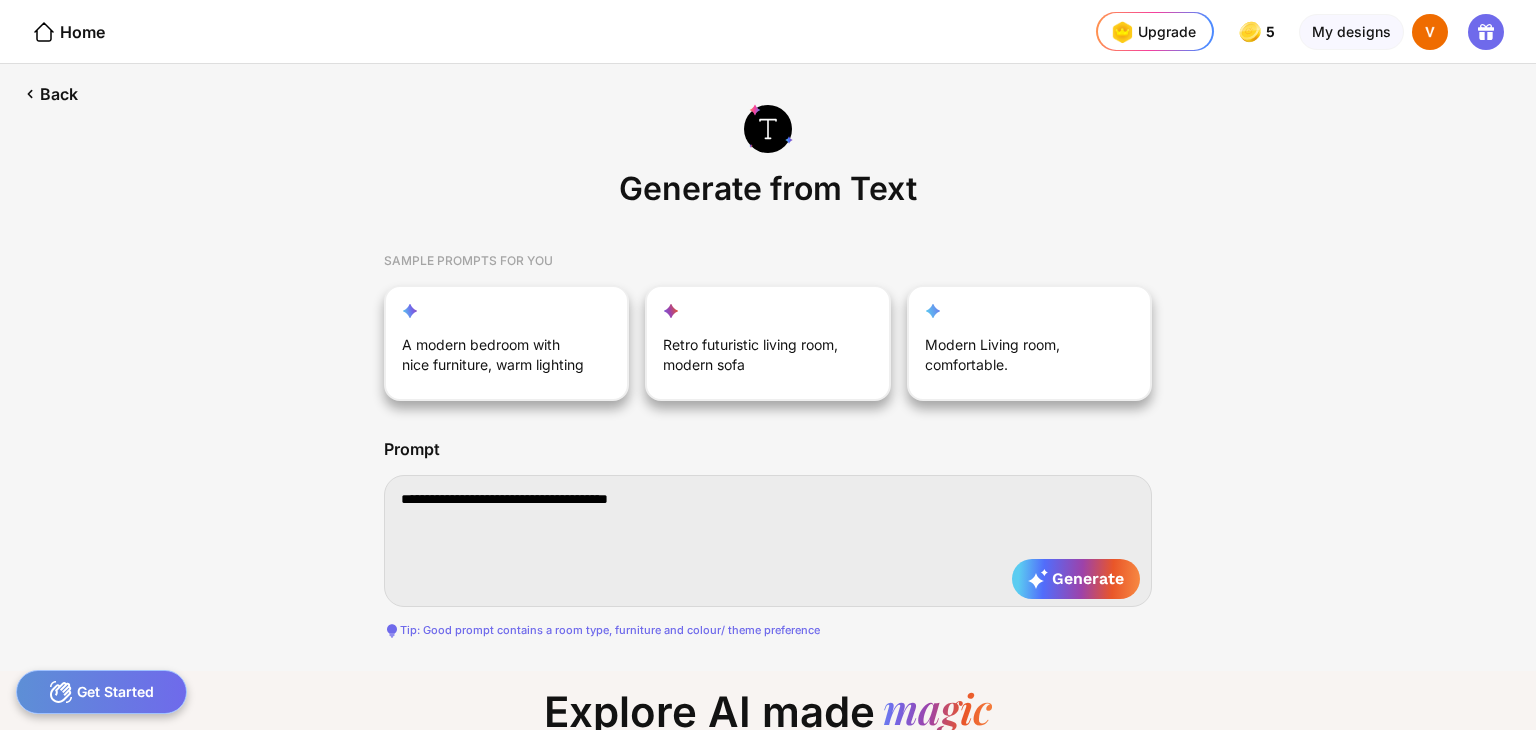 type on "**********" 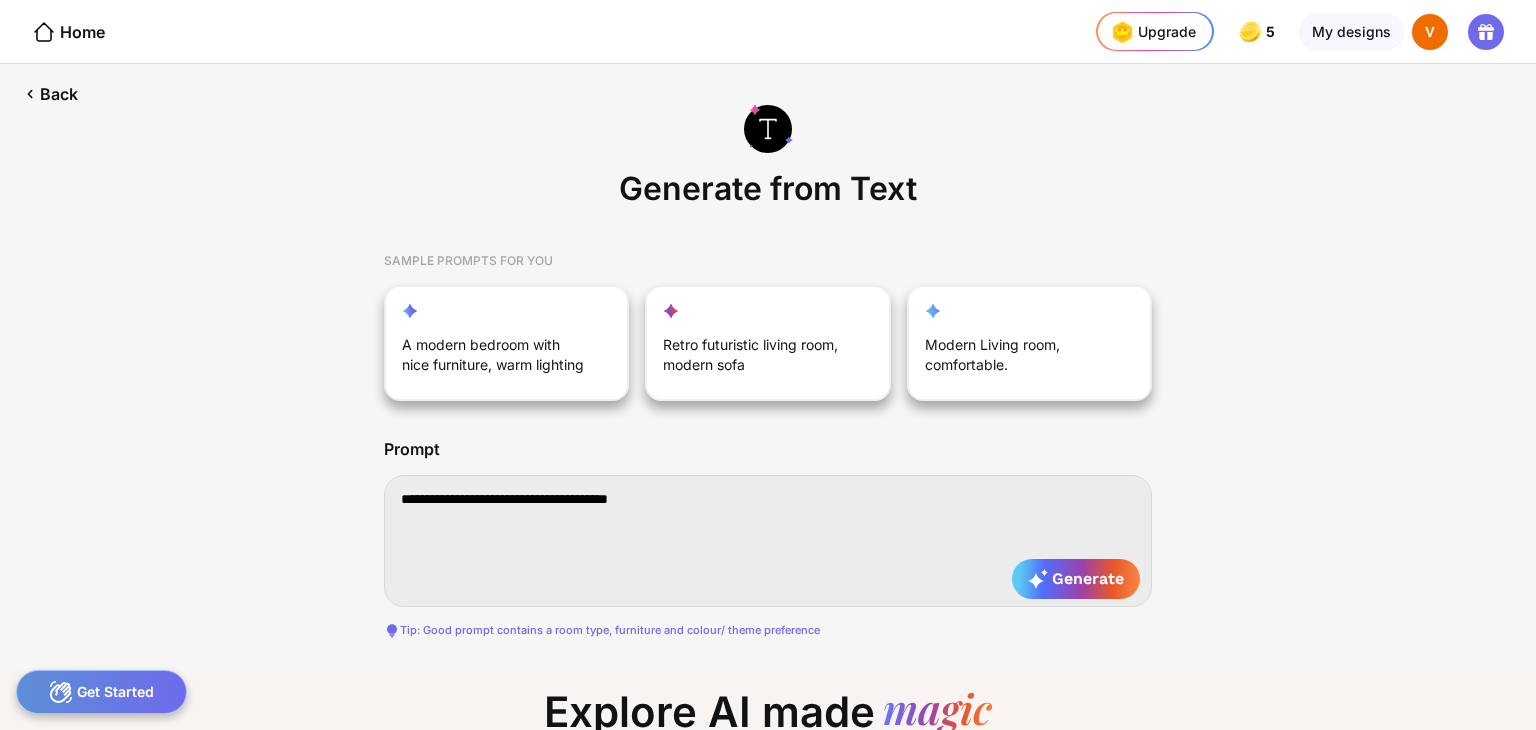 type on "**********" 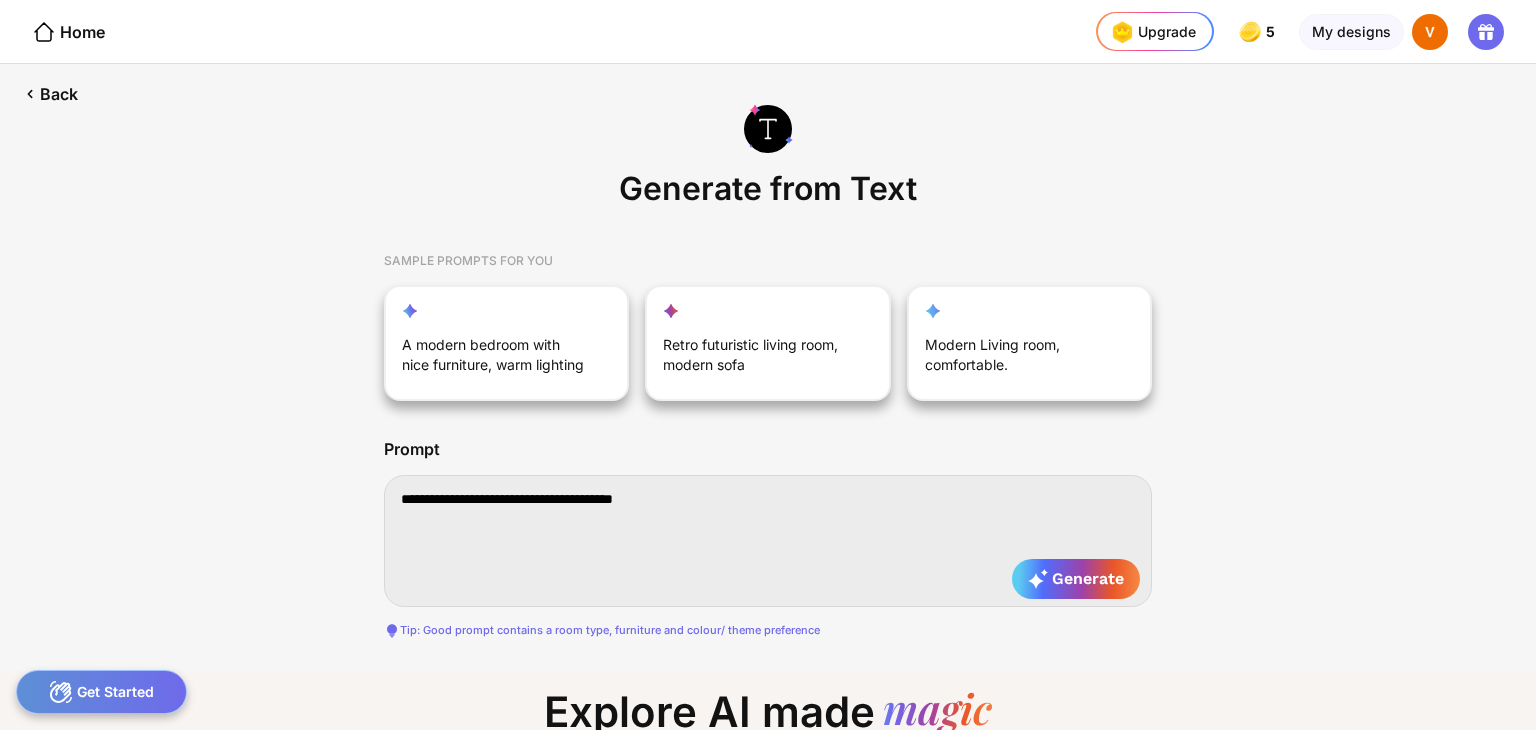 type on "**********" 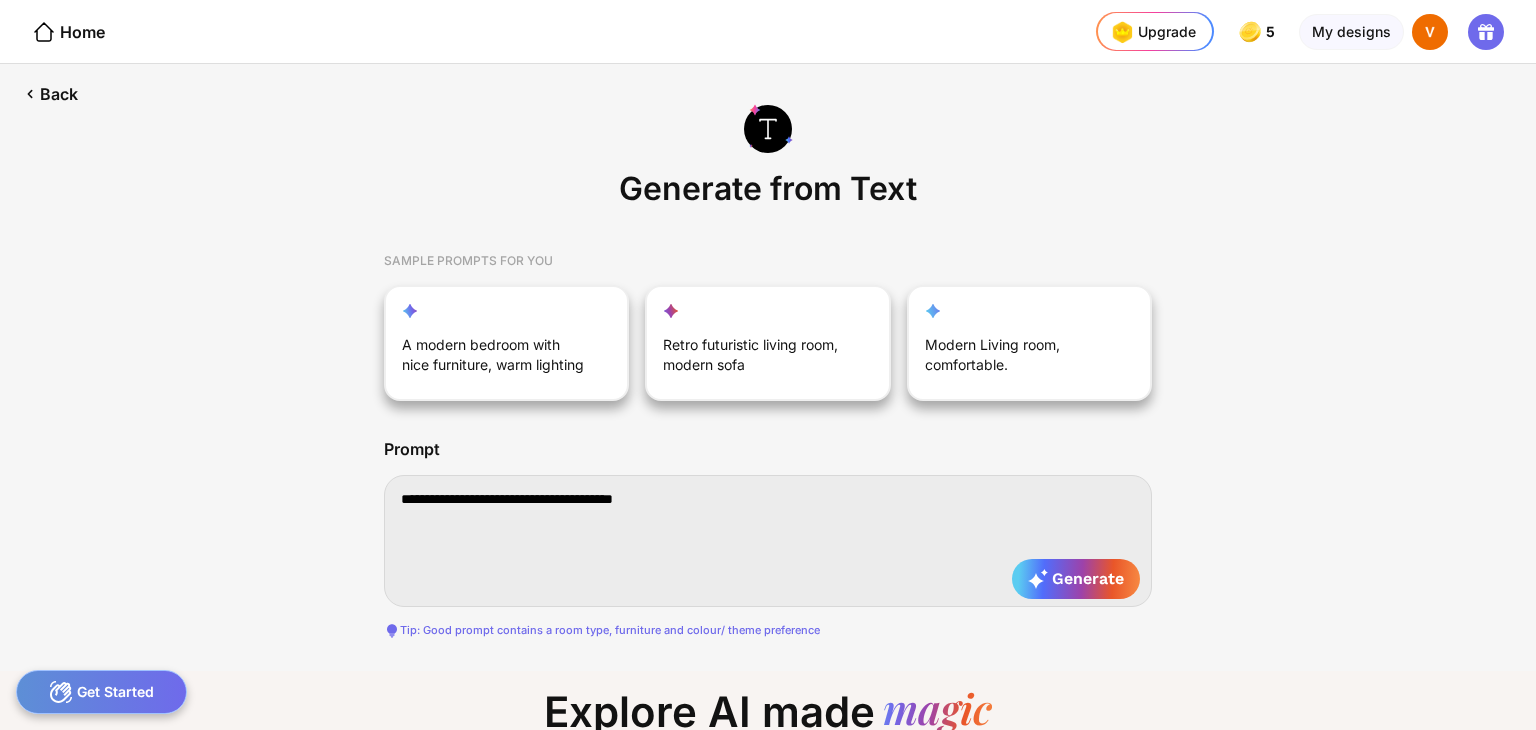 type on "**********" 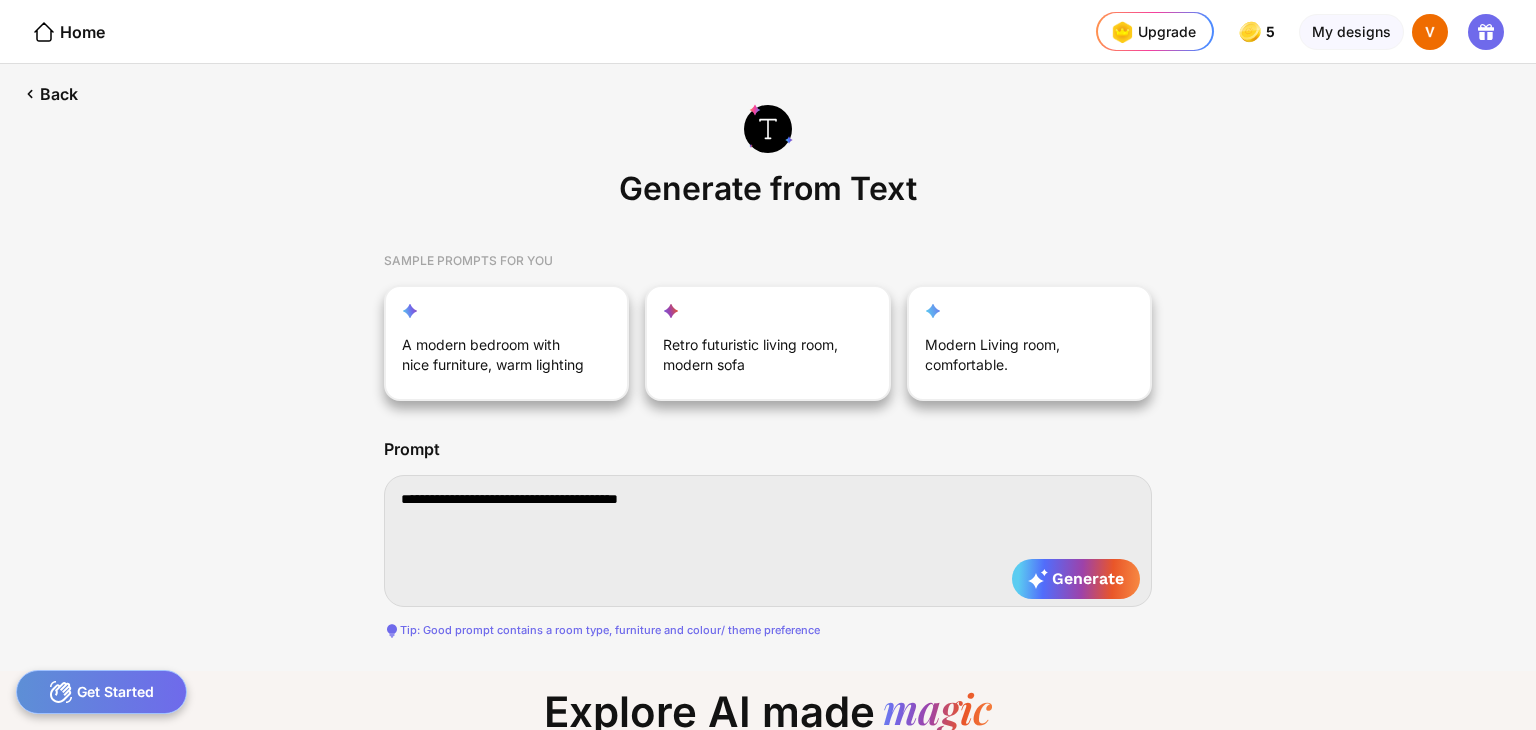 type on "**********" 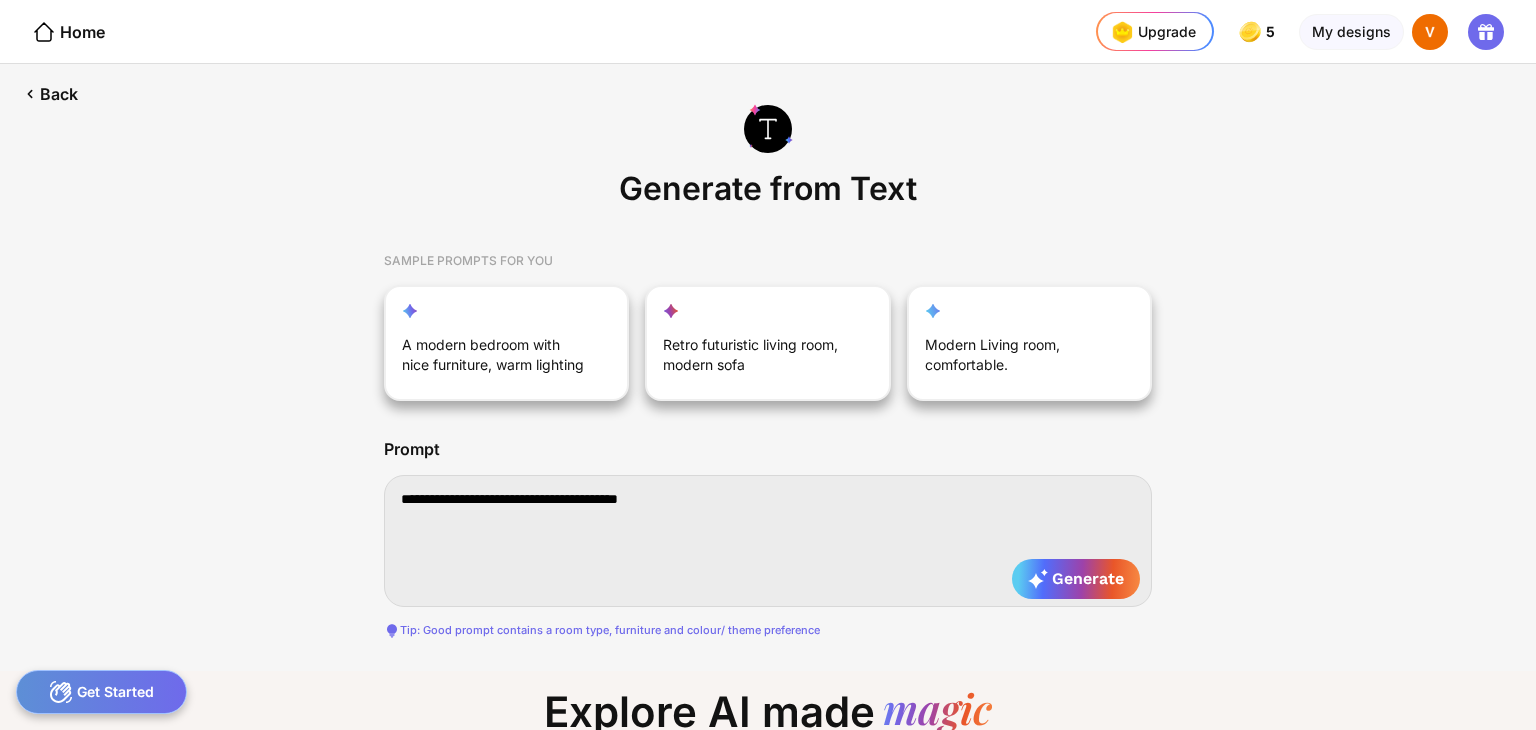 type on "**********" 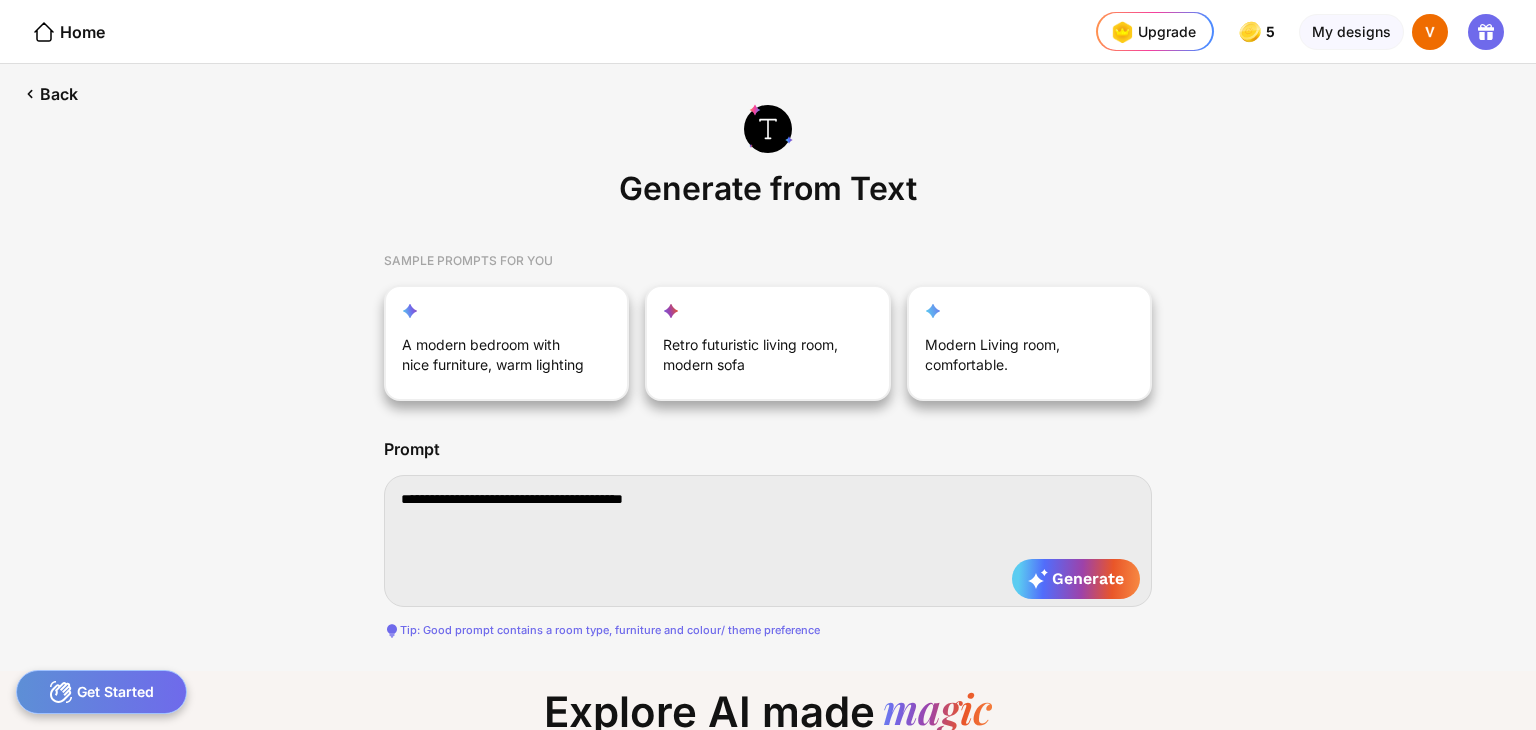 type on "**********" 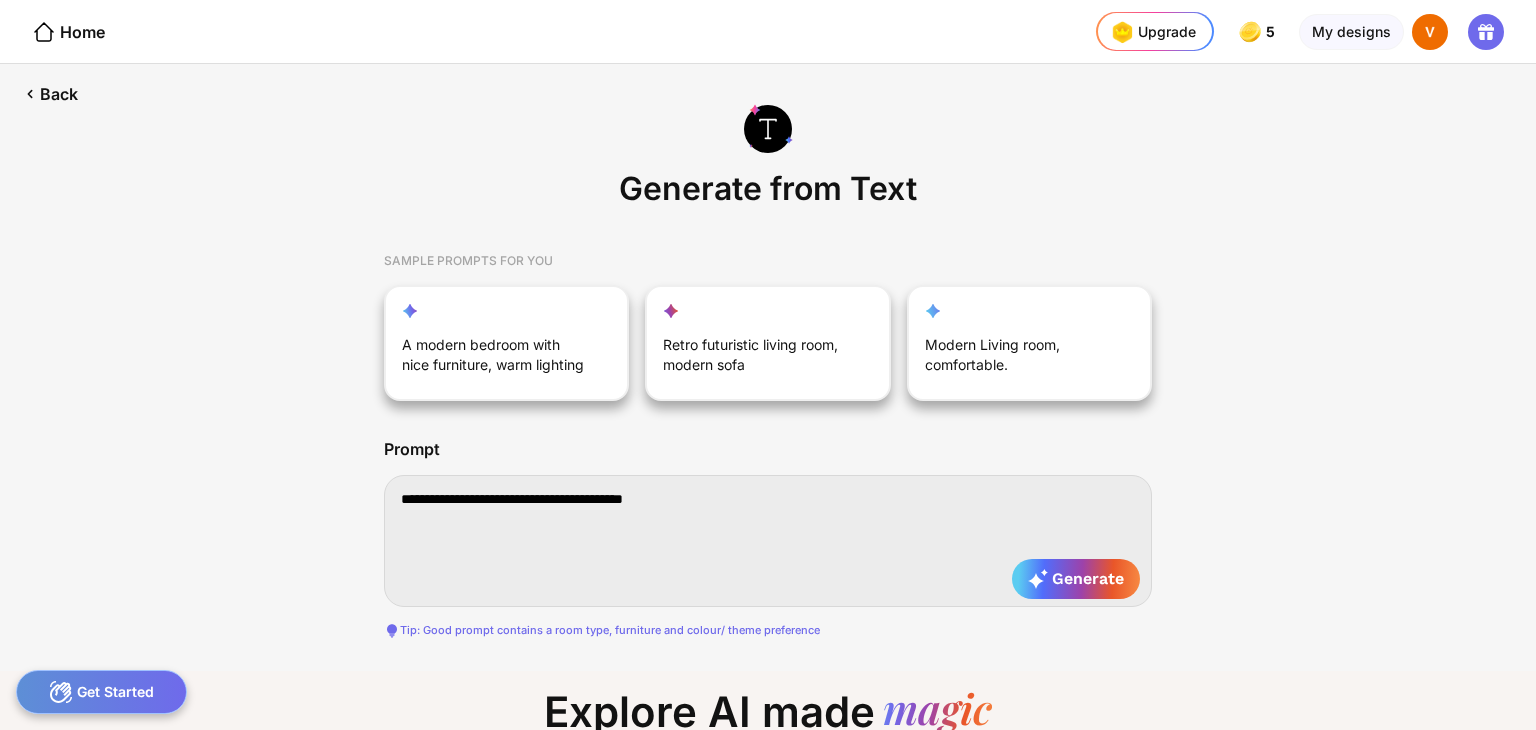type on "**********" 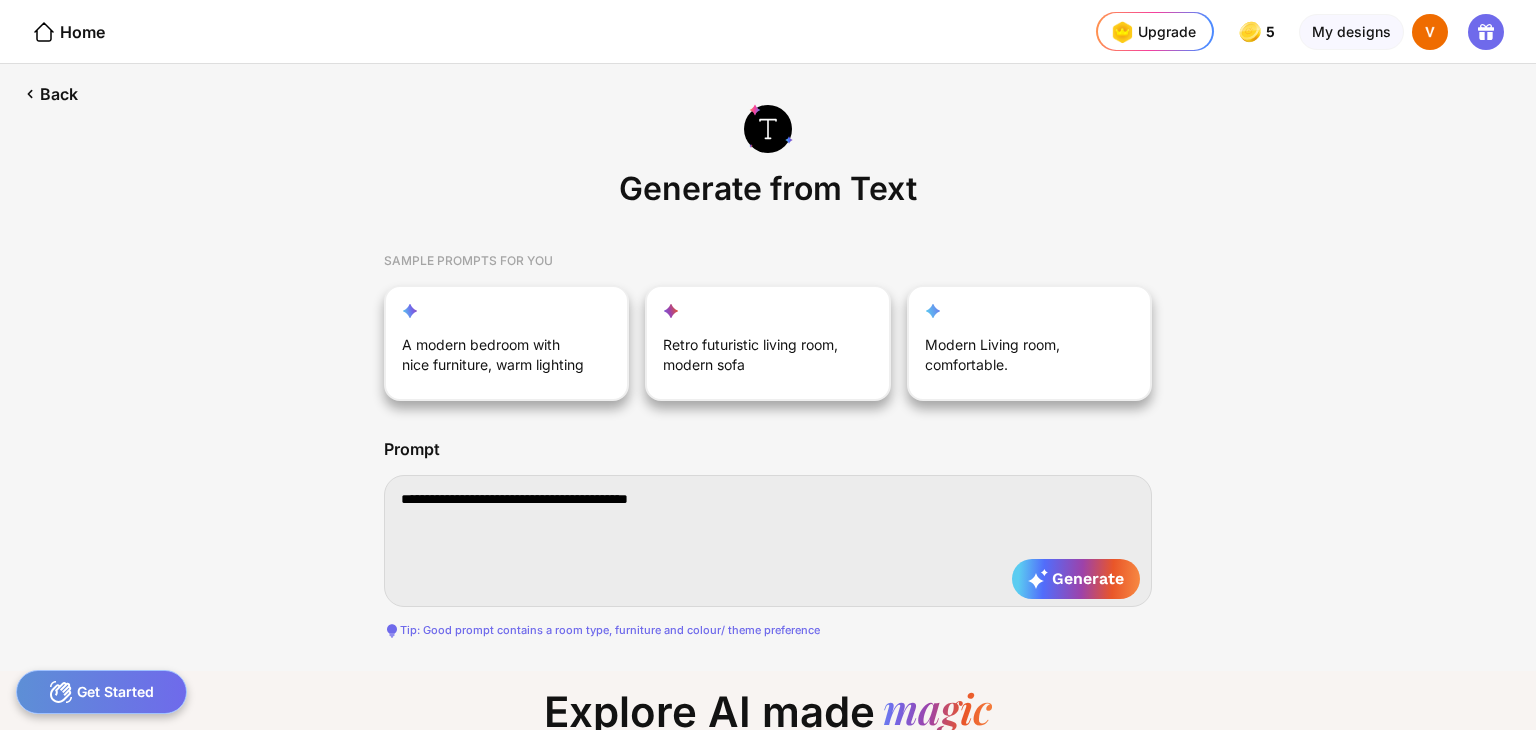type on "**********" 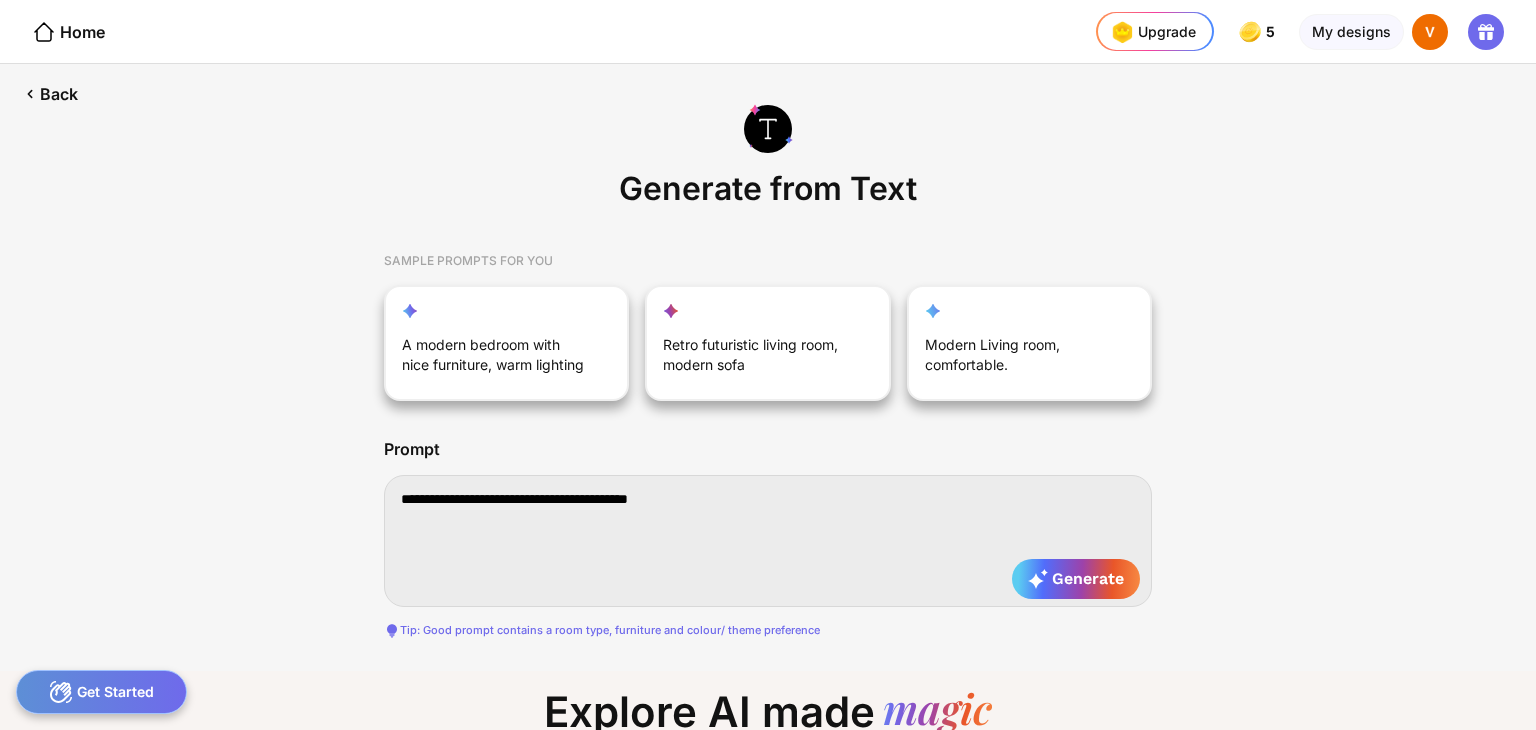 type on "**********" 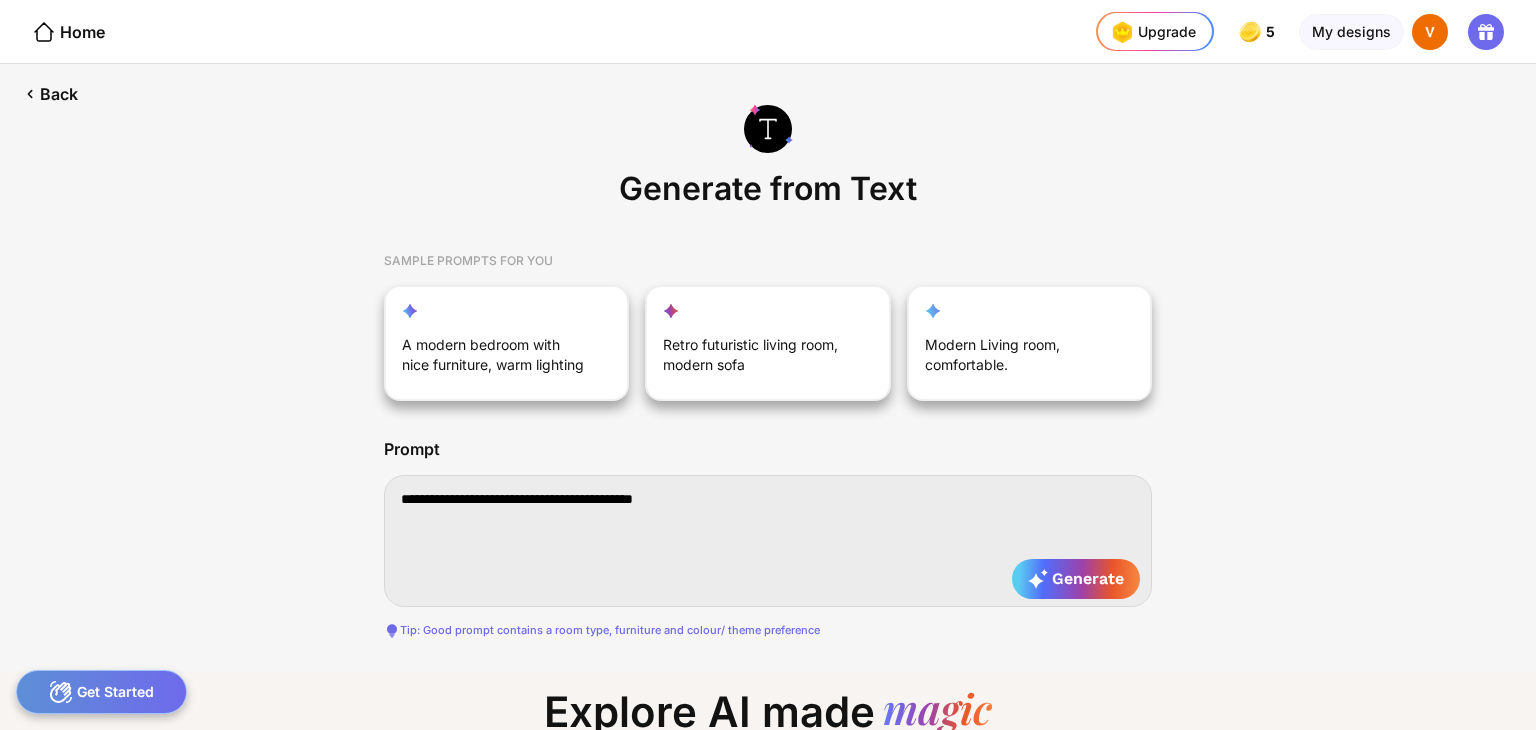 type on "**********" 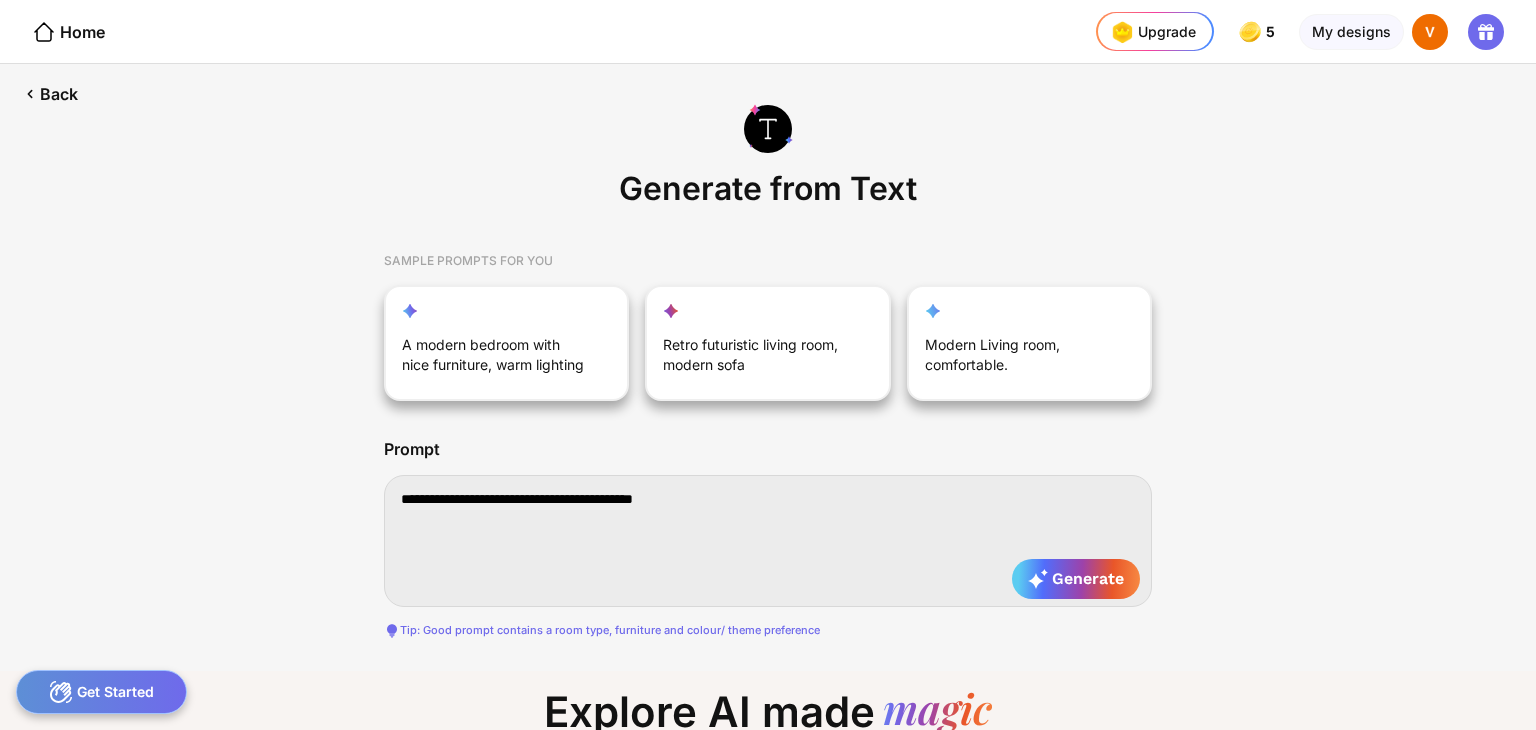 type on "**********" 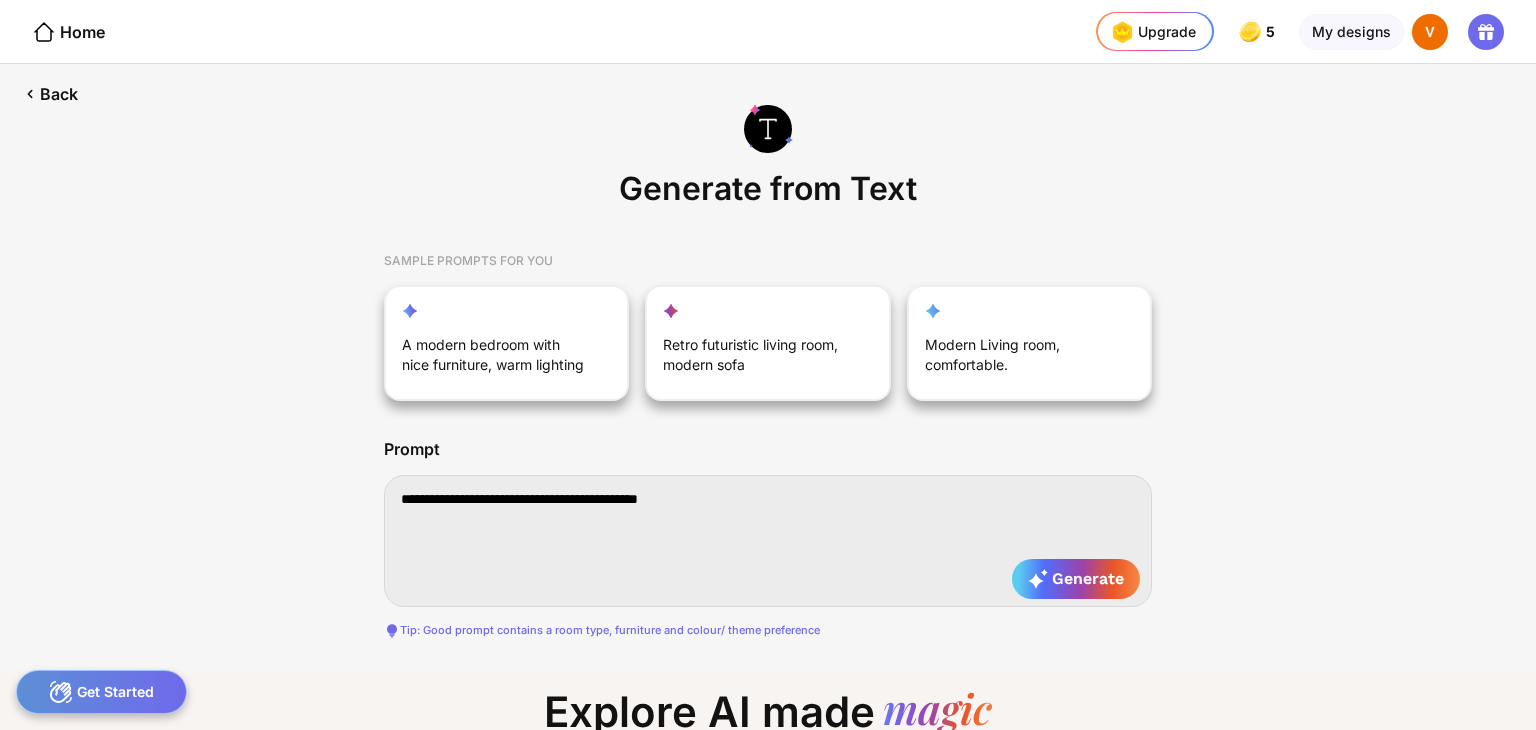 type on "**********" 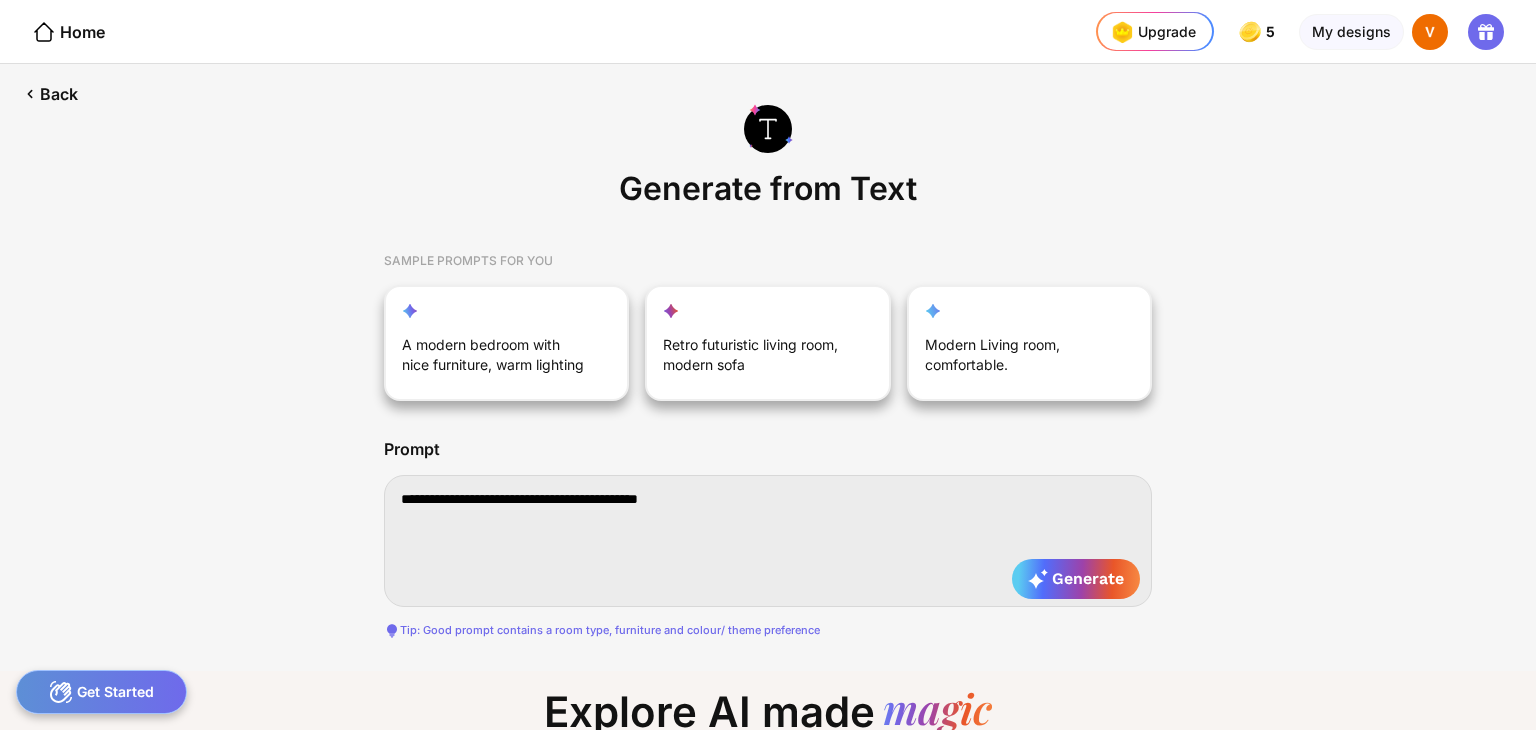 type on "**********" 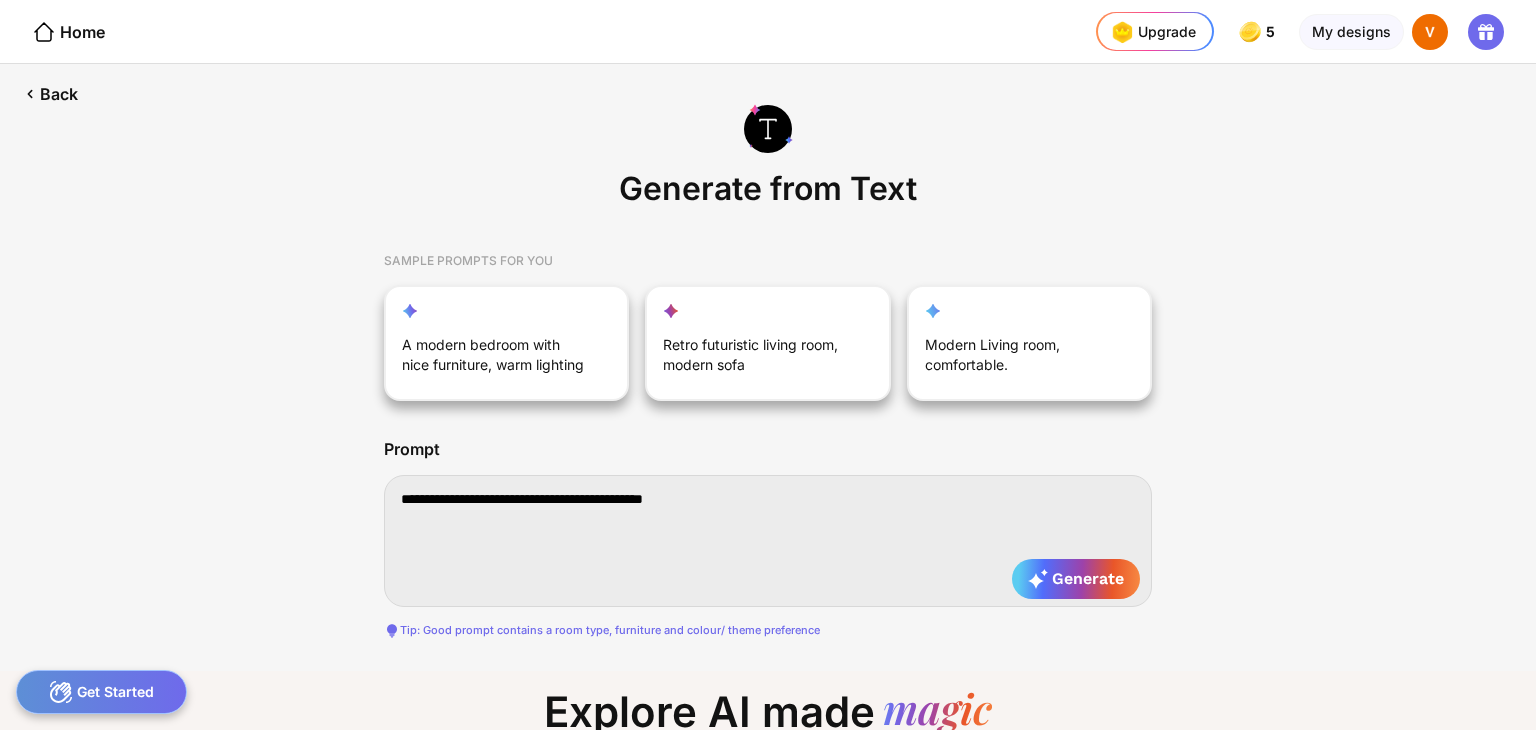 type on "**********" 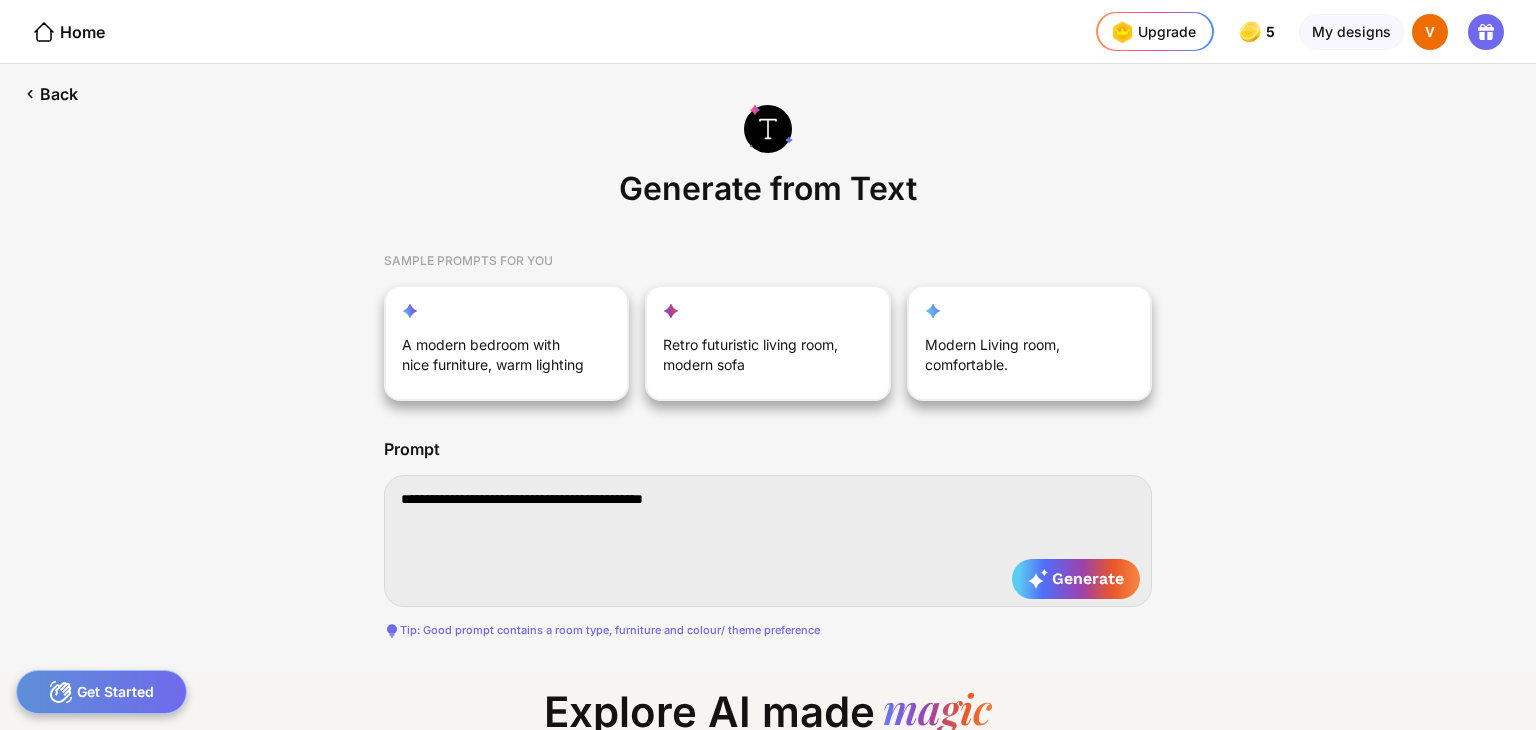 type on "**********" 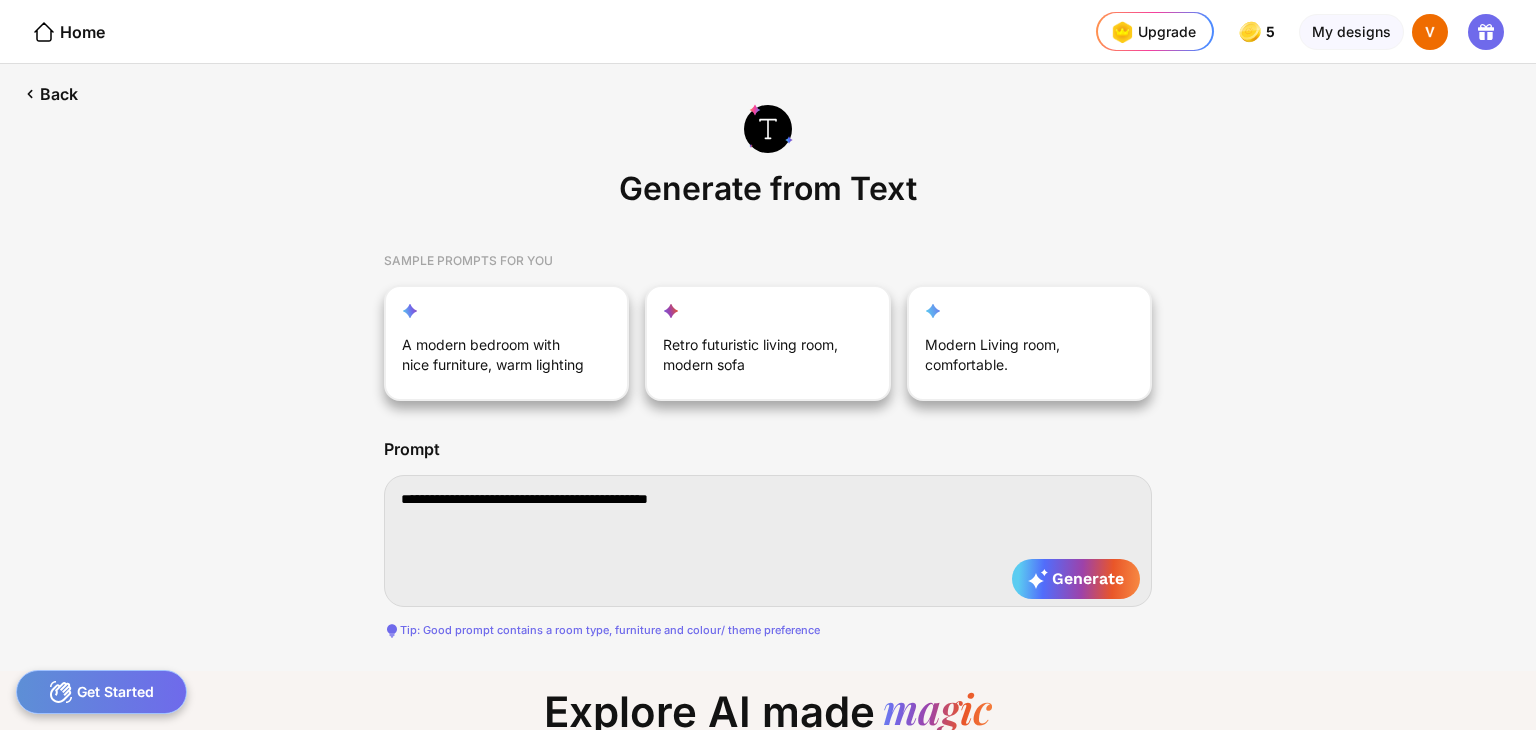 type on "**********" 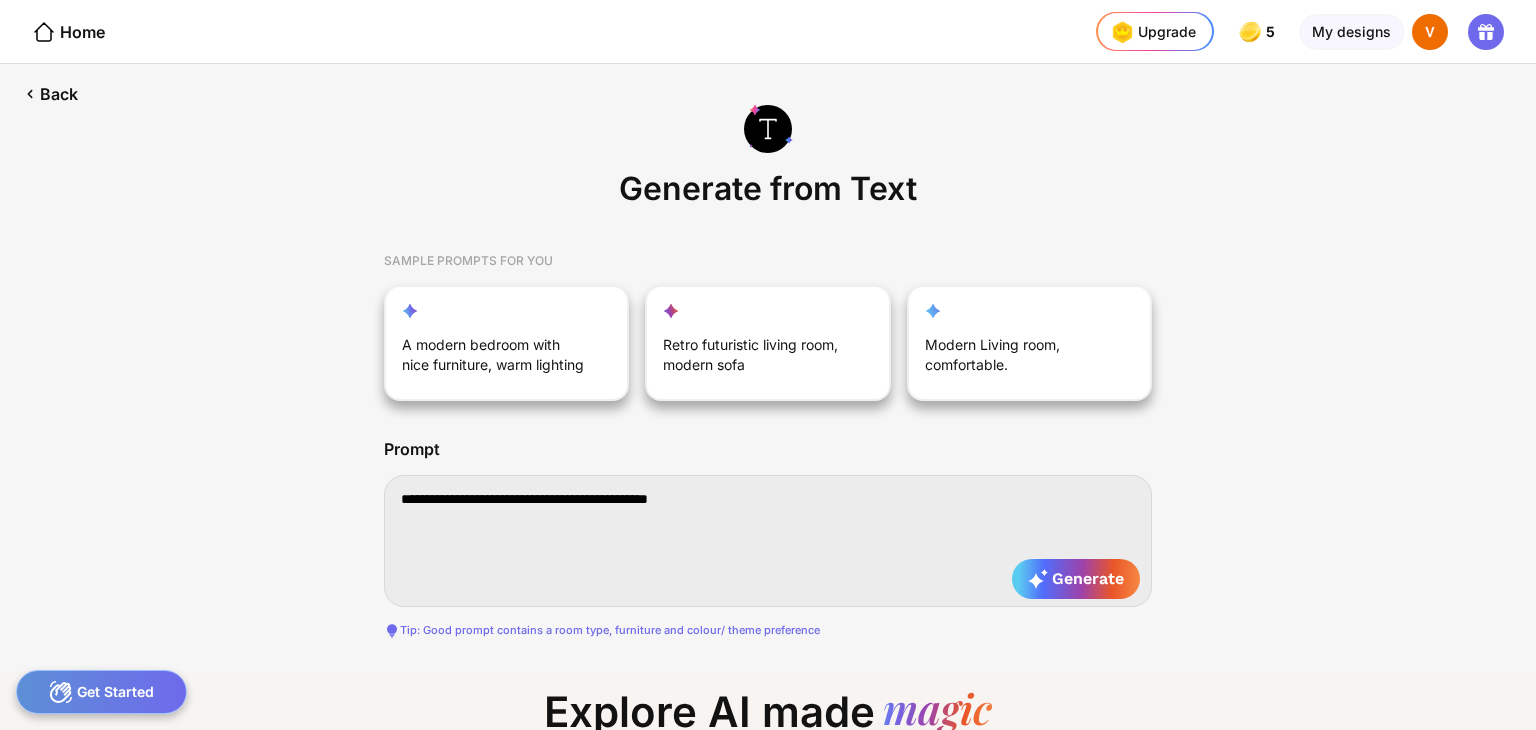 type on "**********" 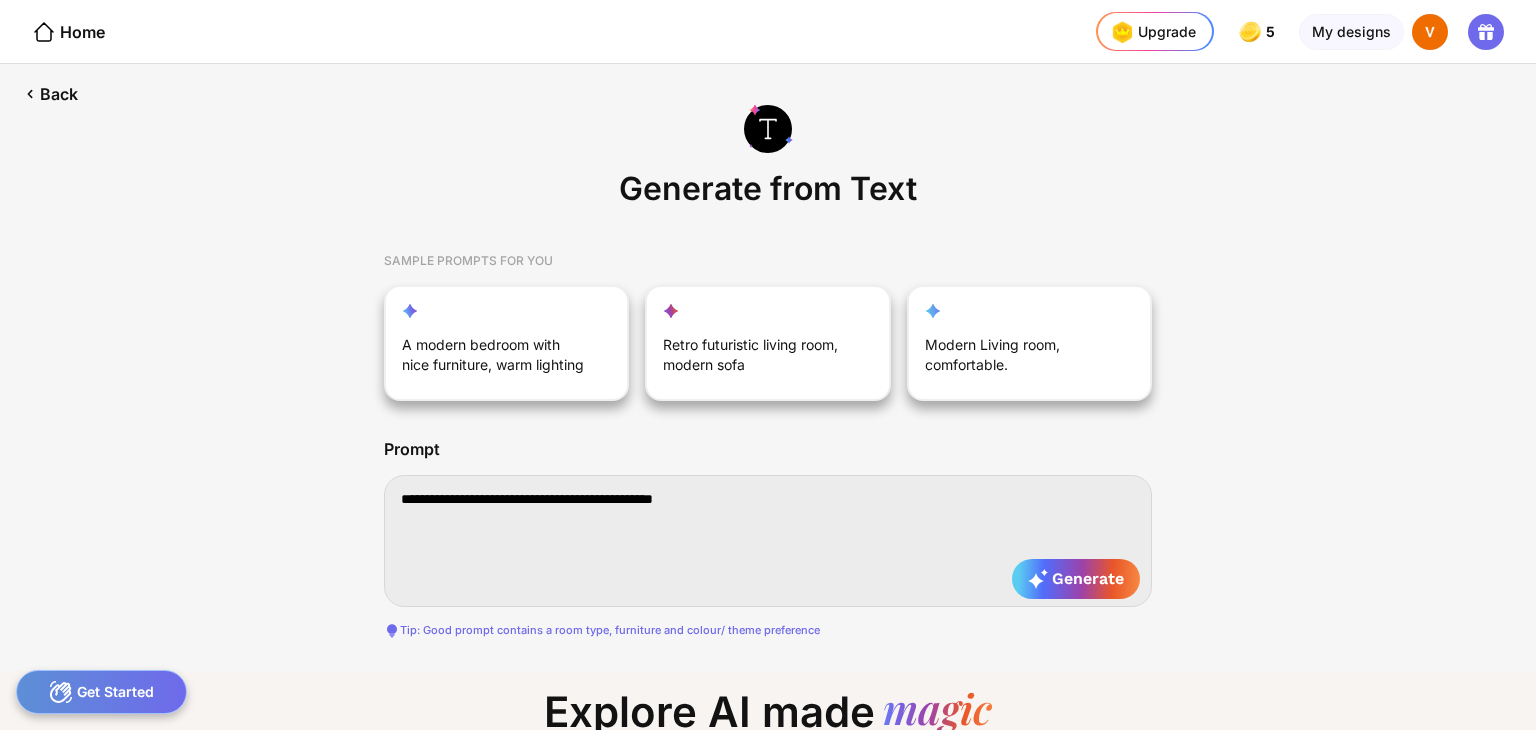type on "**********" 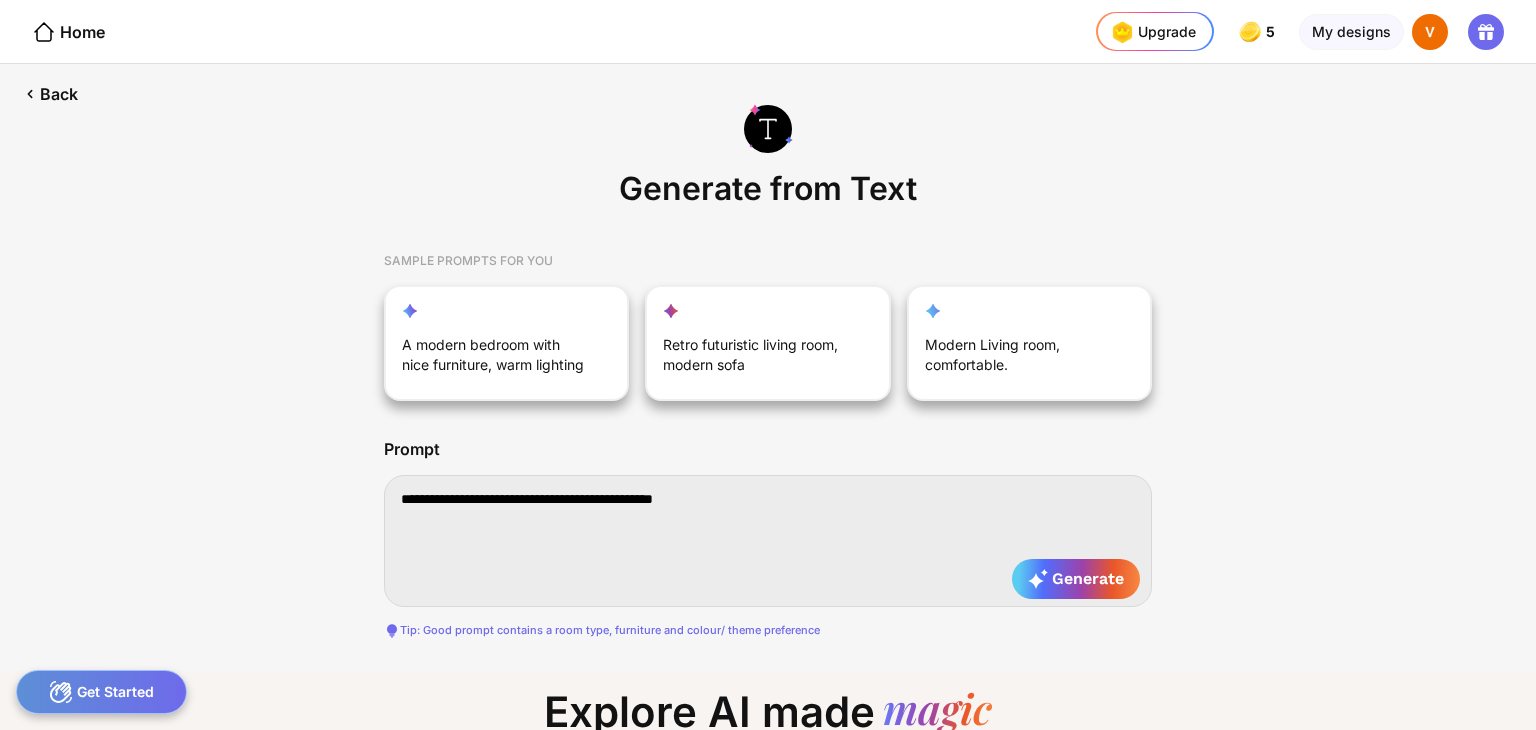 type on "**********" 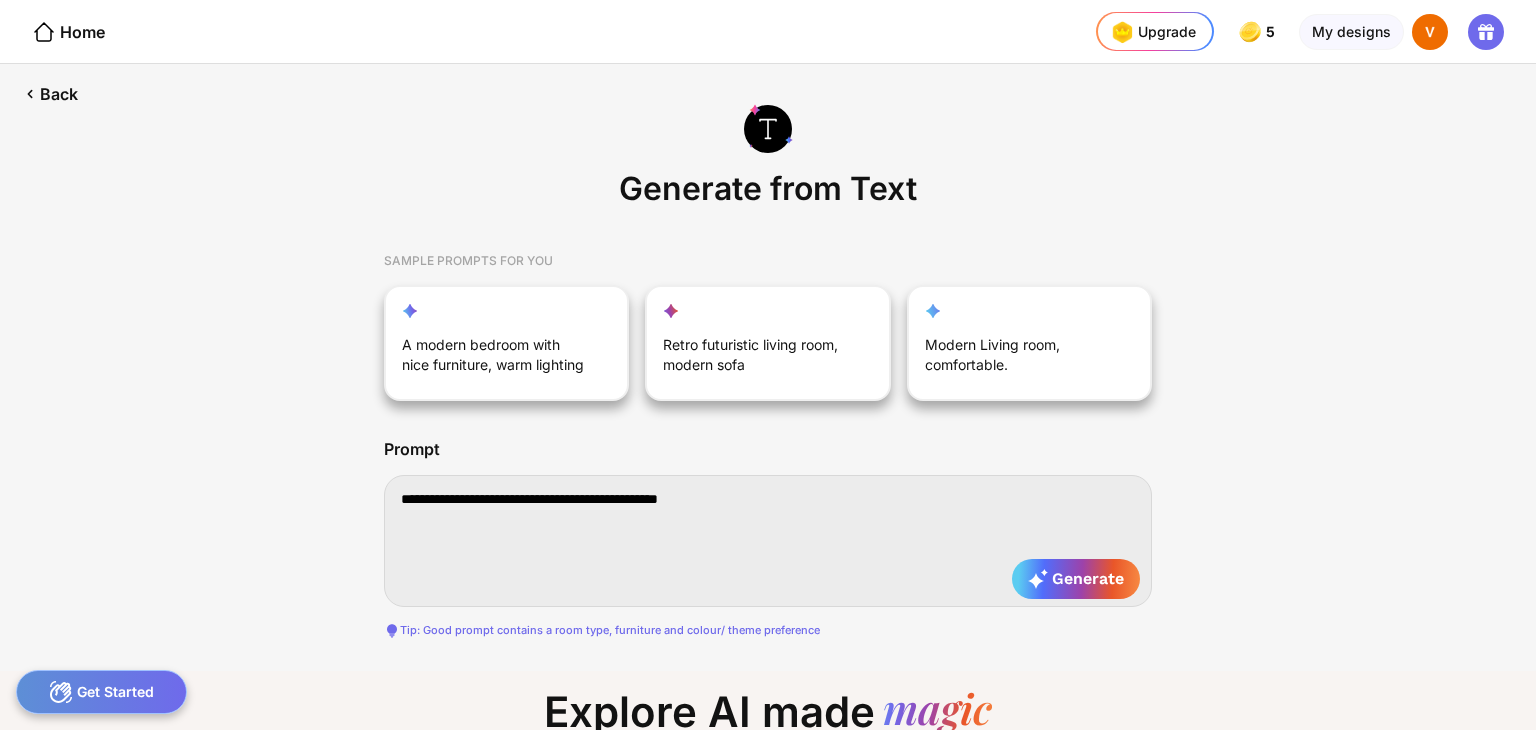 type on "**********" 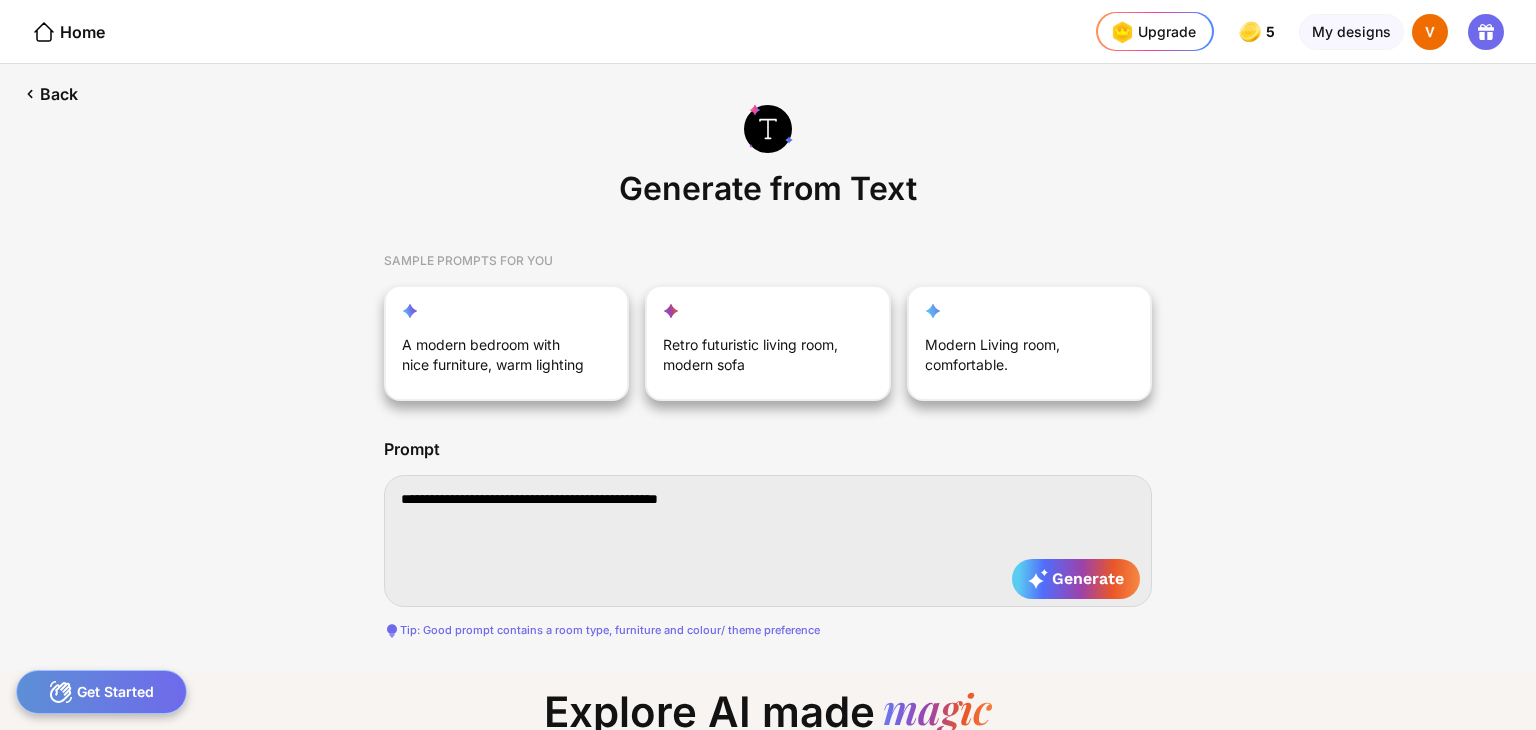 type on "**********" 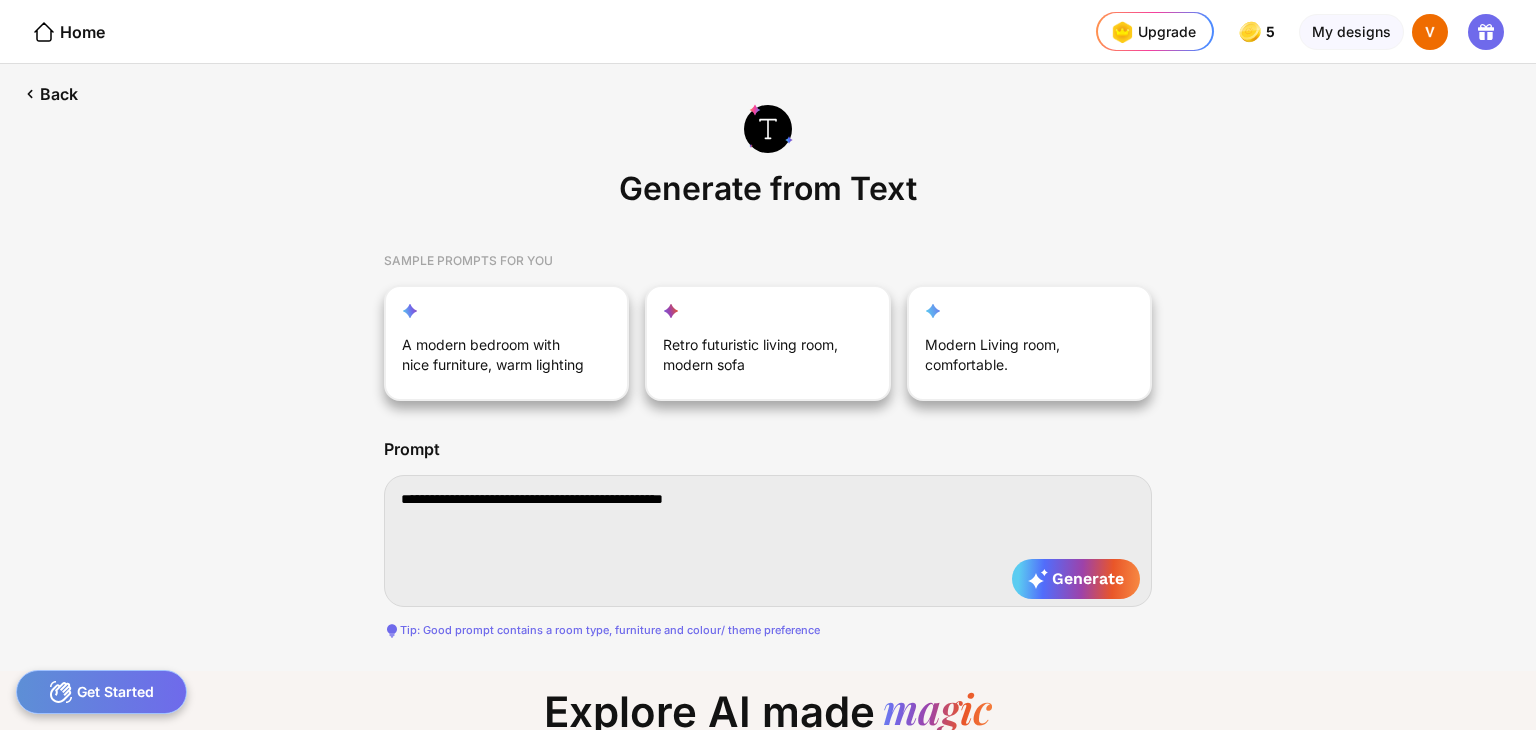 type on "**********" 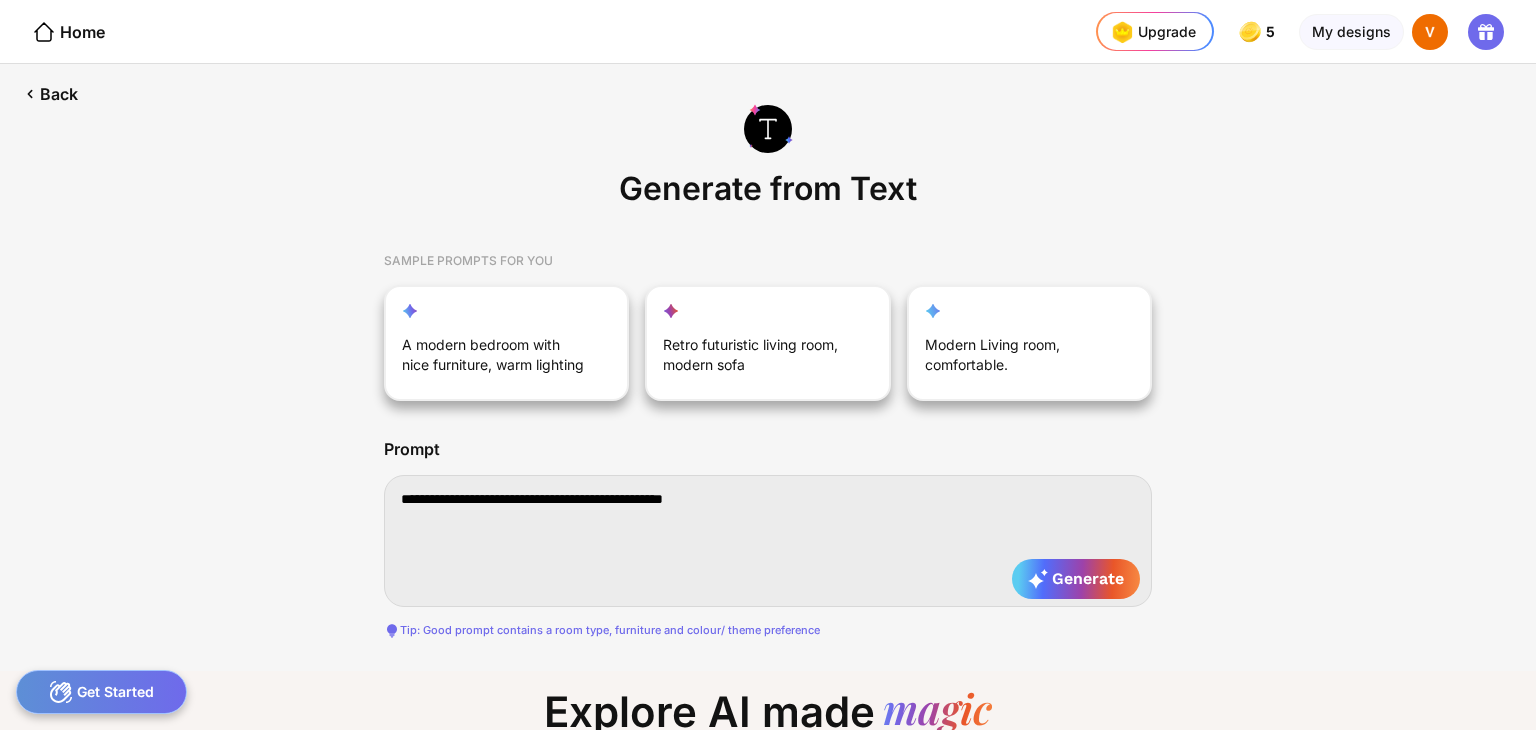type on "**********" 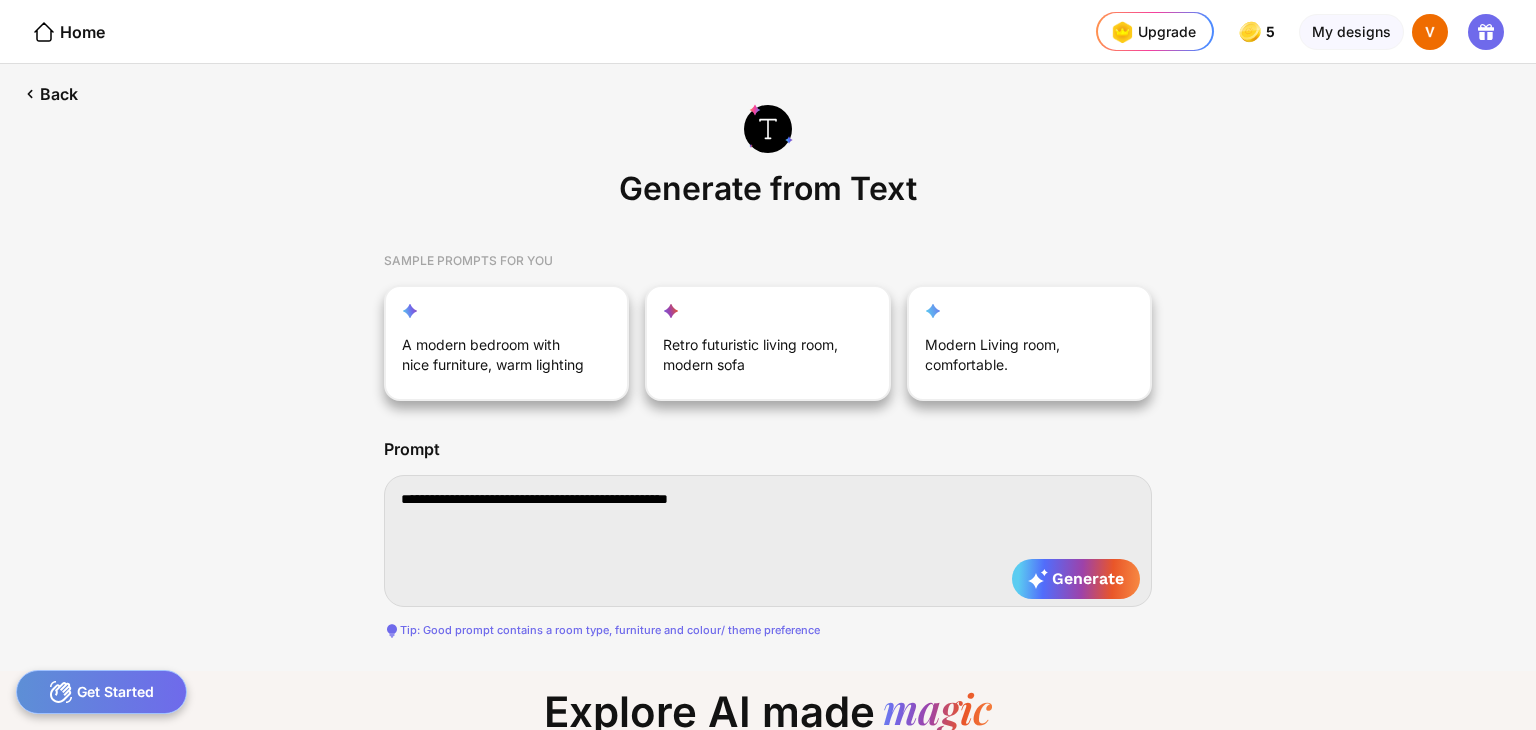 type on "**********" 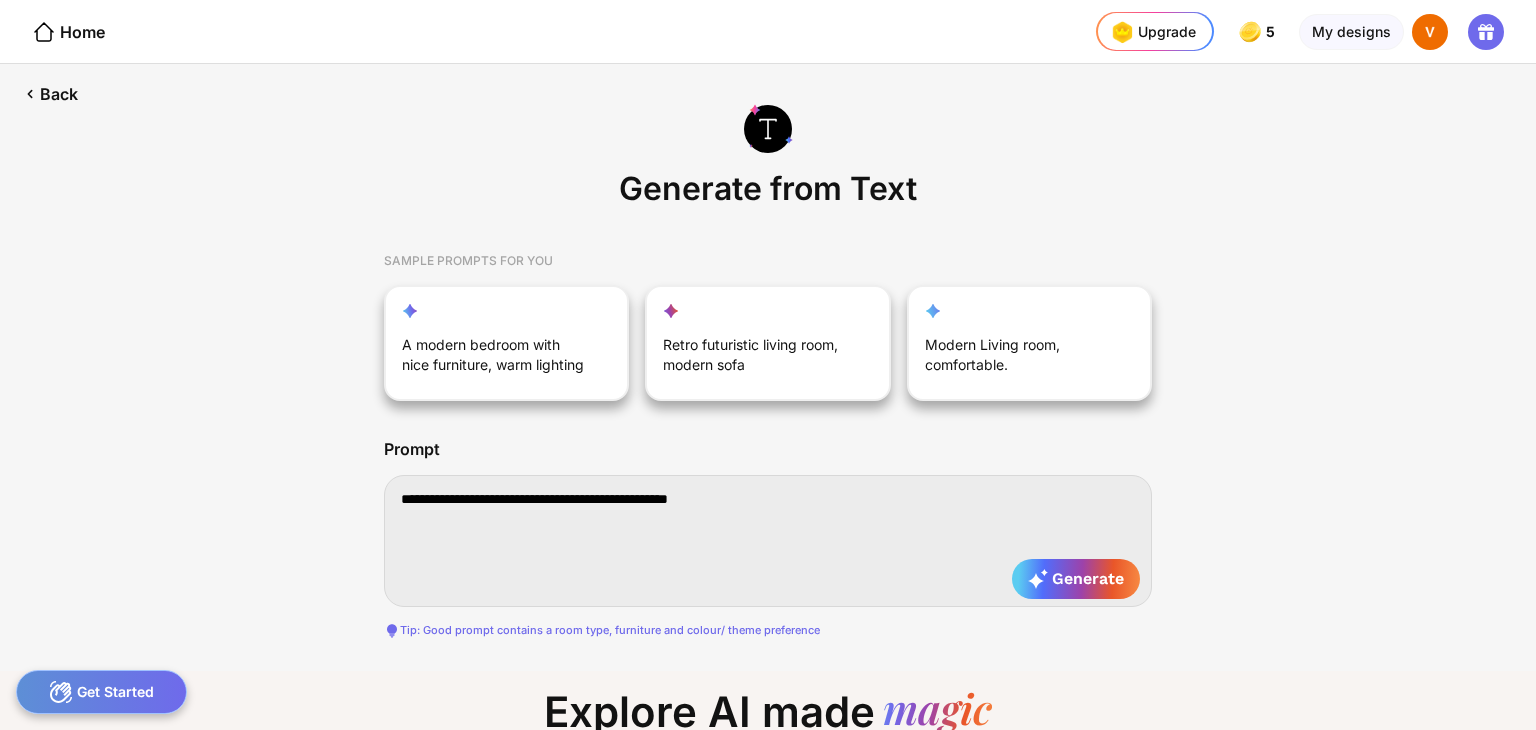 type on "**********" 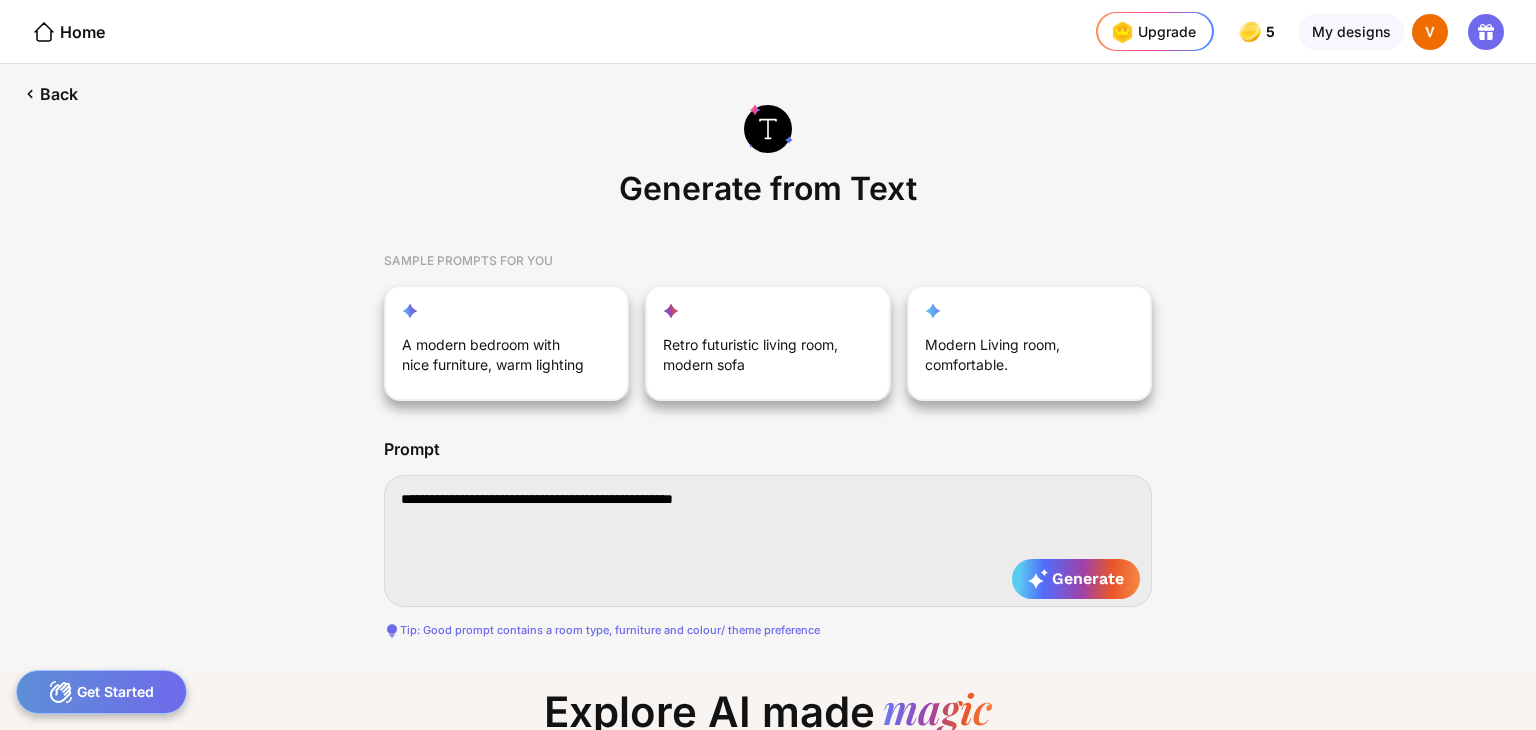 type on "**********" 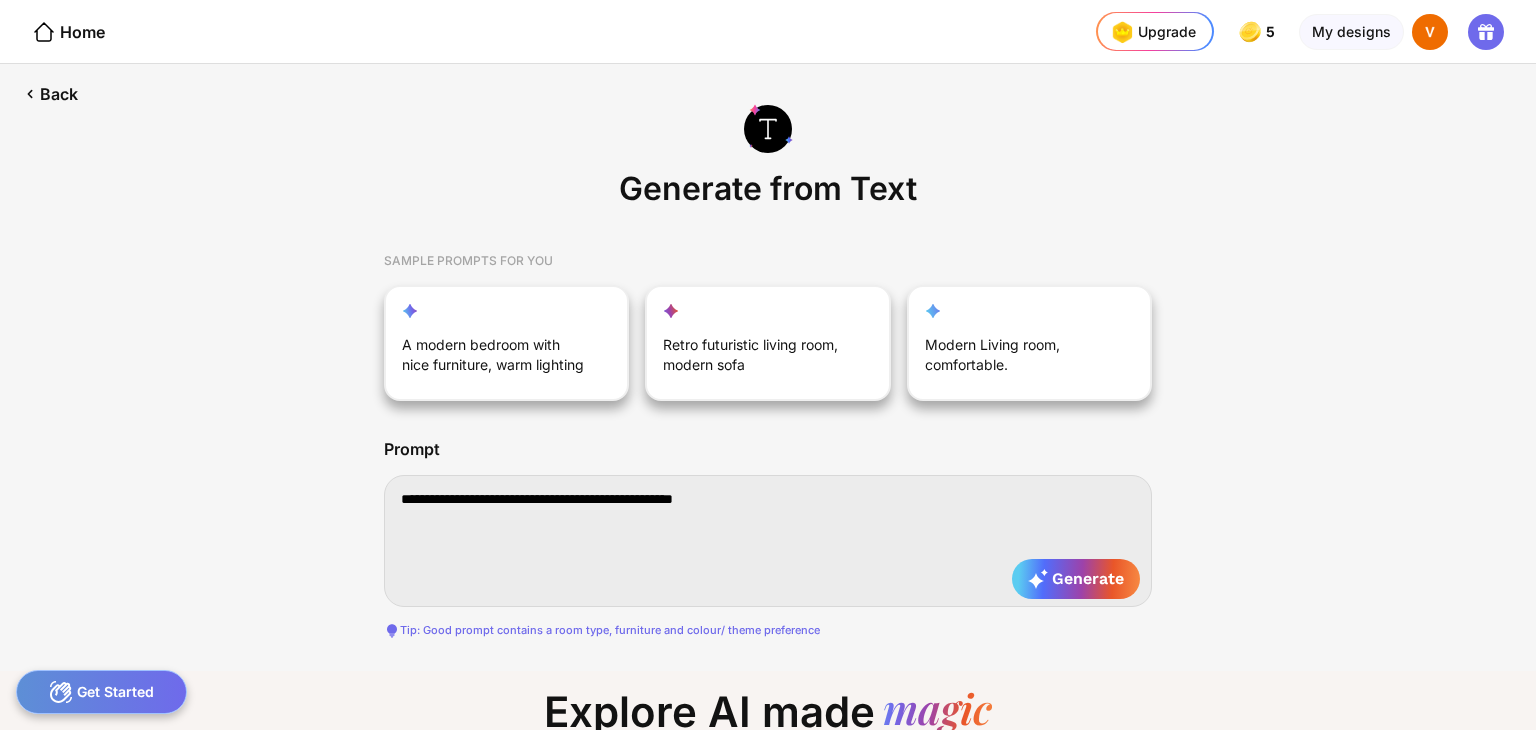 type on "**********" 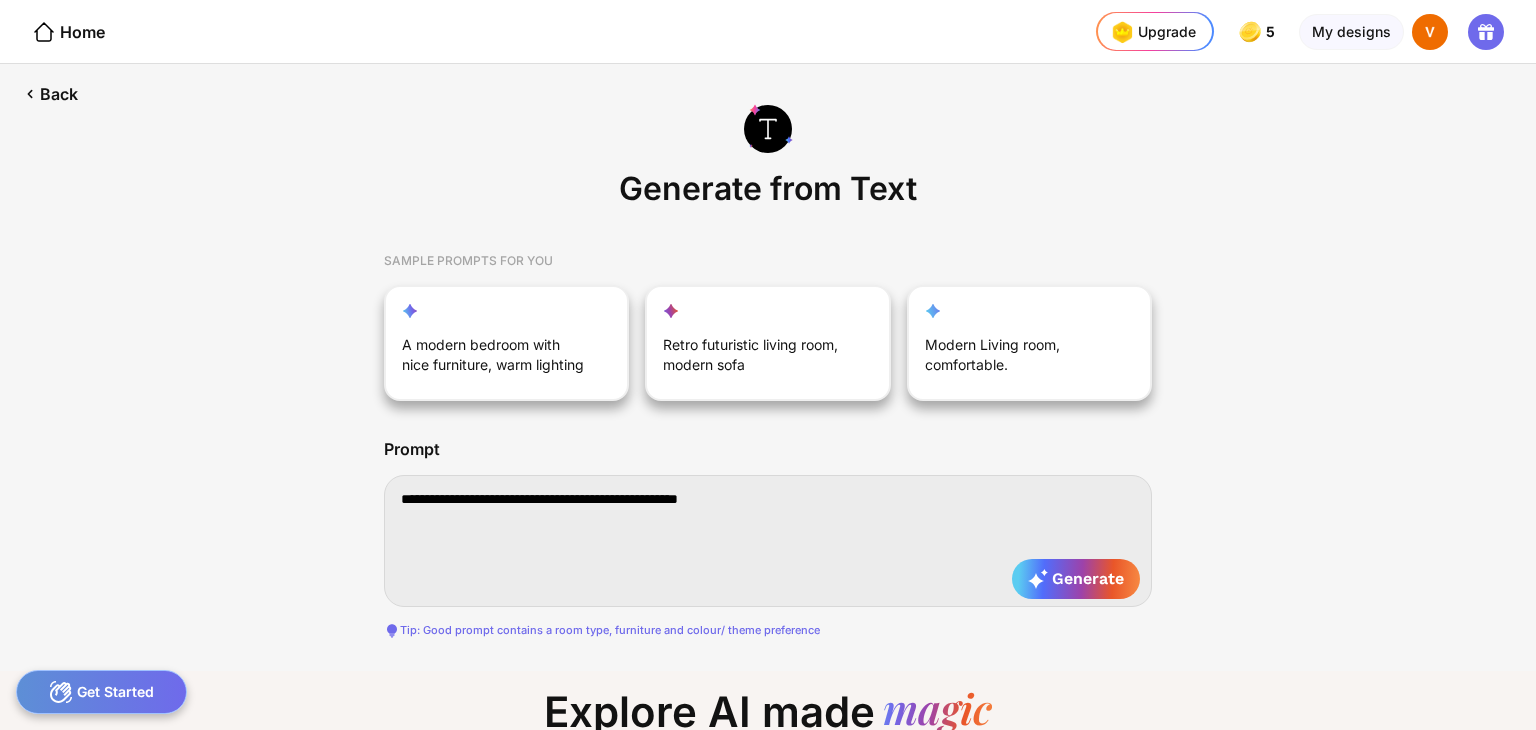 type on "**********" 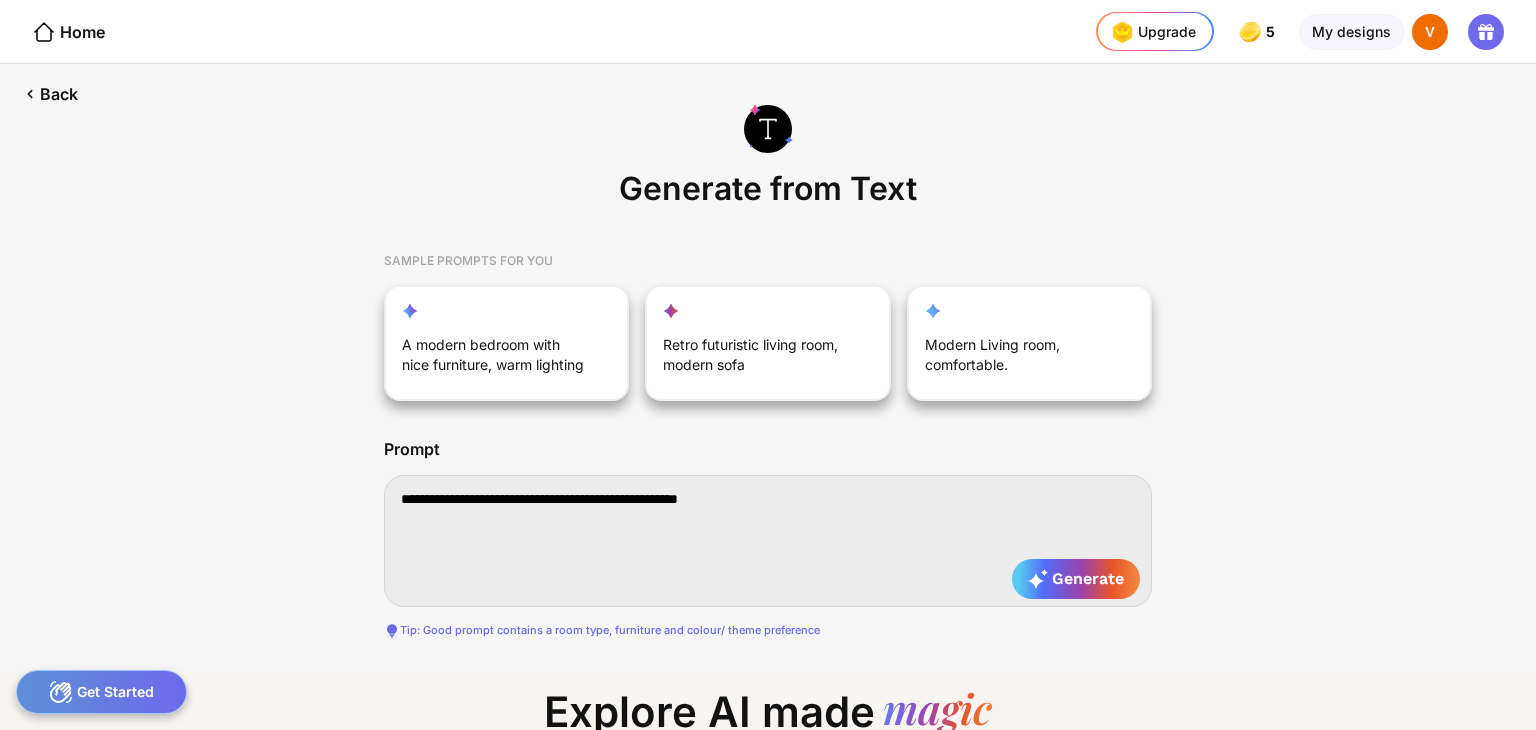 type on "**********" 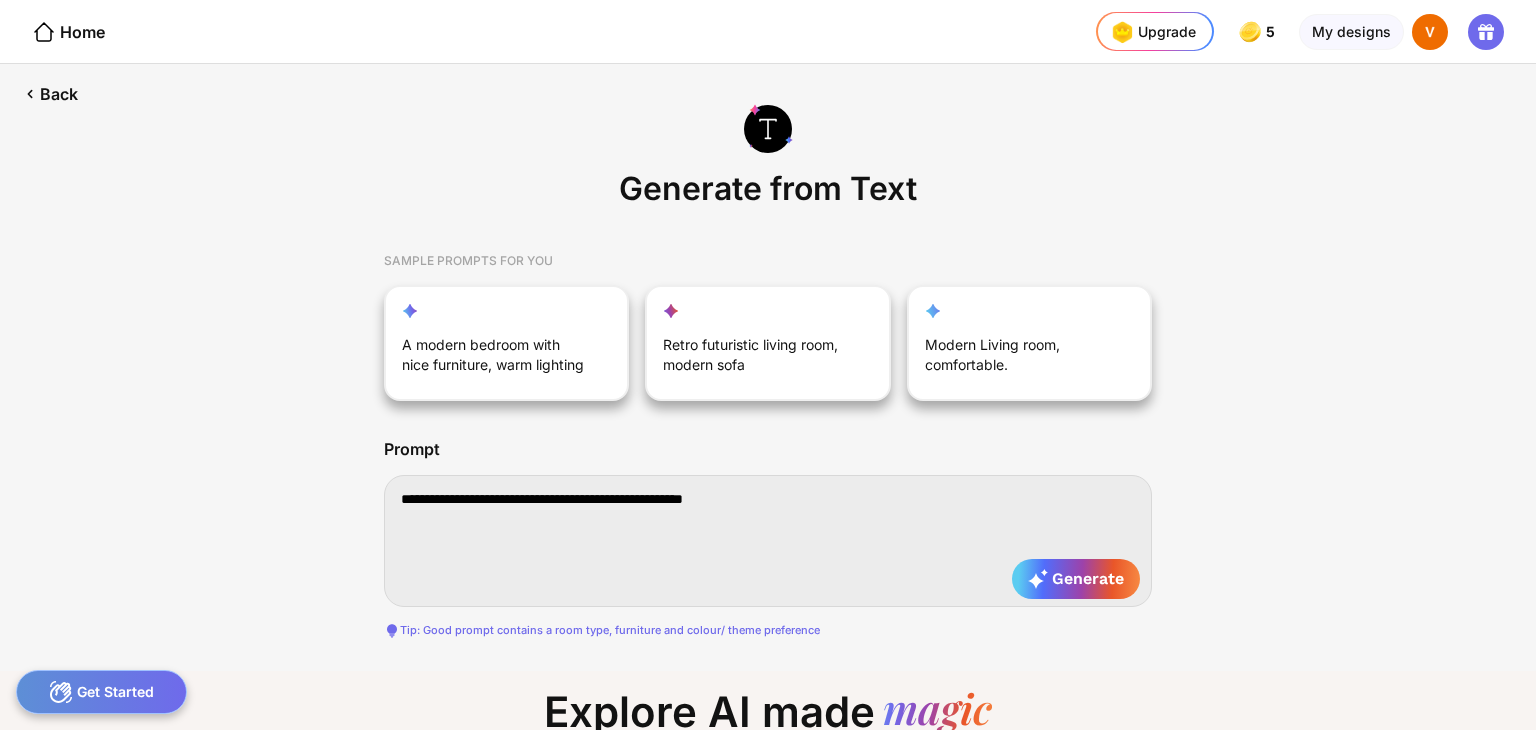 type on "**********" 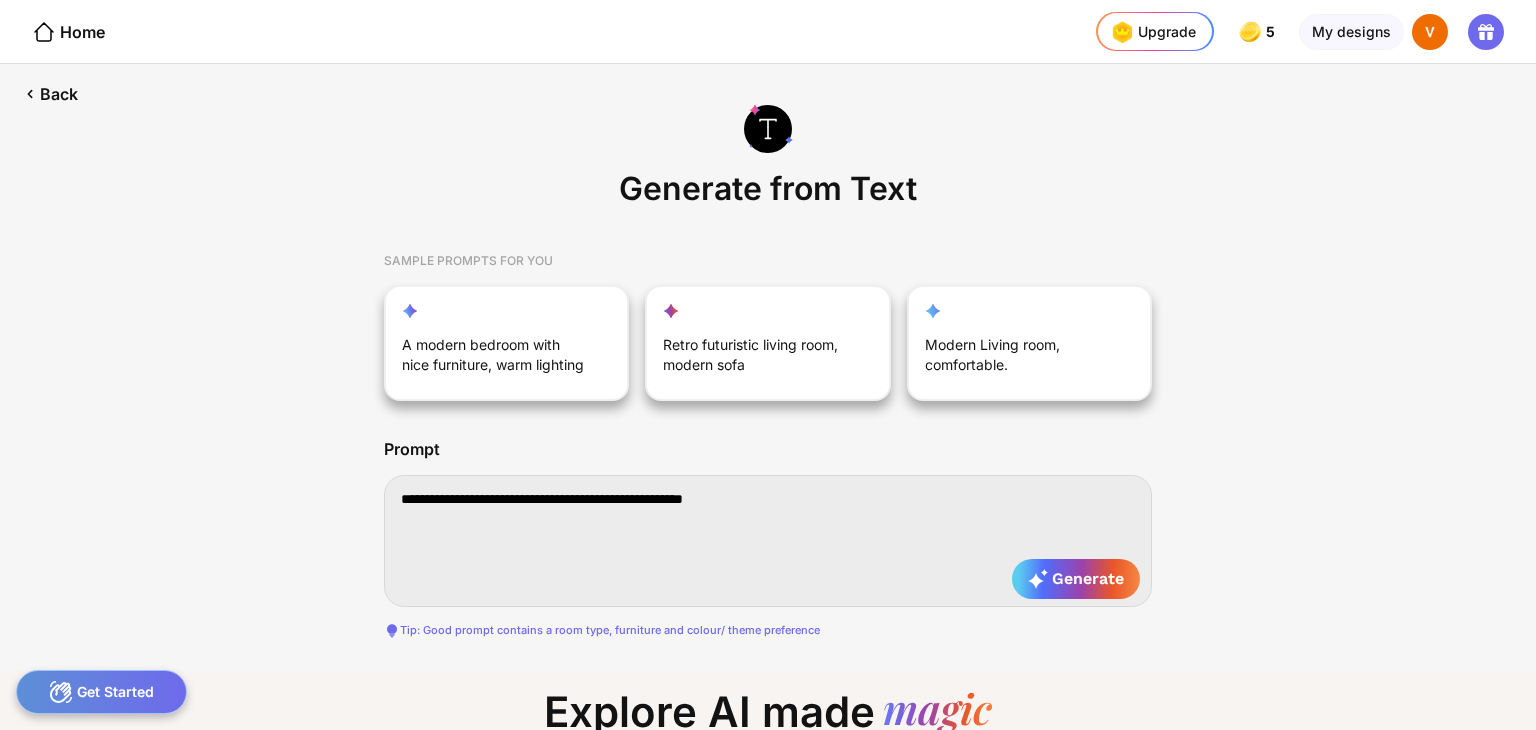 type on "**********" 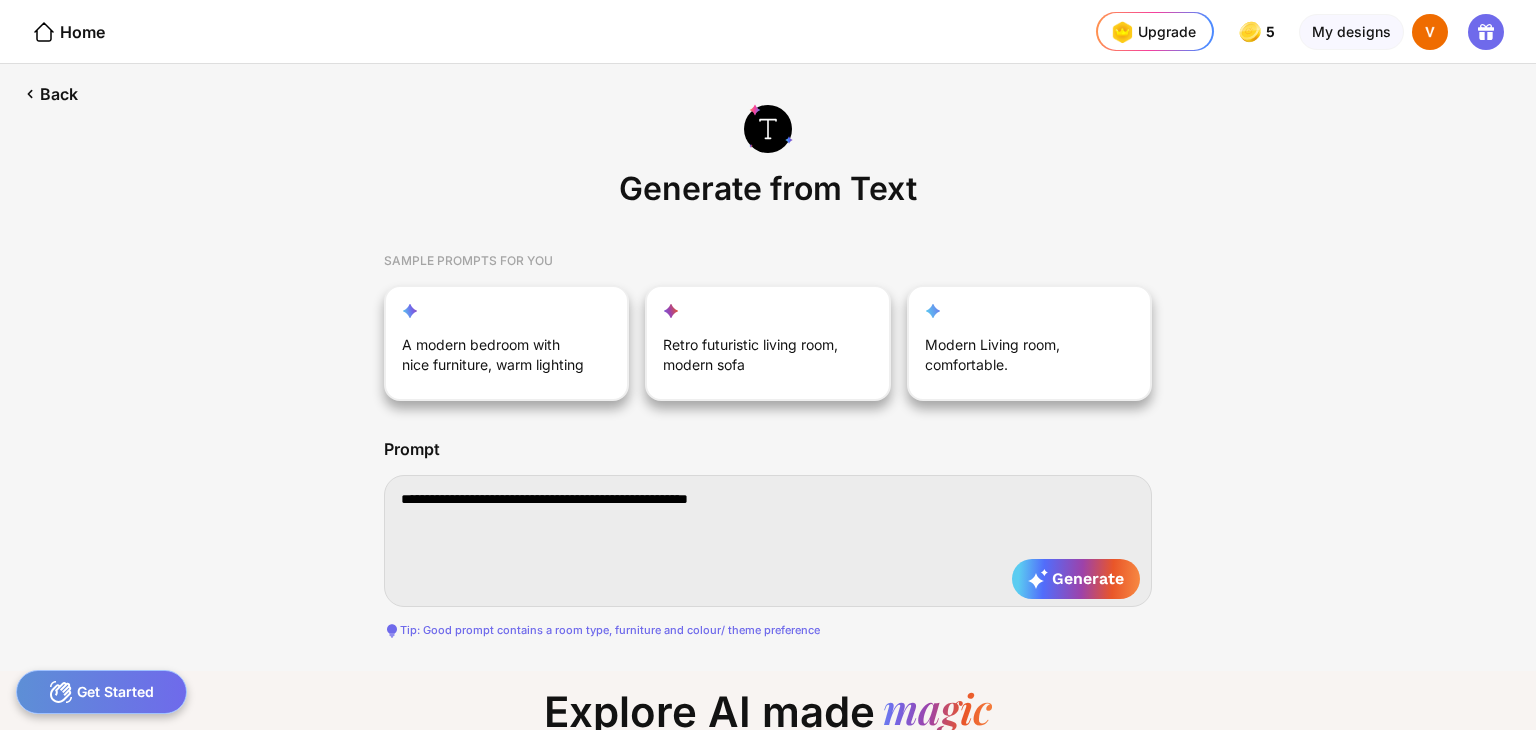 type on "**********" 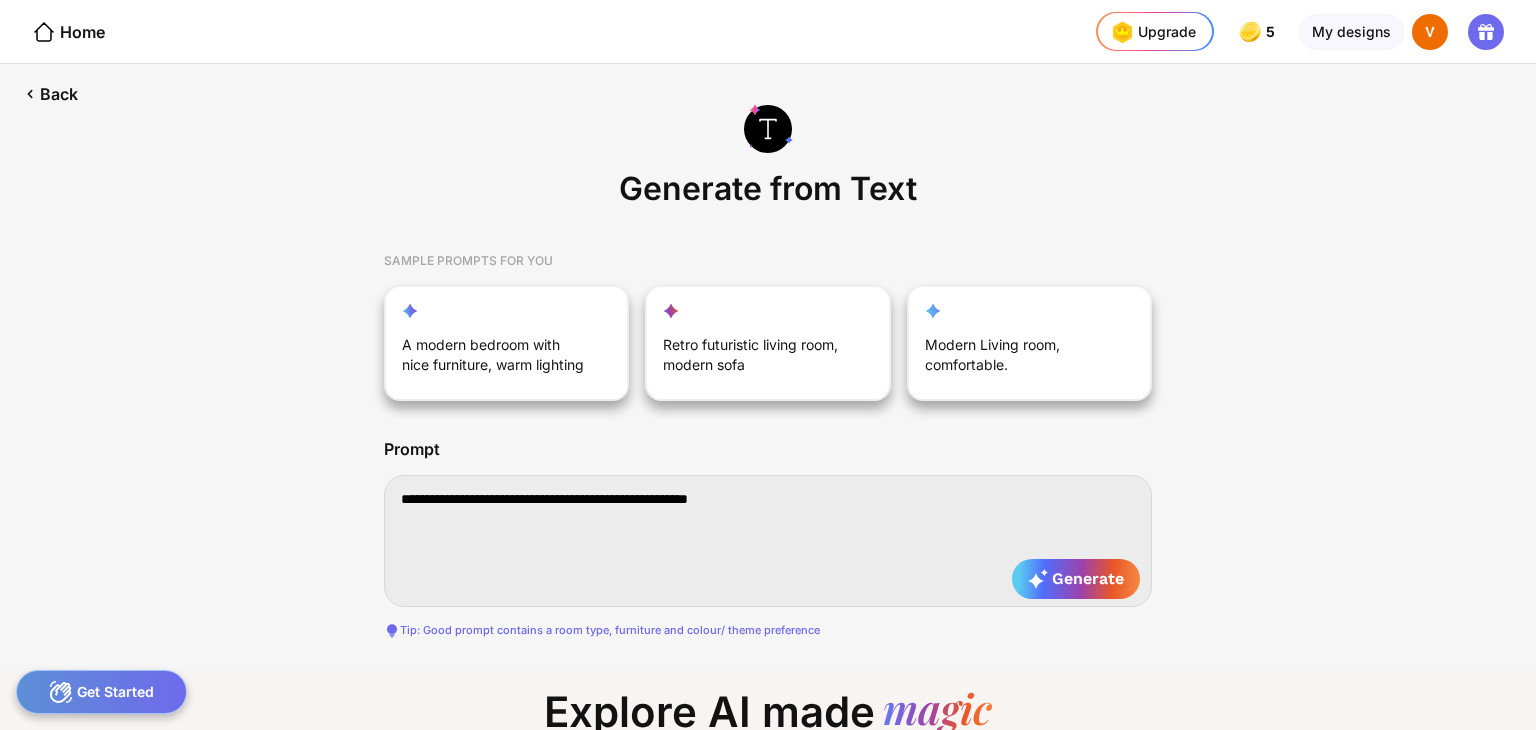 type on "**********" 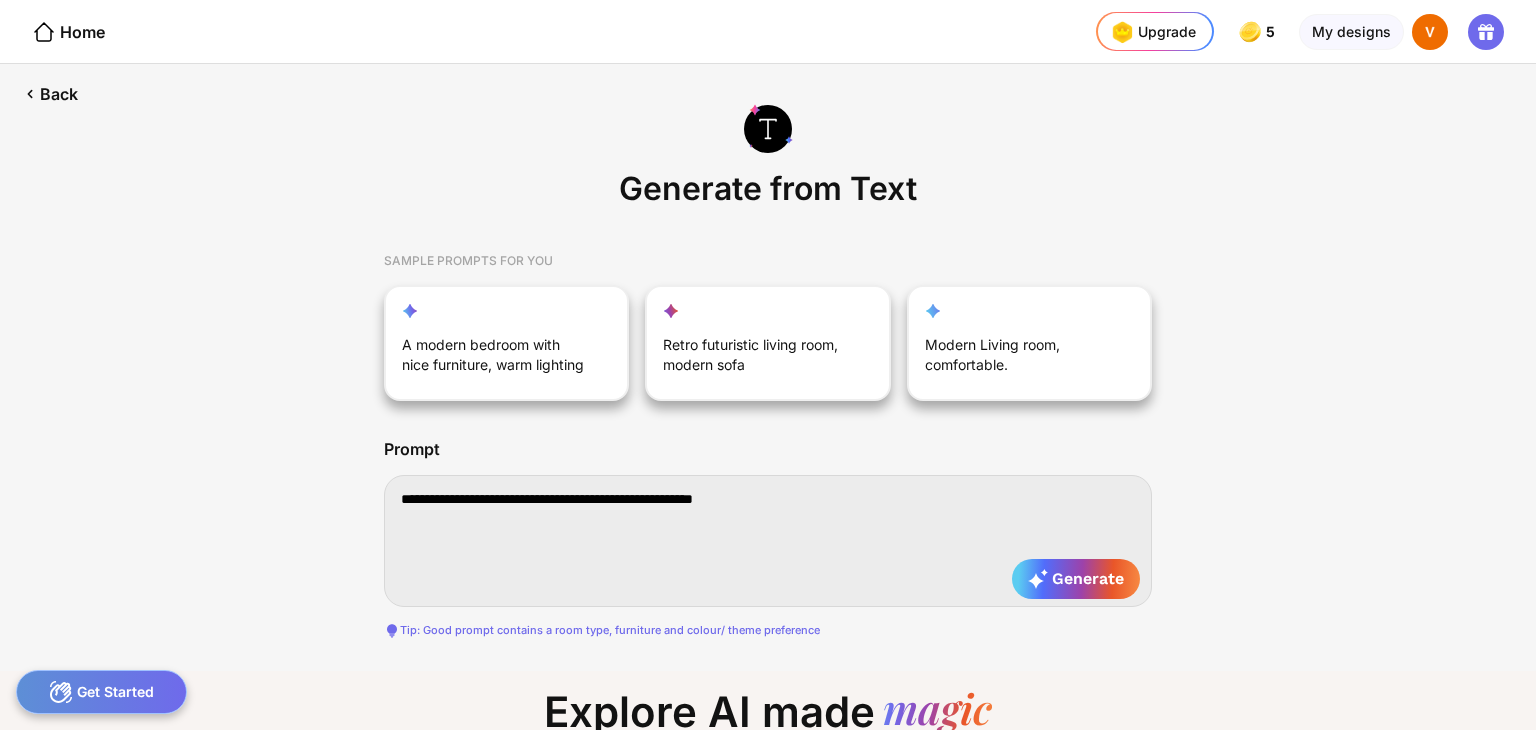 type on "**********" 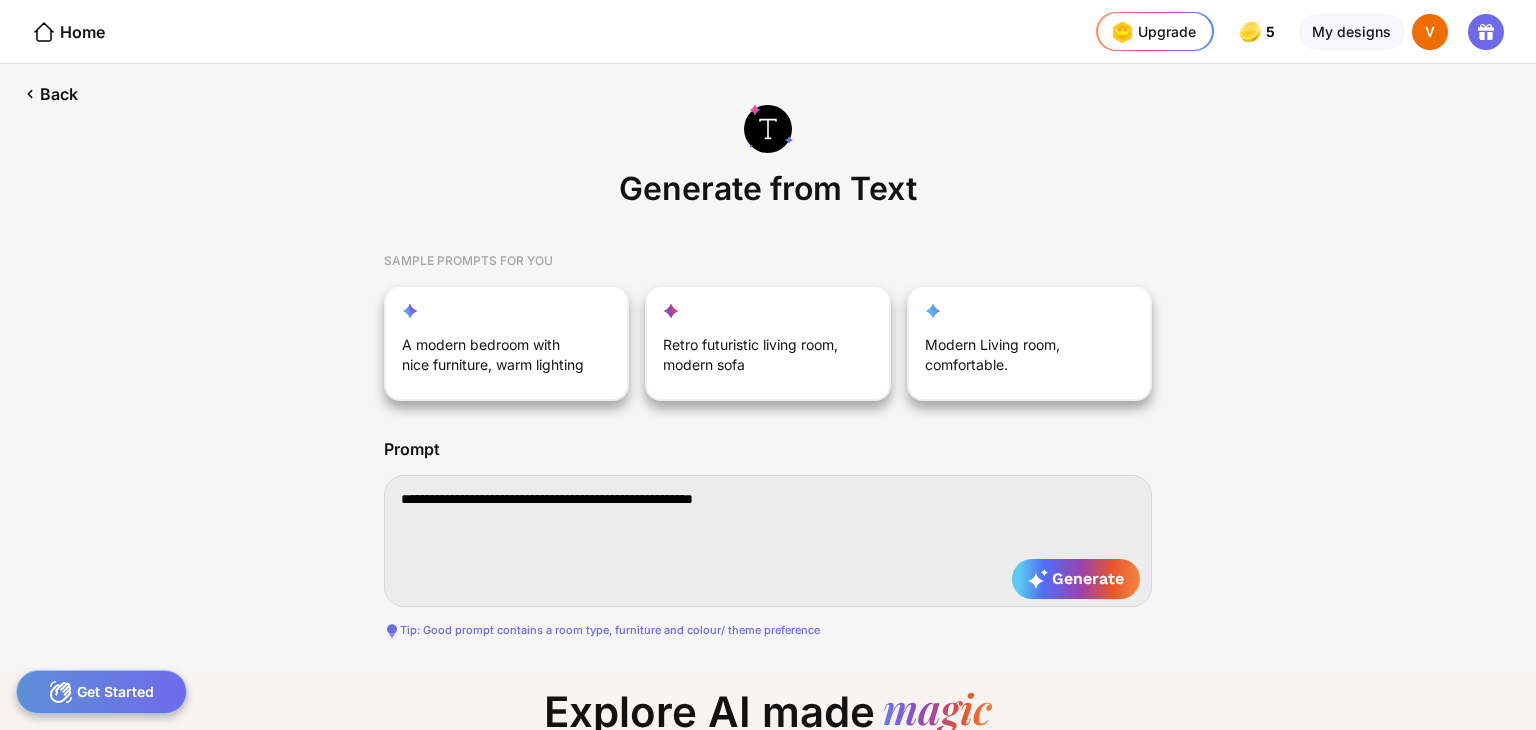 type on "**********" 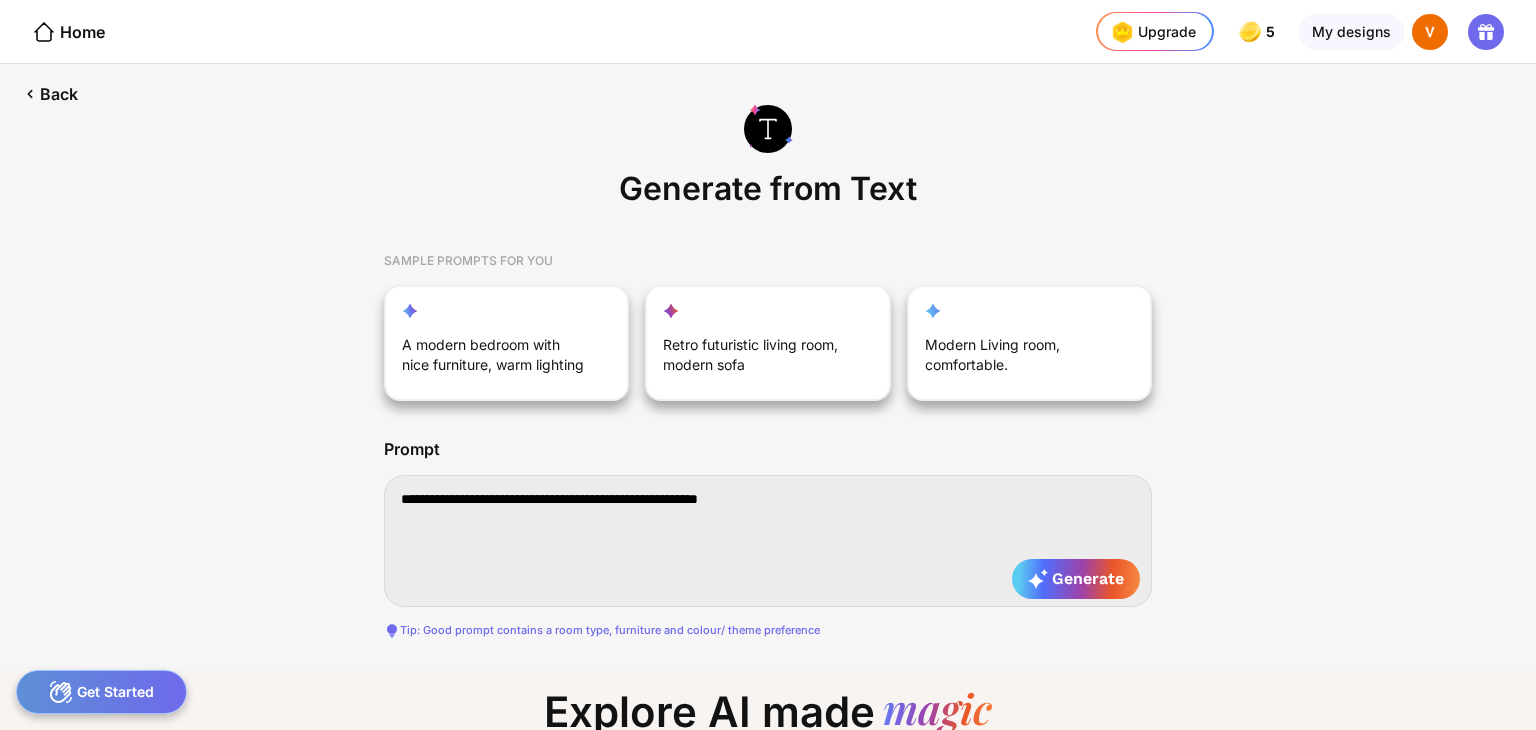 type on "**********" 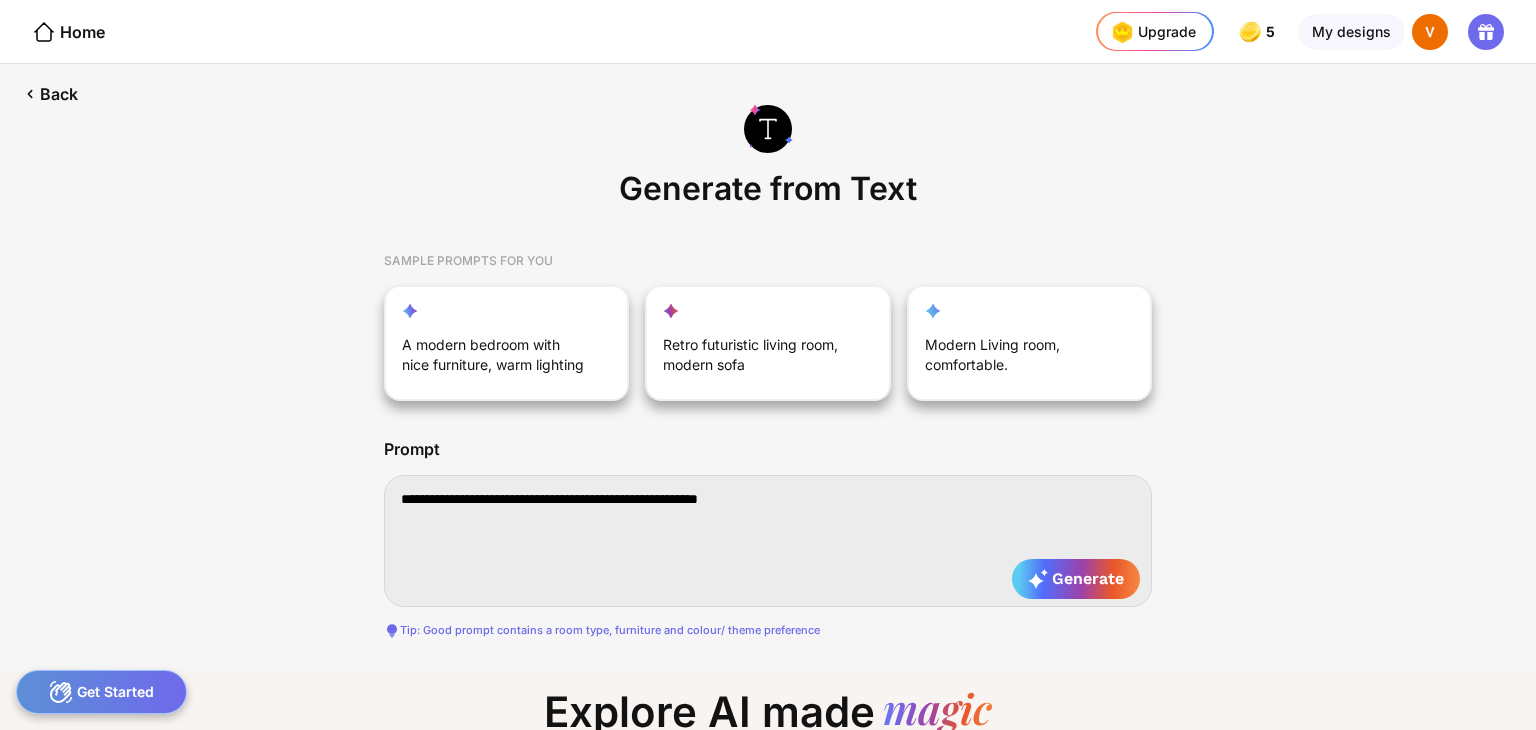 type on "**********" 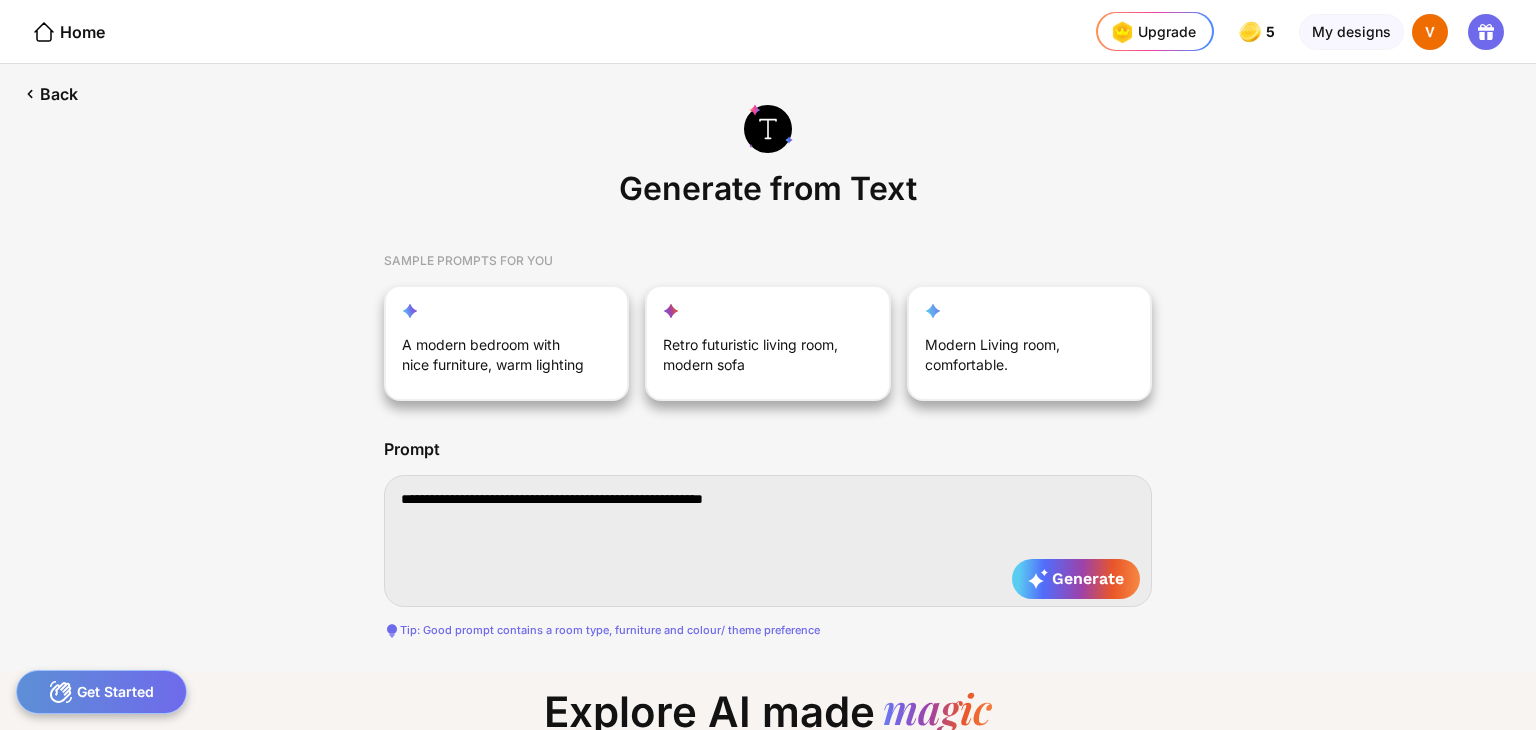 type on "**********" 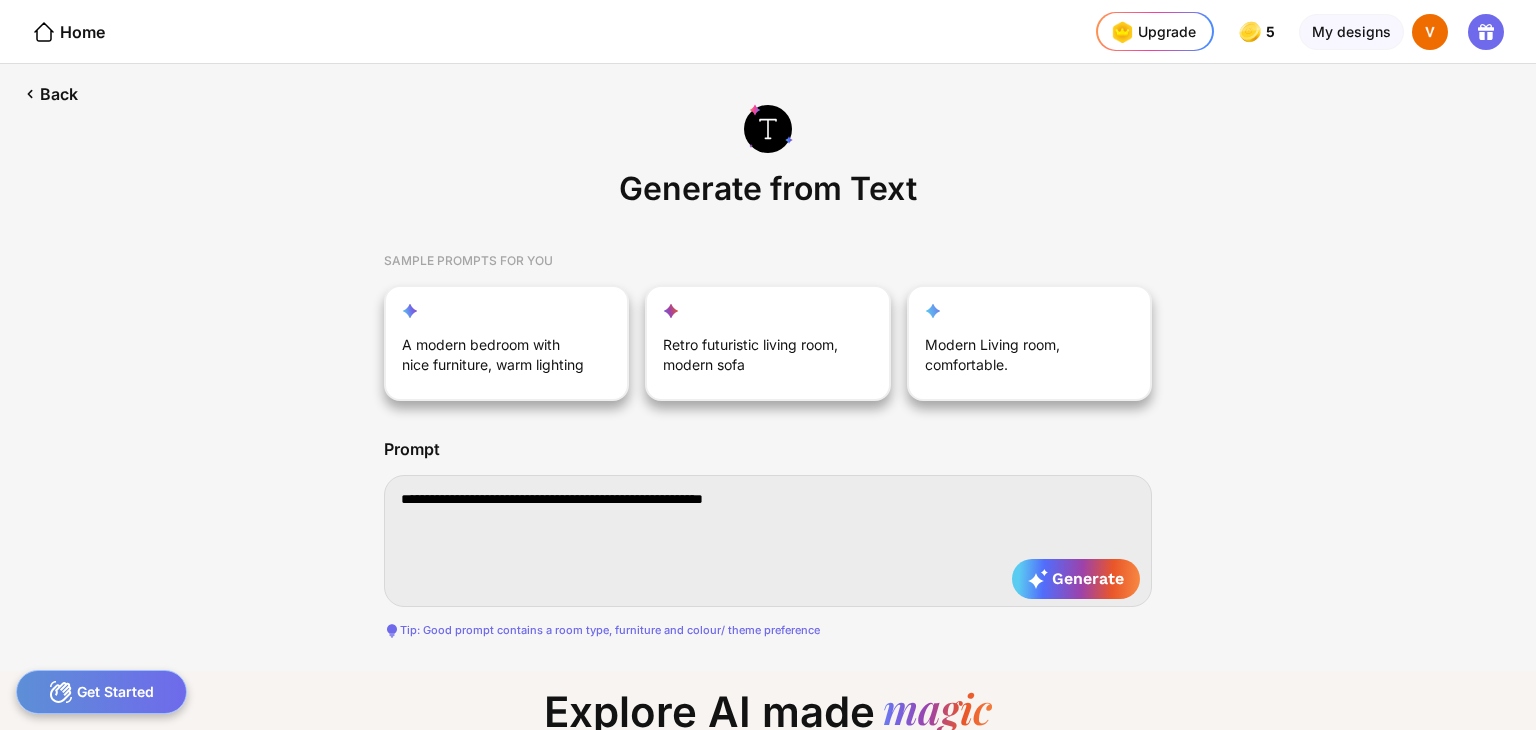 type on "**********" 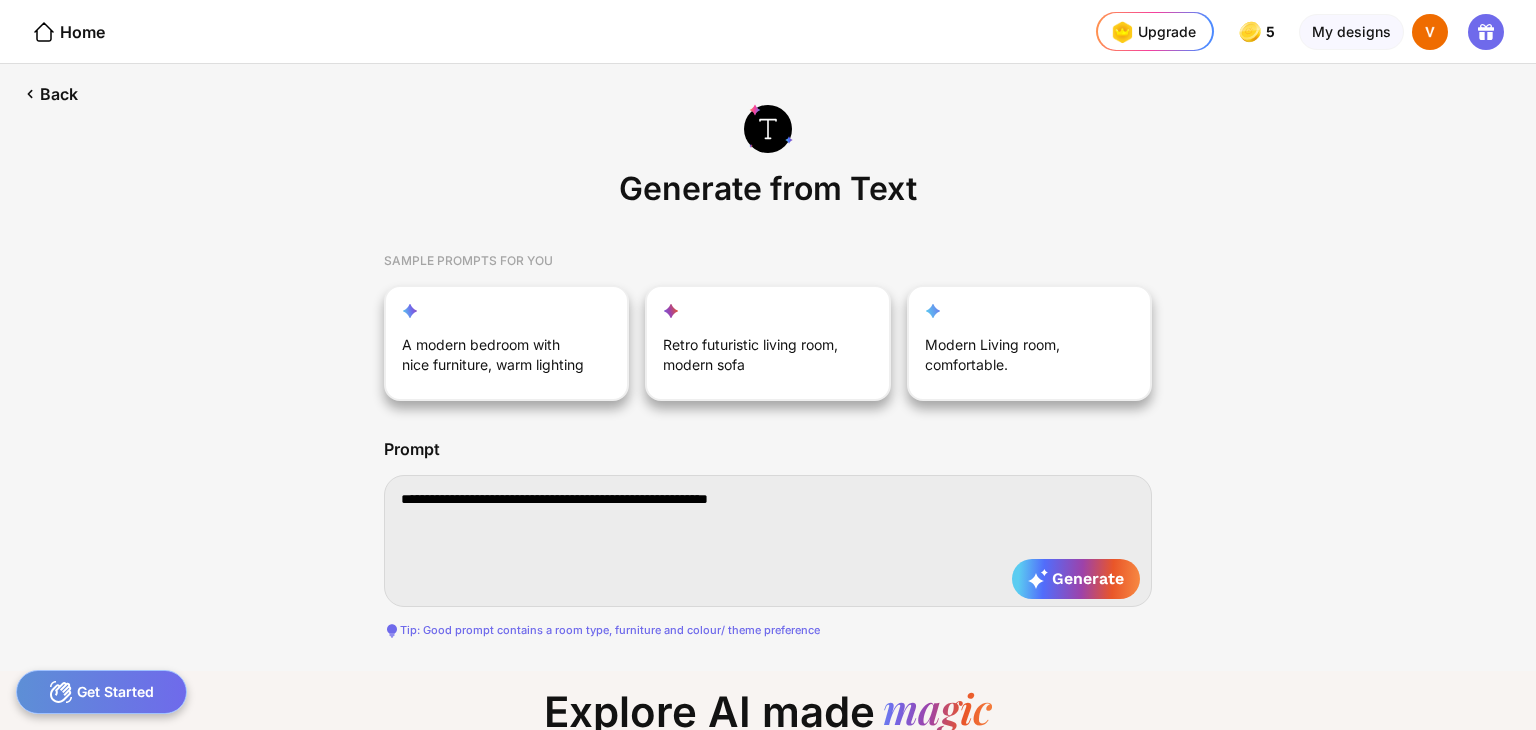 type on "**********" 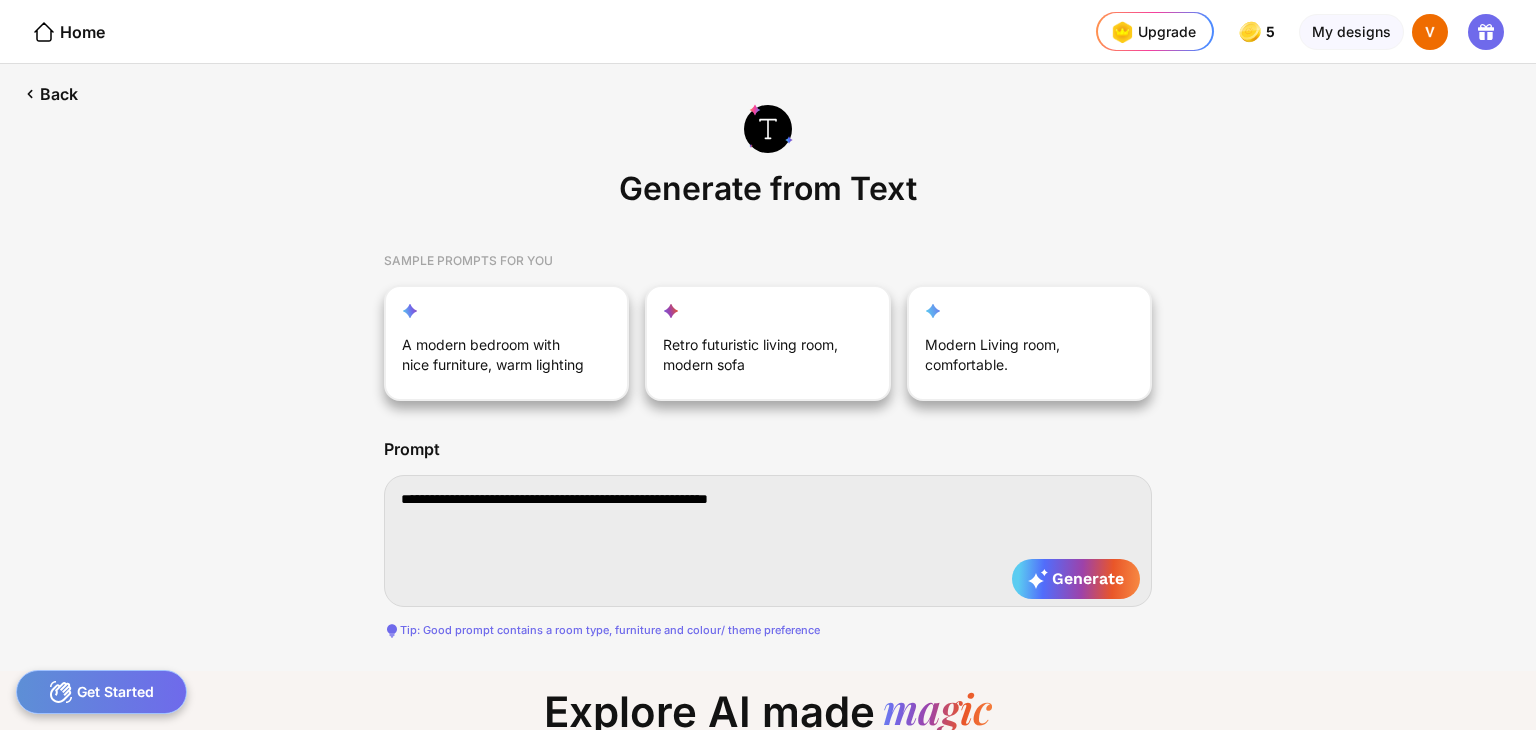 type on "**********" 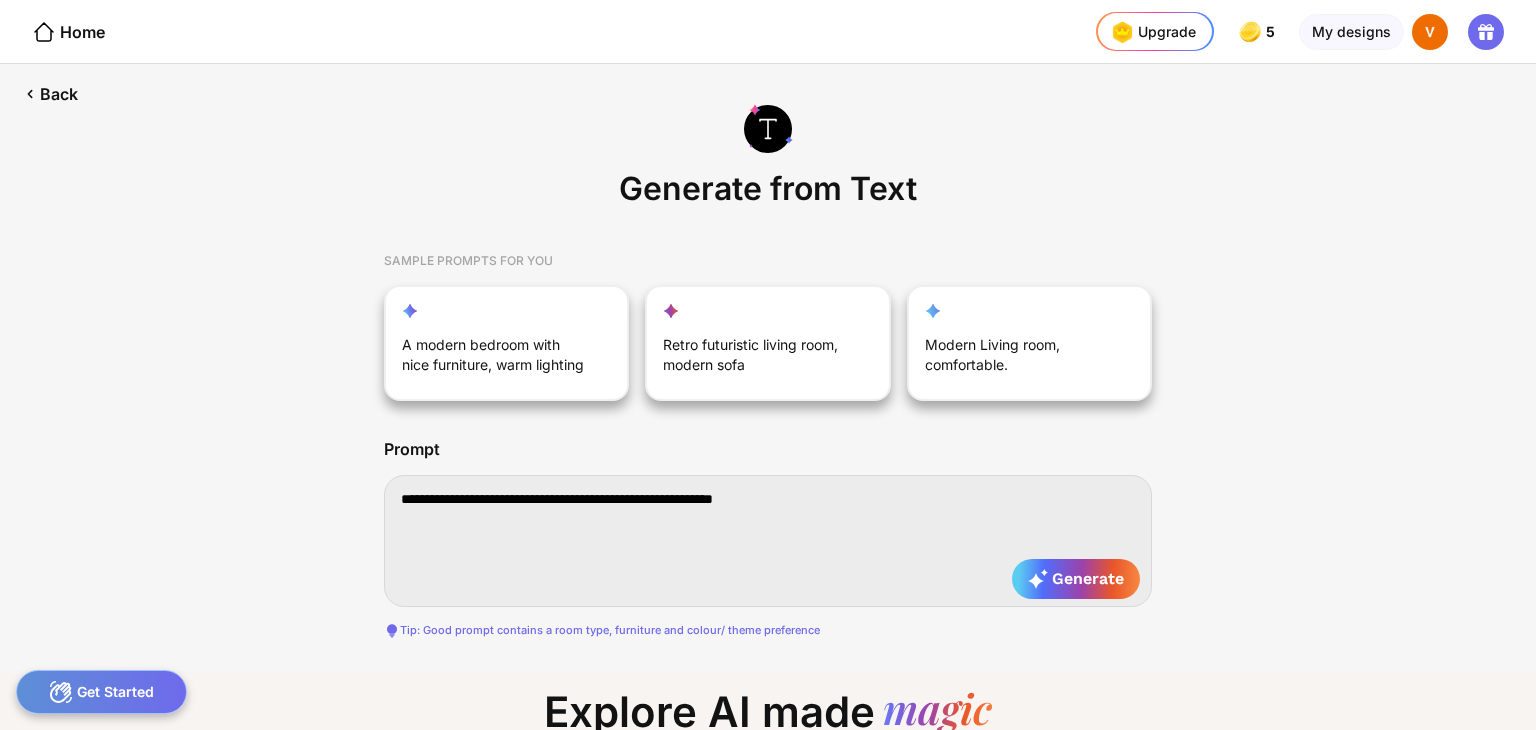 type on "**********" 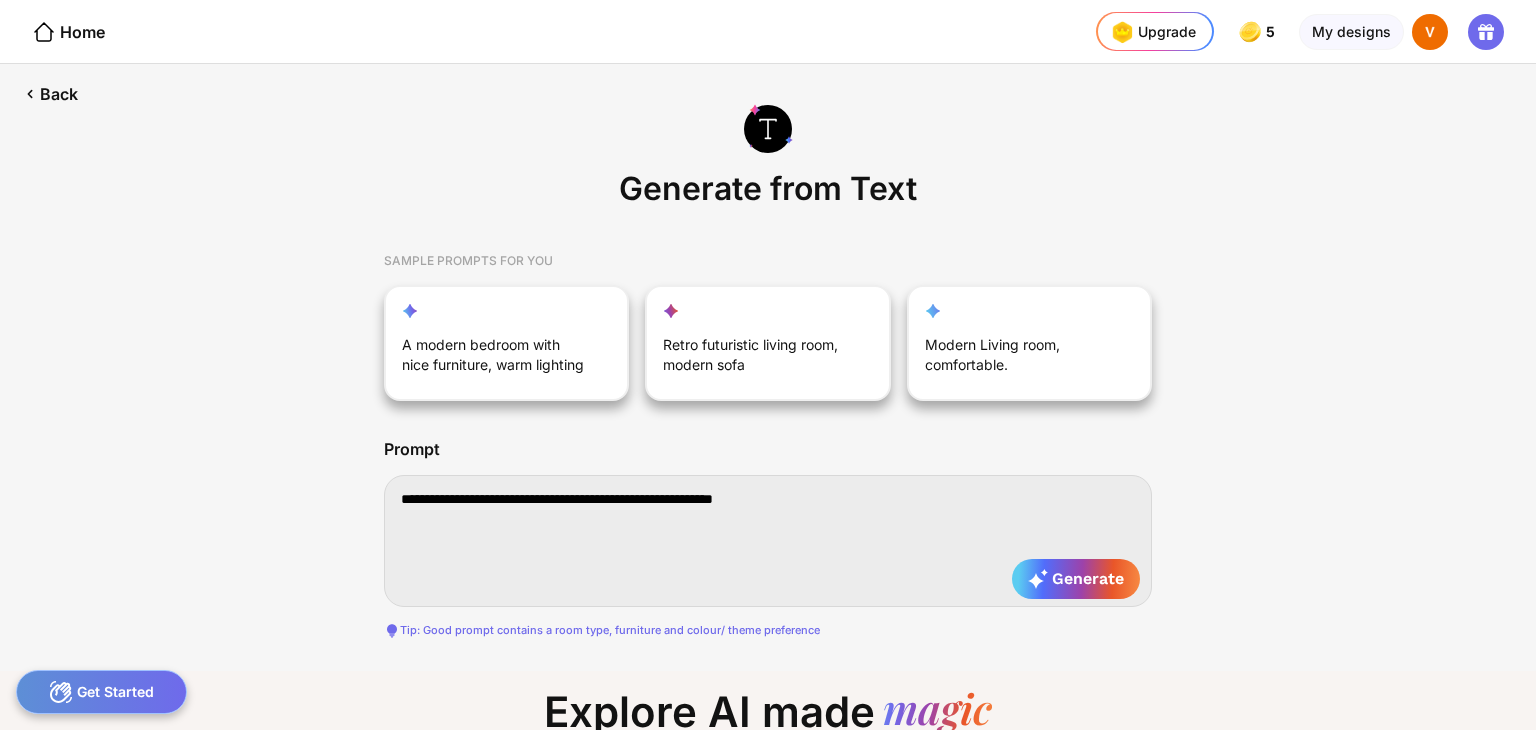 type on "**********" 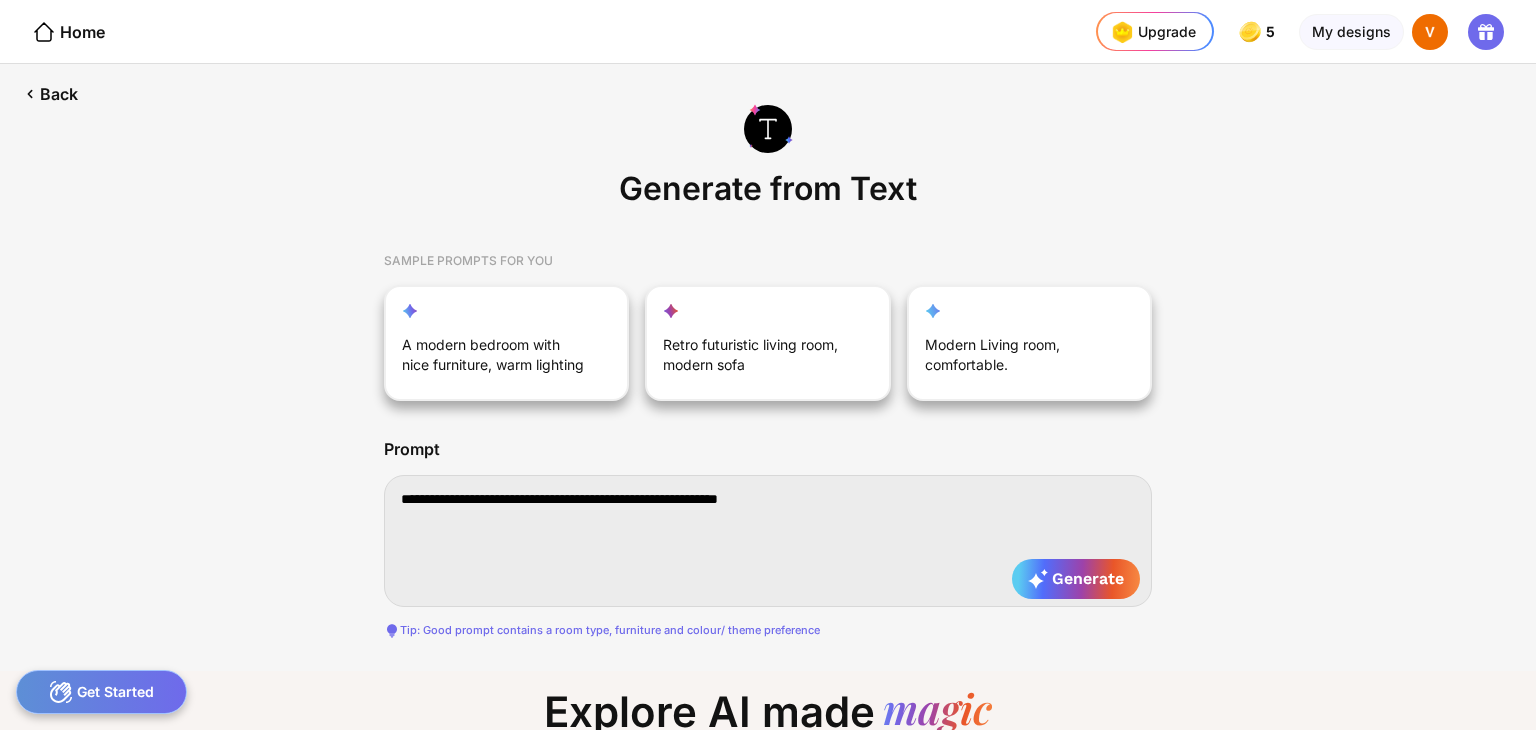 type on "**********" 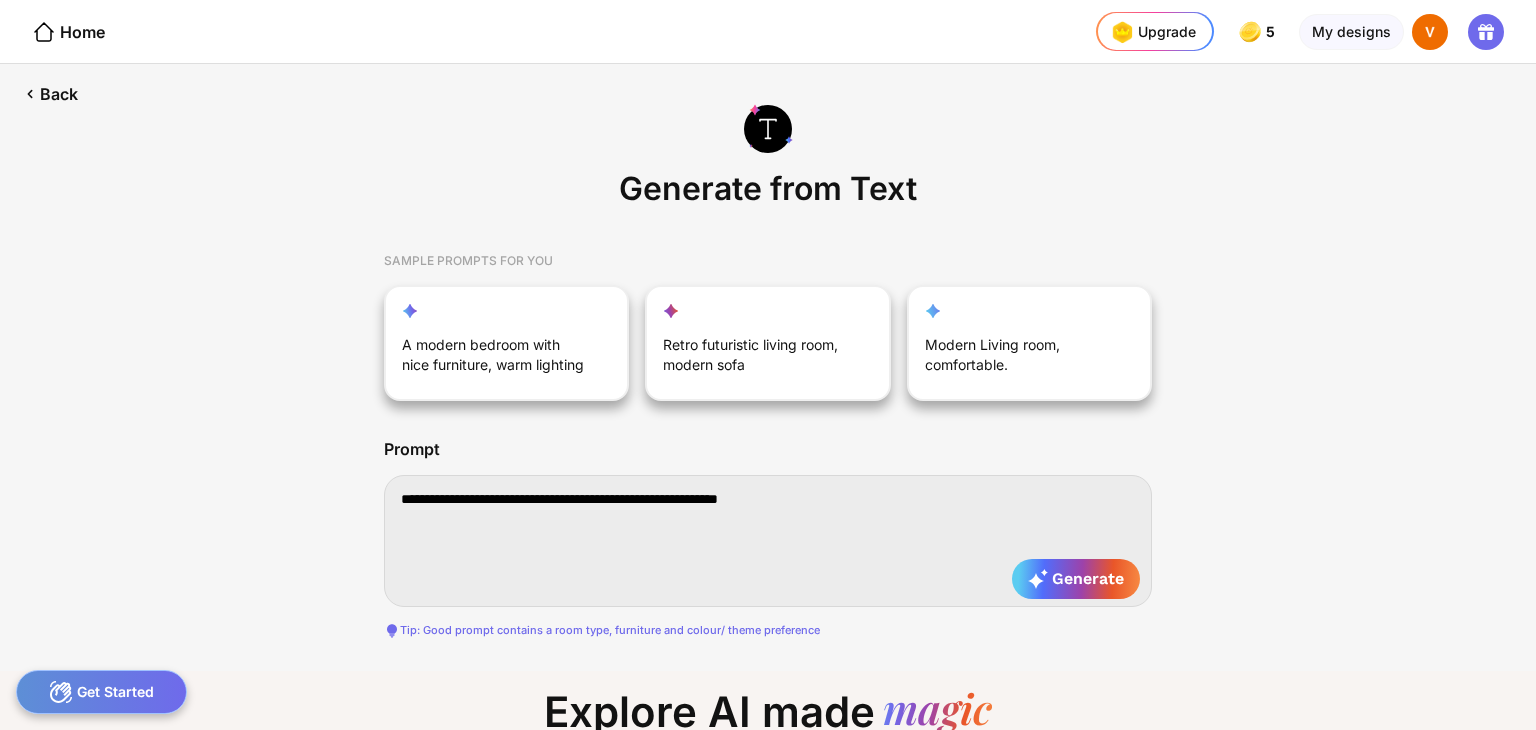 type on "**********" 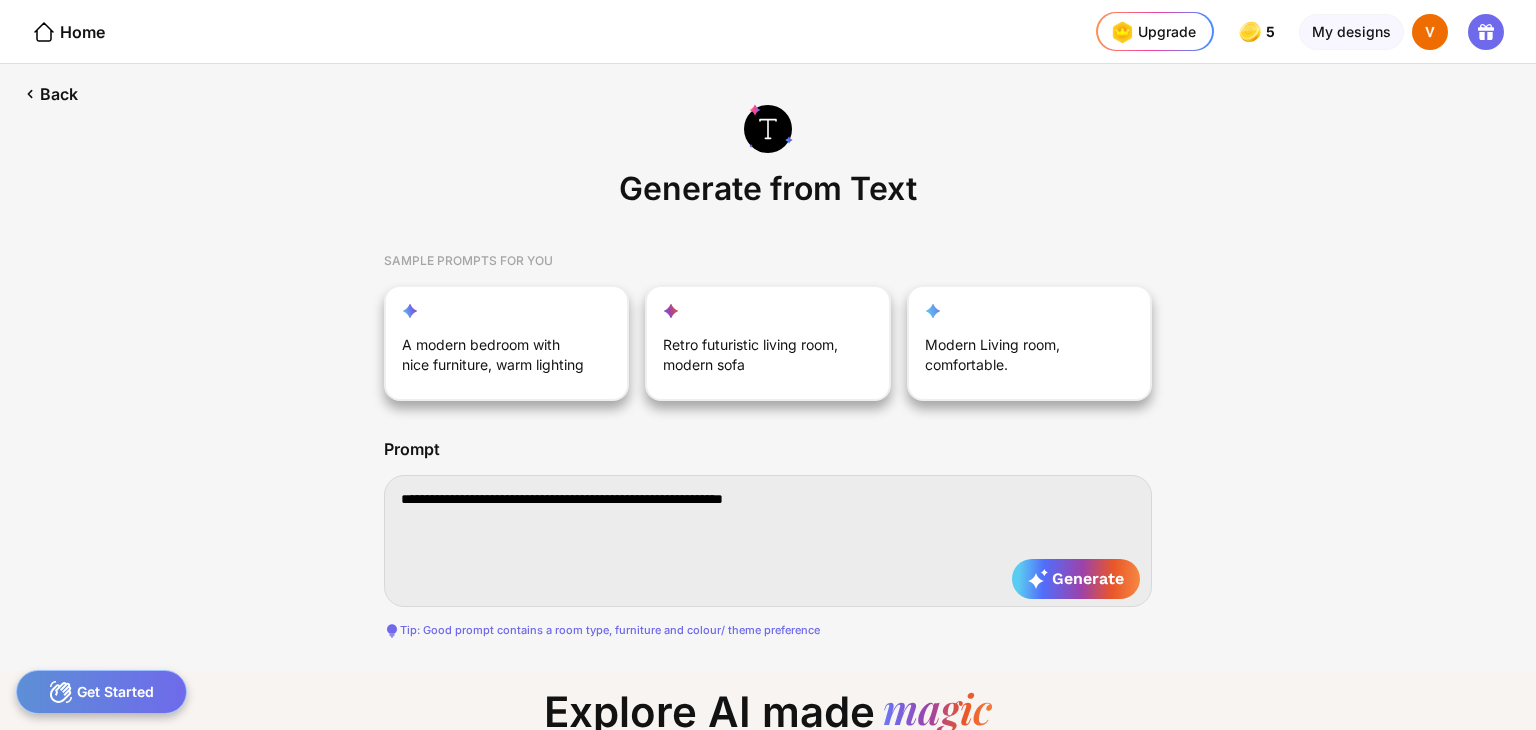 type on "**********" 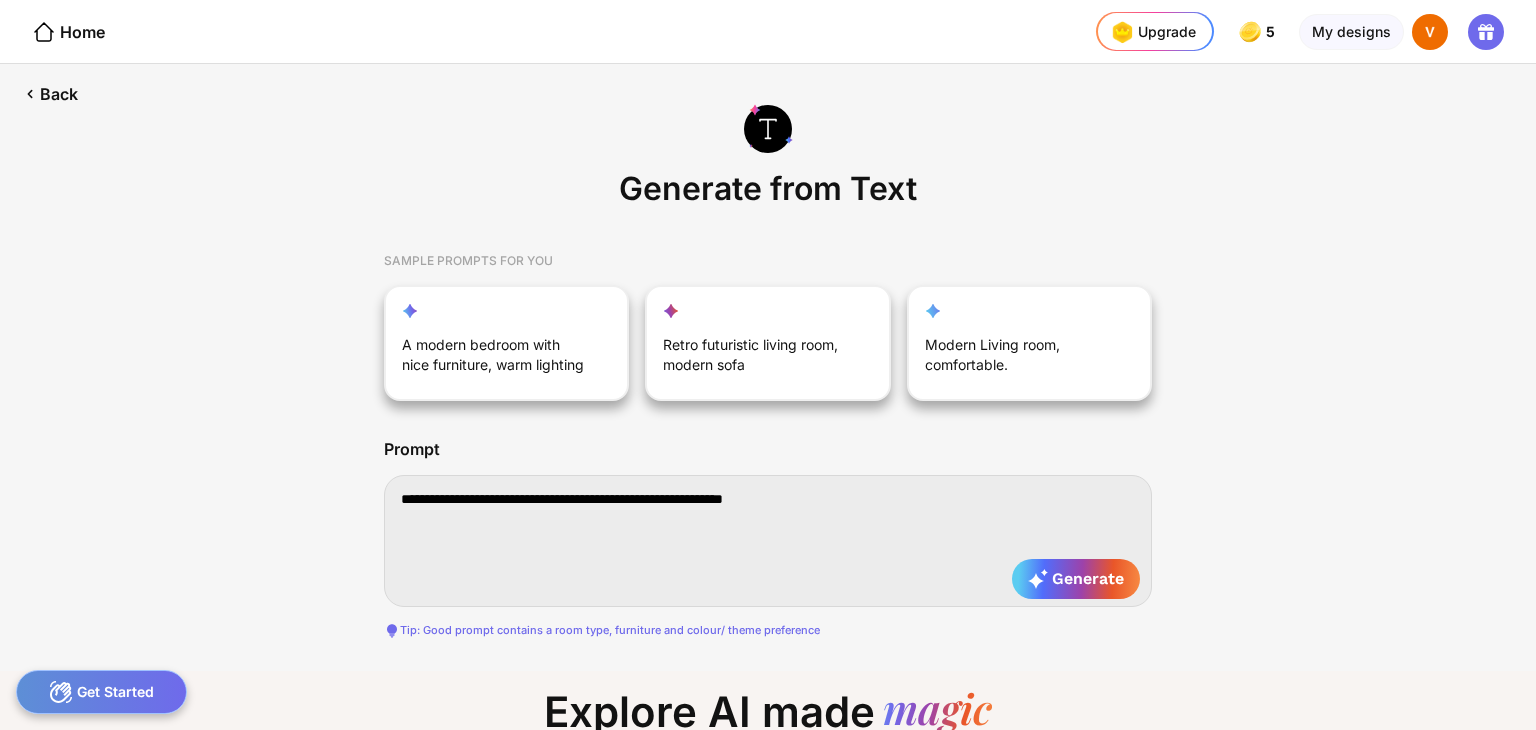 type on "**********" 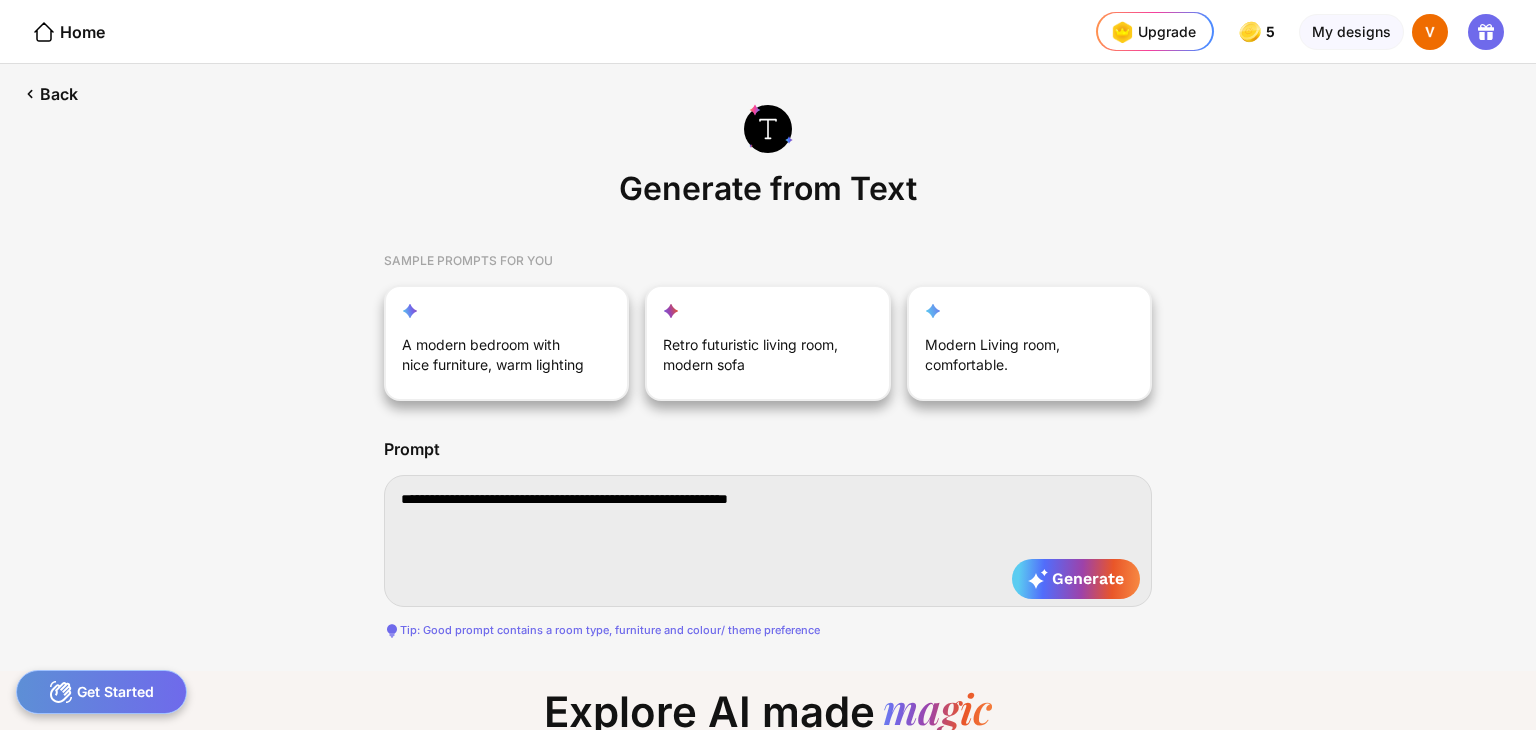 type on "**********" 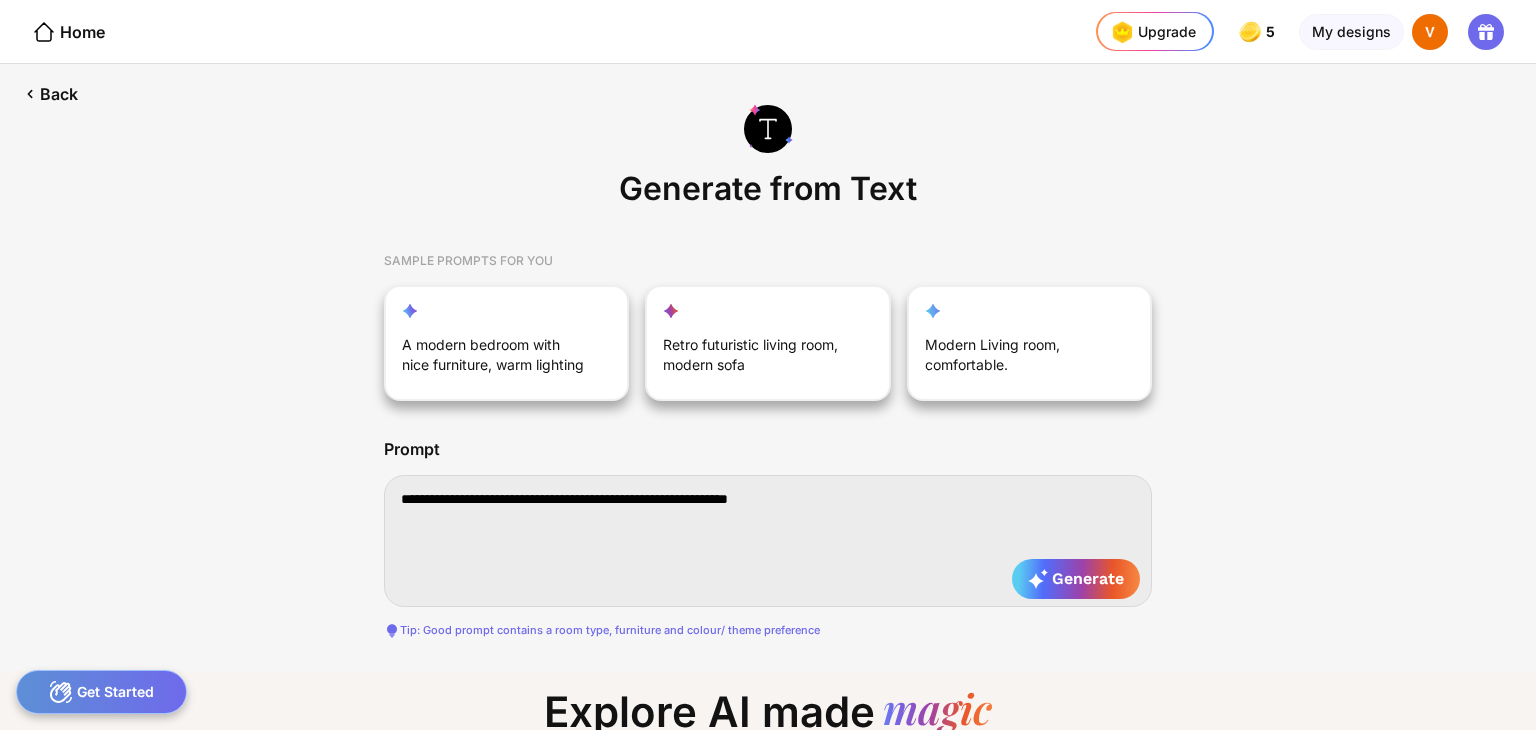 type on "**********" 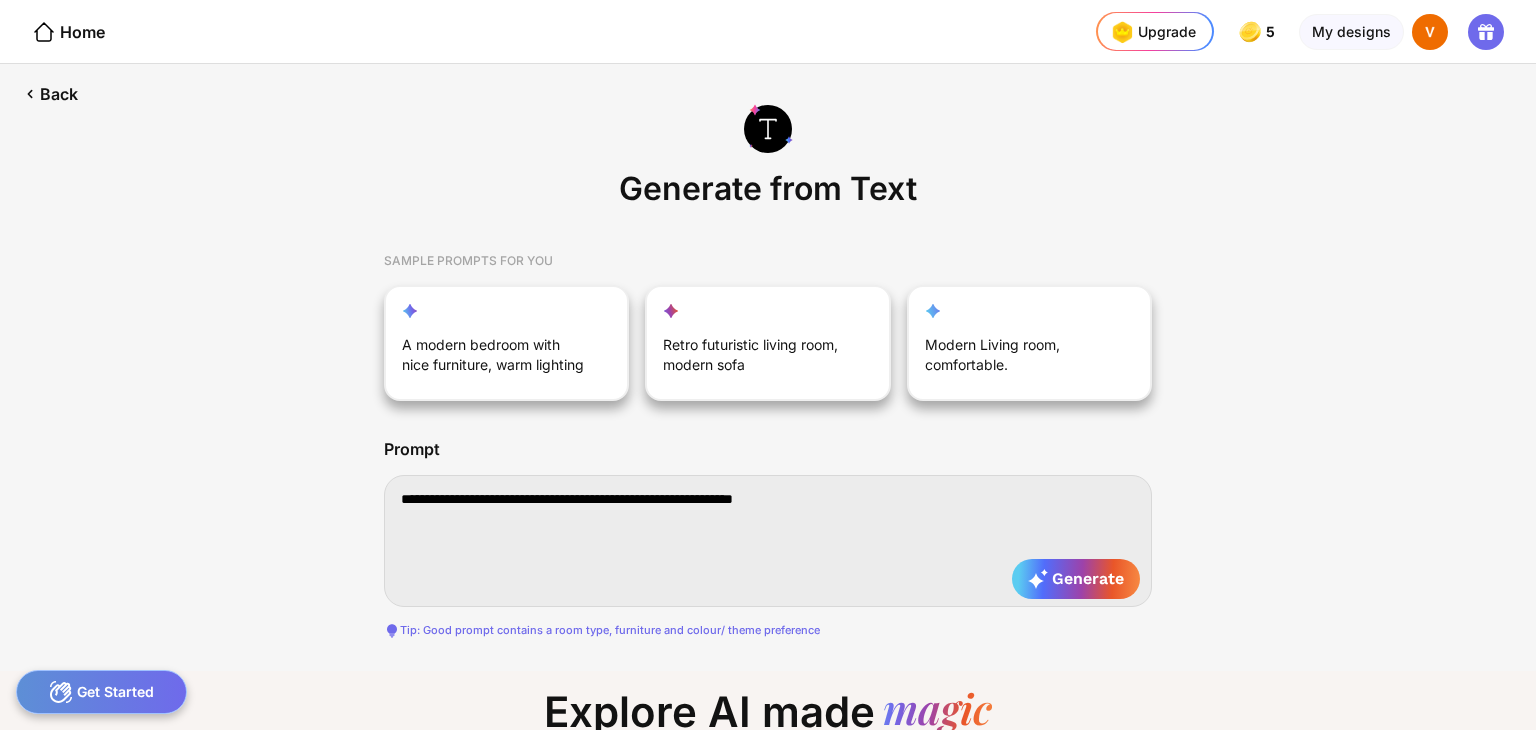 type on "**********" 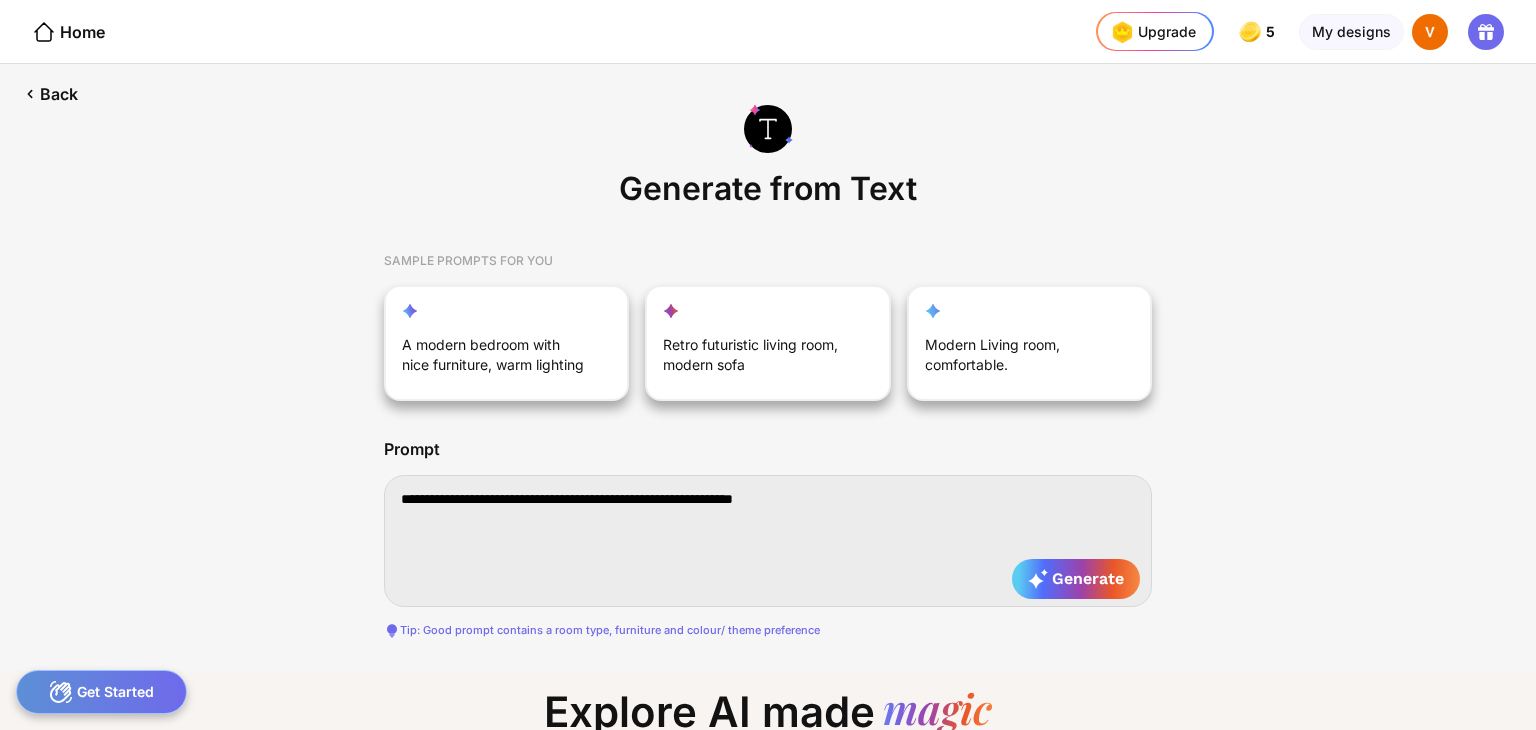 type on "**********" 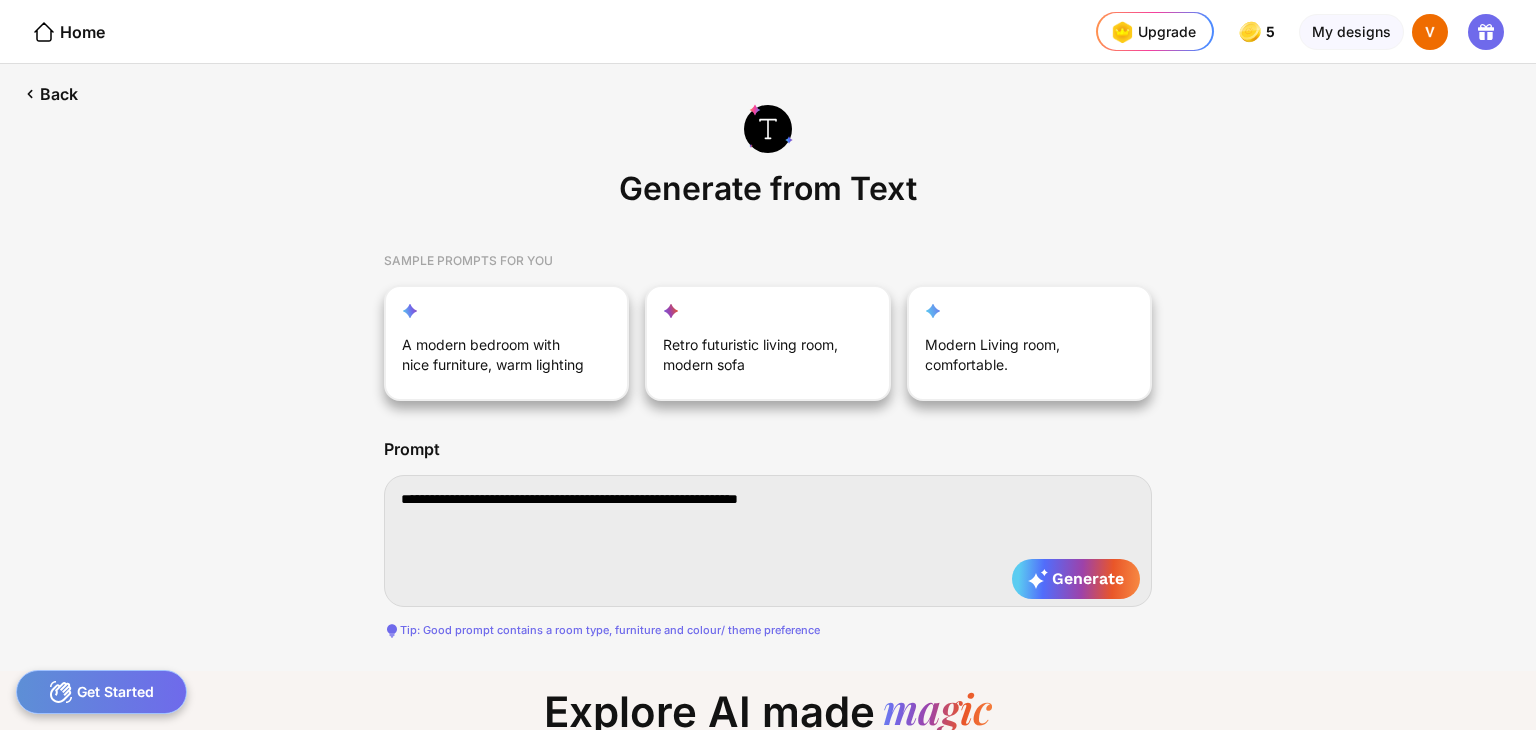 type on "**********" 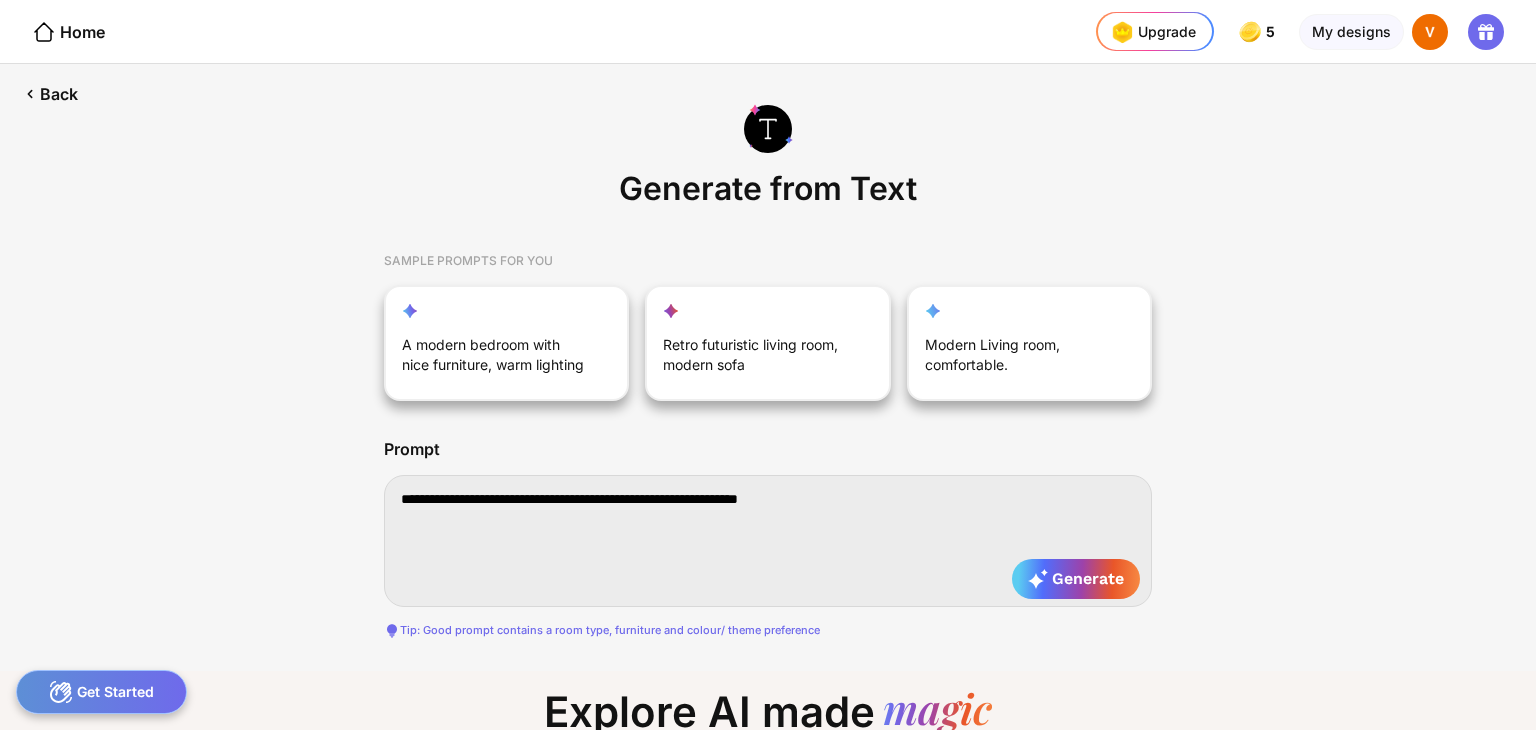 type on "**********" 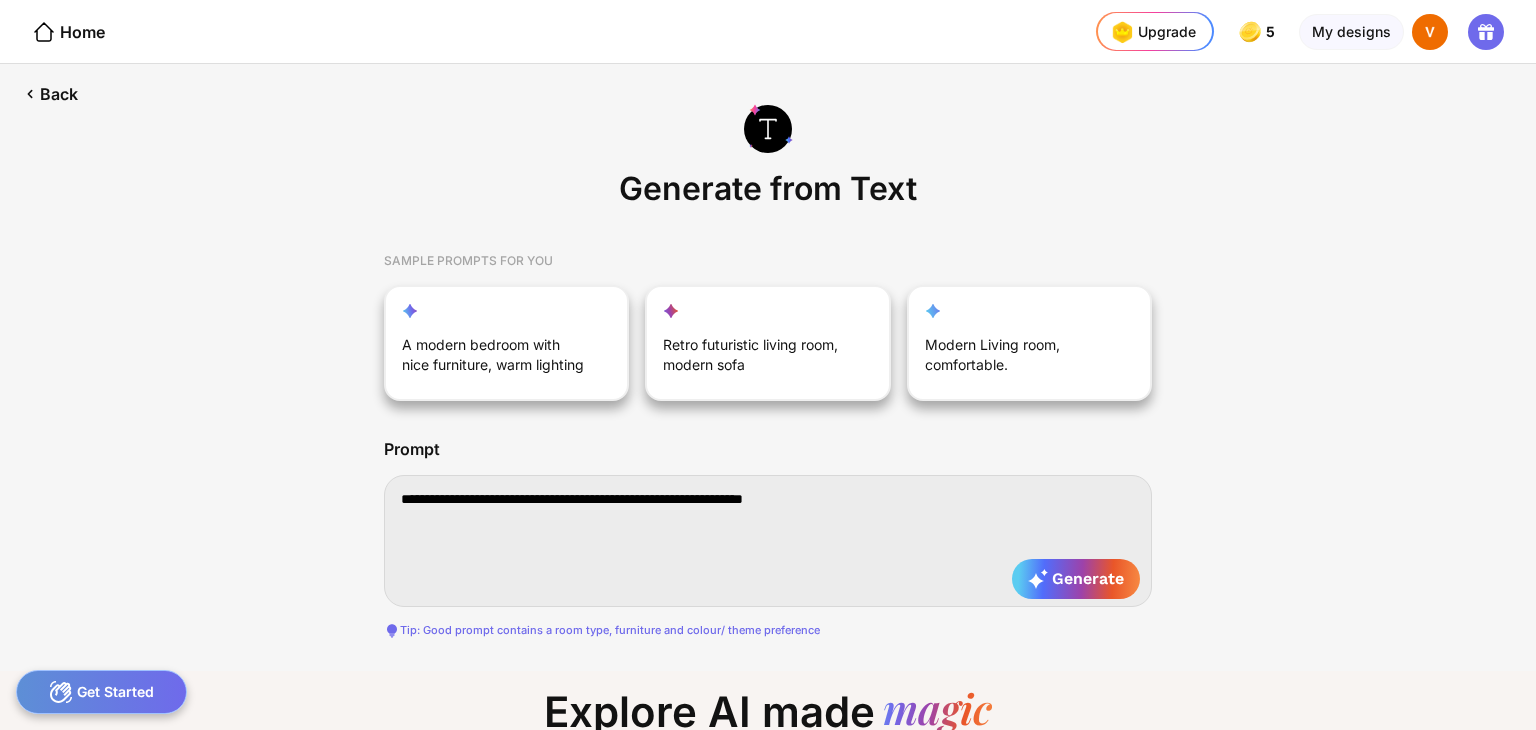 type on "**********" 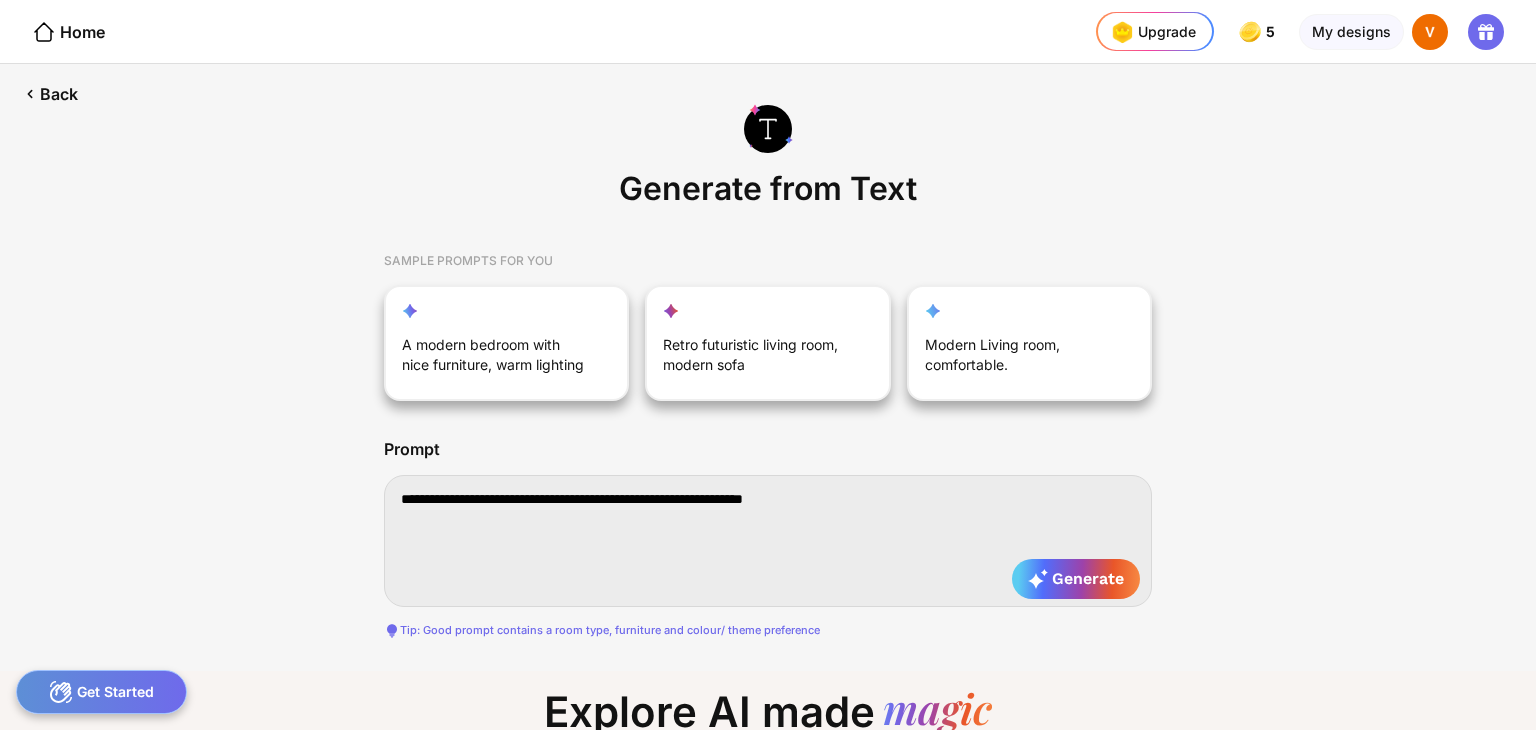 type on "**********" 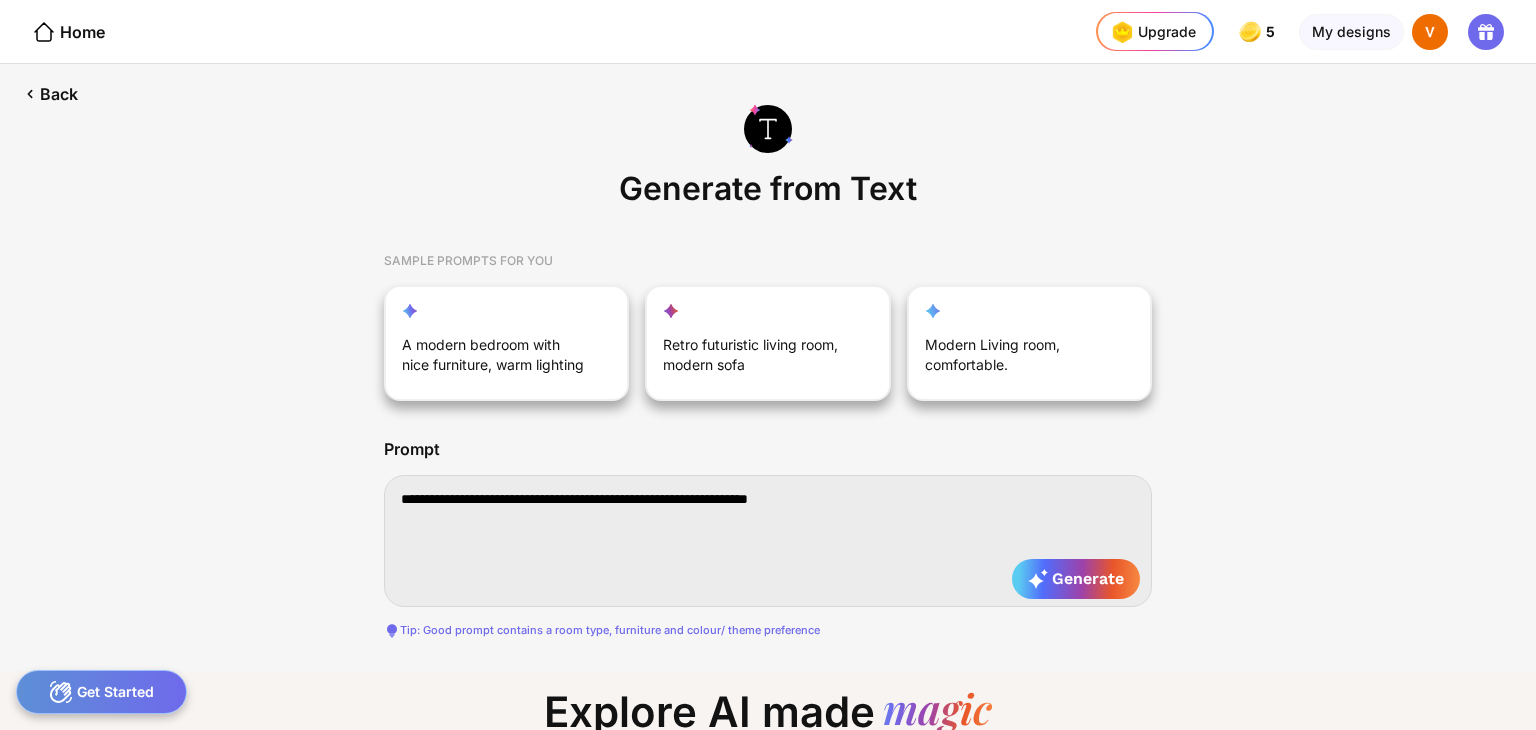 type on "**********" 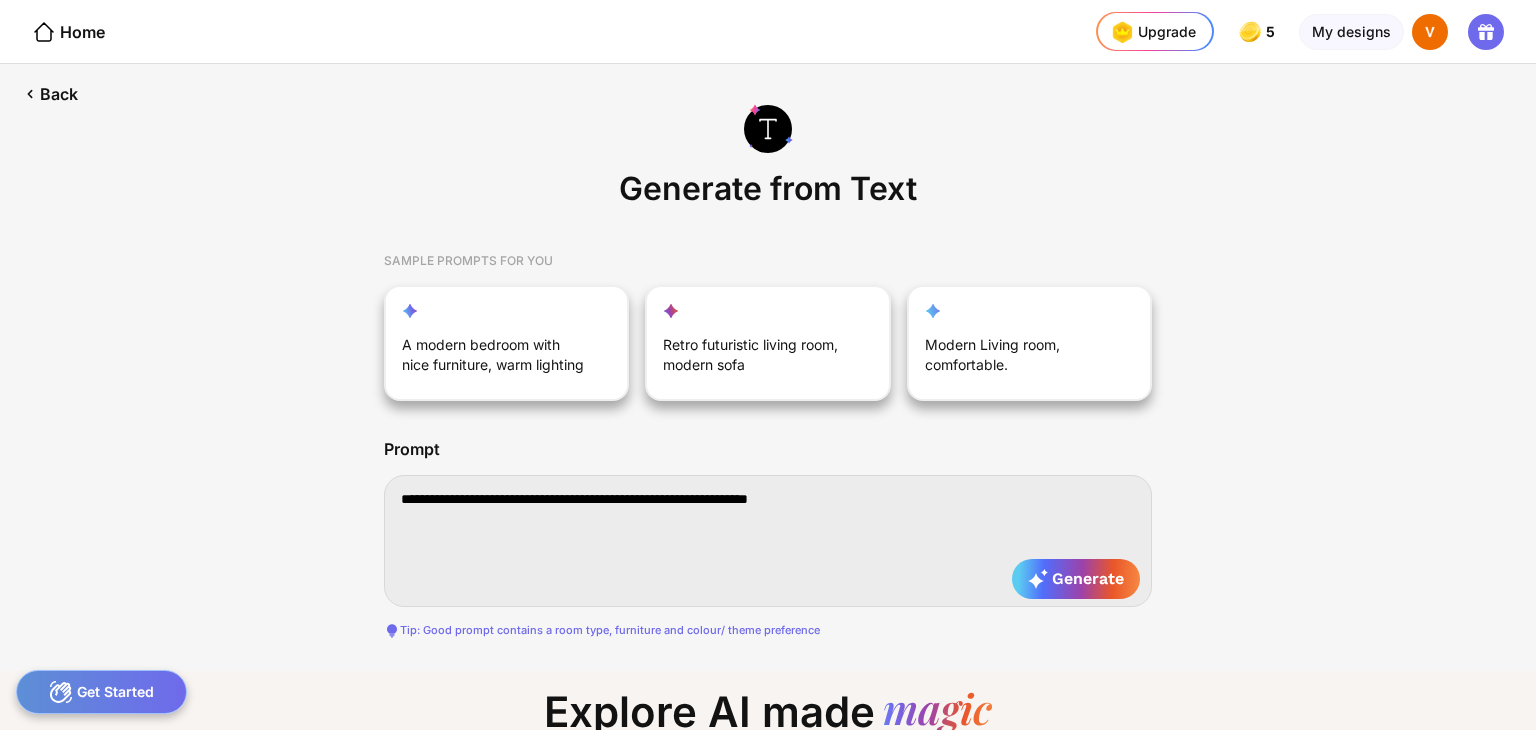 type on "**********" 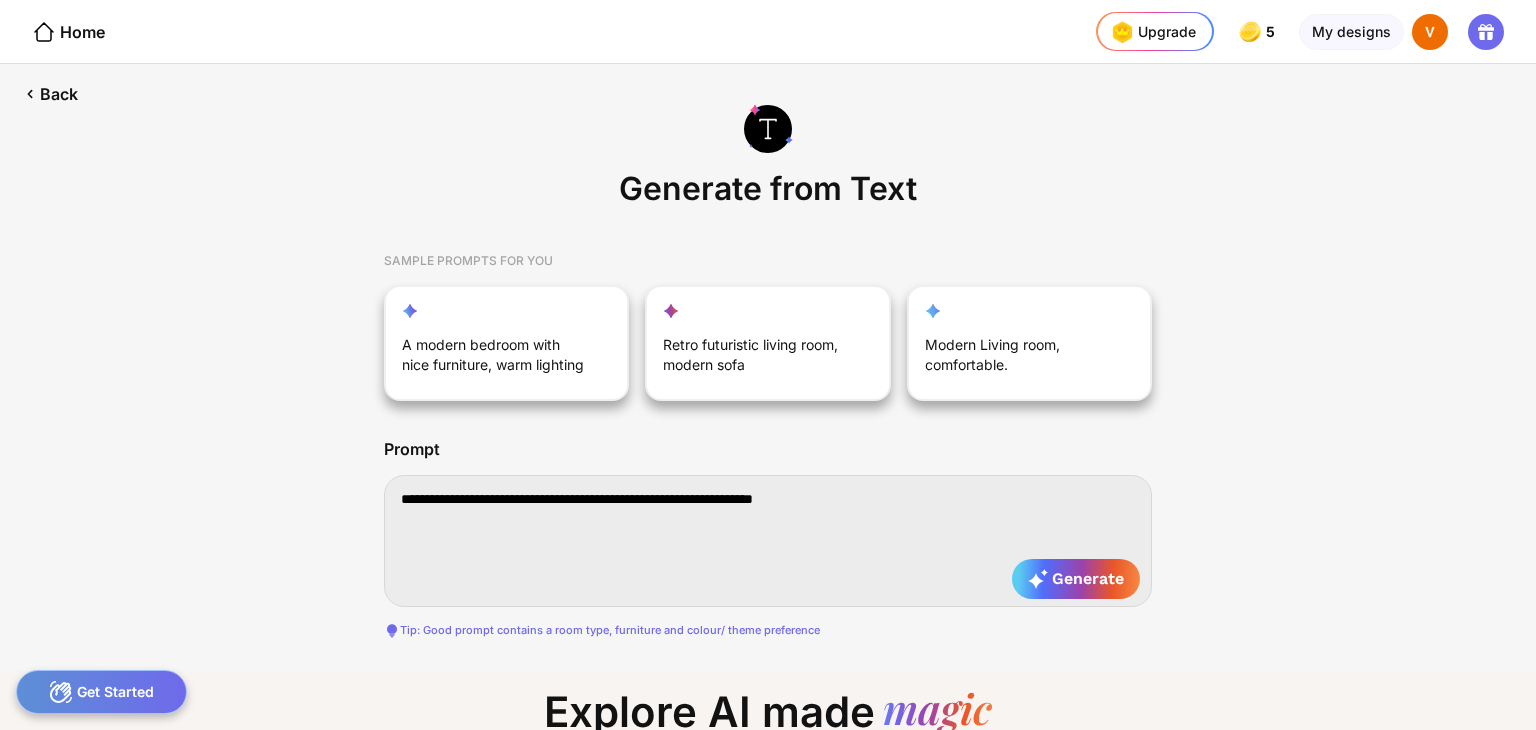 type on "**********" 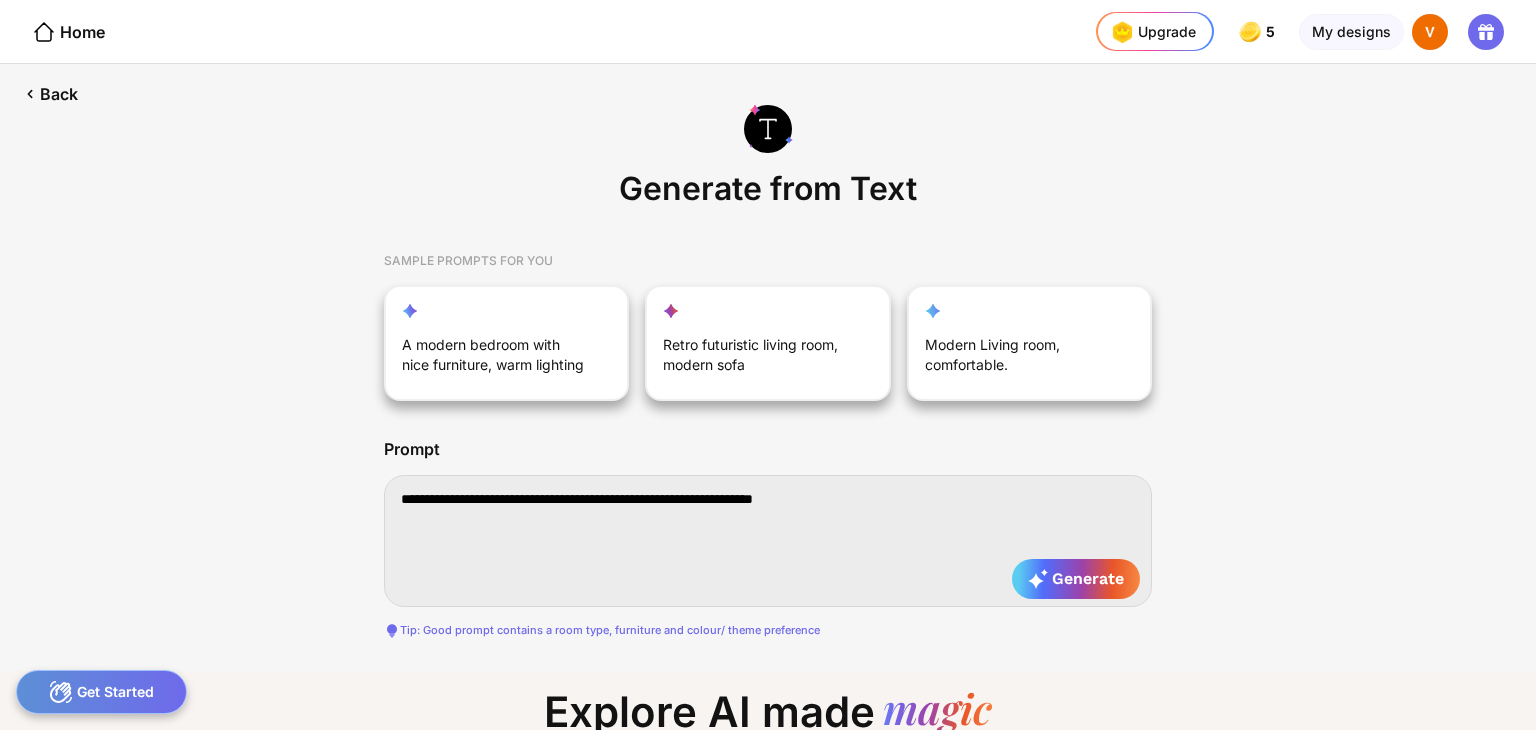 type on "**********" 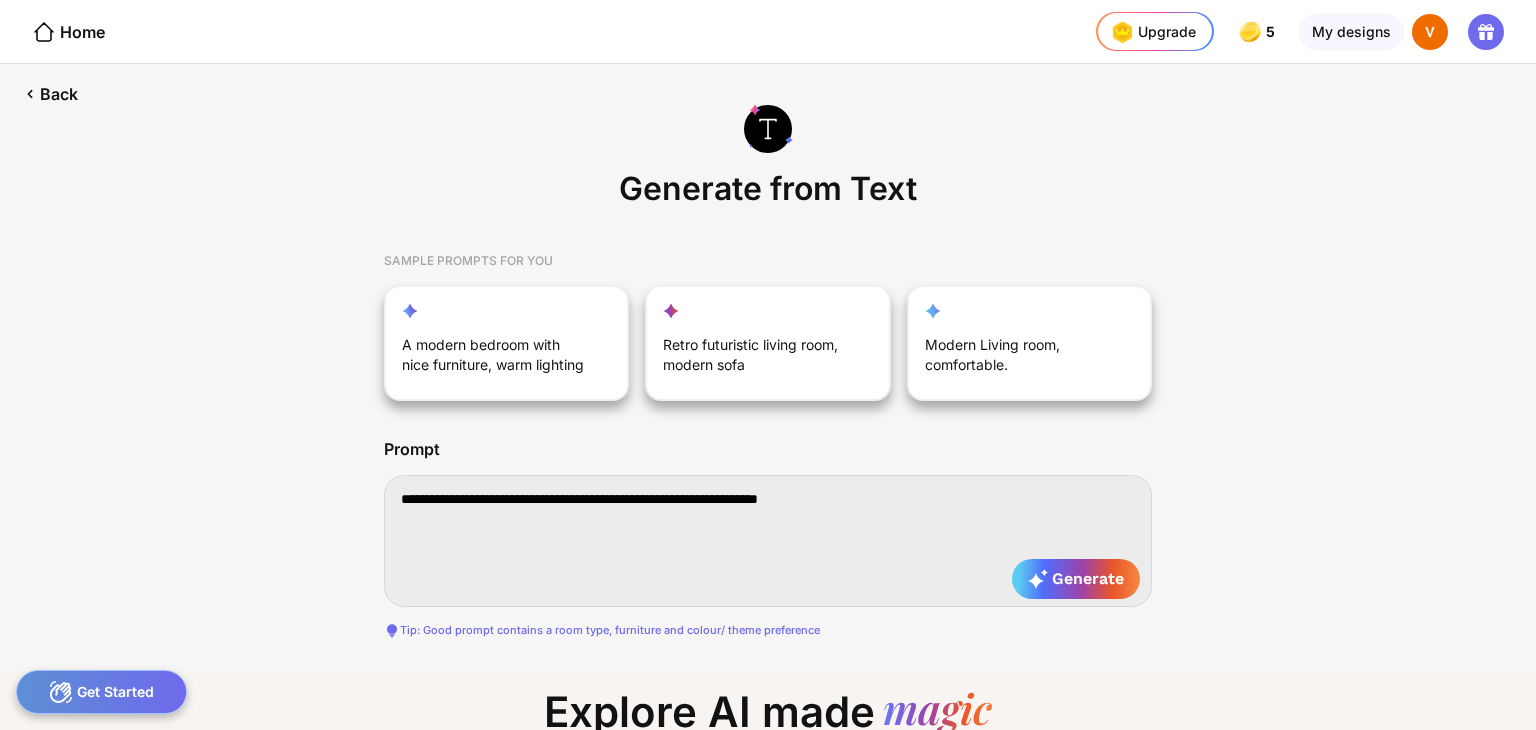 type on "**********" 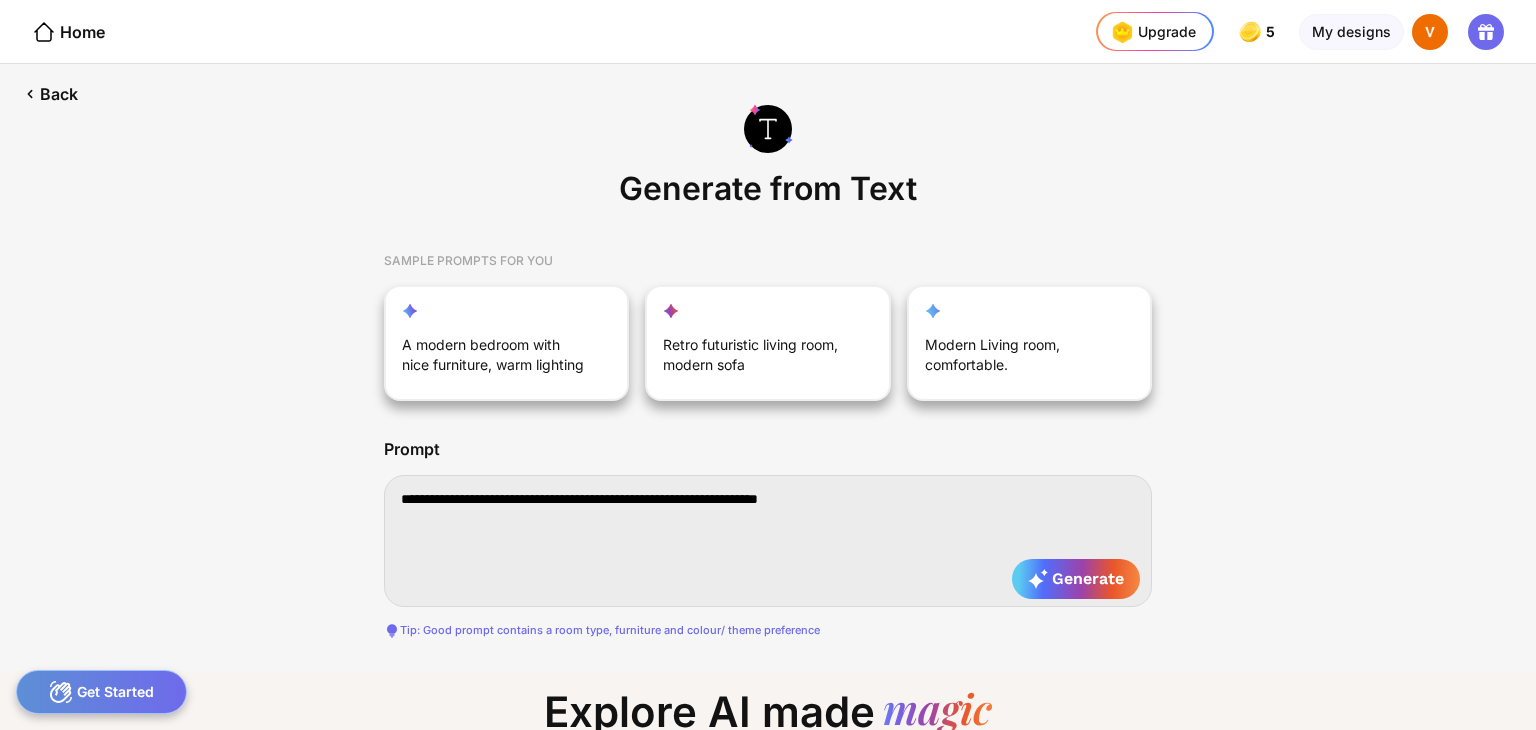 type on "**********" 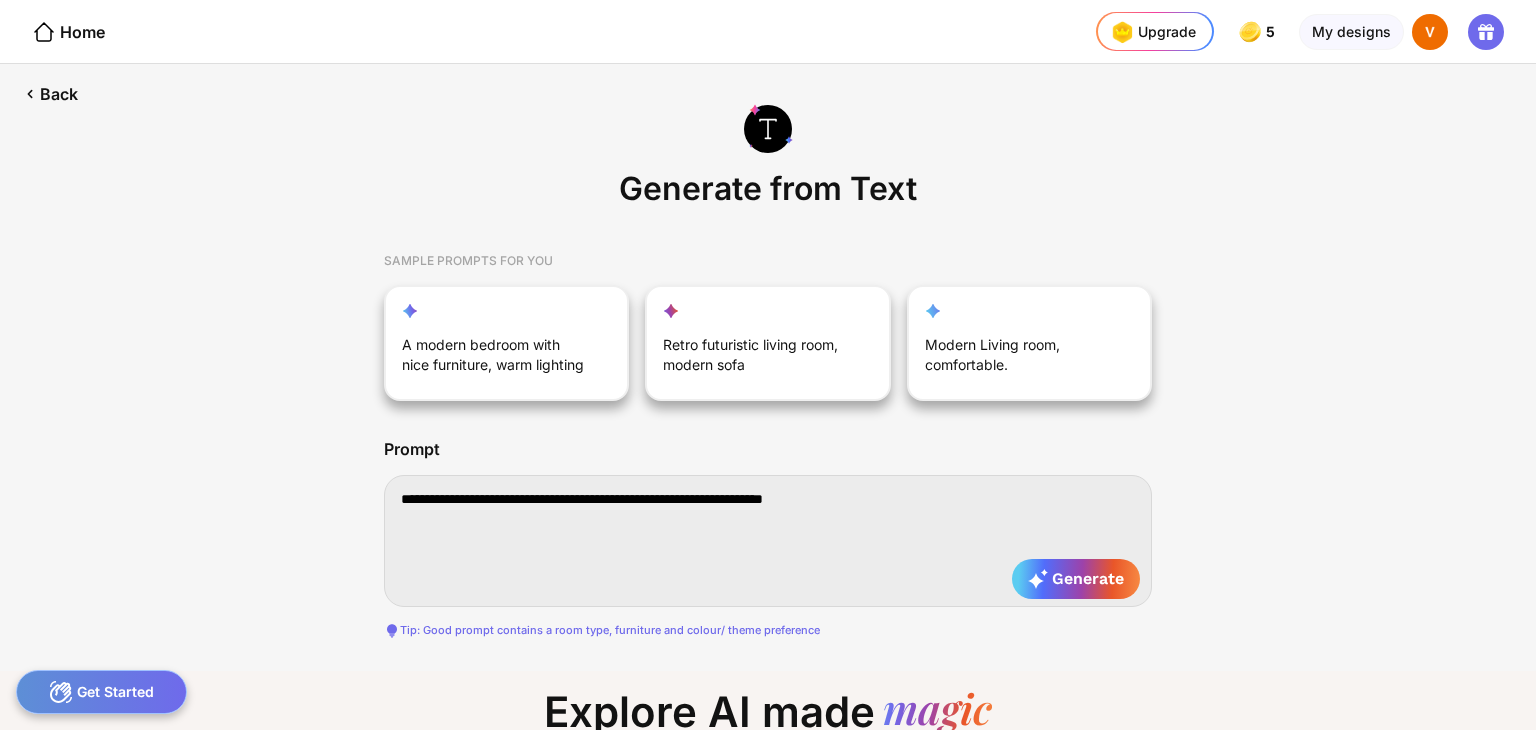 type on "**********" 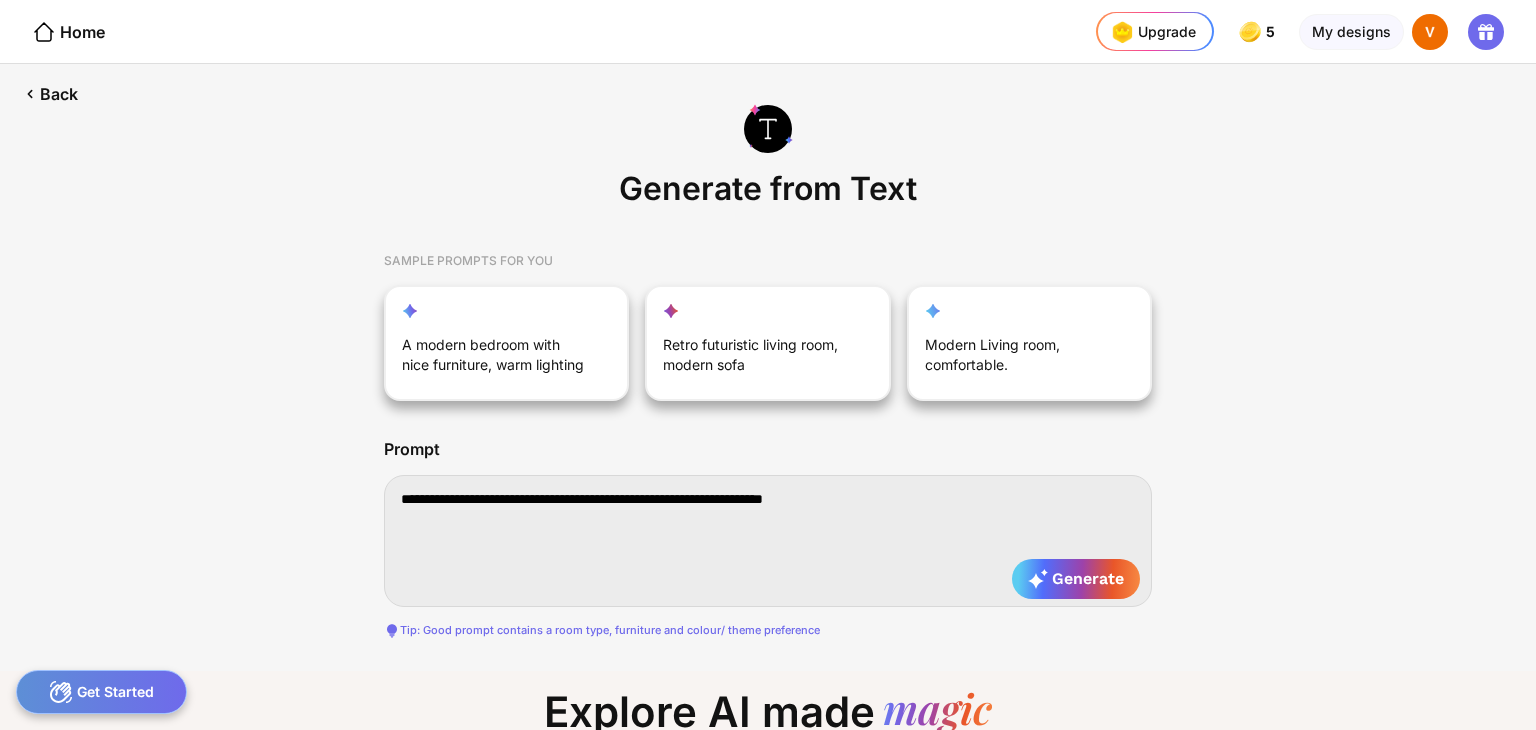 type on "**********" 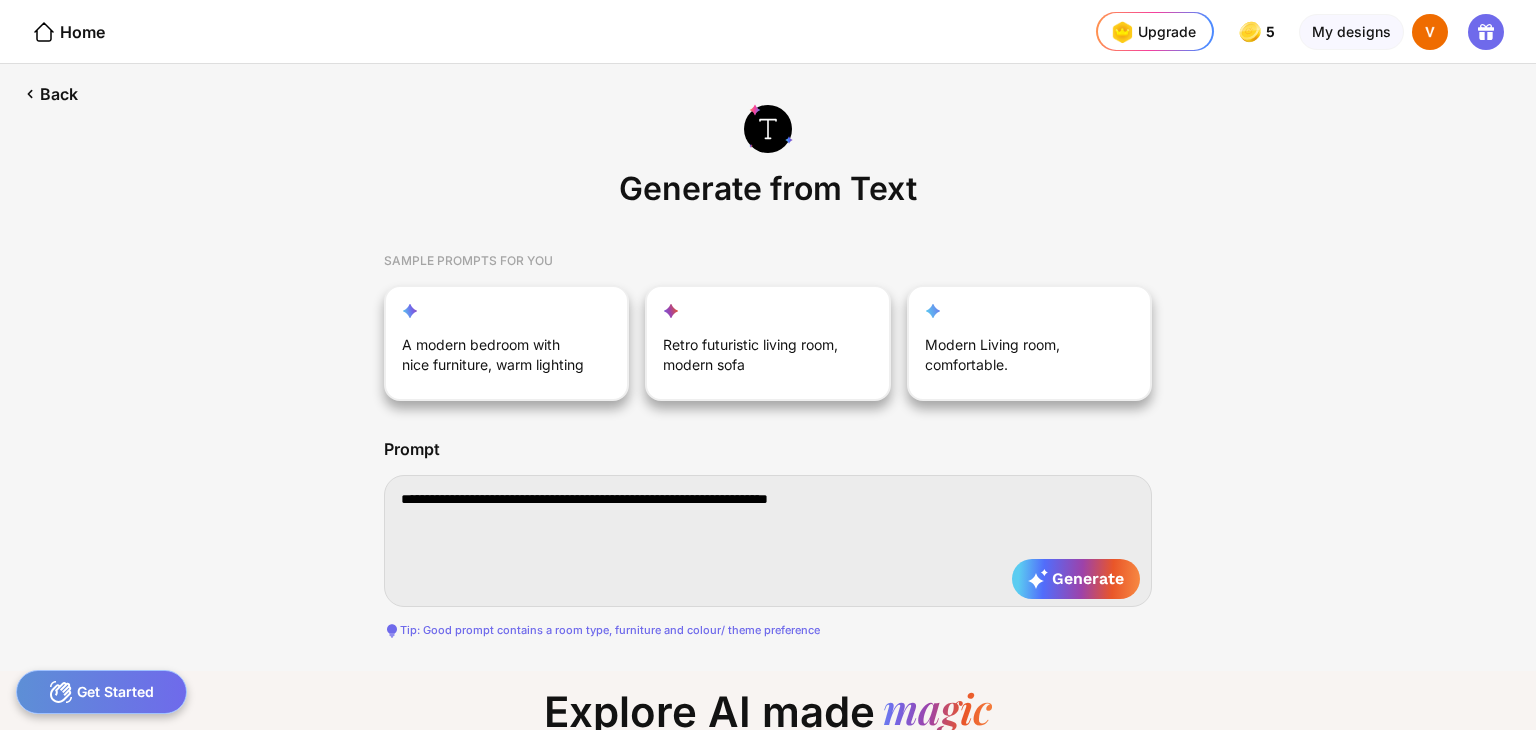 type on "**********" 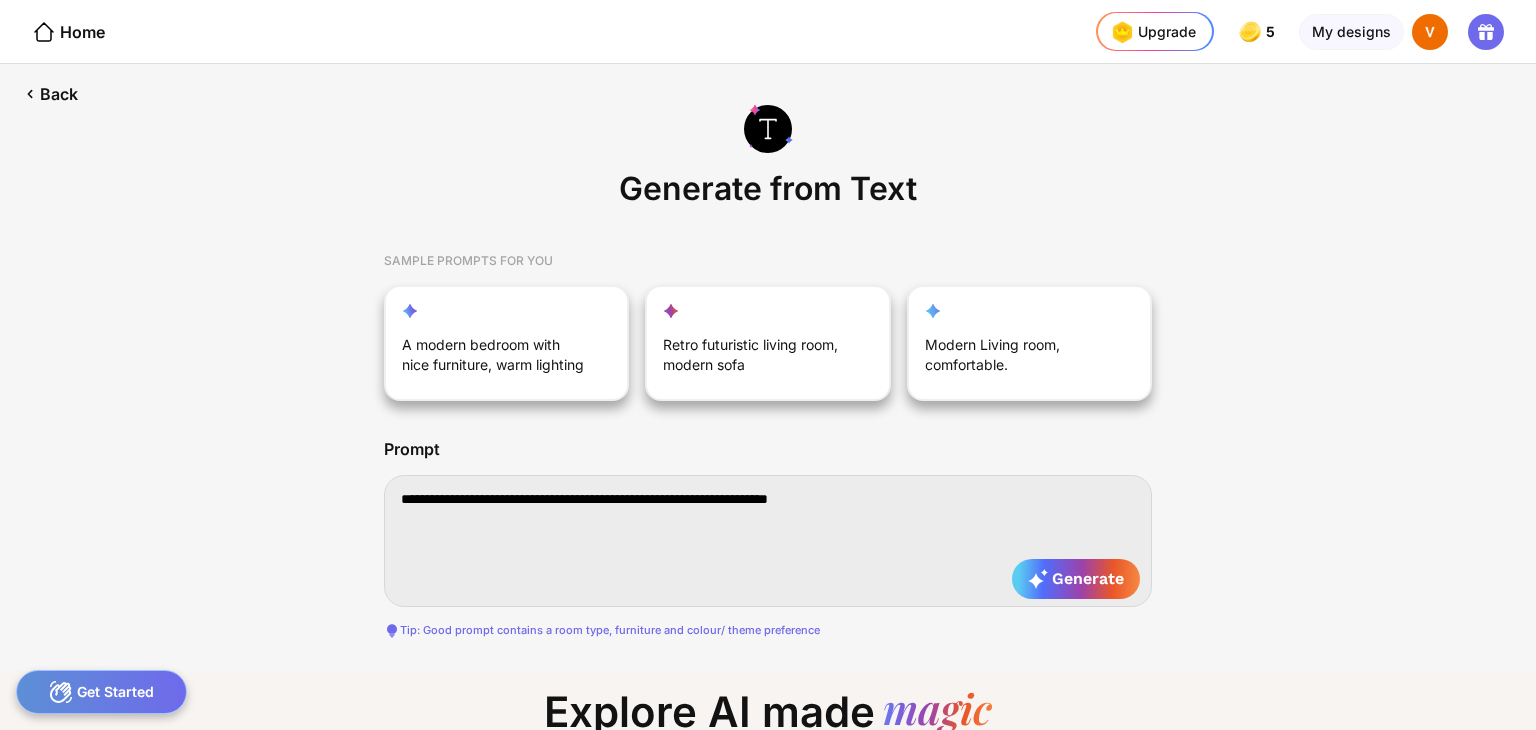 type on "**********" 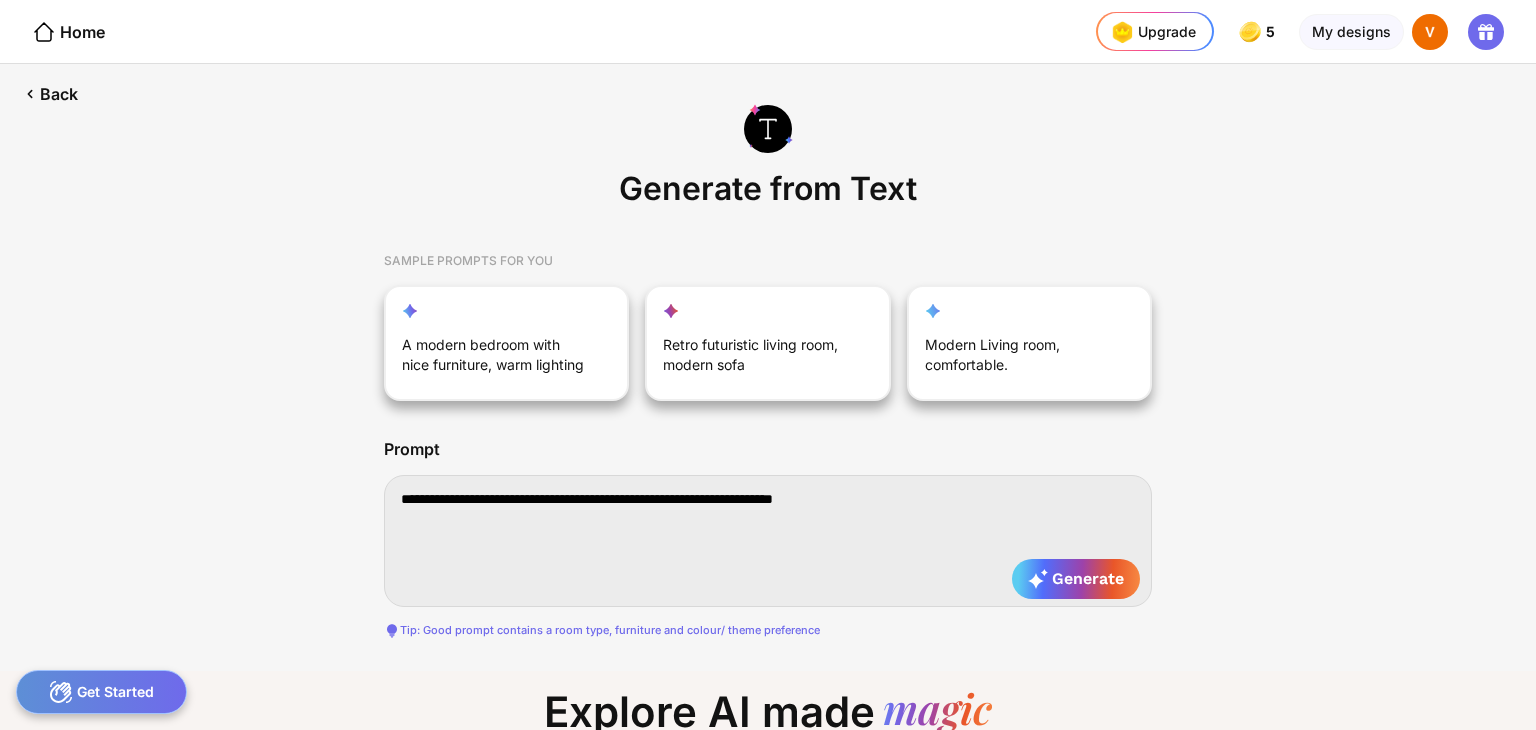 type on "**********" 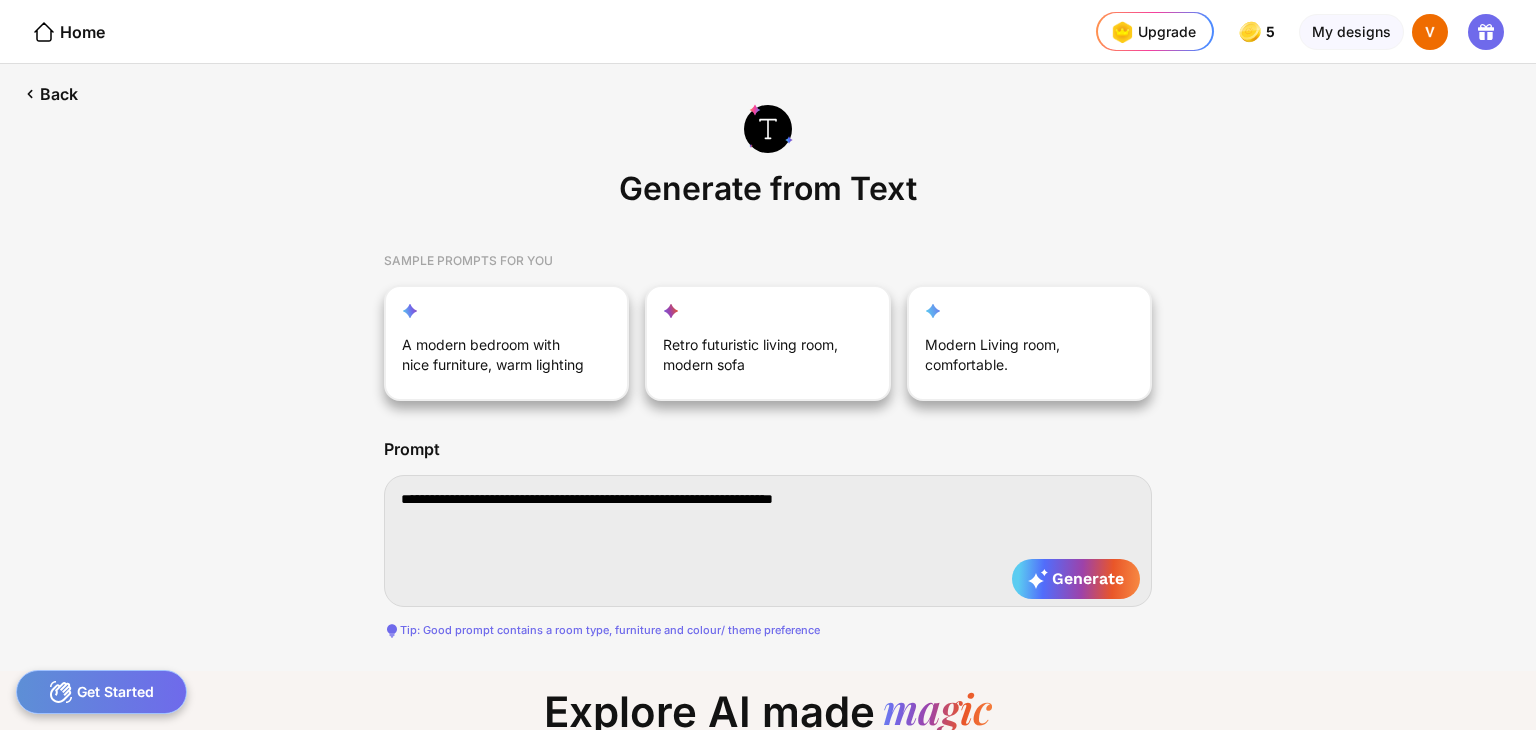 type on "**********" 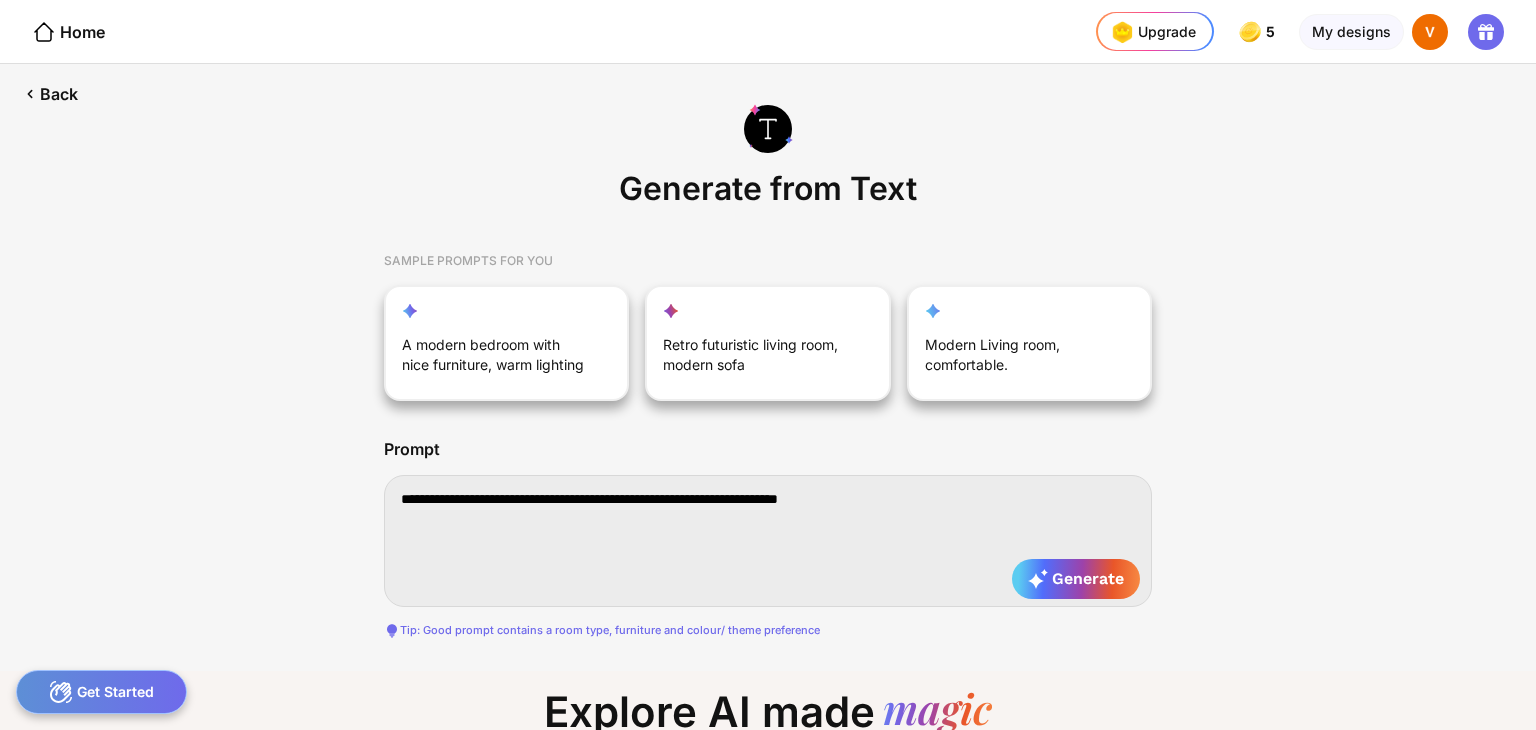 type on "**********" 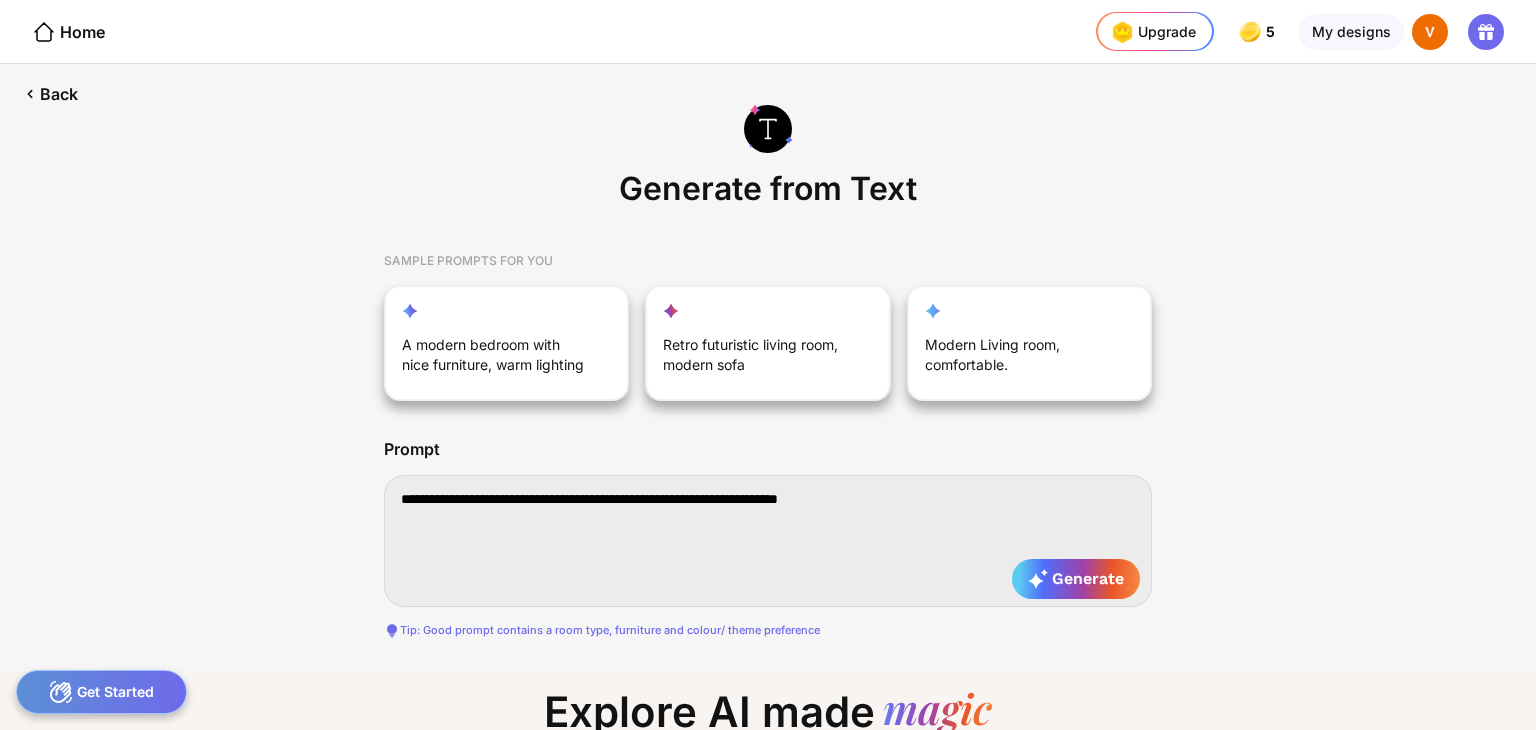 type on "**********" 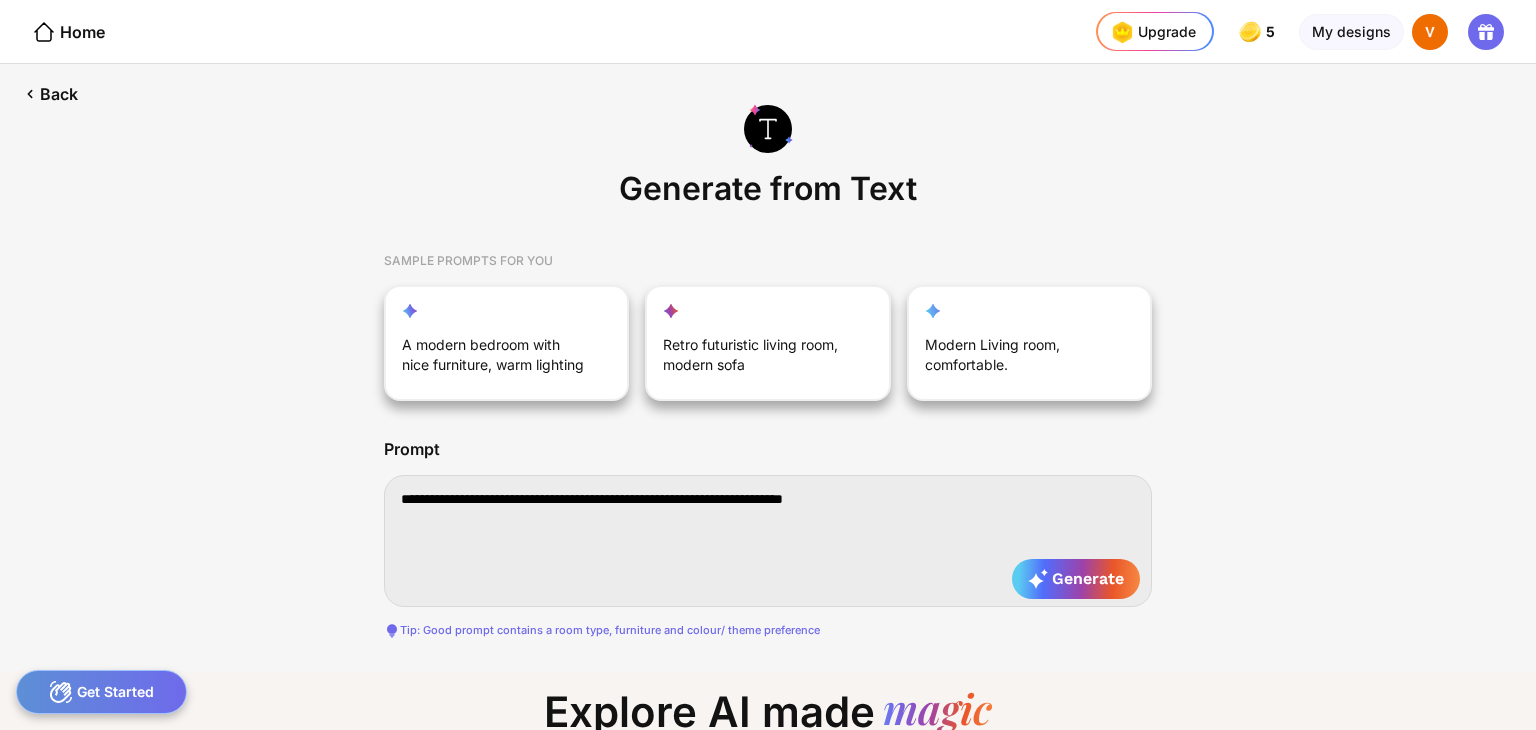 type on "**********" 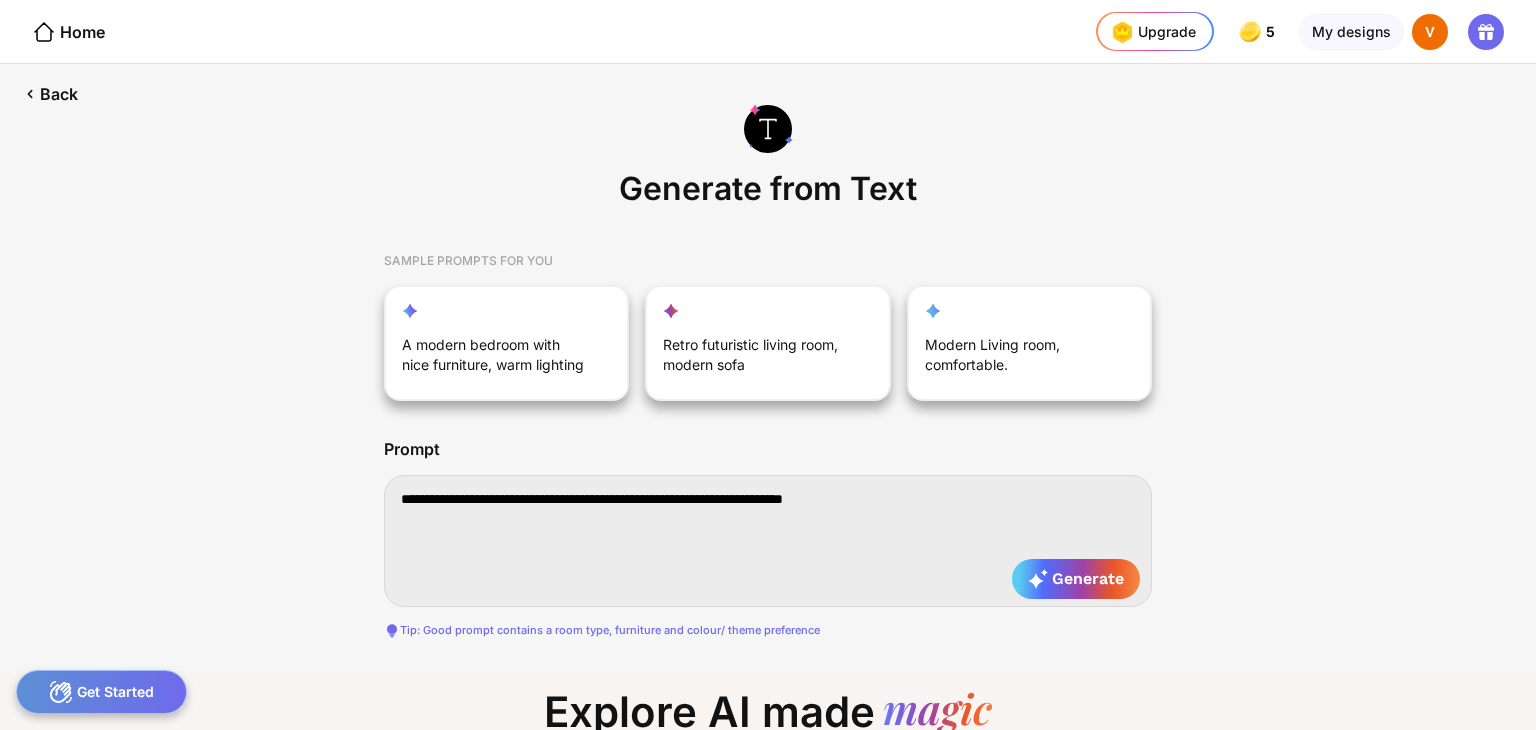 type on "**********" 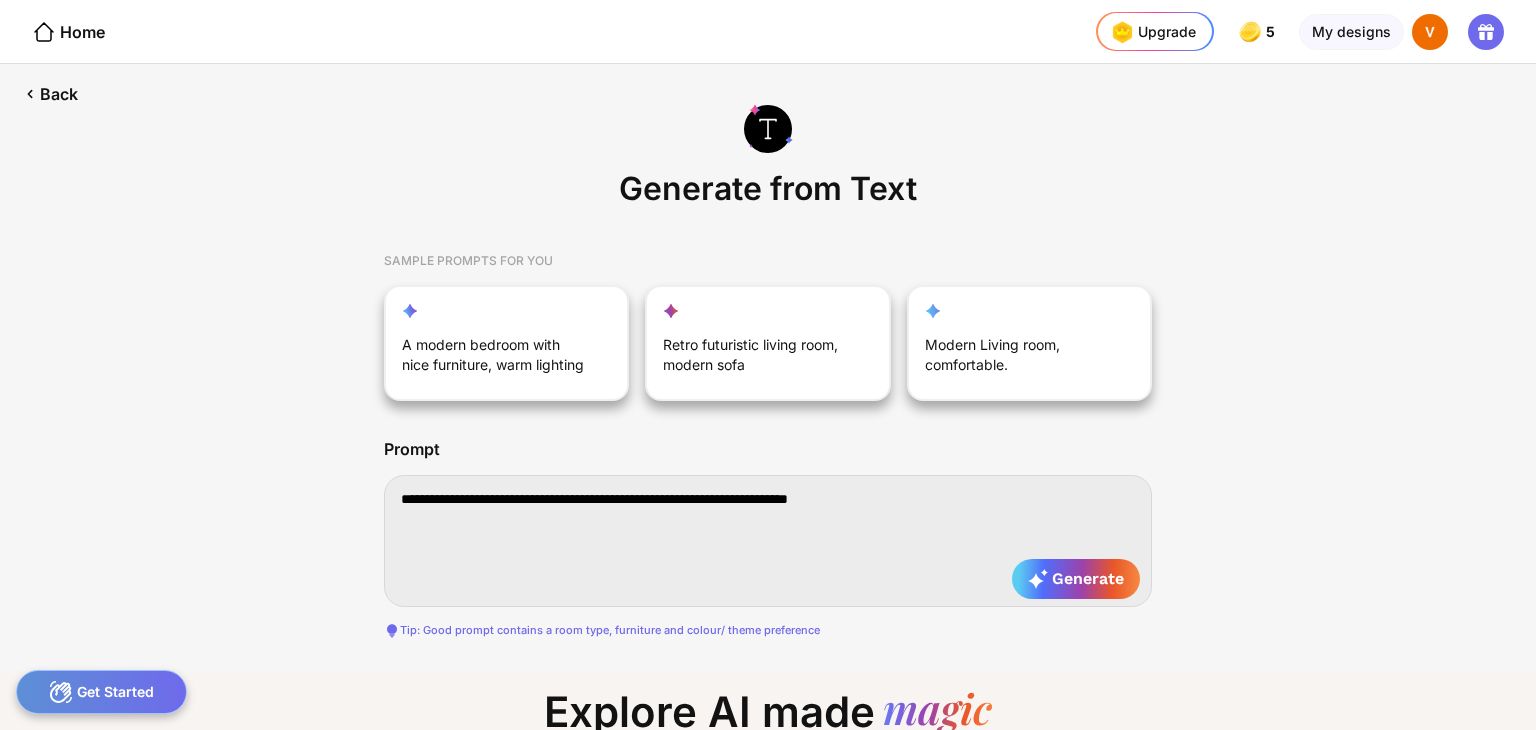 type on "**********" 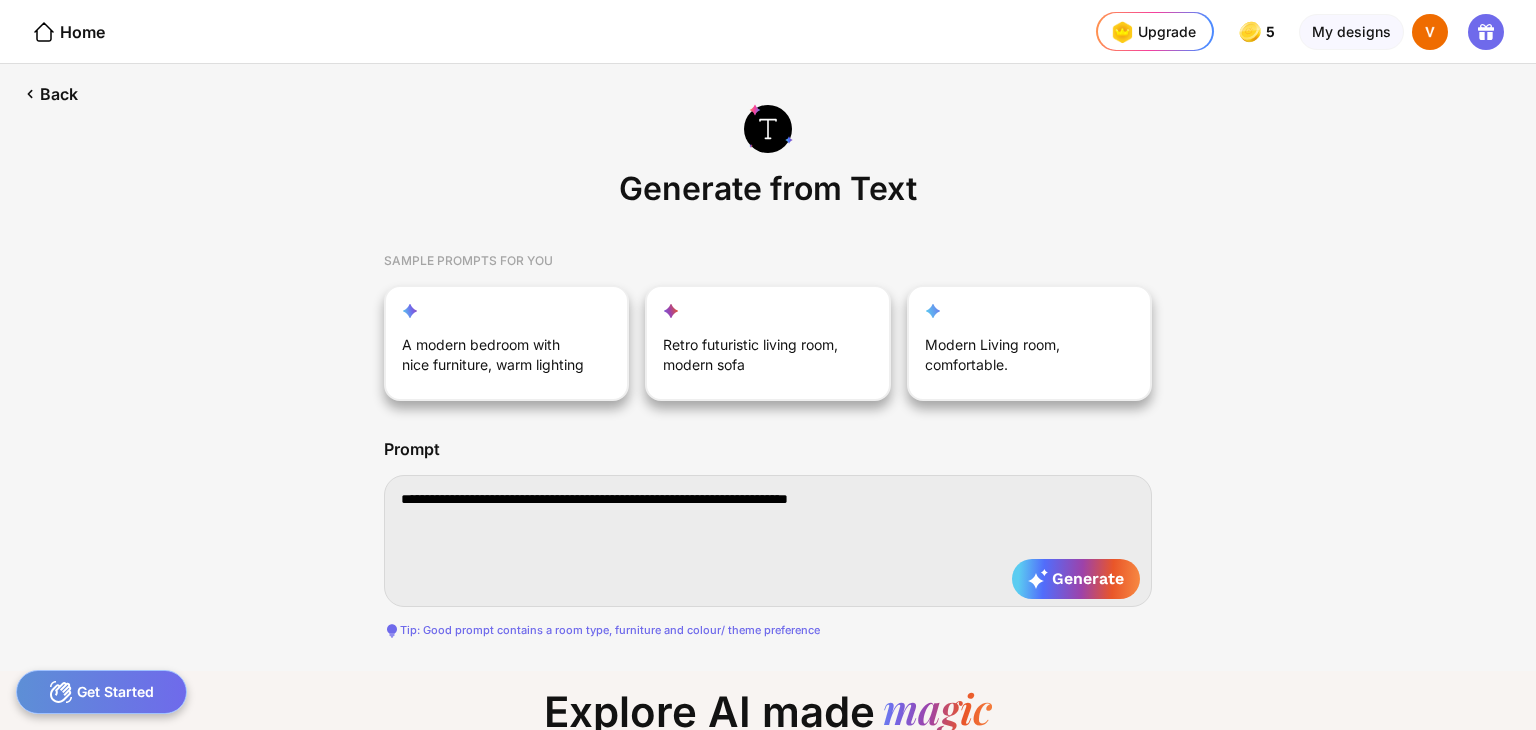 type on "**********" 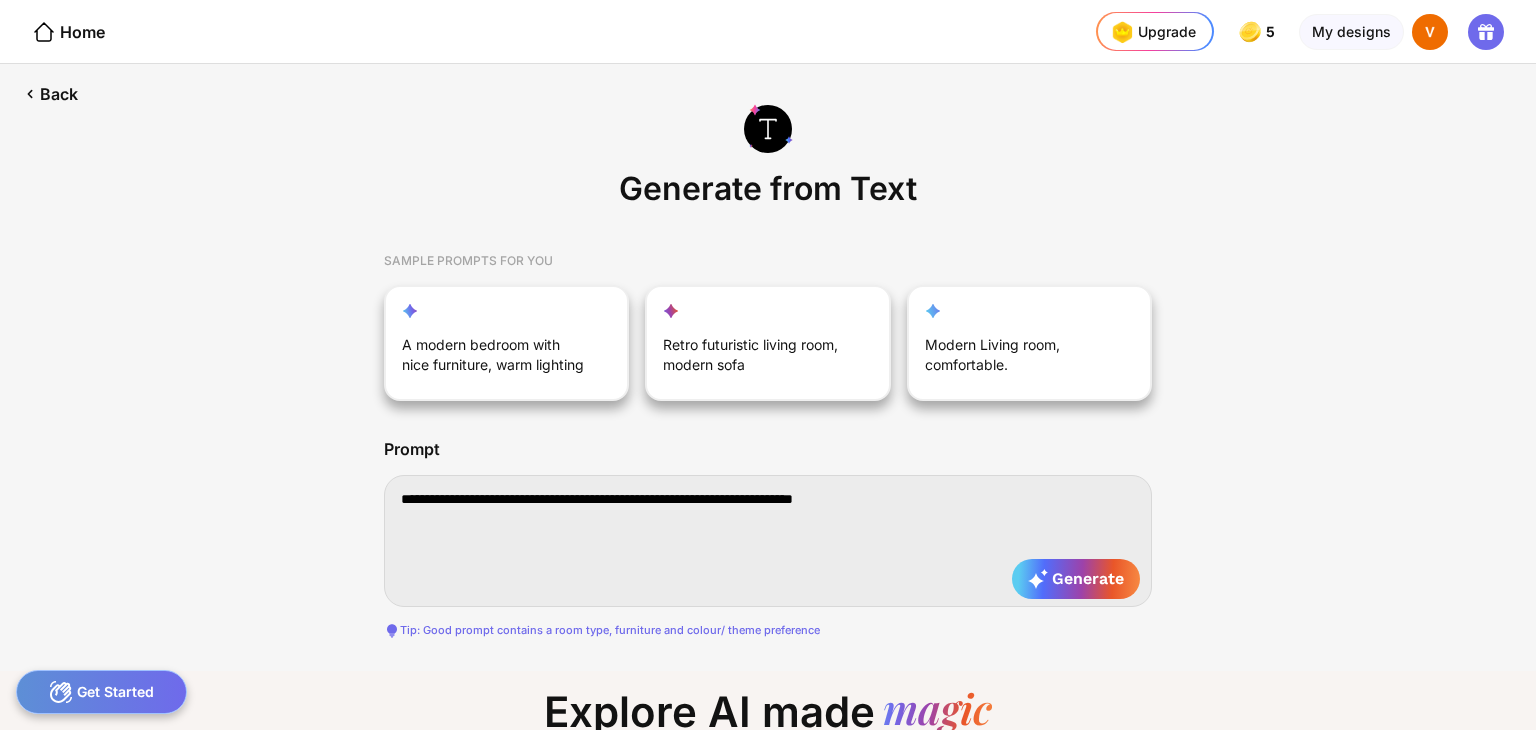 type on "**********" 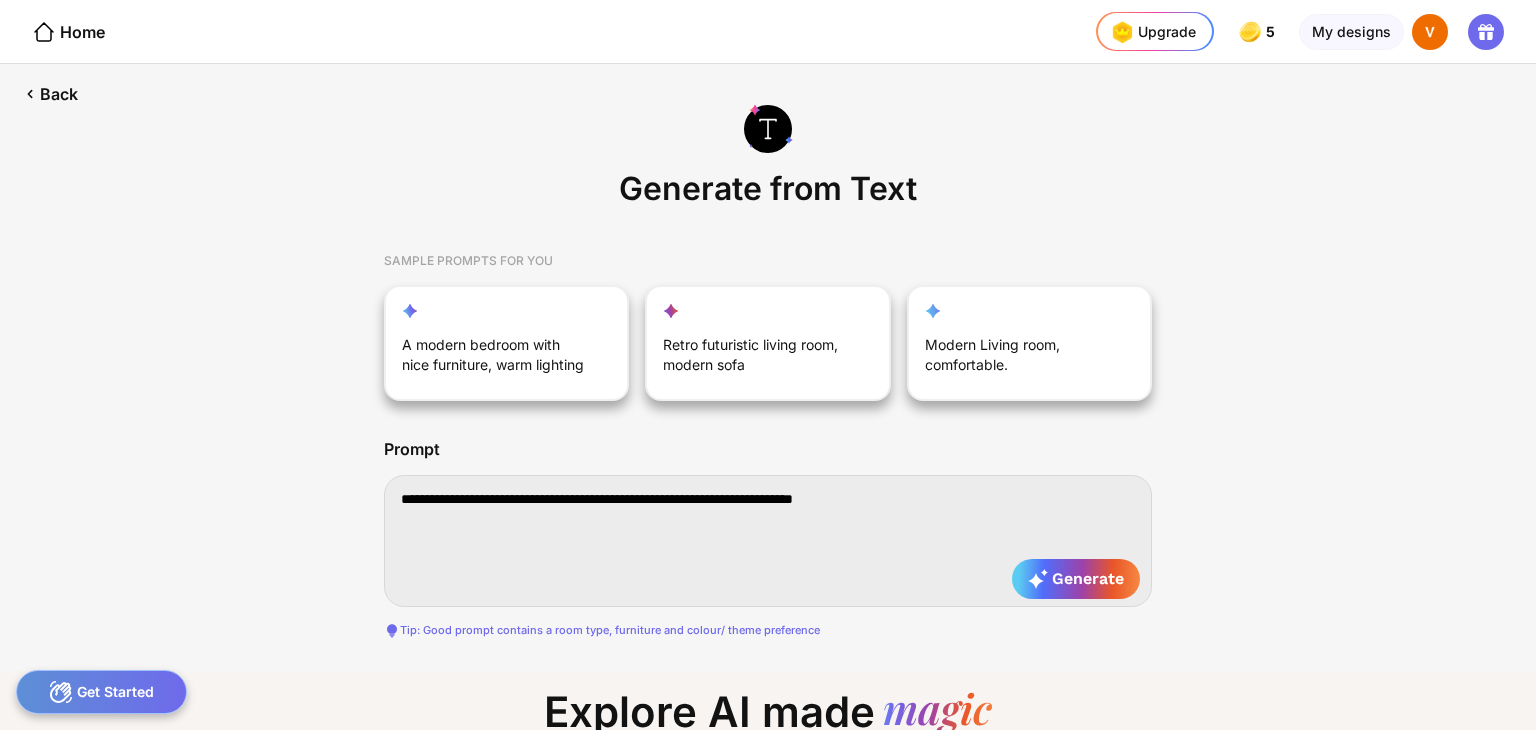type on "**********" 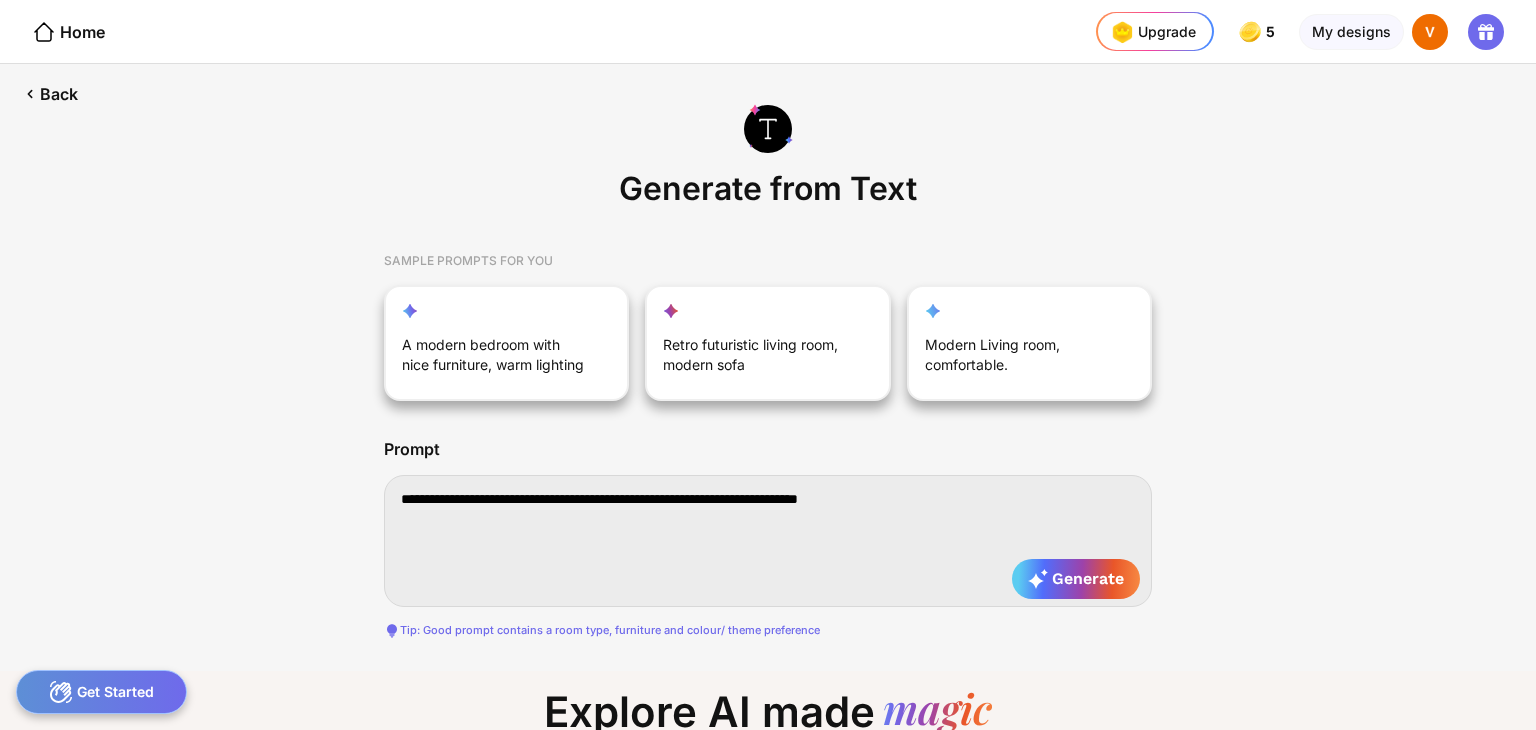 type on "**********" 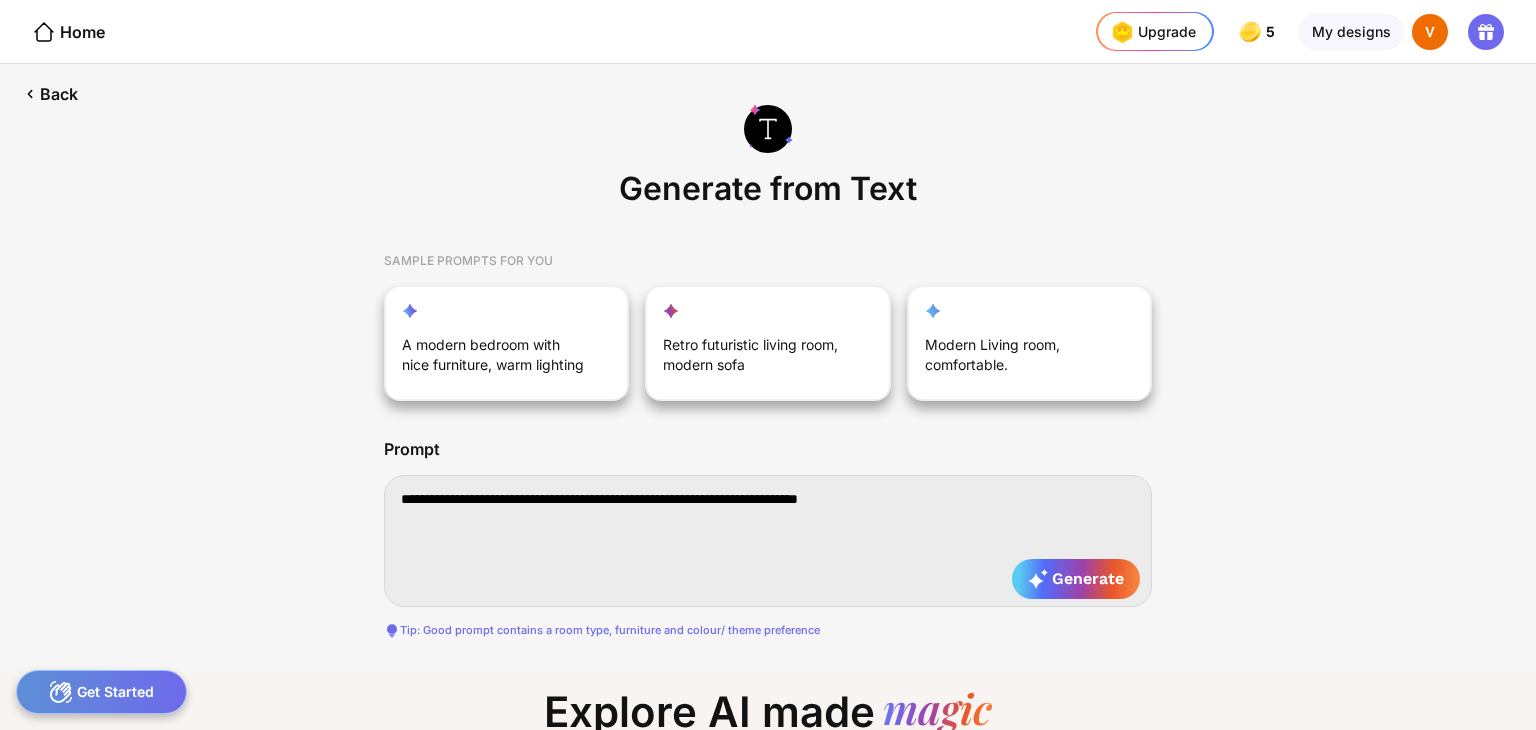 type on "**********" 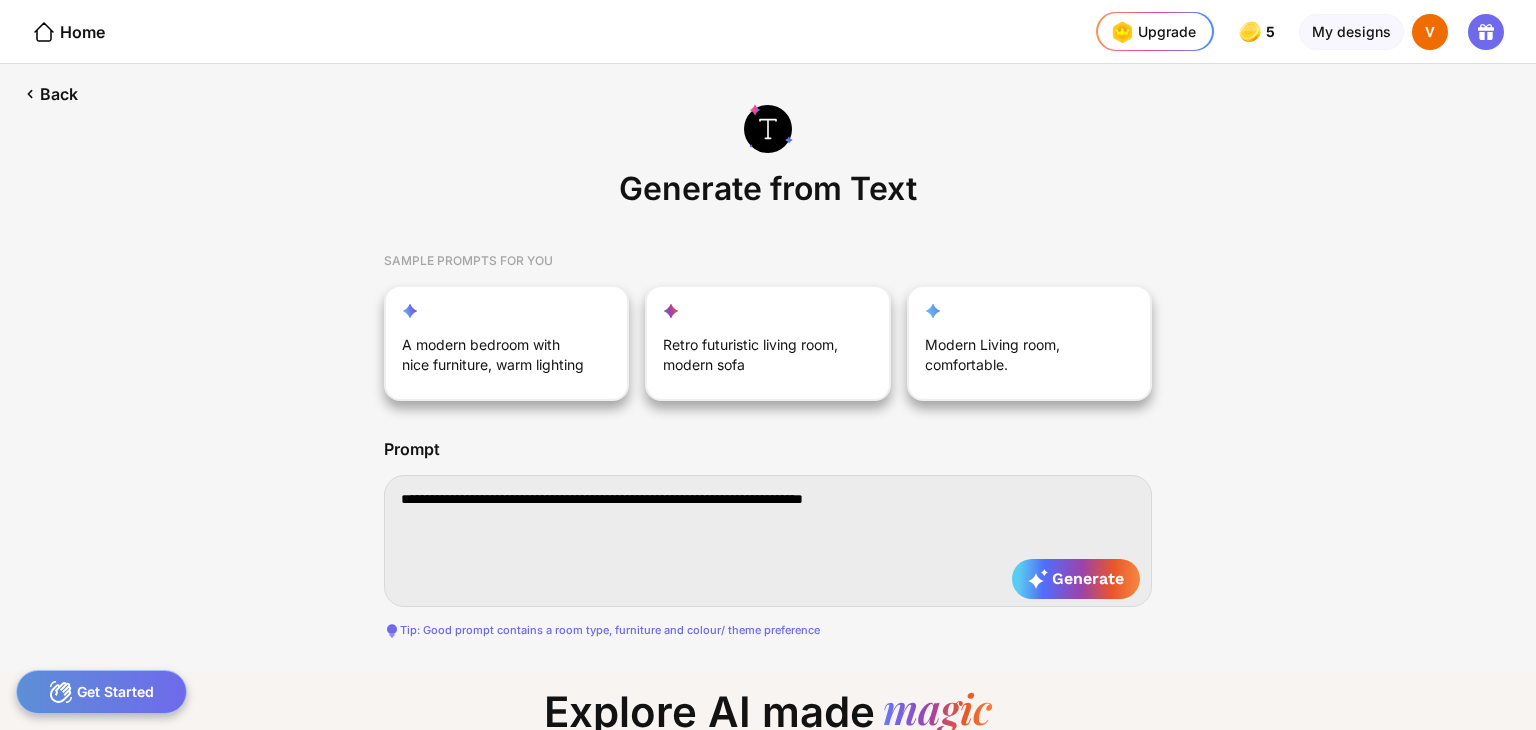 type on "**********" 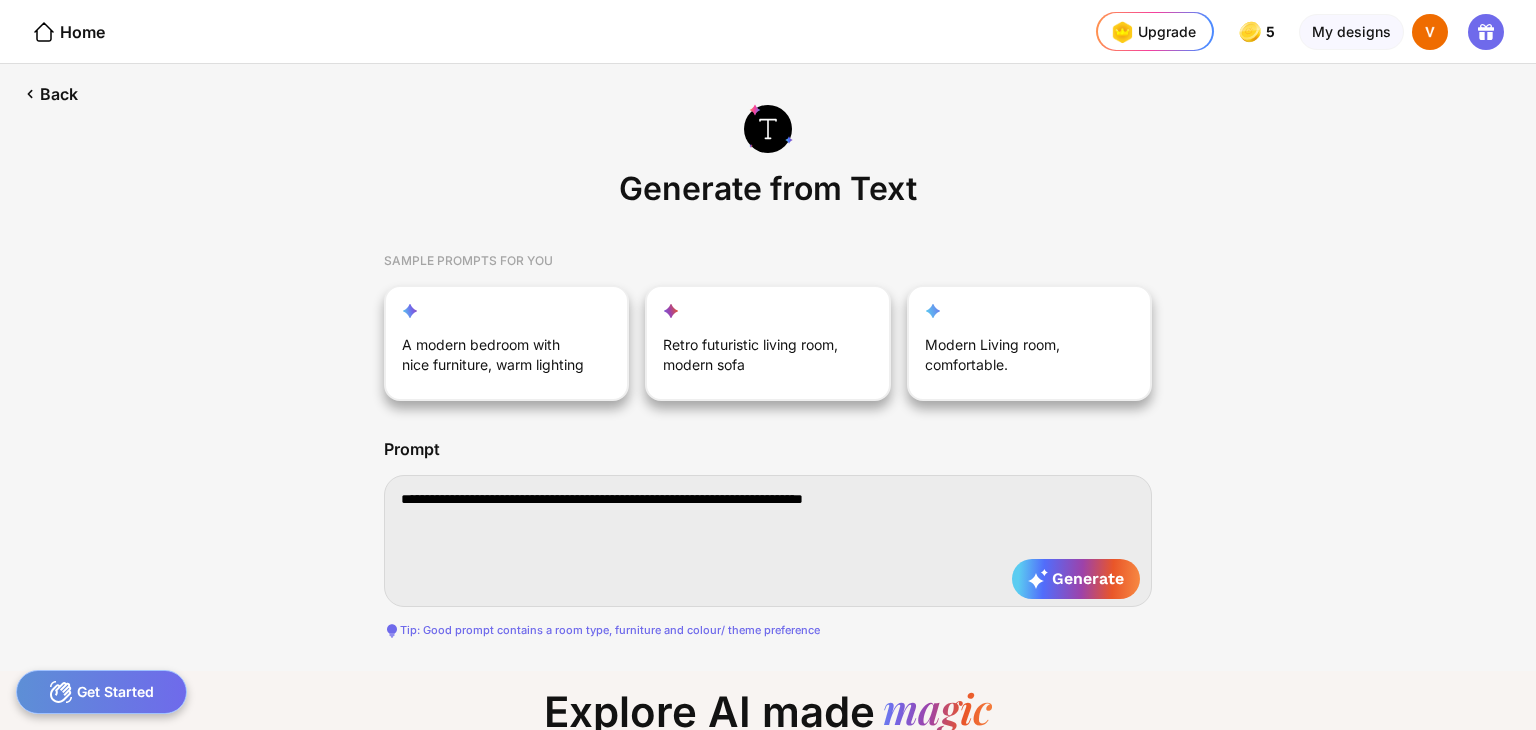 type on "**********" 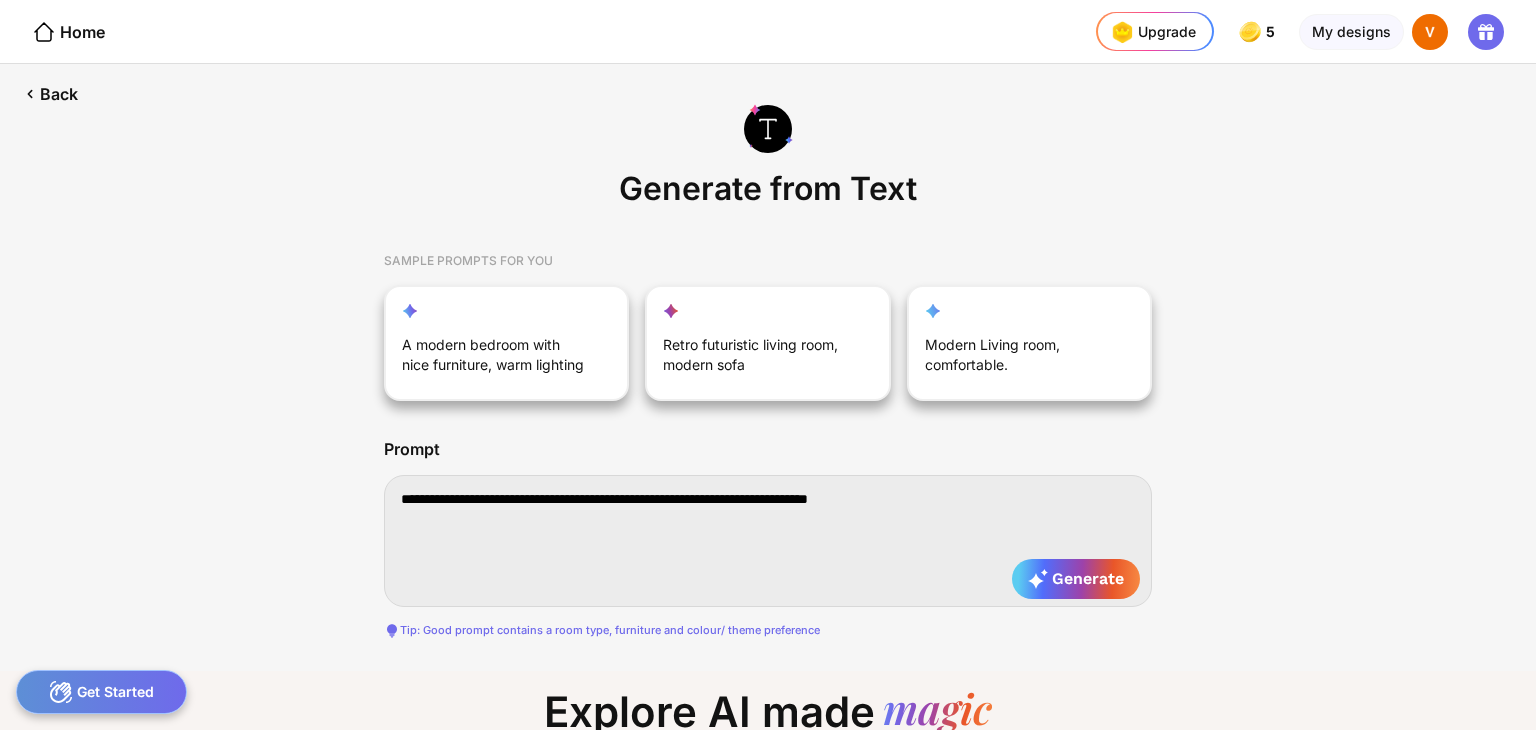 type on "**********" 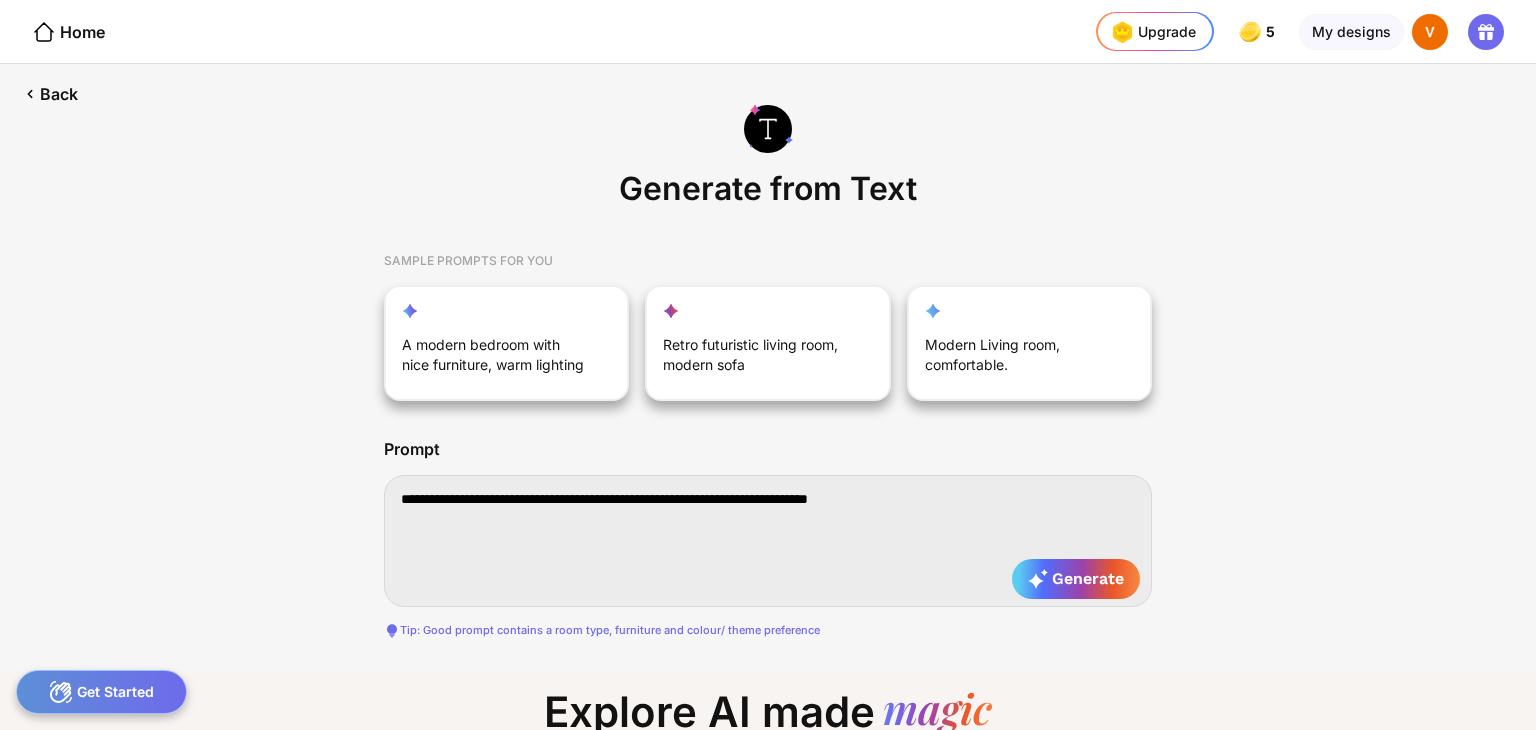 type on "**********" 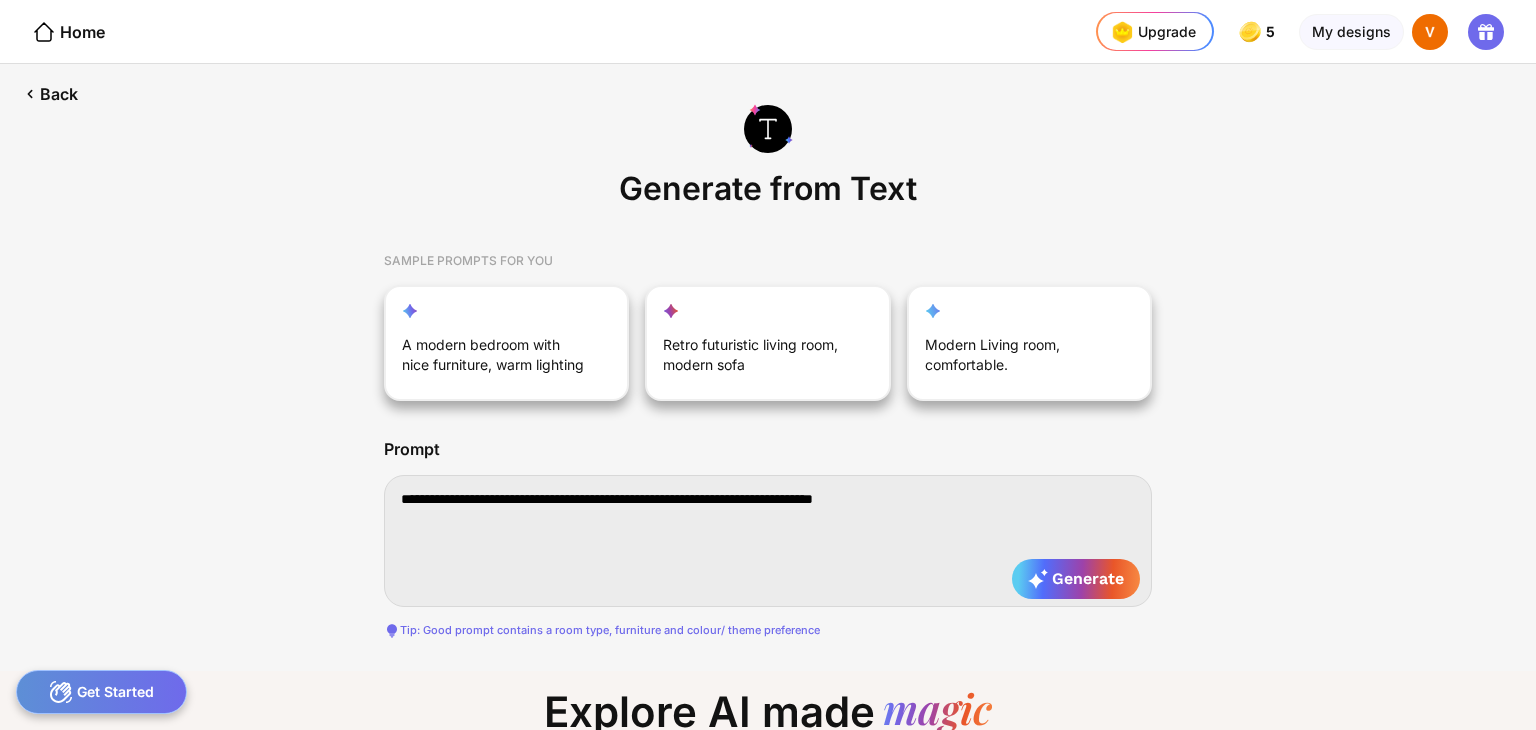 type on "**********" 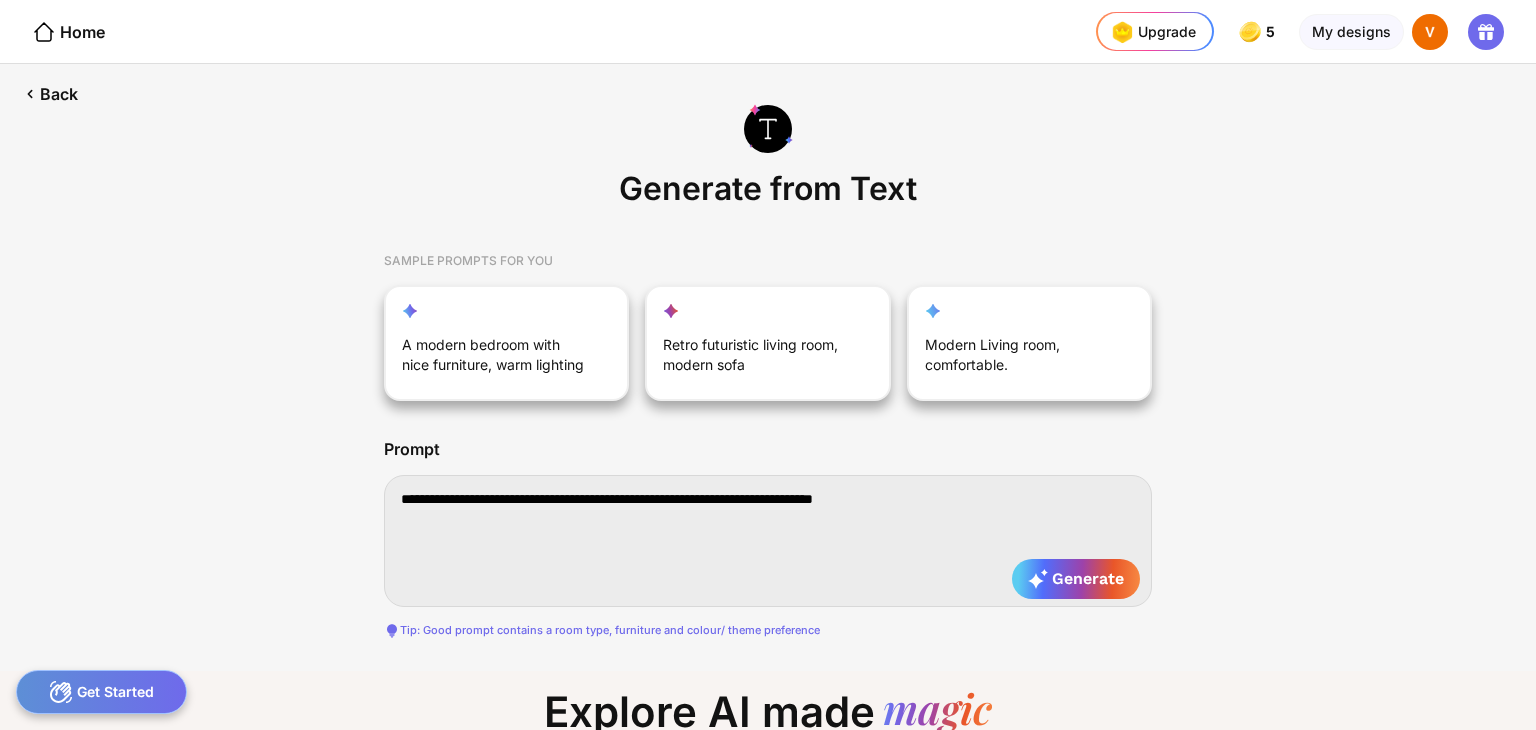 type on "**********" 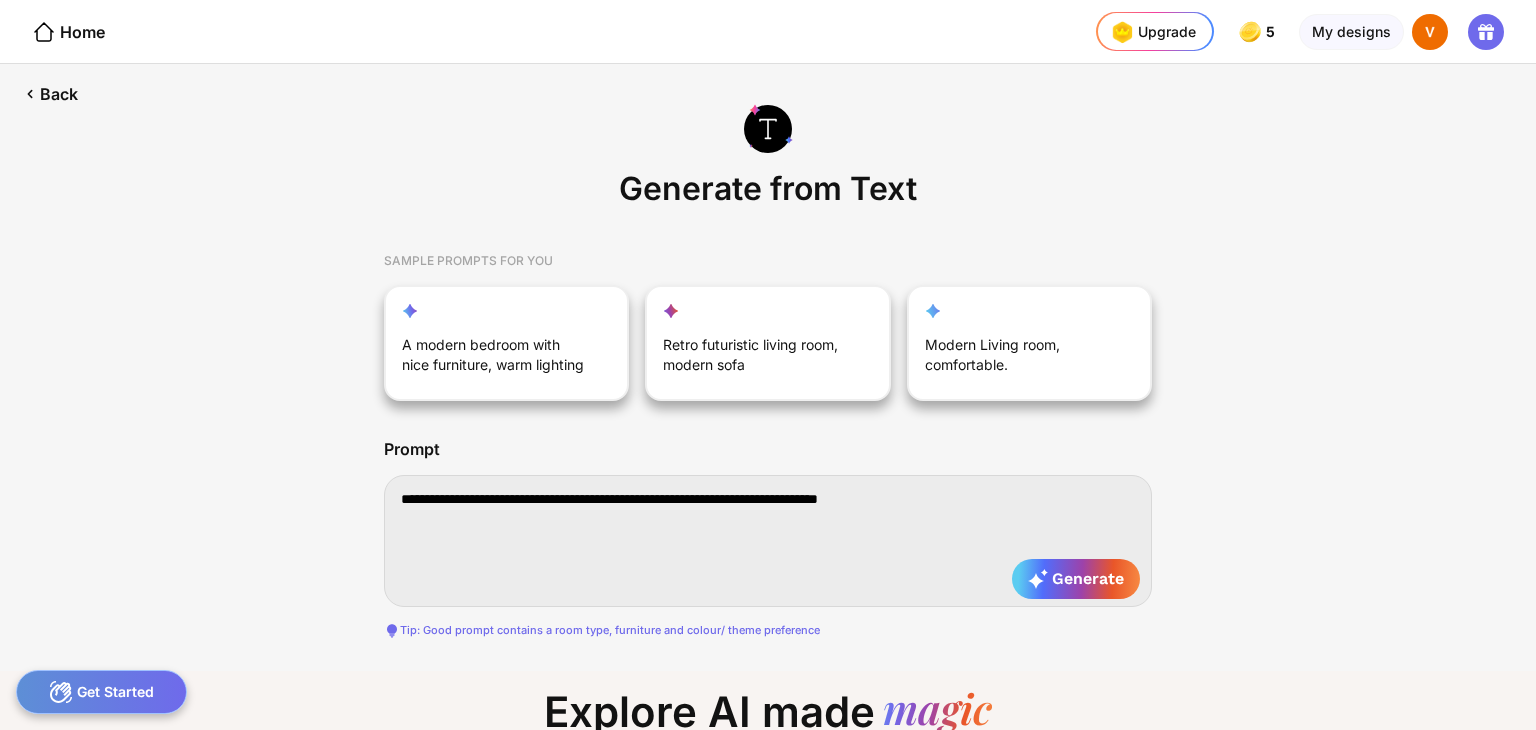 type on "**********" 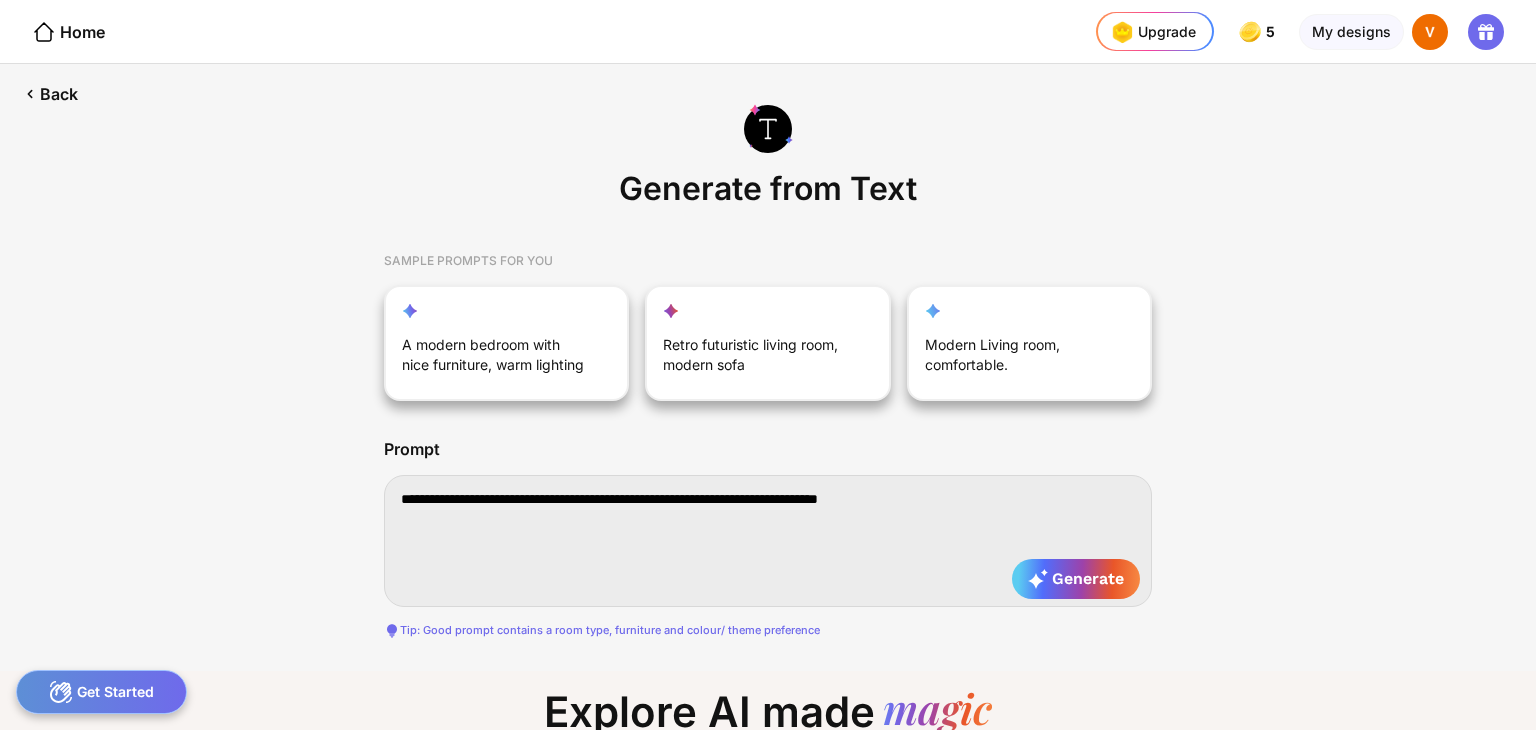 type on "**********" 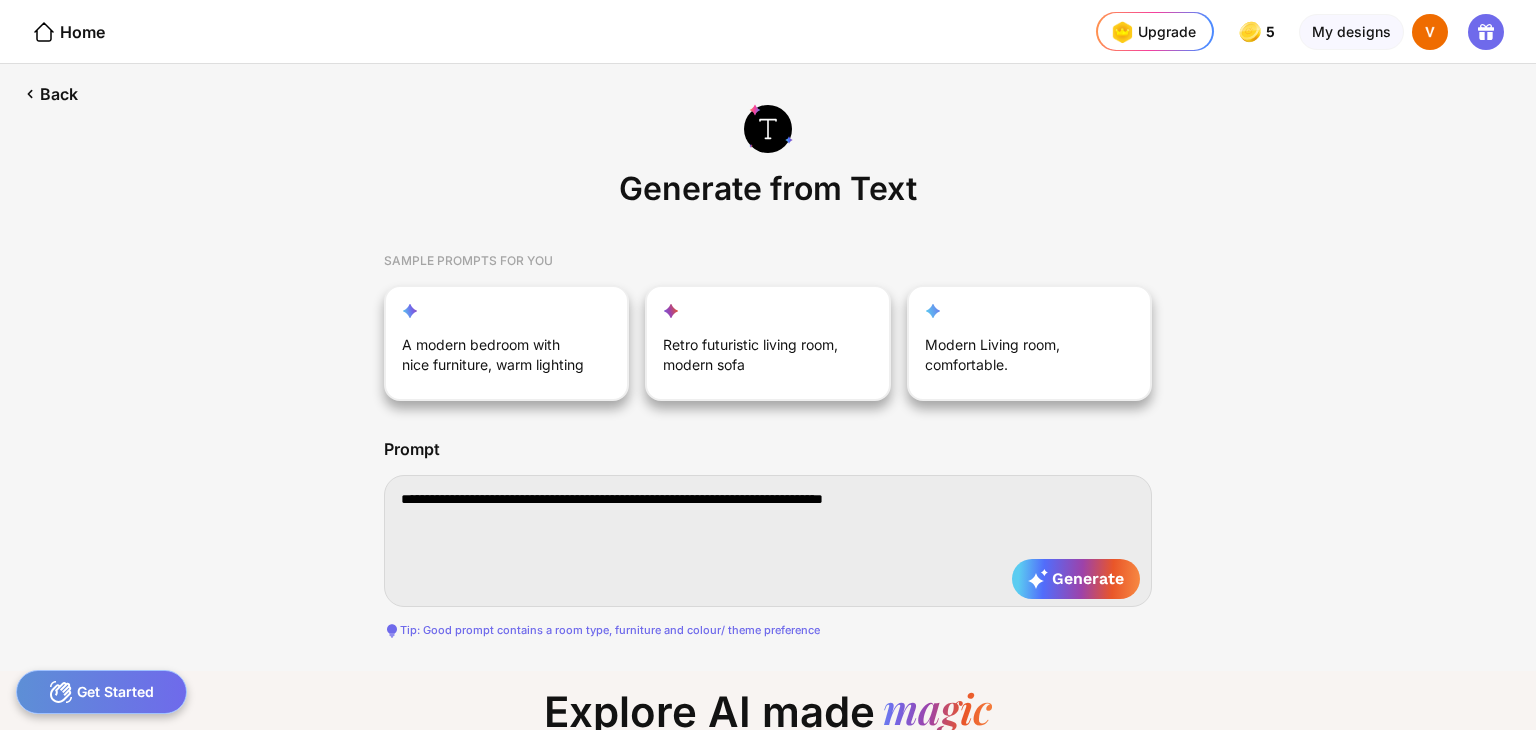 type on "**********" 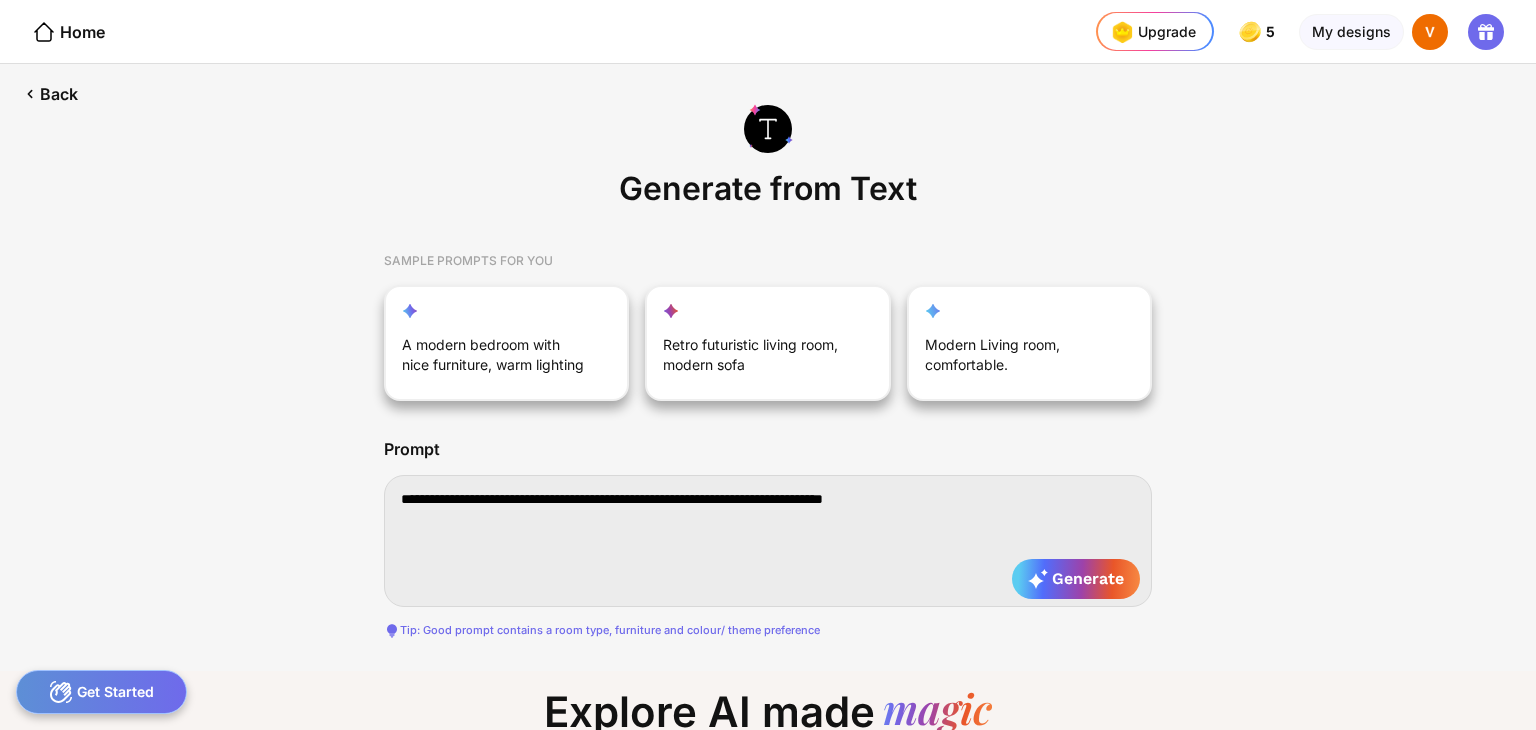 type on "**********" 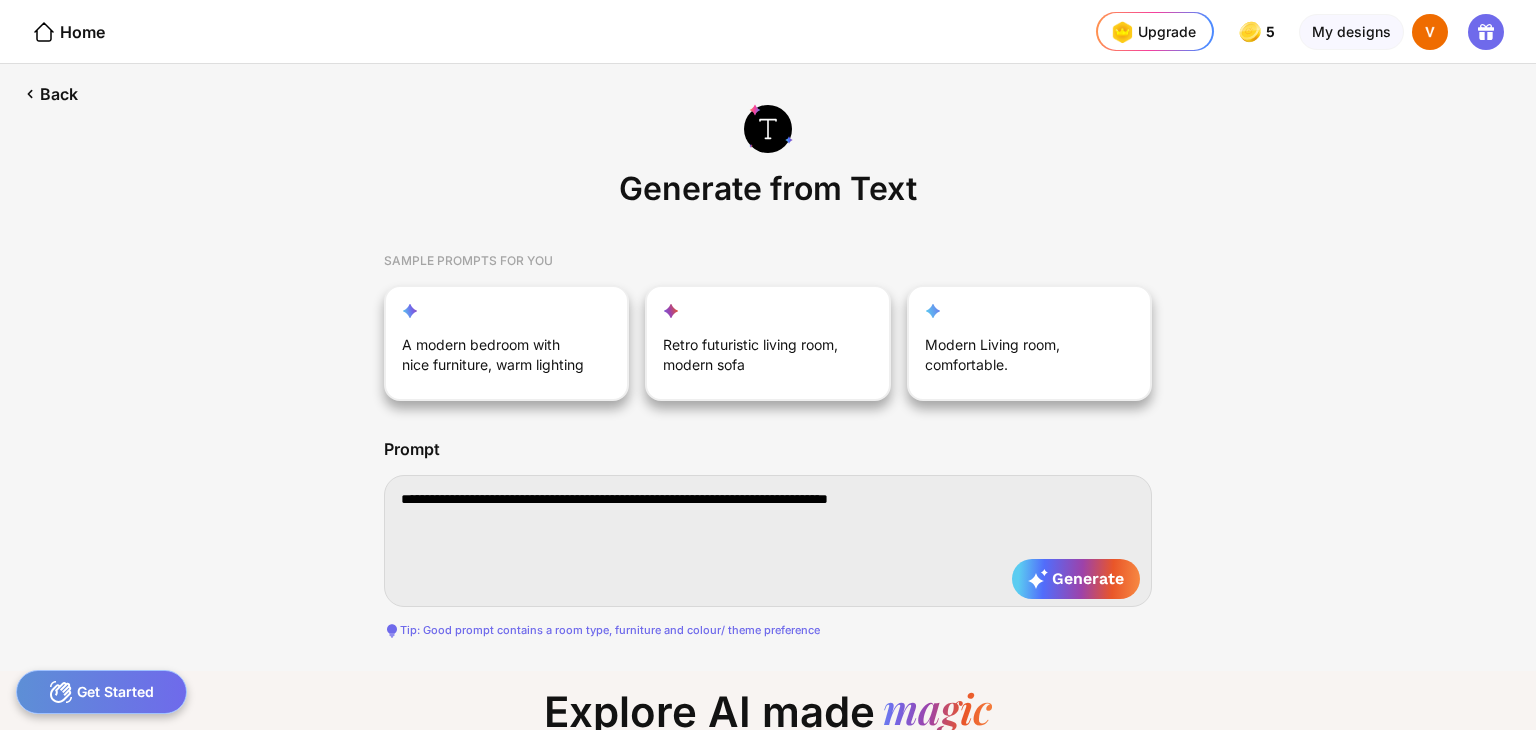 type on "**********" 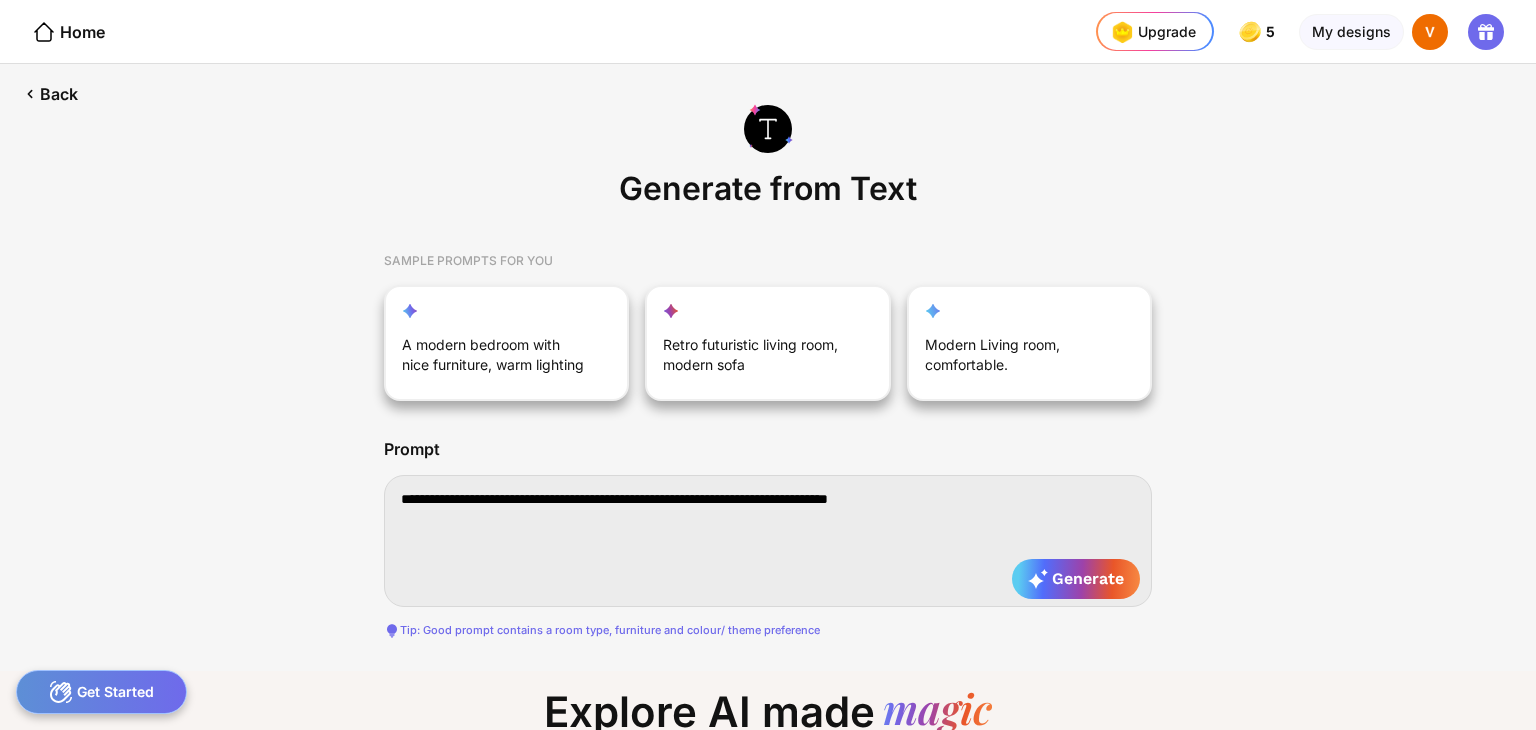 type on "**********" 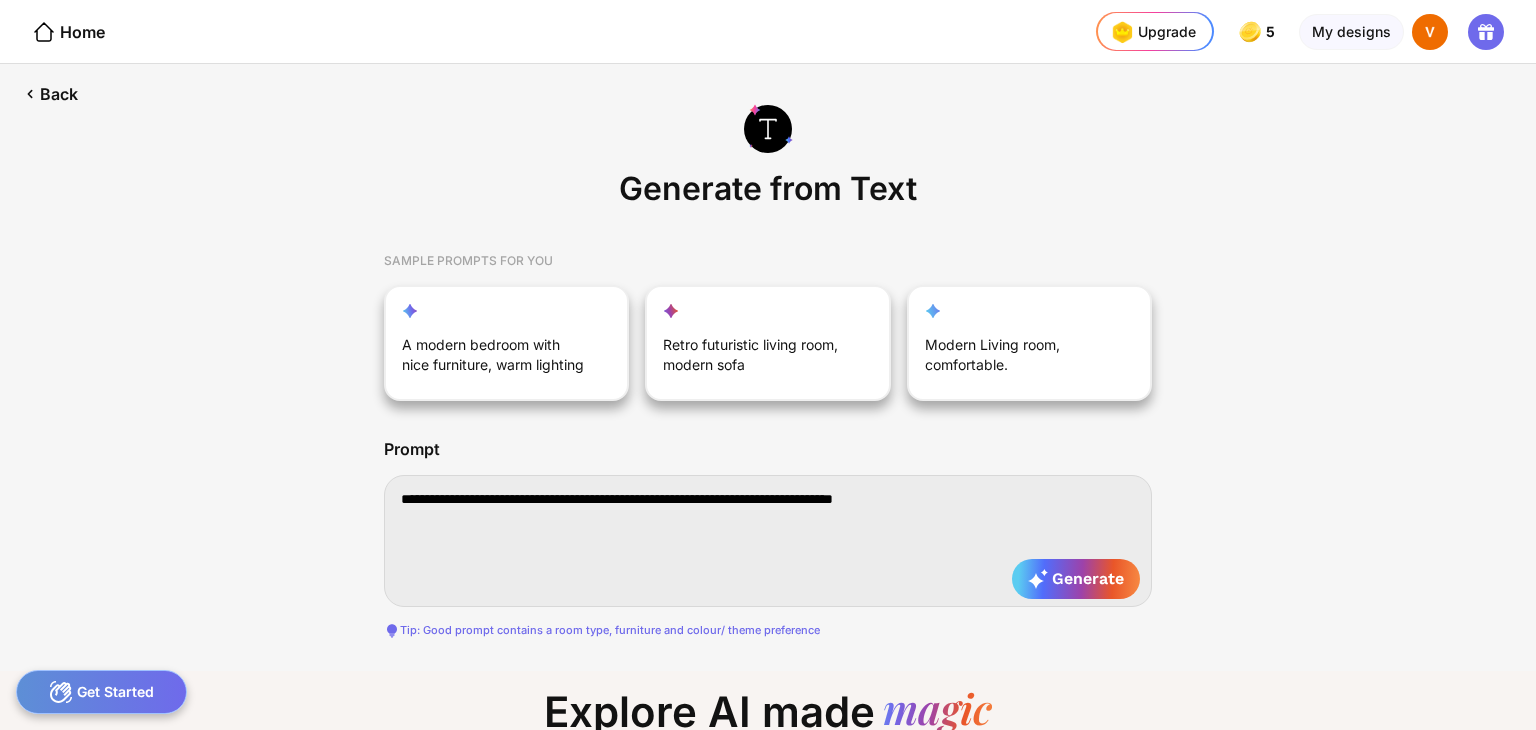 type on "**********" 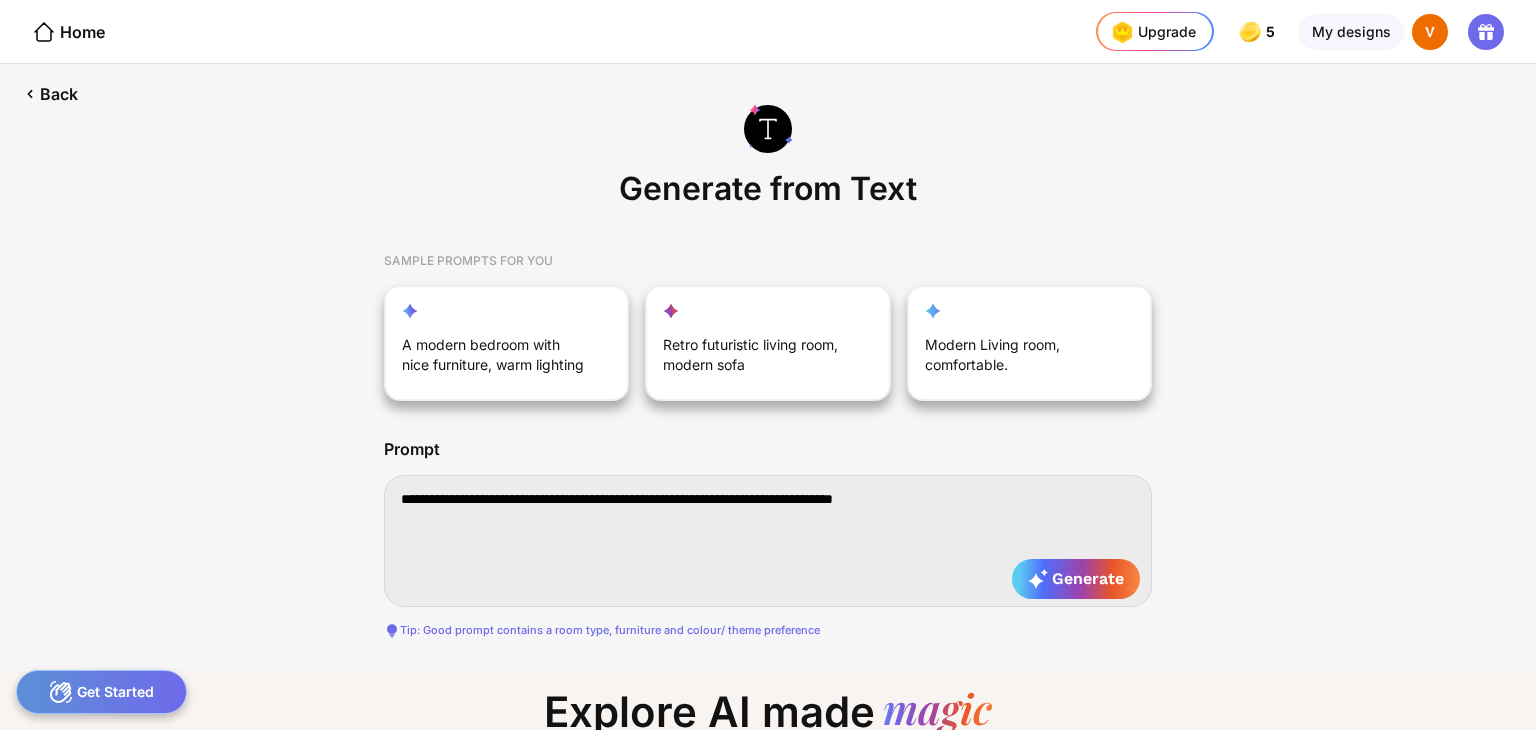 type on "**********" 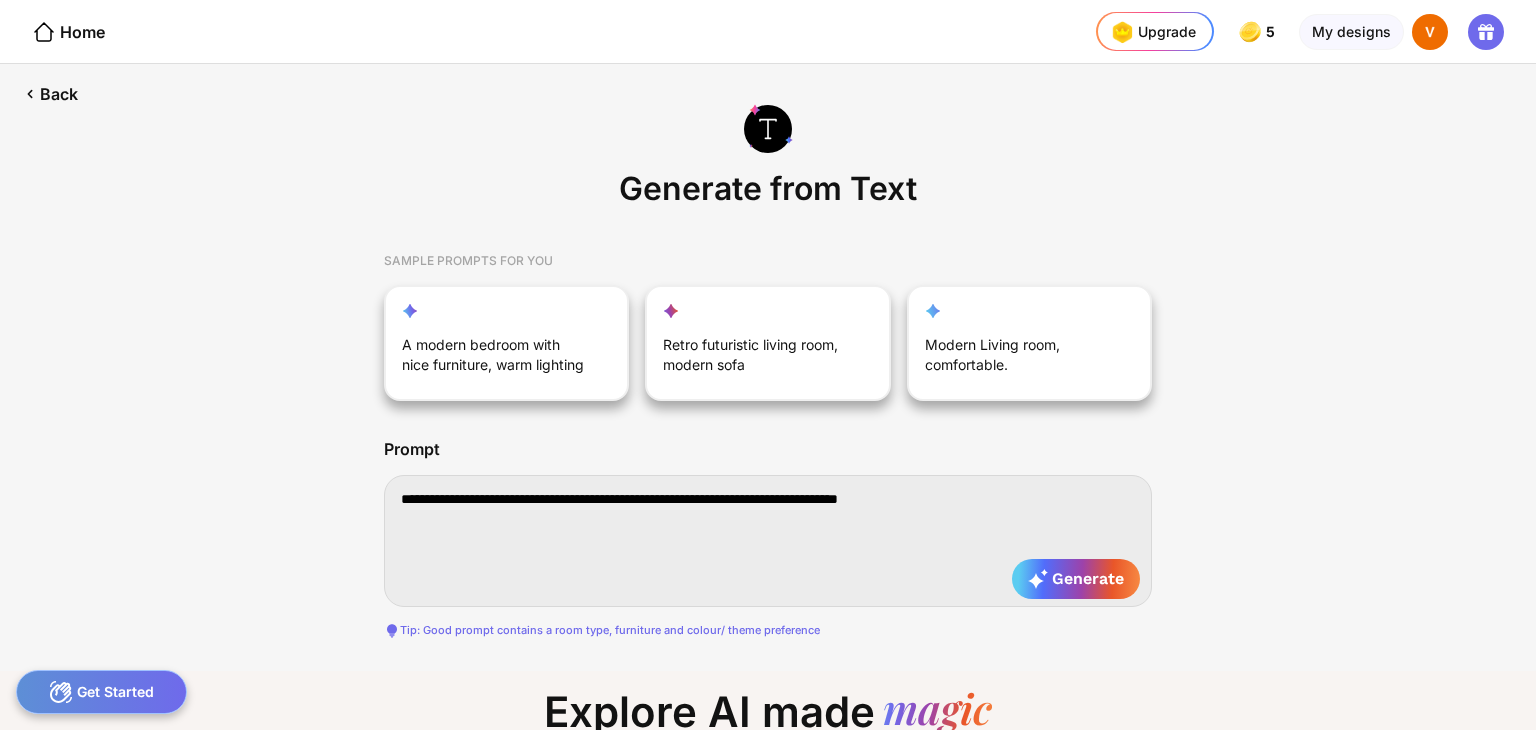 type on "**********" 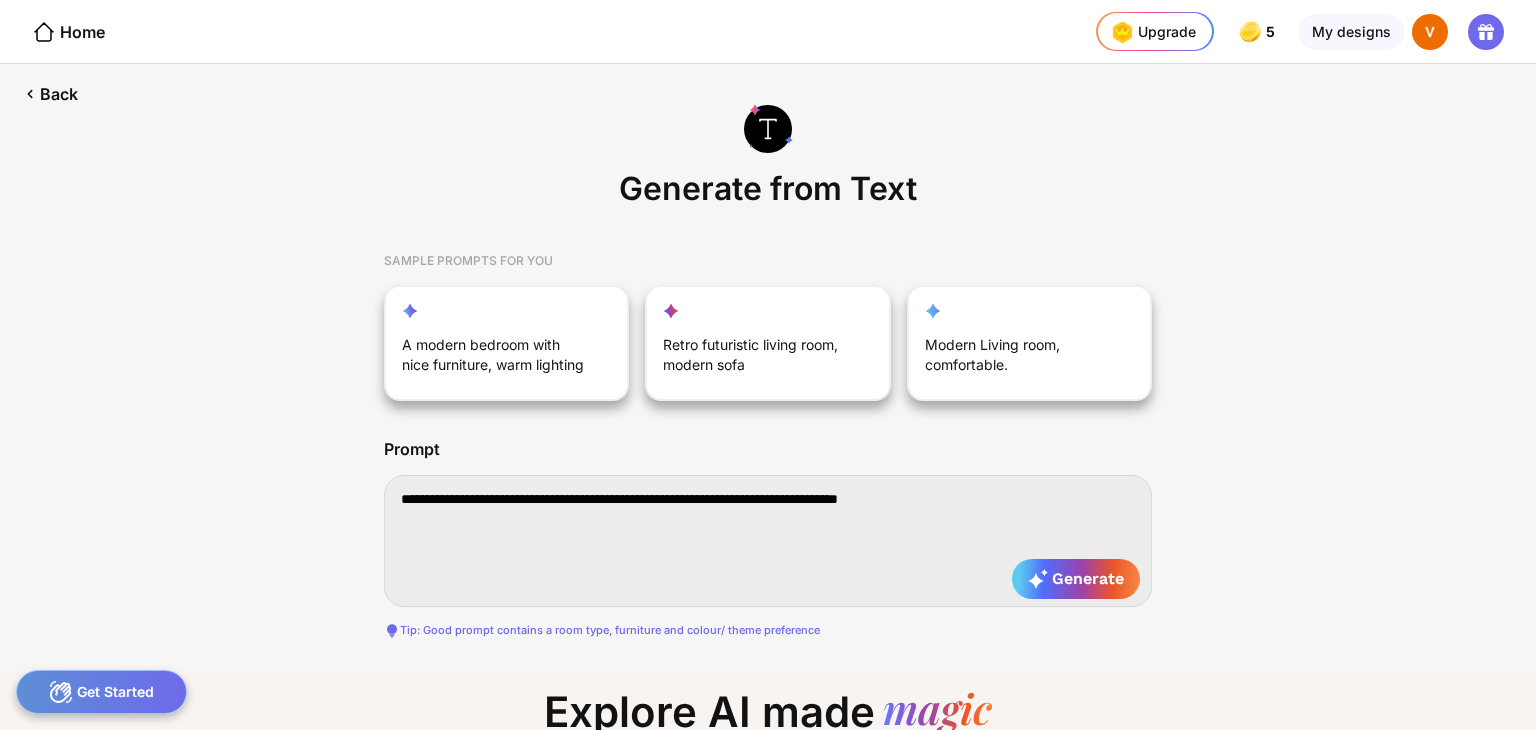 type on "**********" 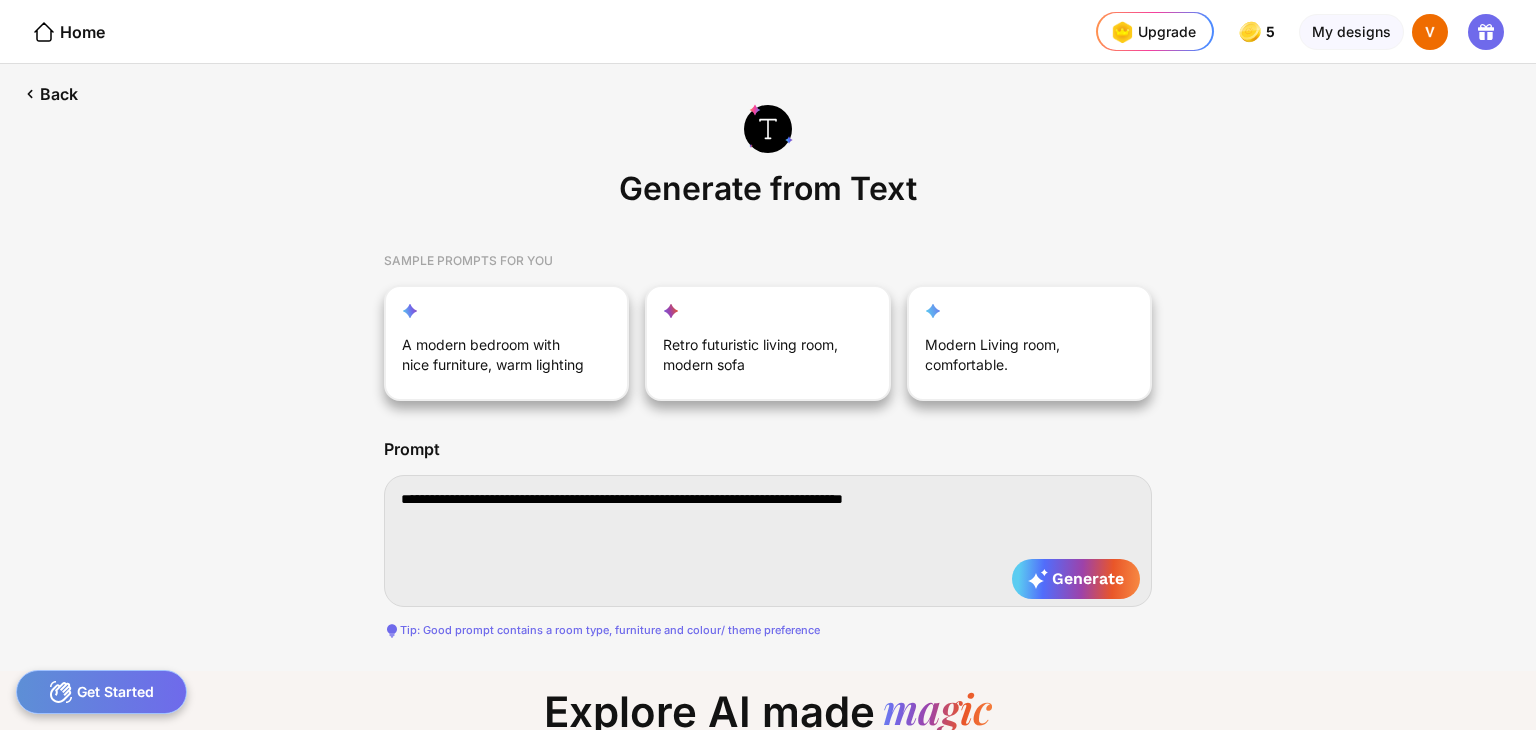 type on "**********" 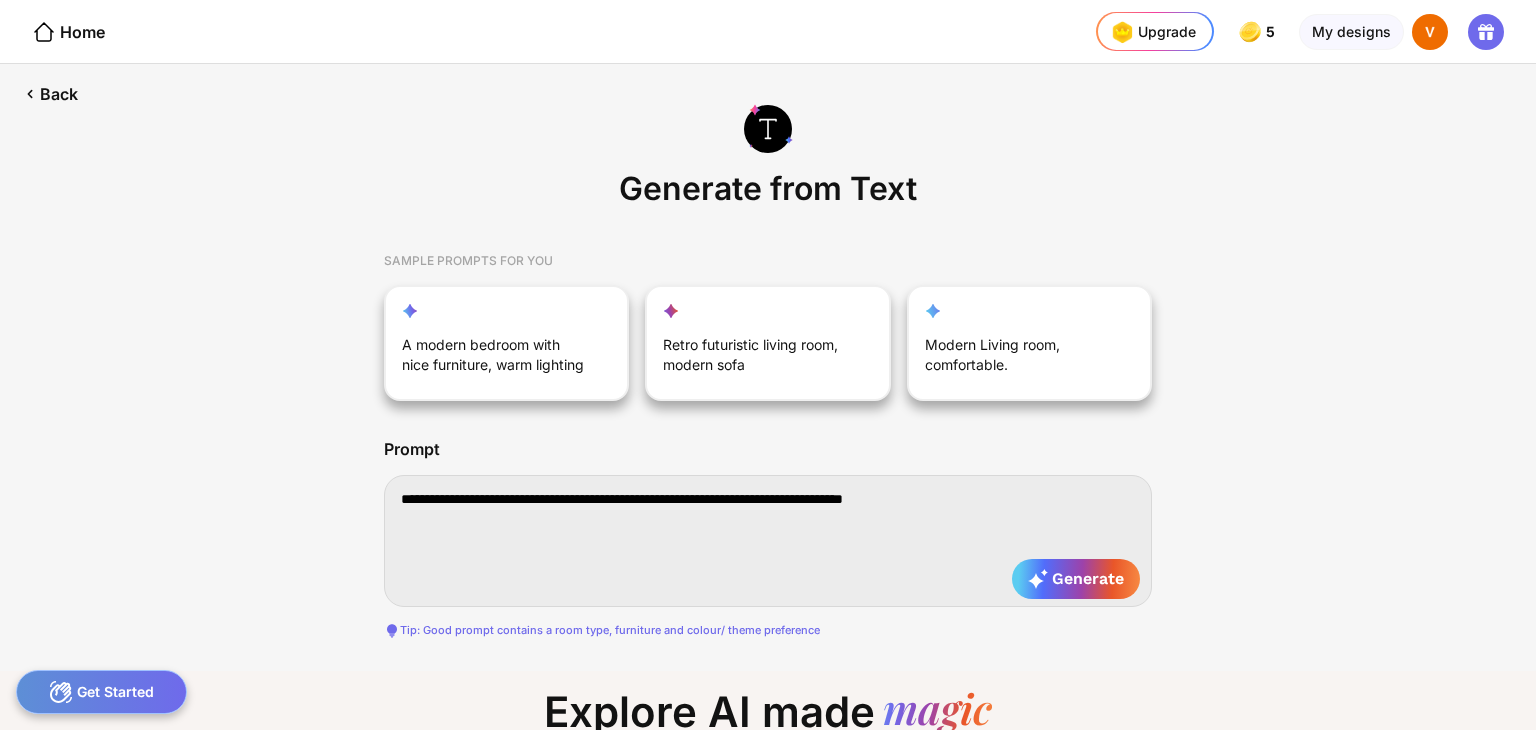 type on "**********" 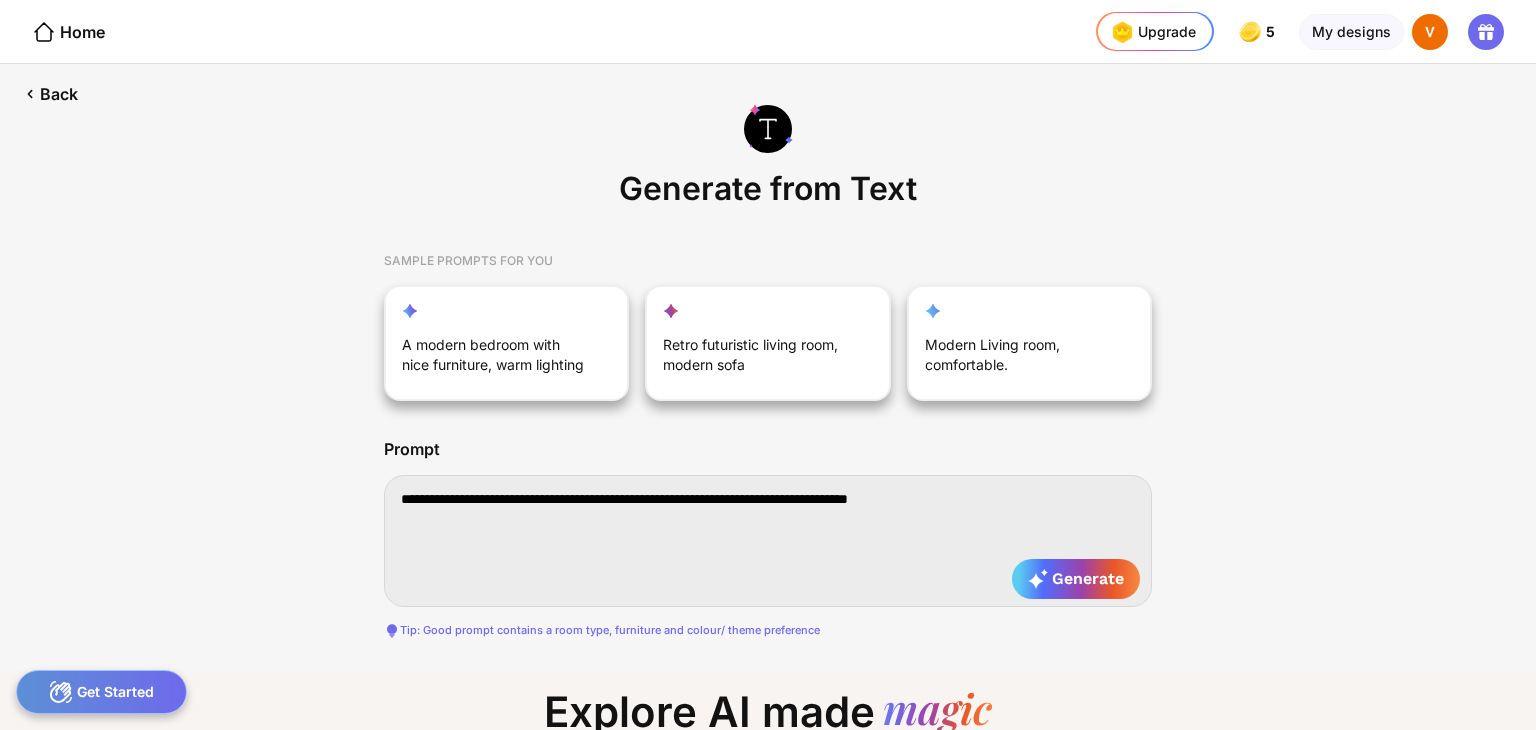 type on "**********" 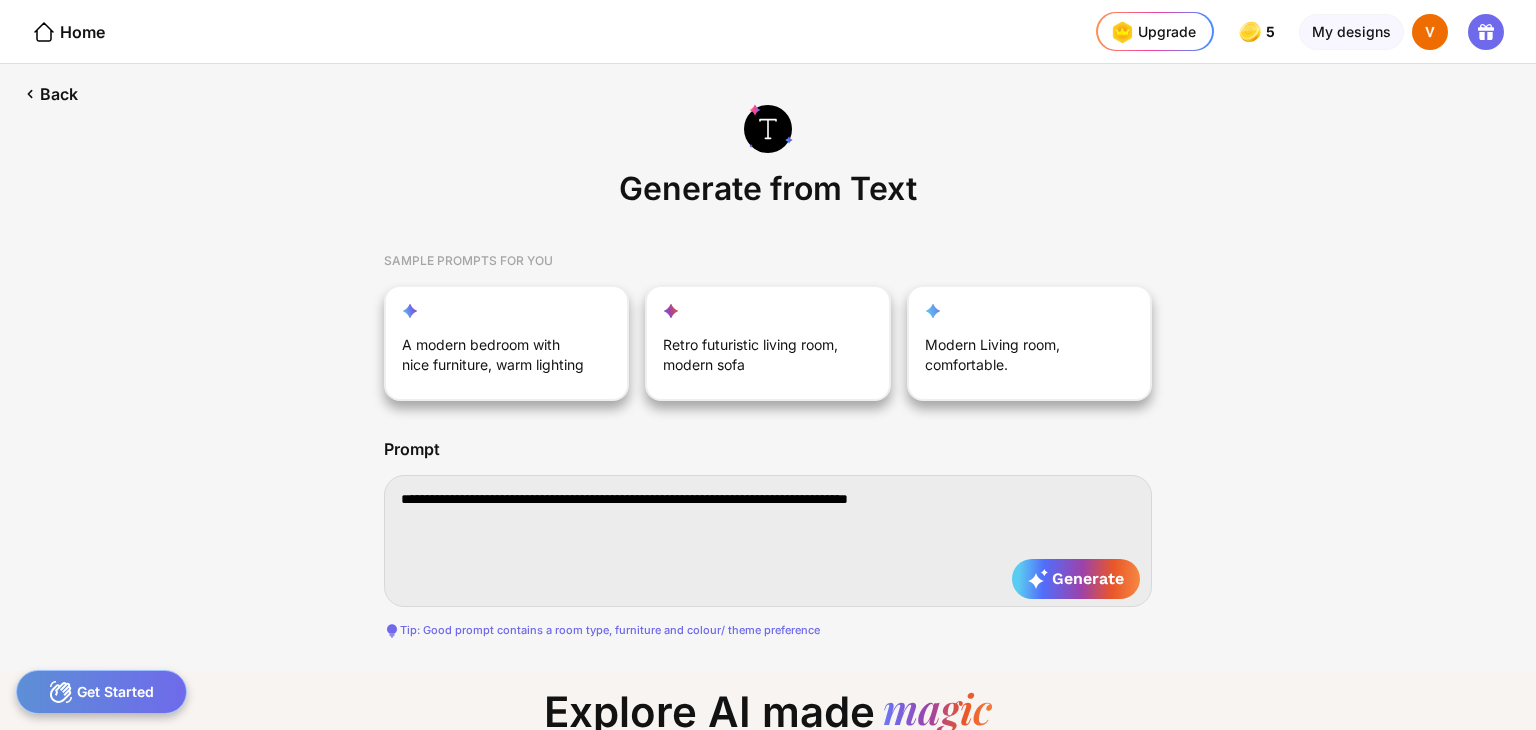 type on "**********" 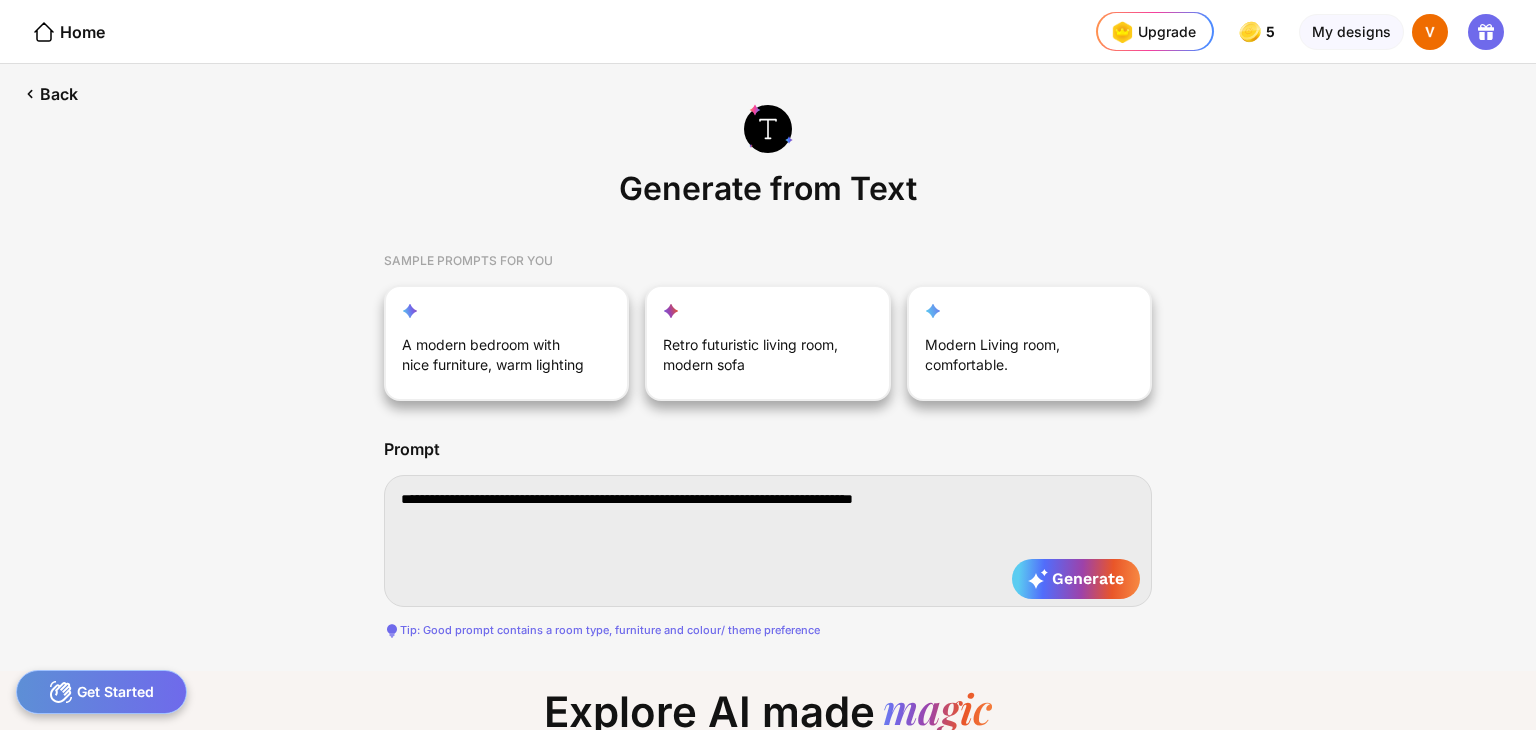 type on "**********" 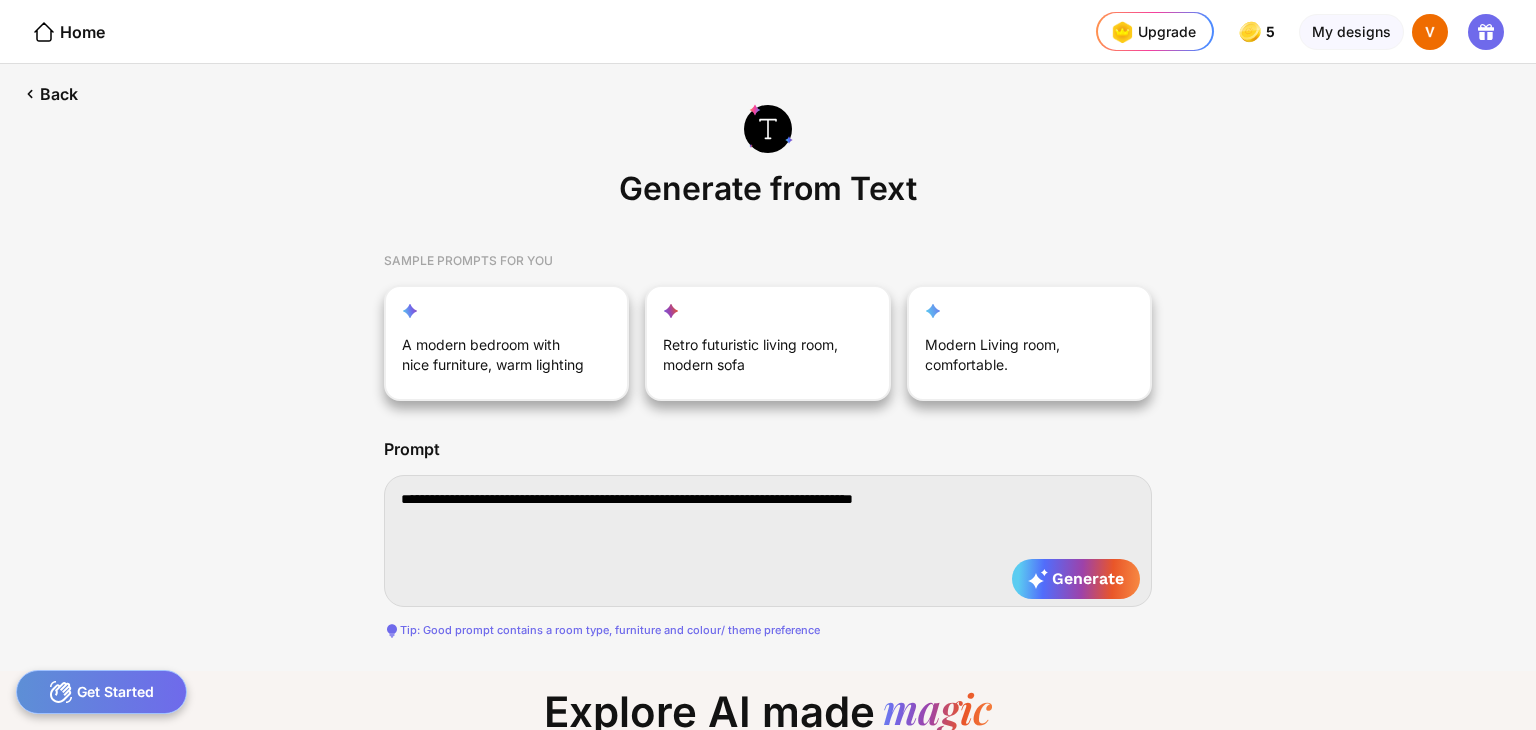 type on "**********" 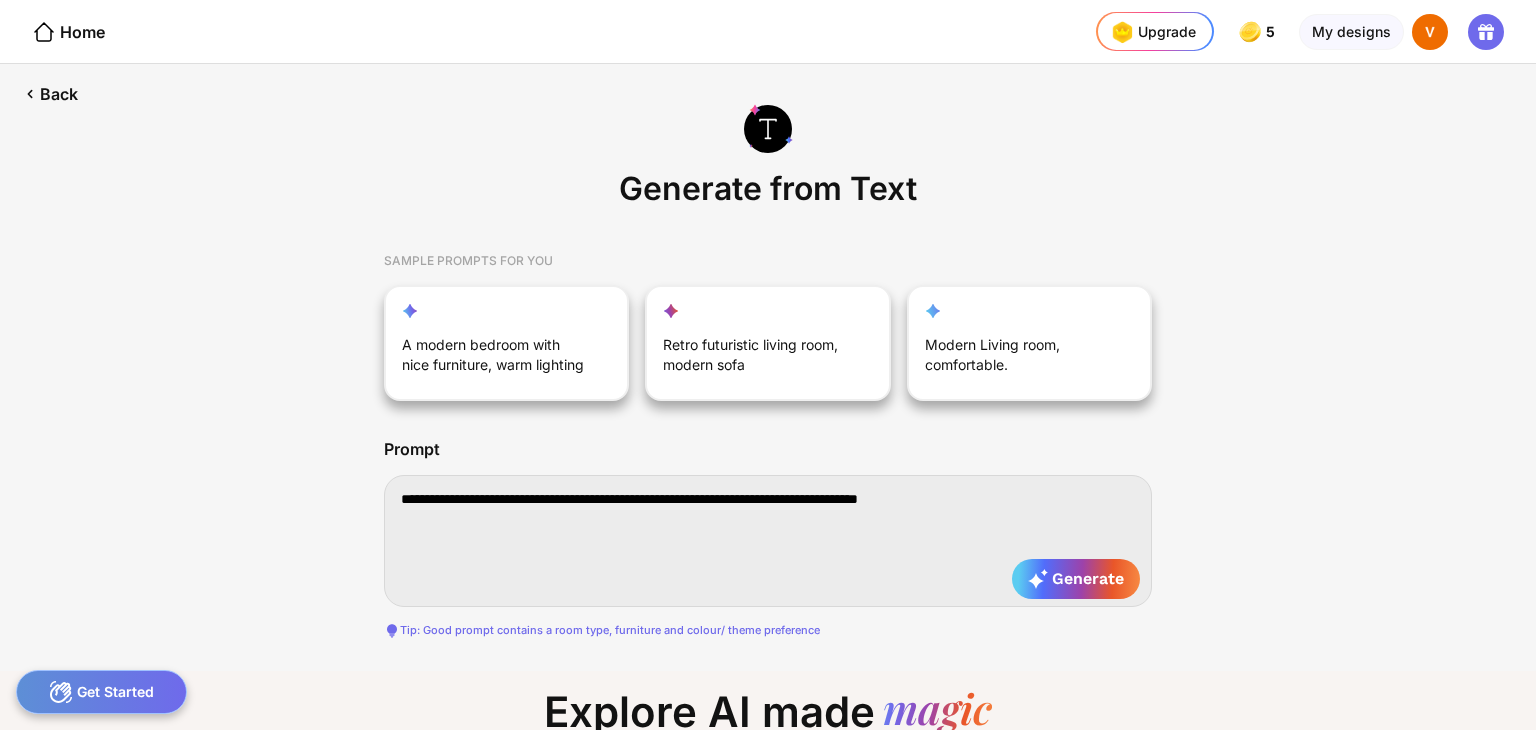type on "**********" 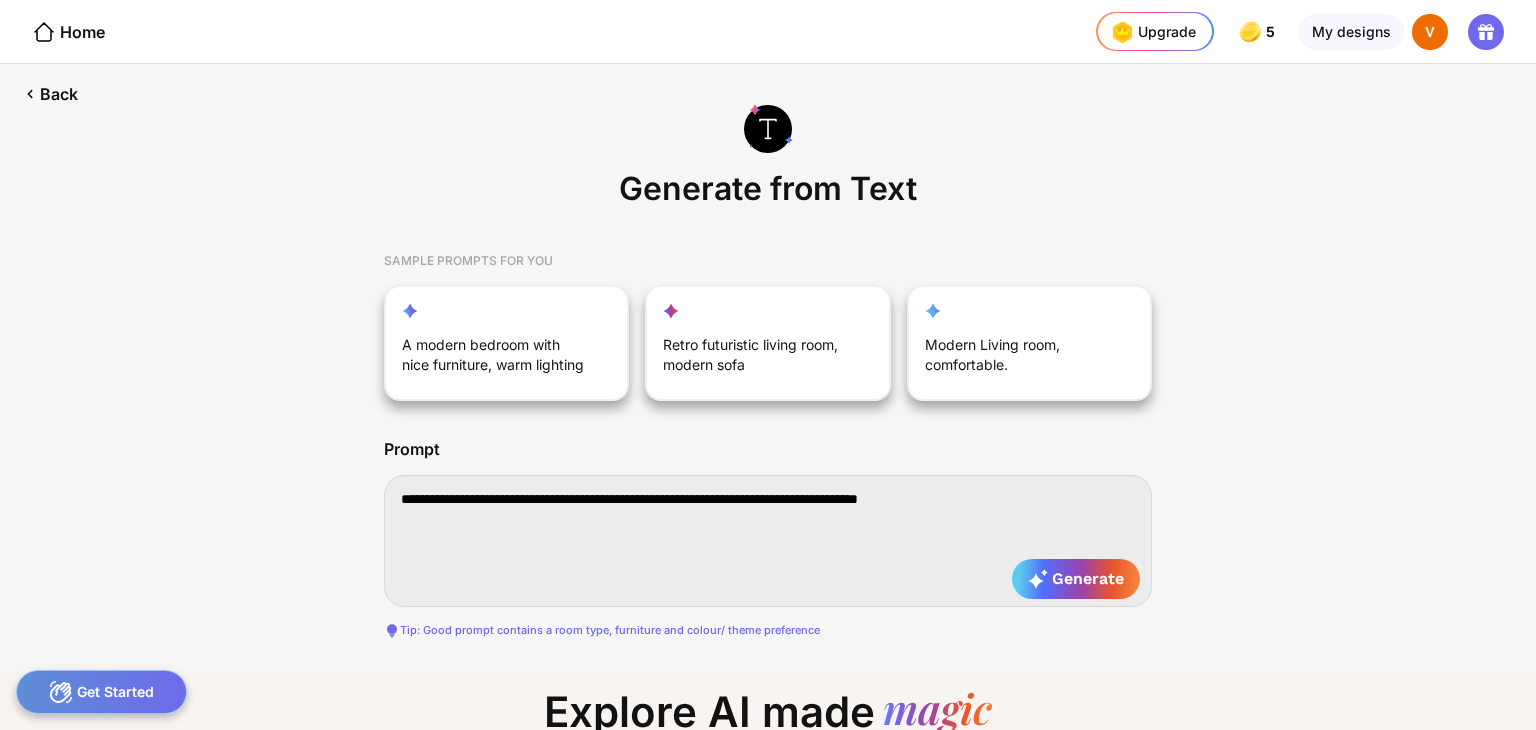 type on "**********" 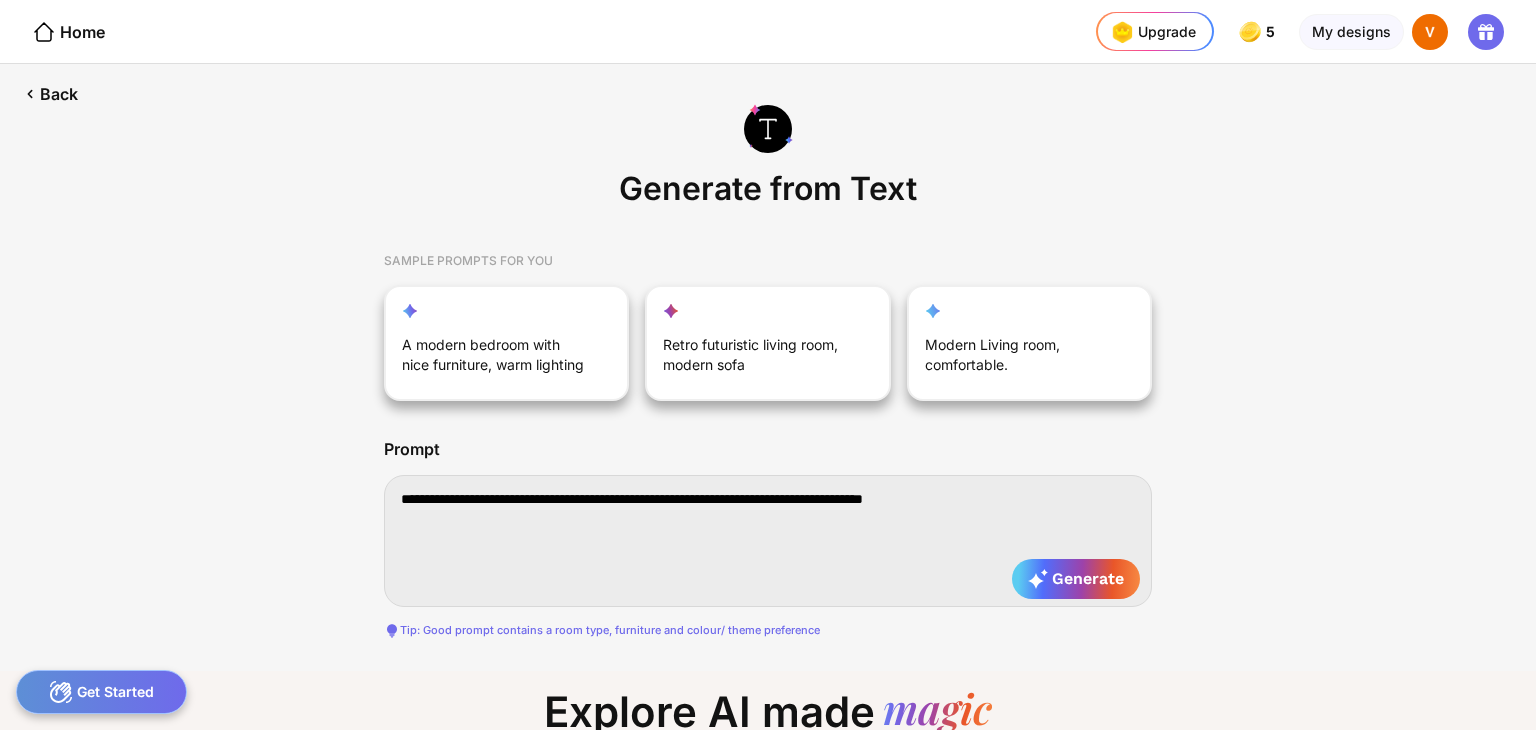 type on "**********" 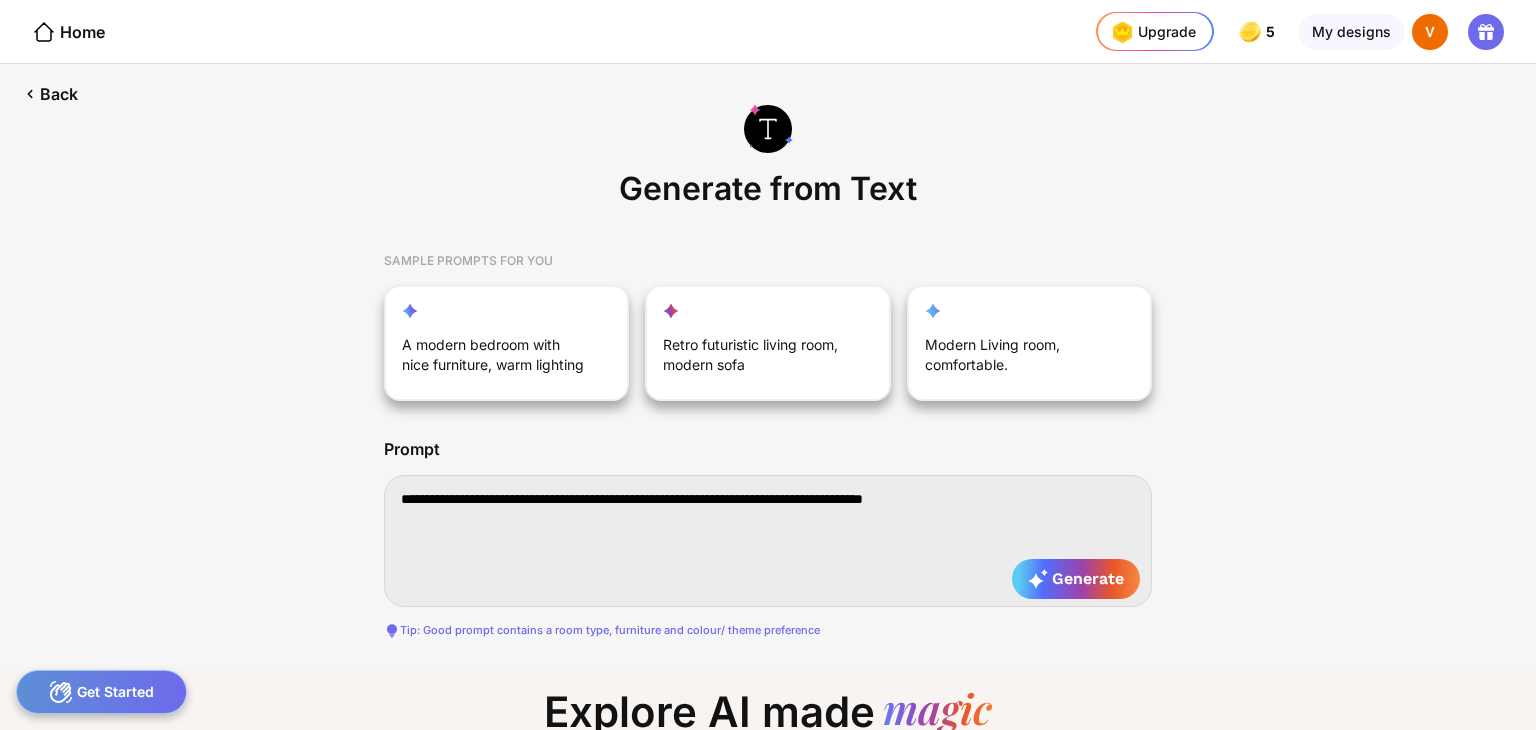 type on "**********" 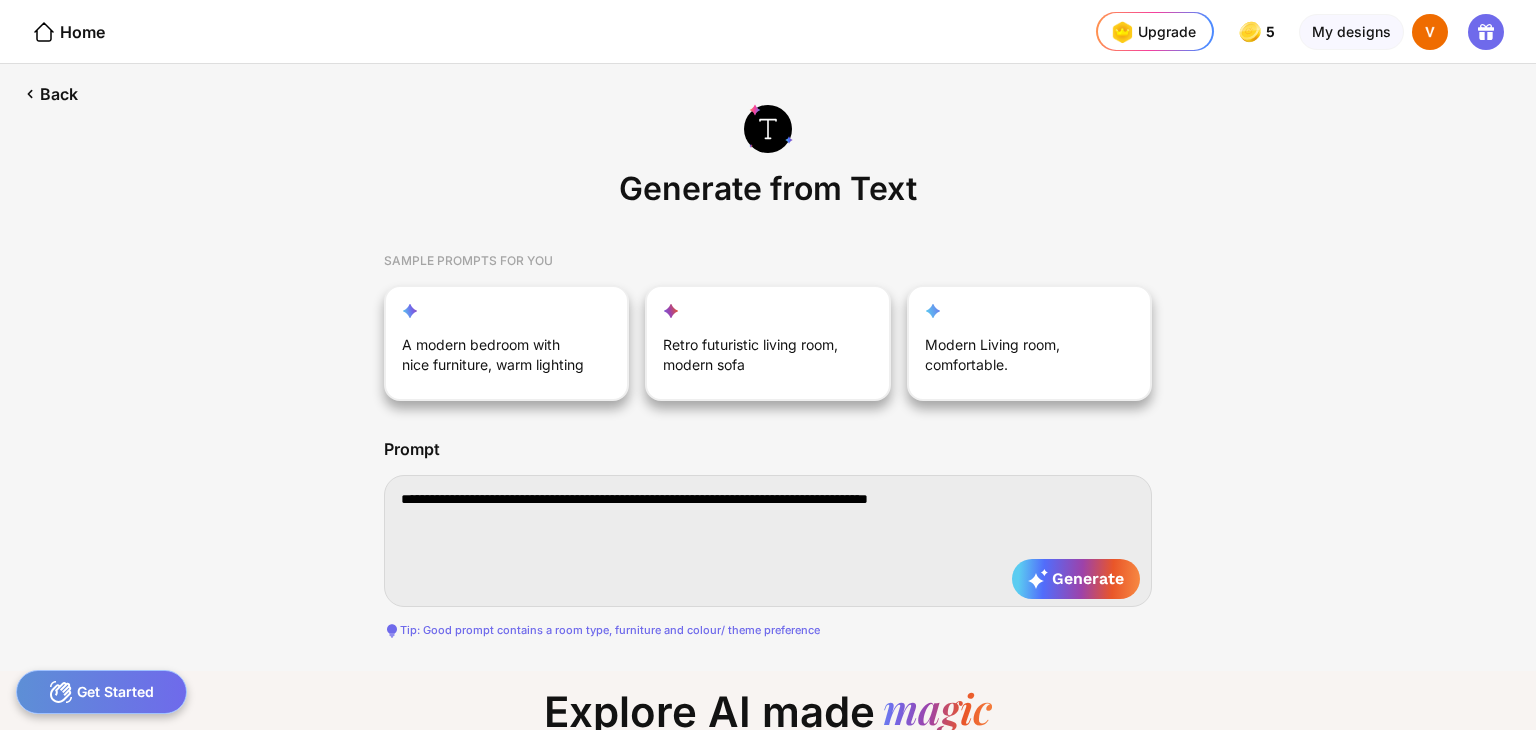 type on "**********" 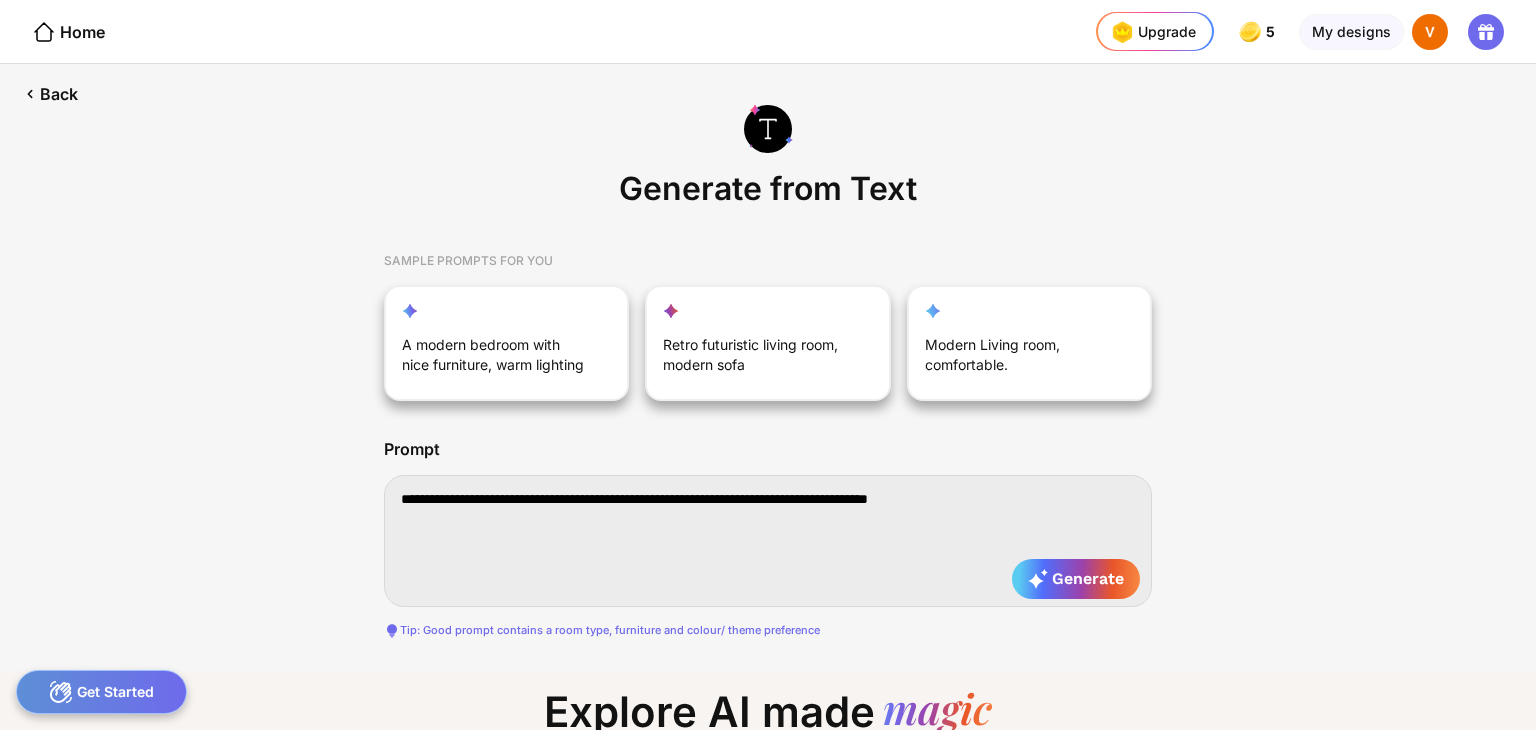 type on "**********" 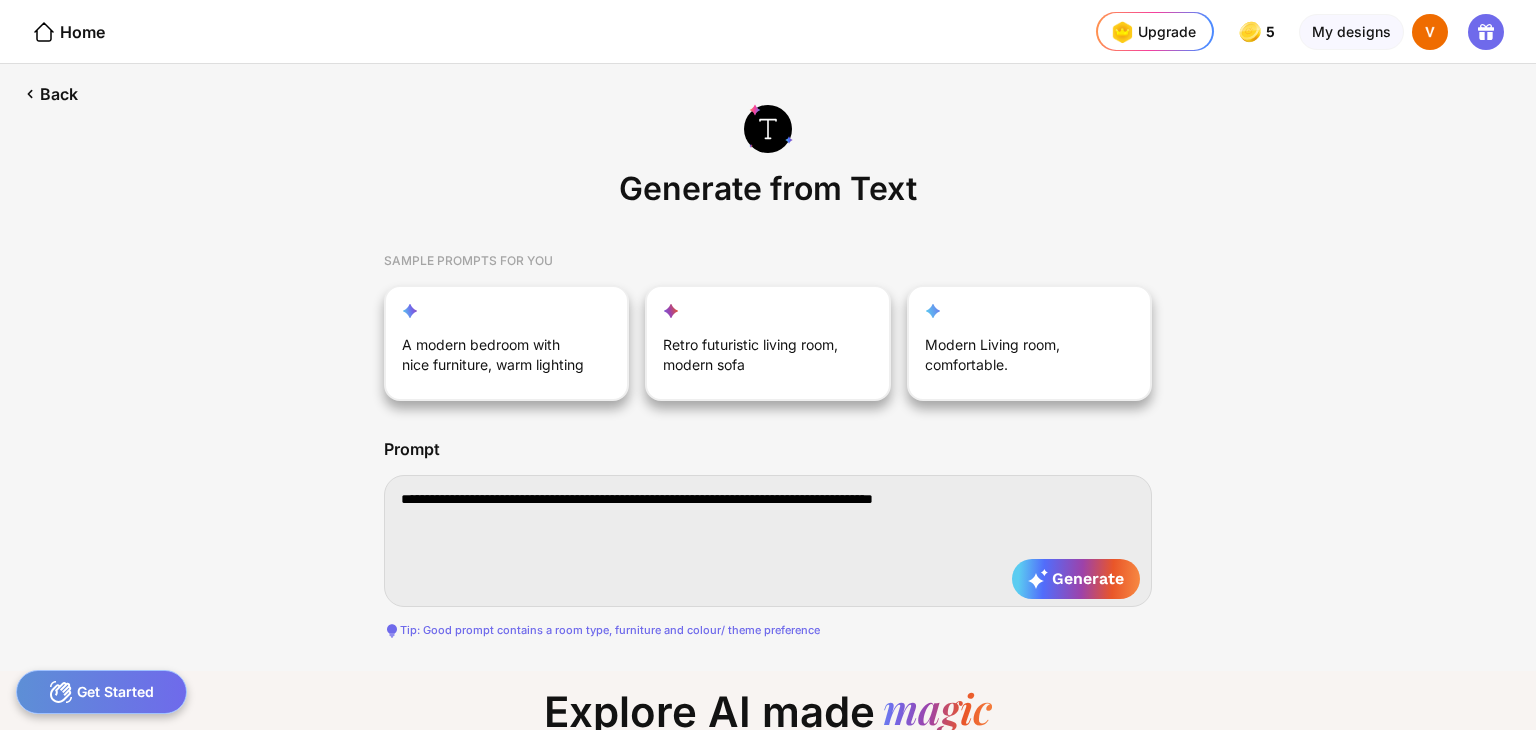 type on "**********" 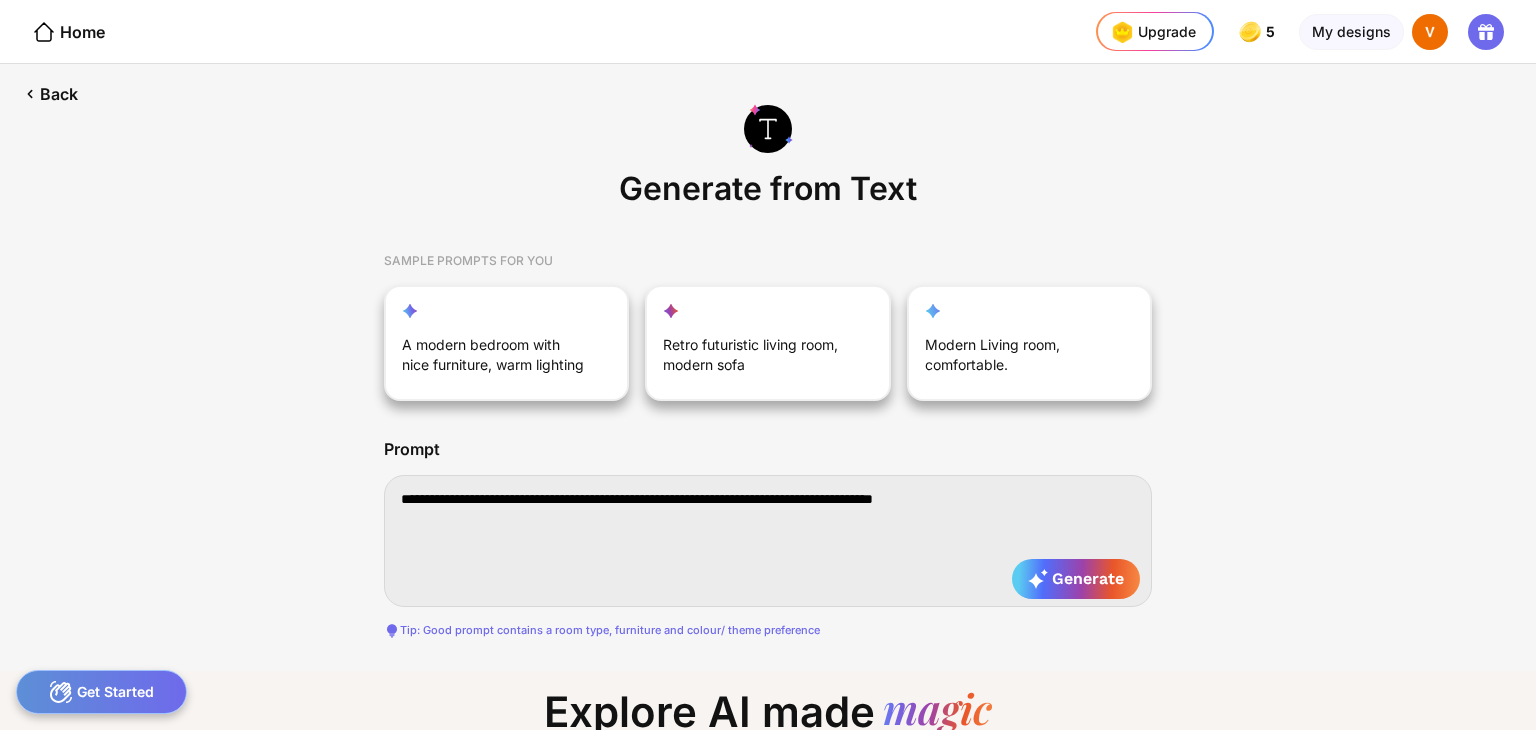 type on "**********" 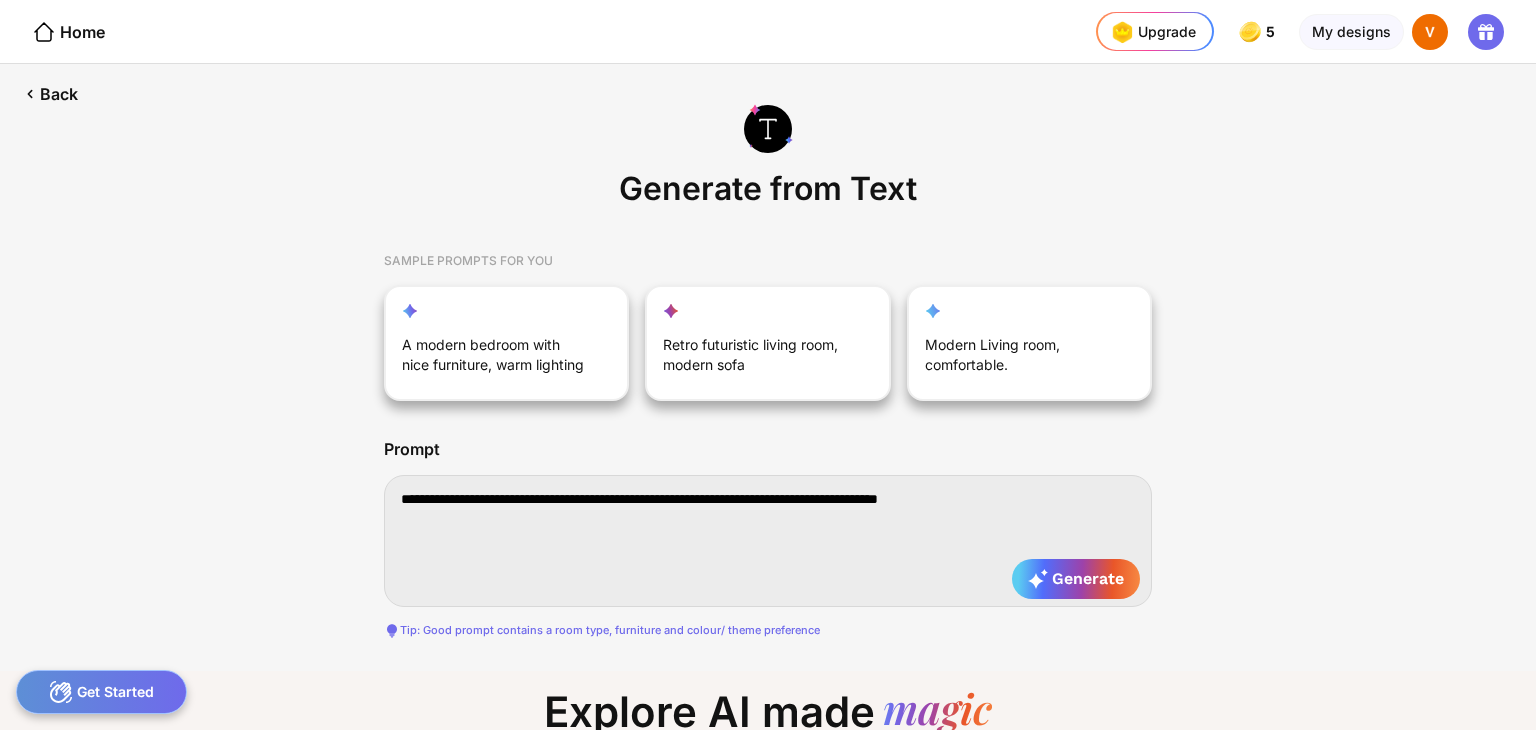 type on "**********" 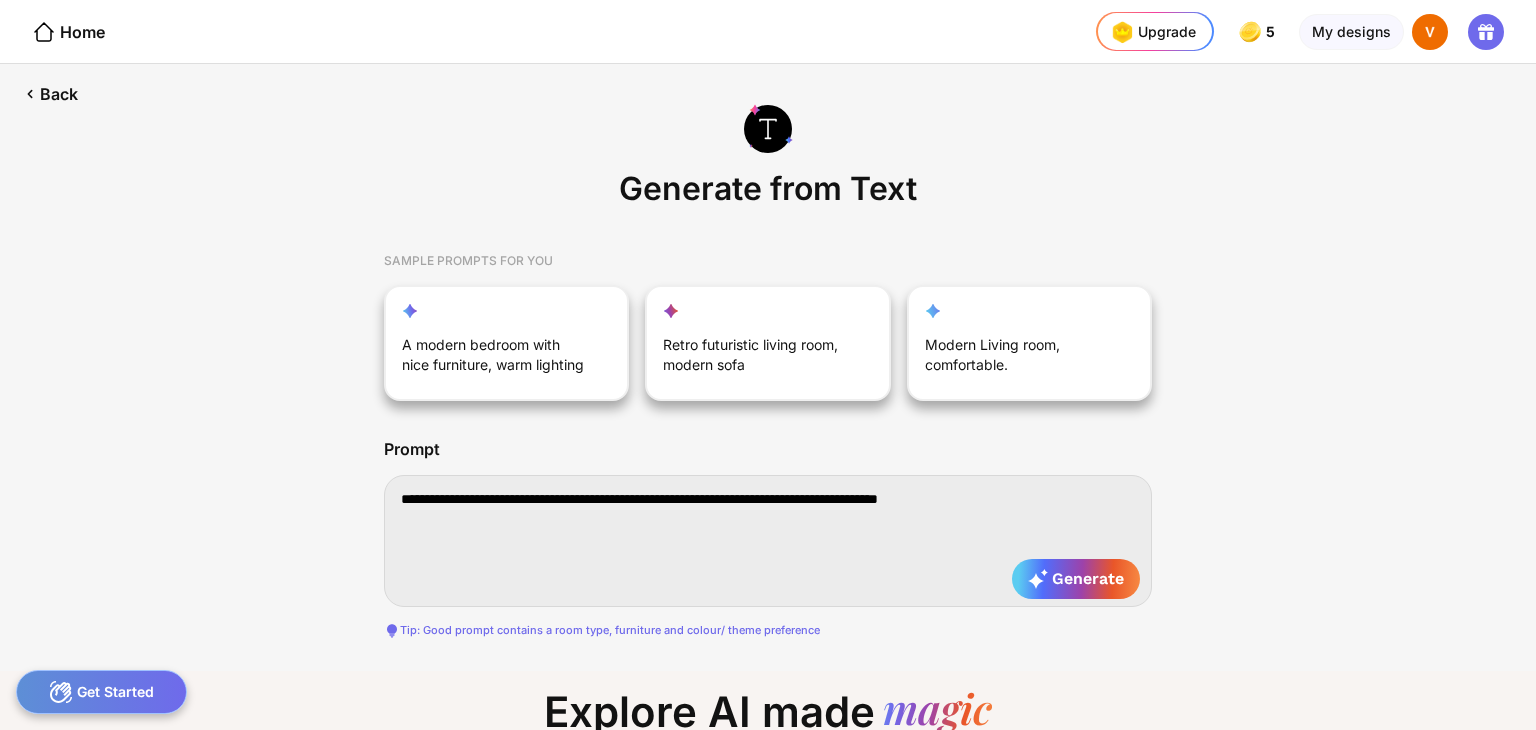 type on "**********" 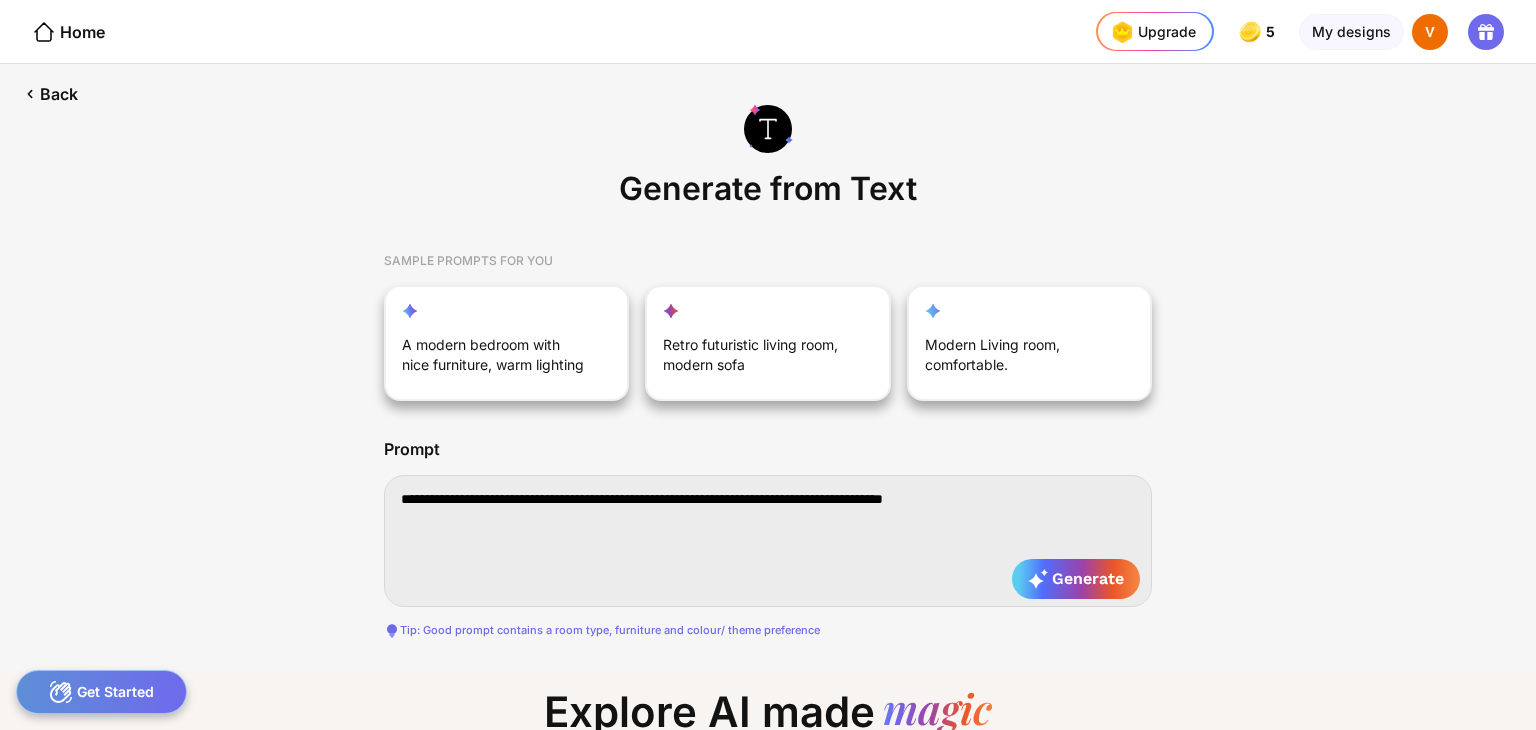 type on "**********" 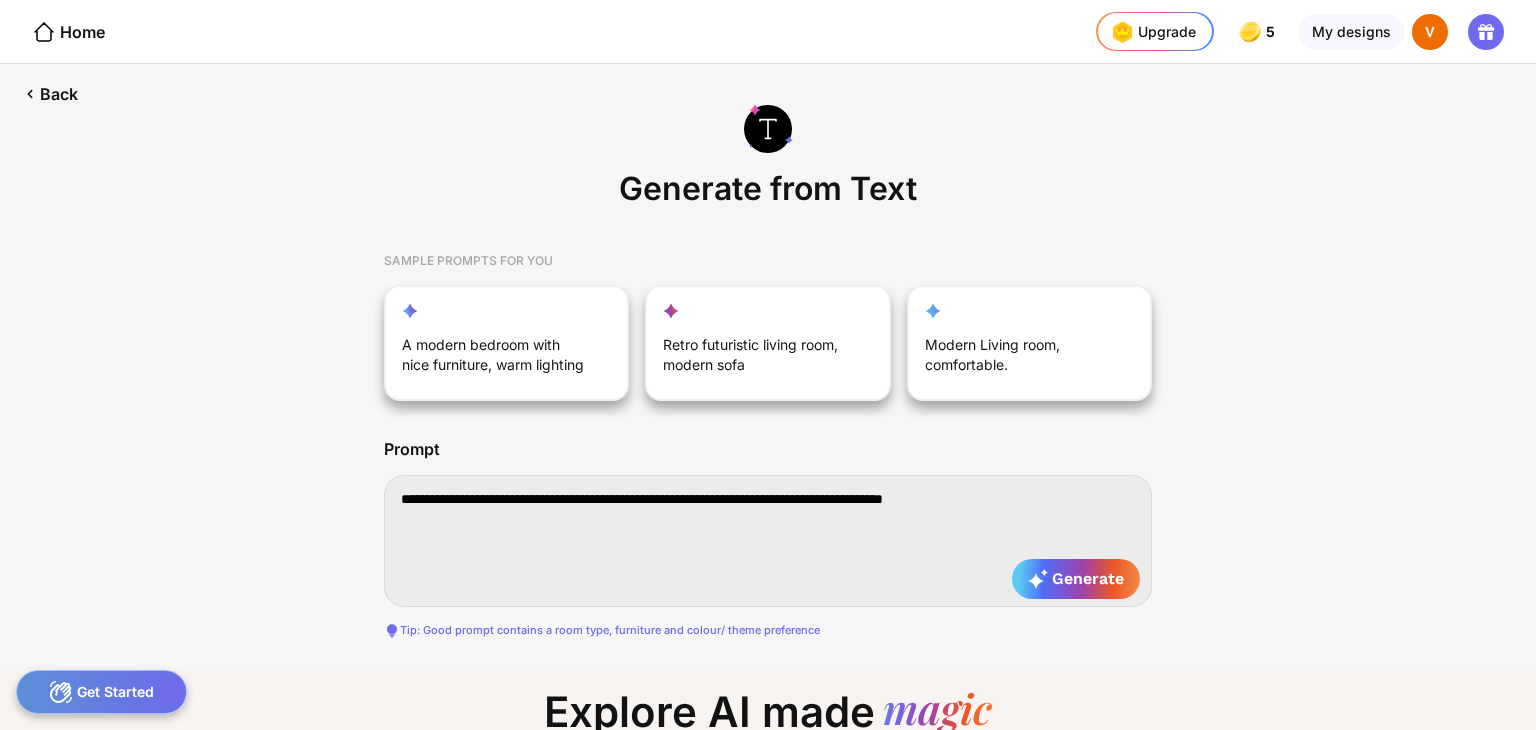 type on "**********" 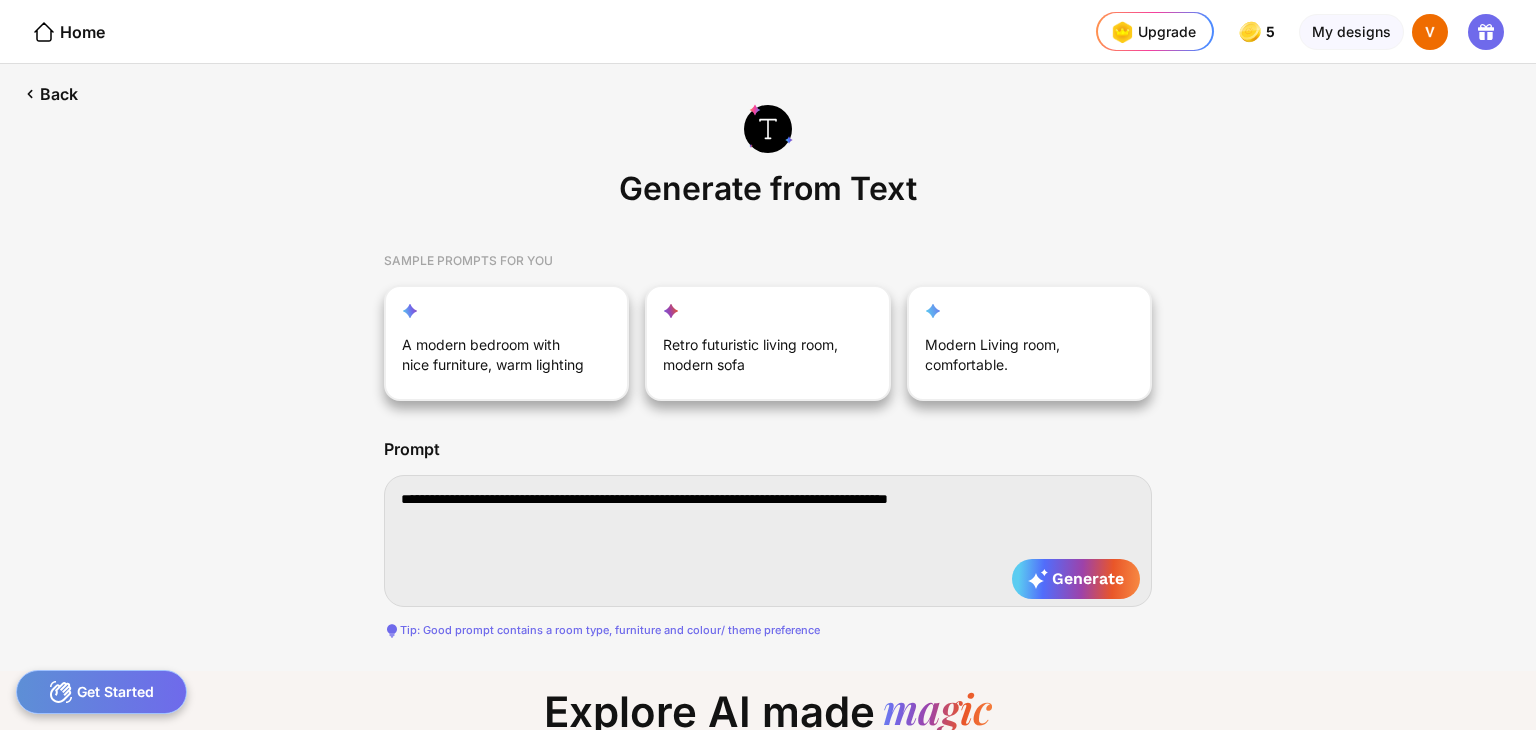type on "**********" 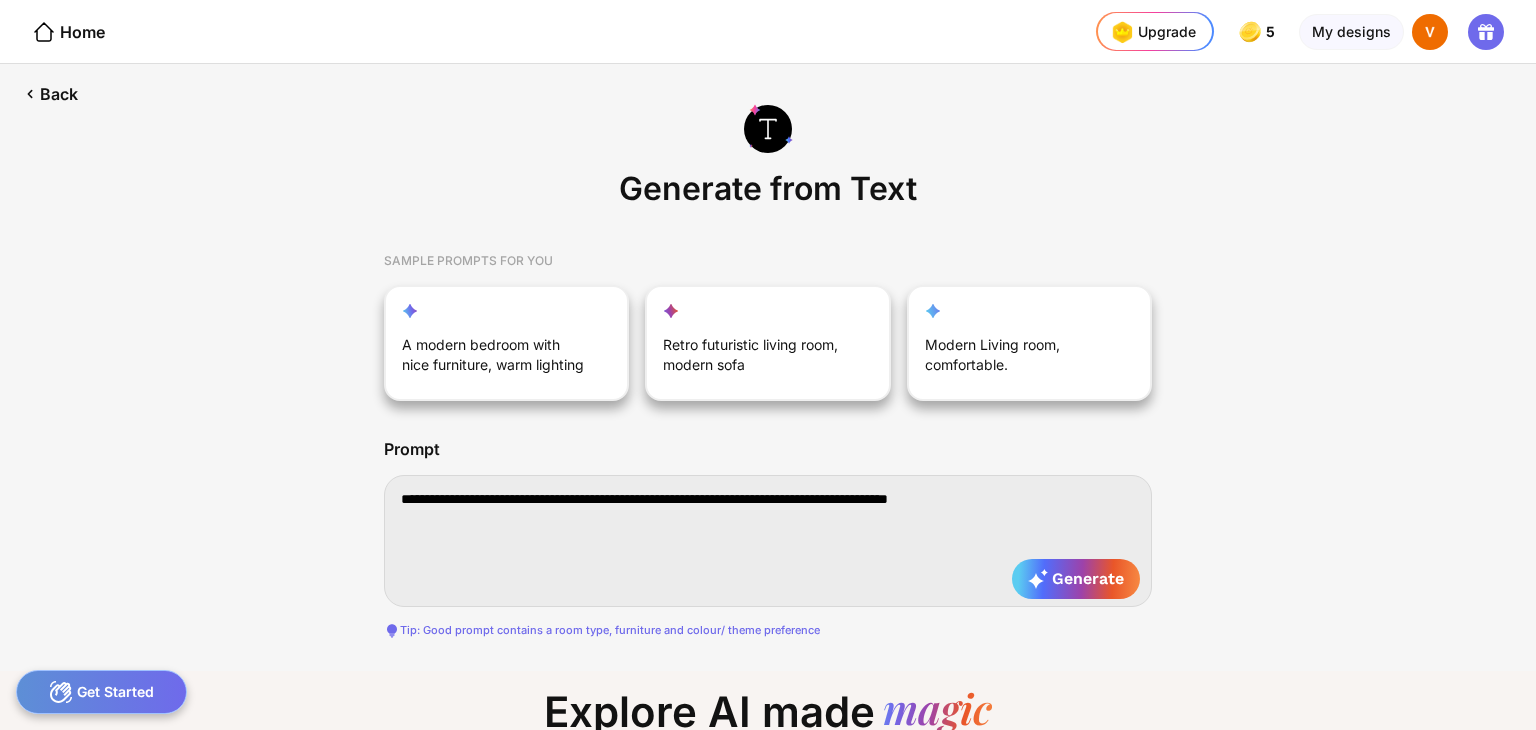 type on "**********" 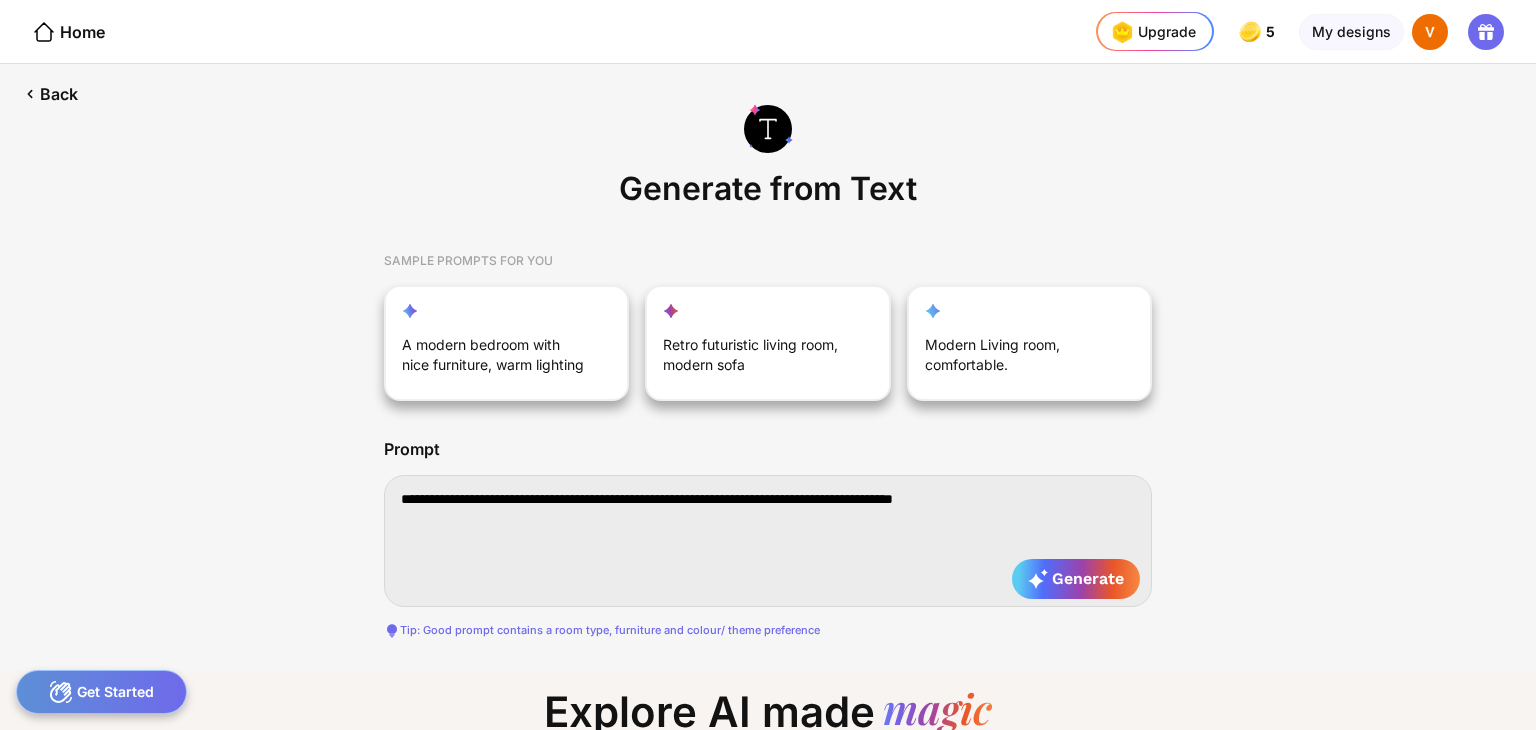 type on "**********" 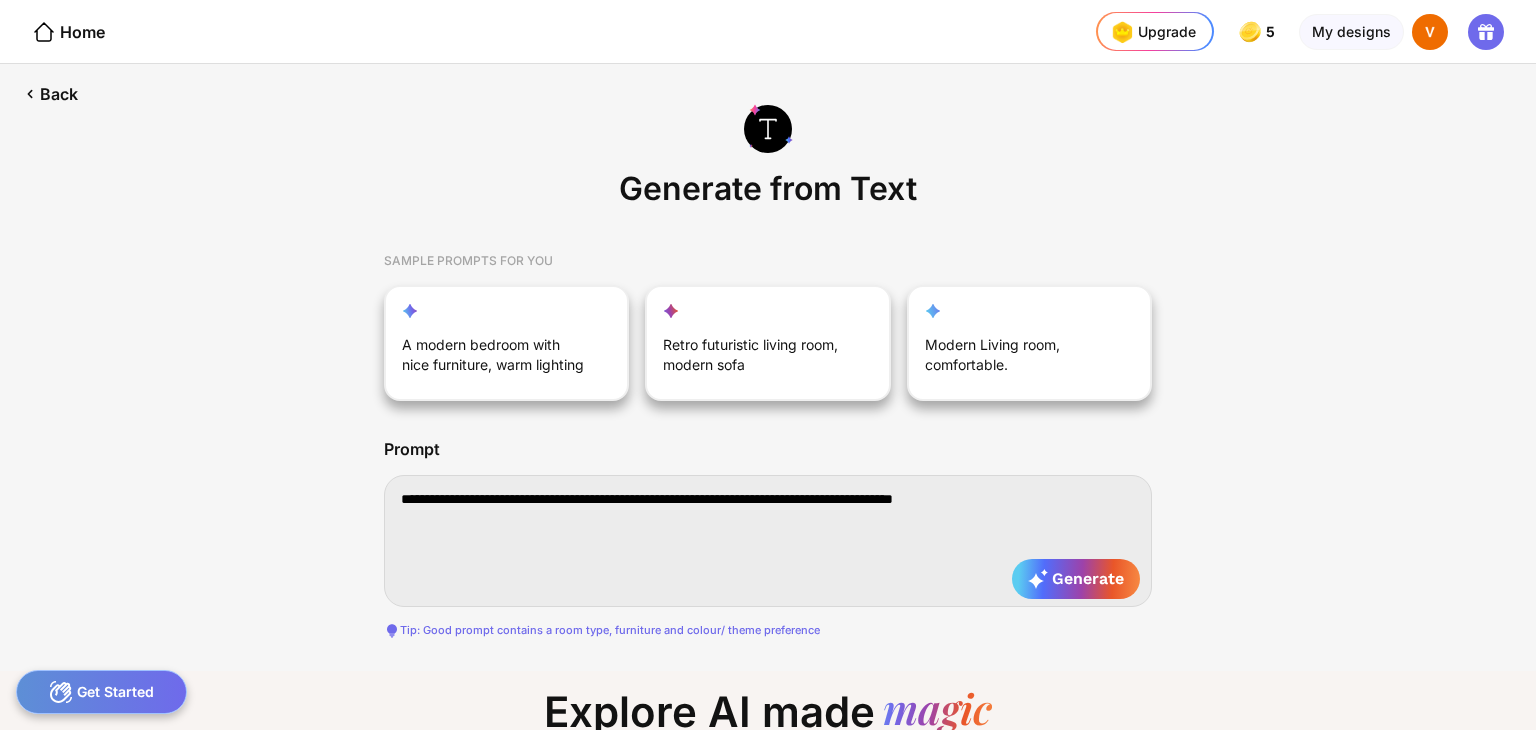 type on "**********" 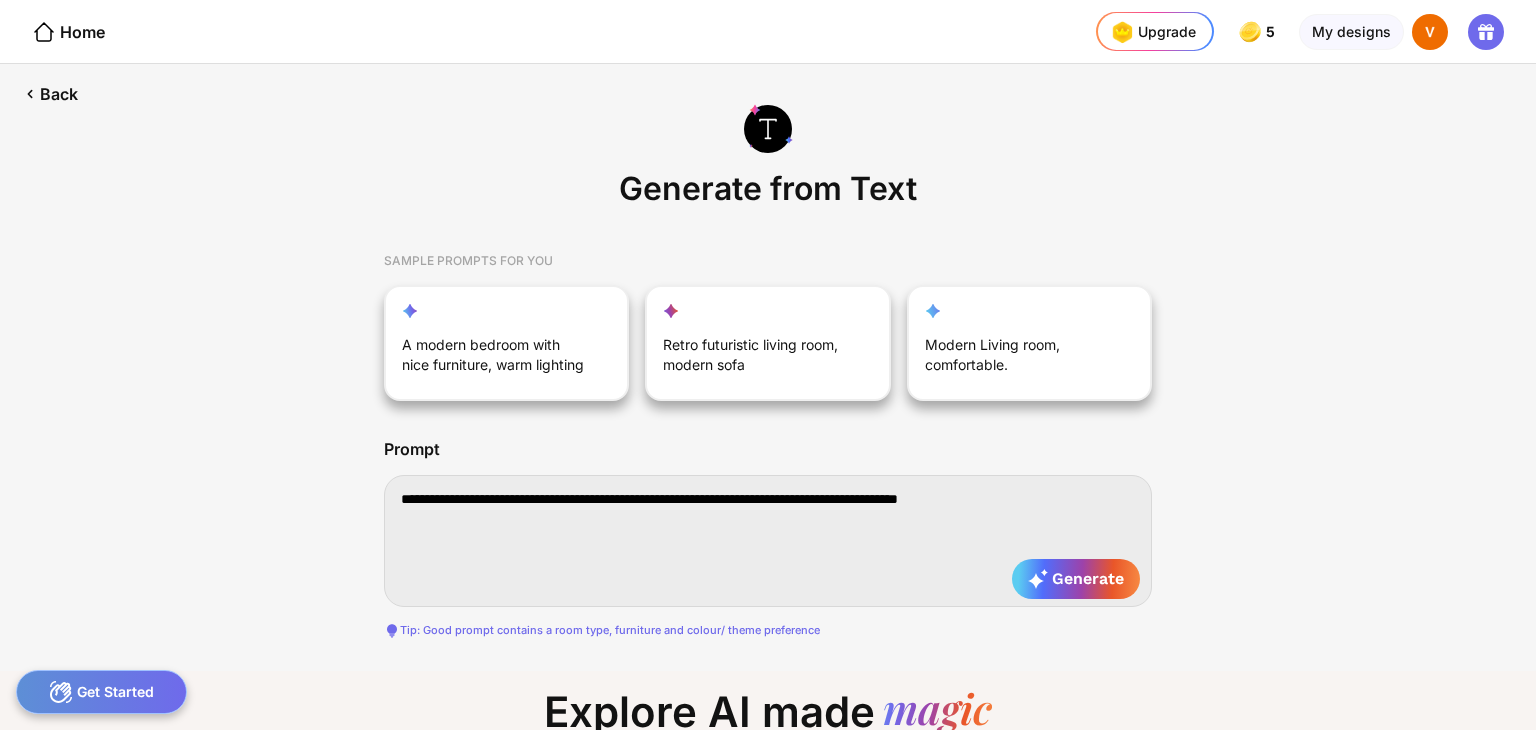 type on "**********" 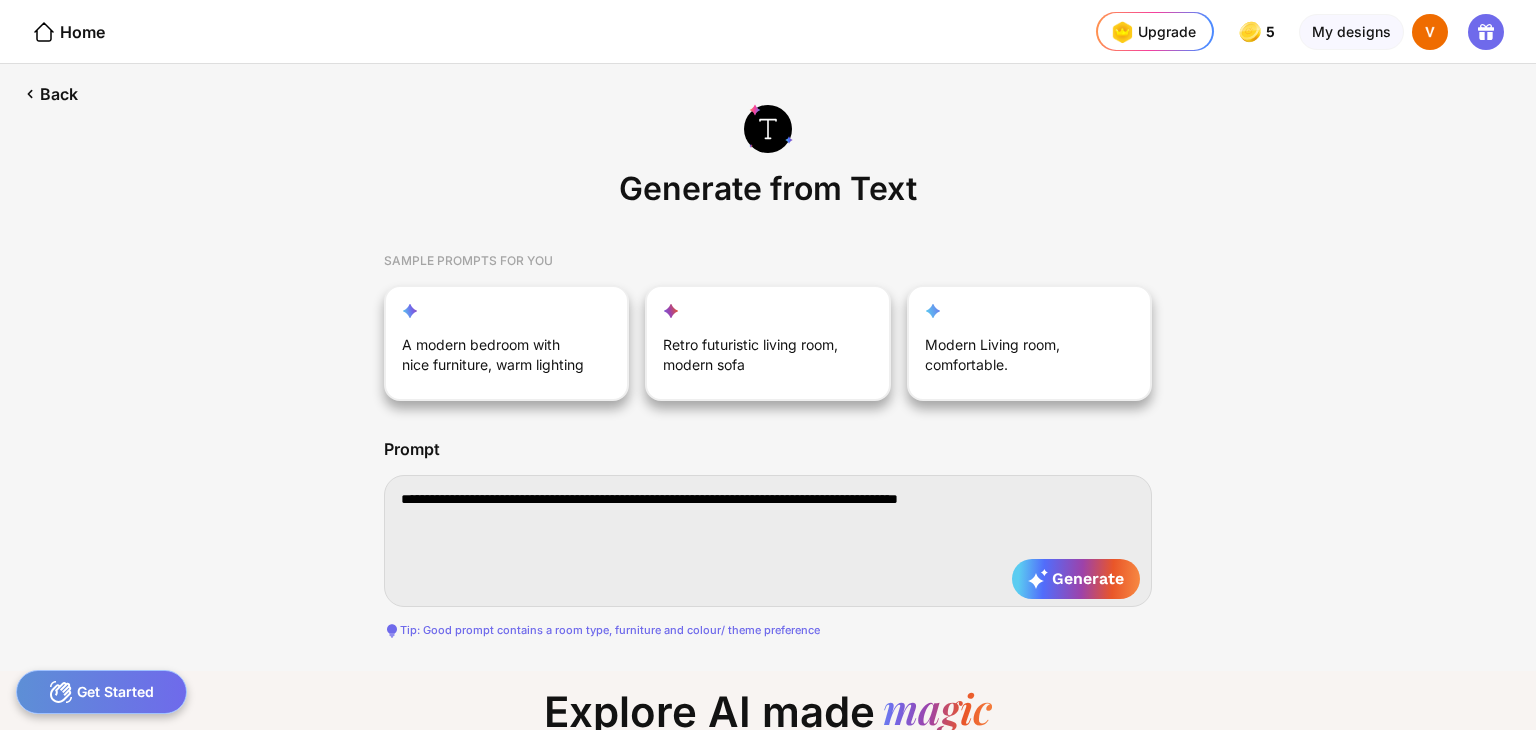 type on "**********" 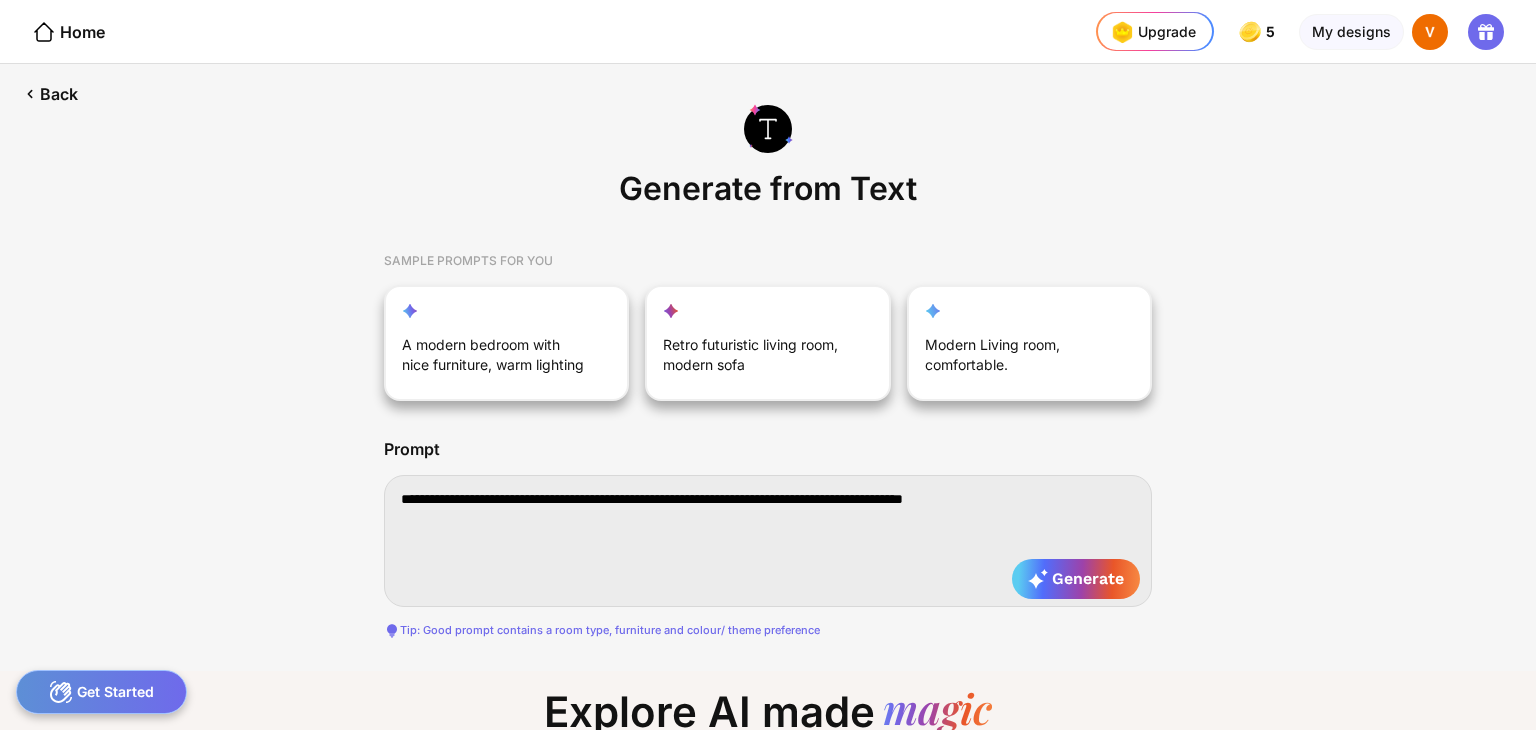 click on "**********" at bounding box center [768, 541] 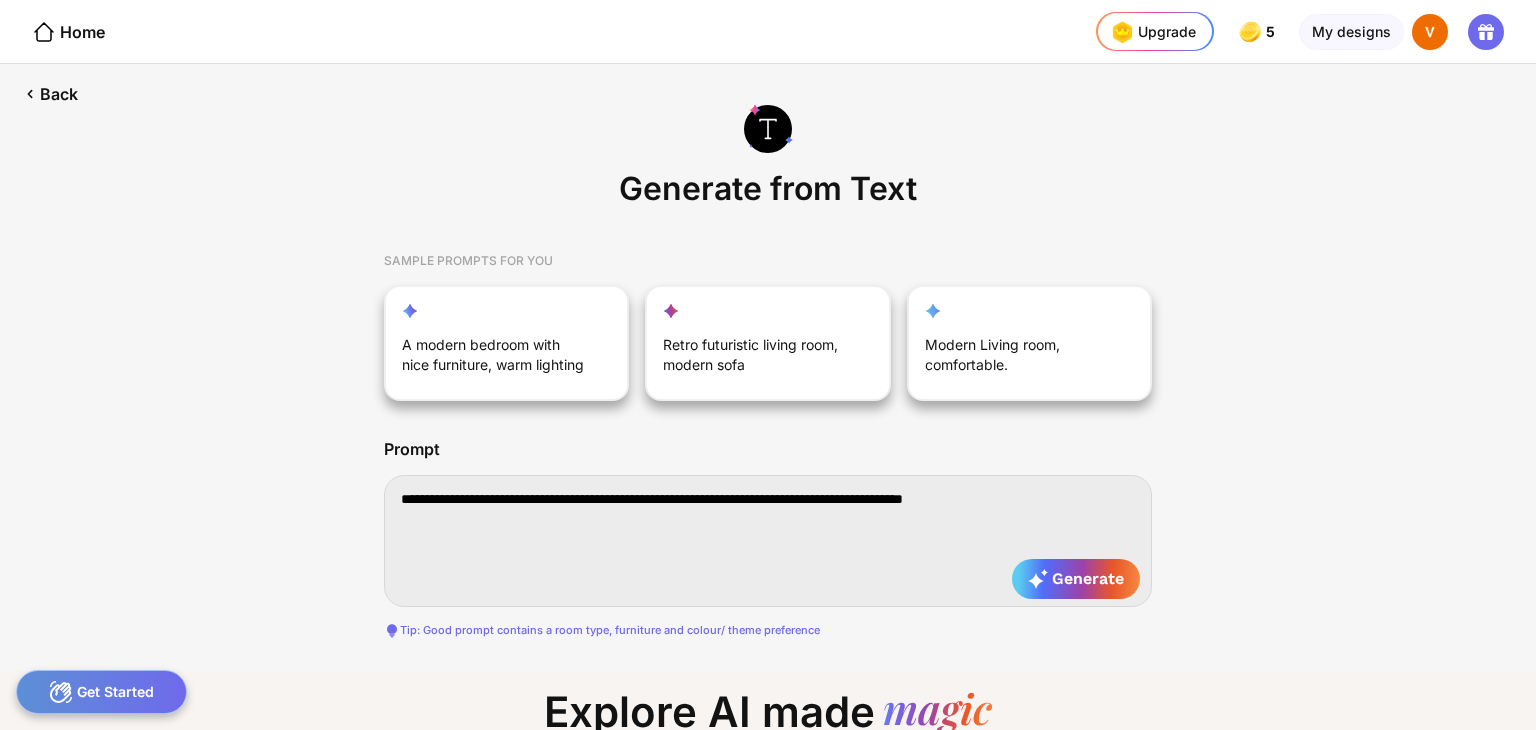 type 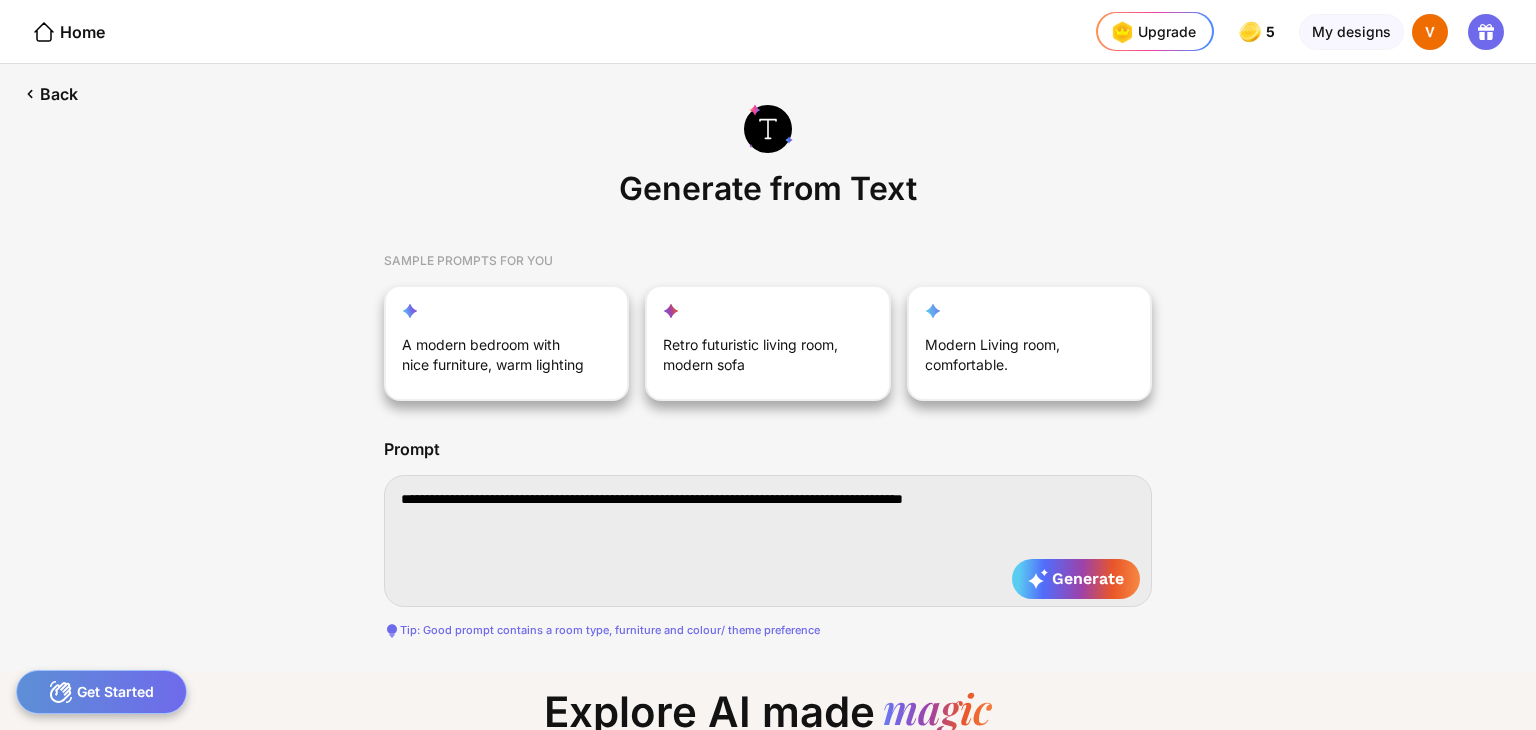 click on "**********" at bounding box center [768, 541] 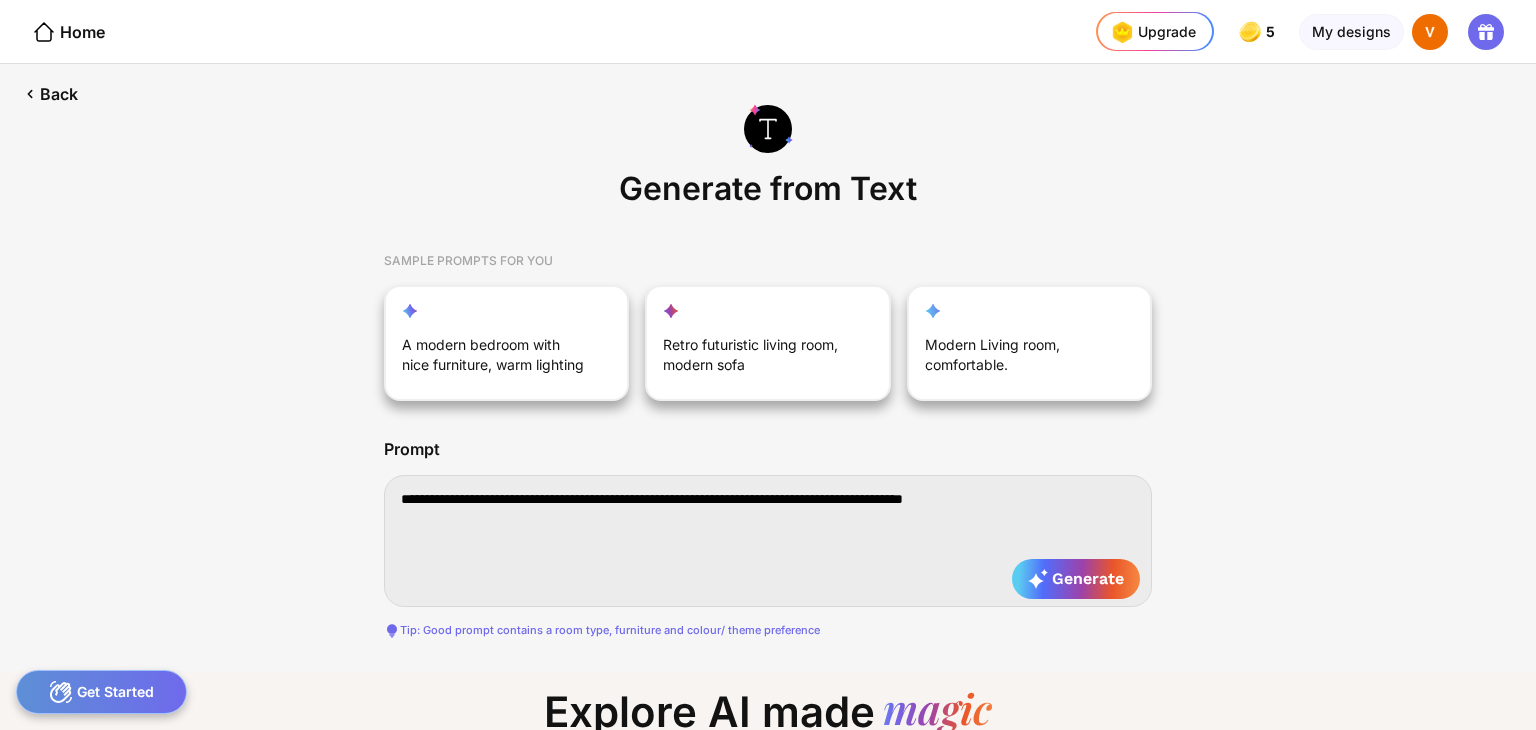 click on "**********" at bounding box center (768, 541) 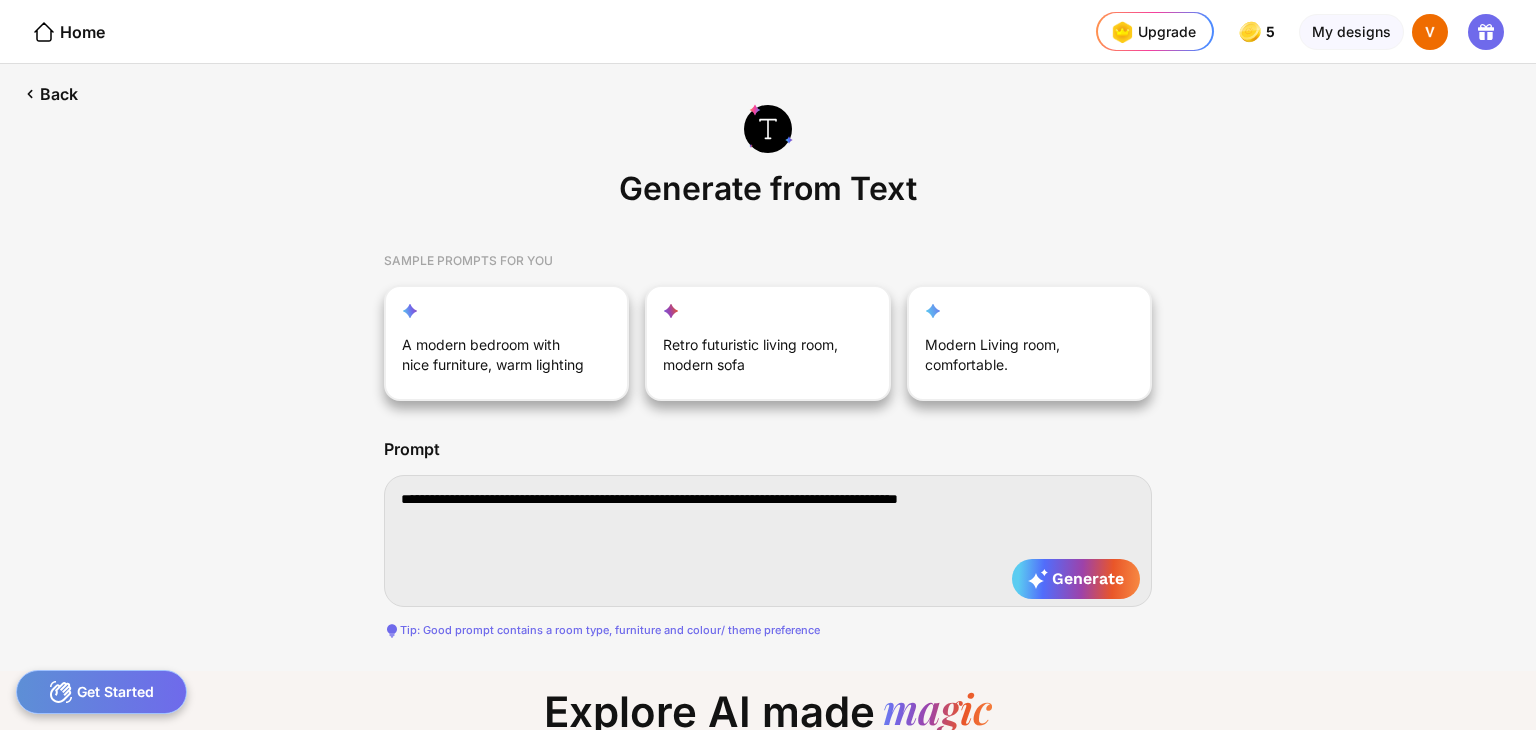 click on "**********" at bounding box center [768, 541] 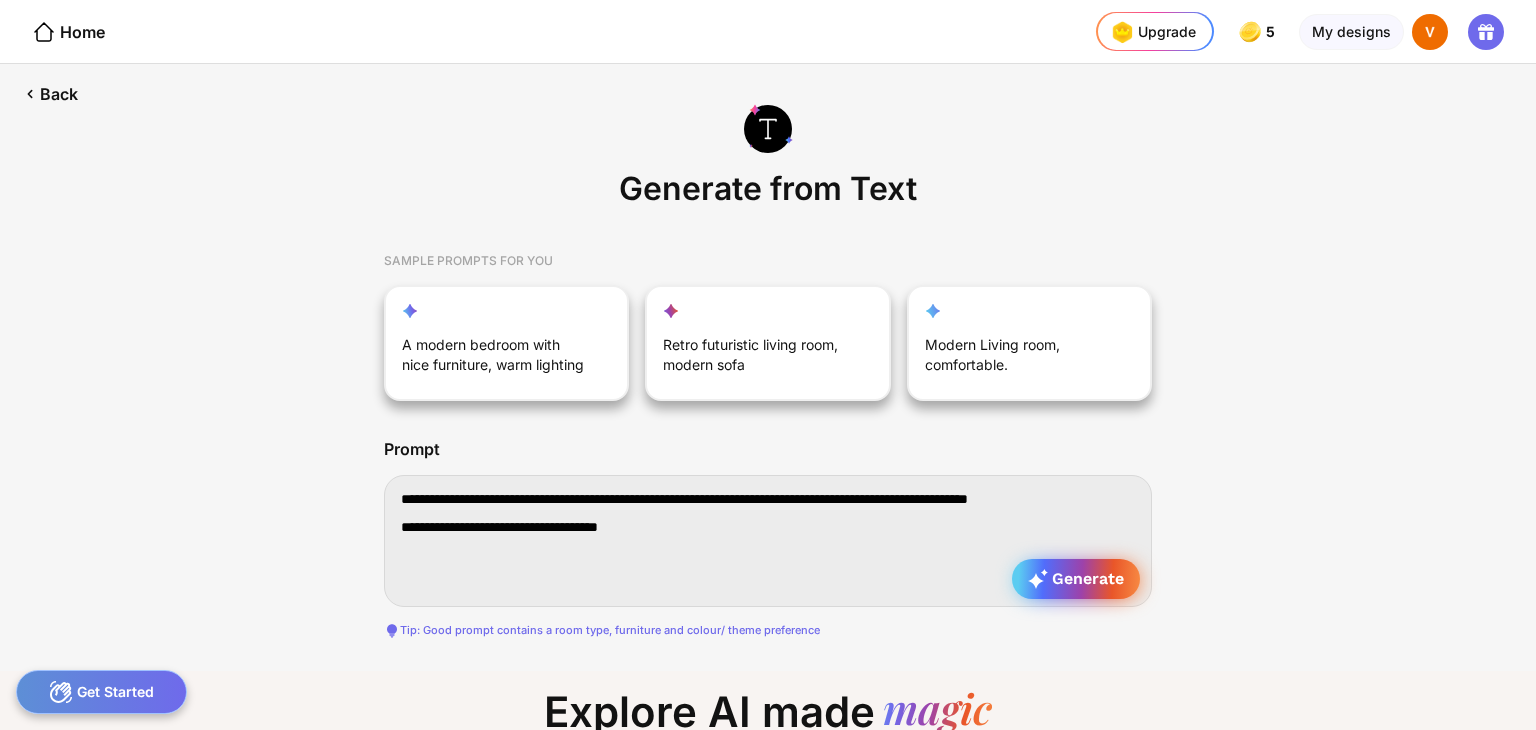 click on "Generate" at bounding box center [1076, 579] 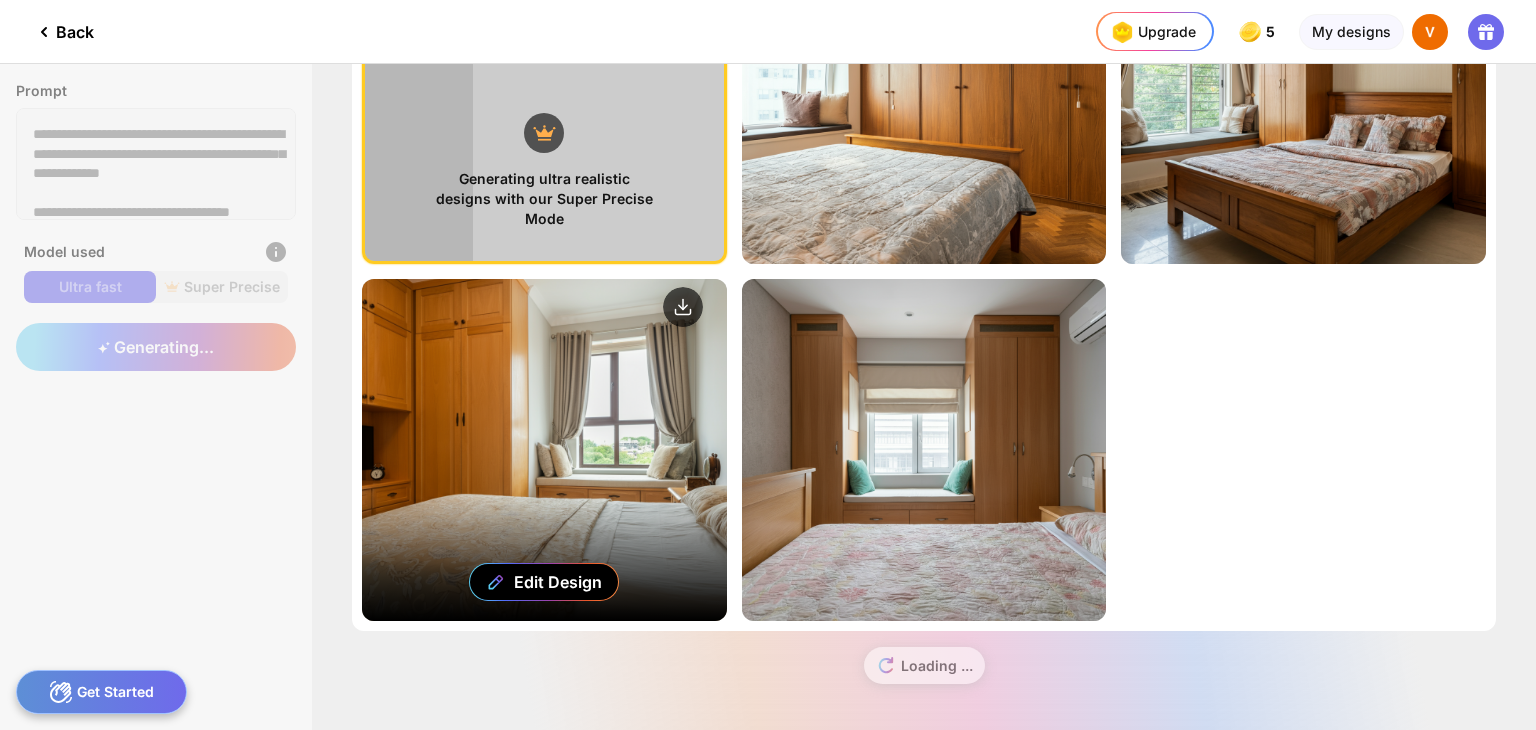 click on "Edit Design" at bounding box center (544, 450) 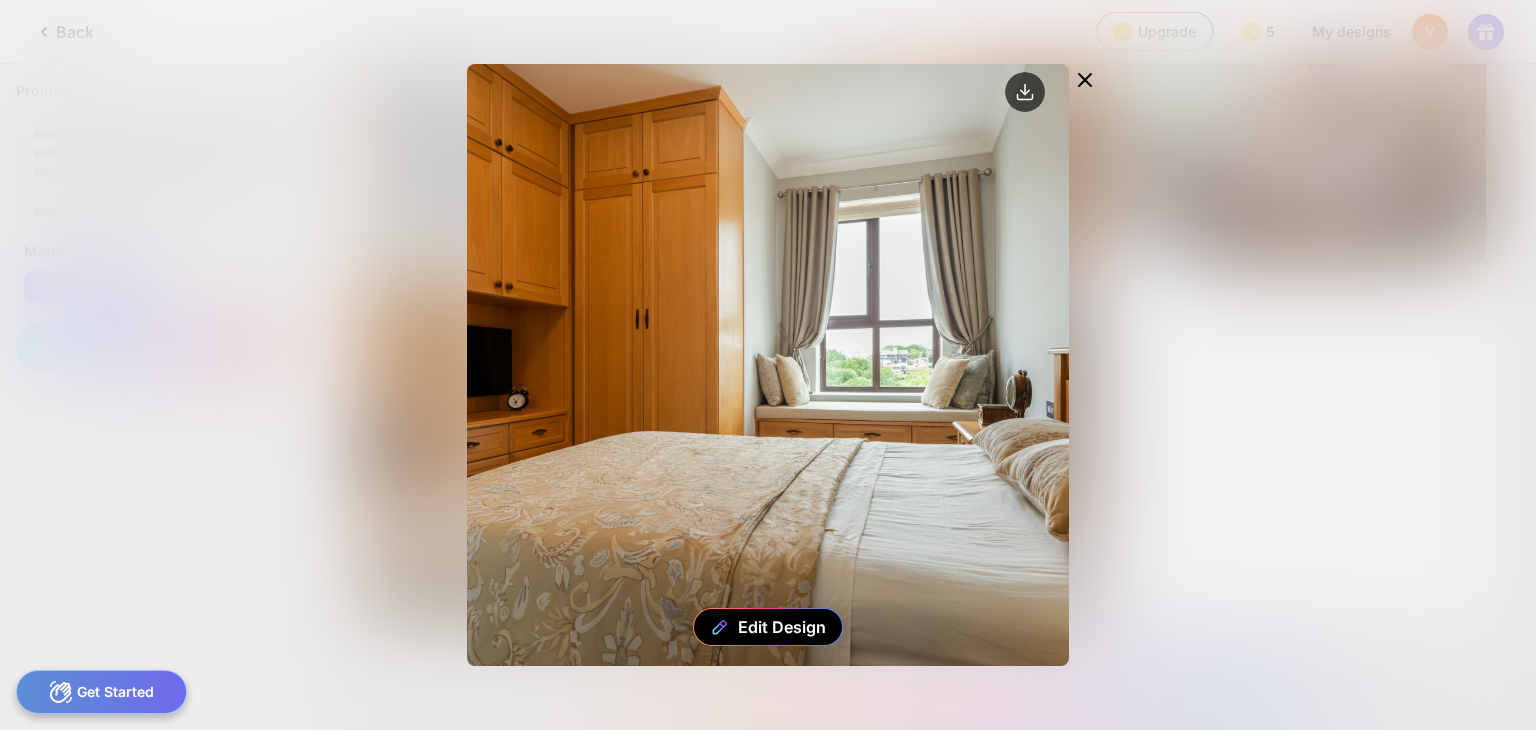 click 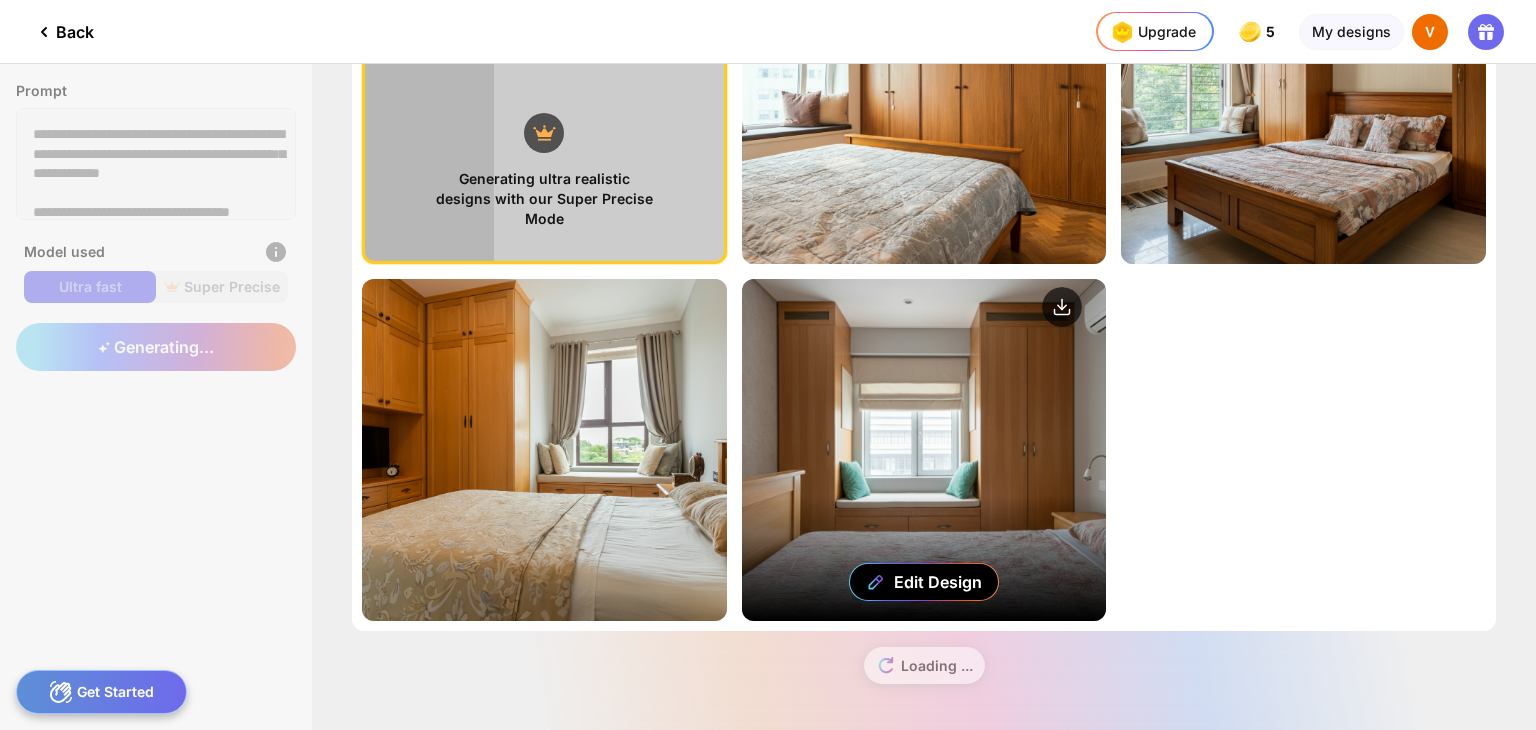 click on "Edit Design" at bounding box center [924, 450] 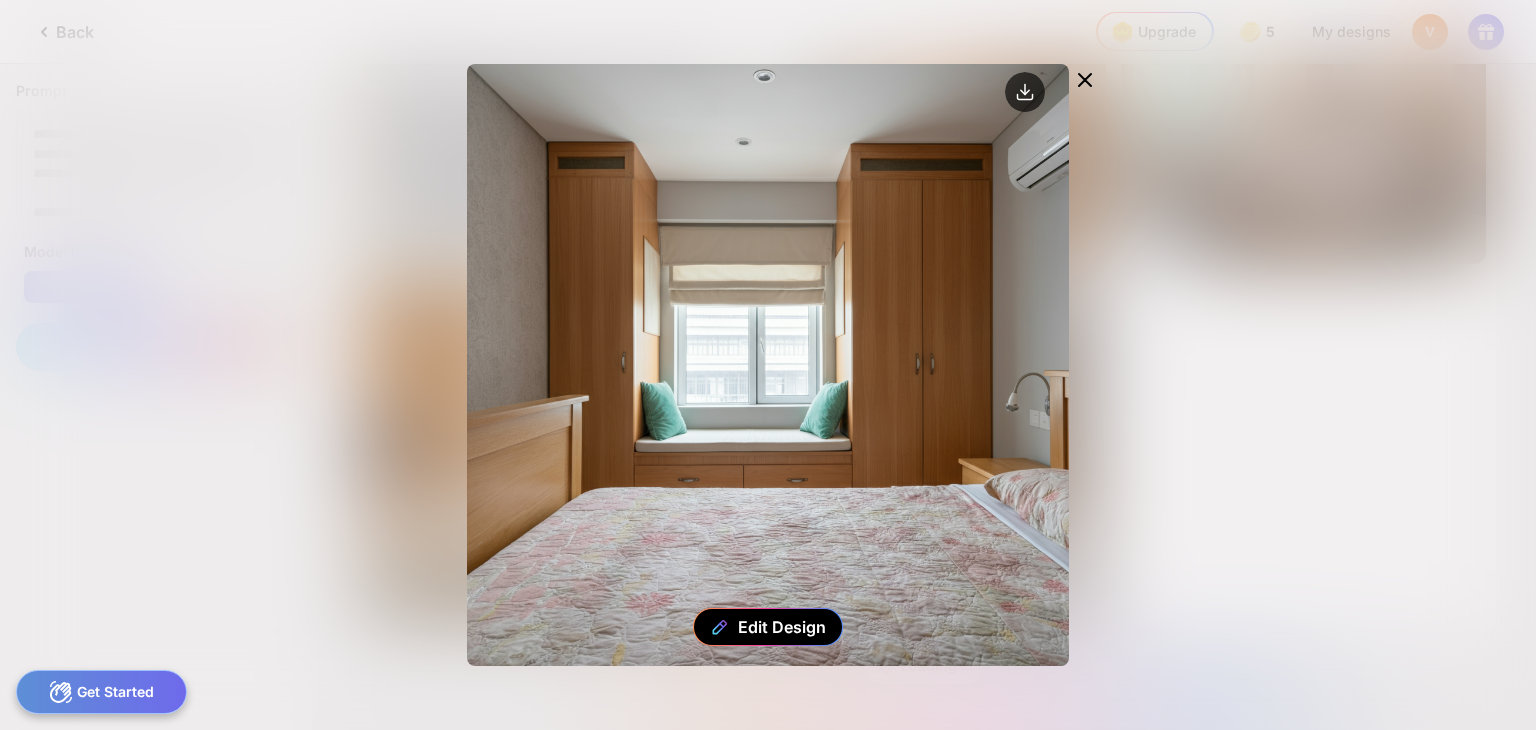 click 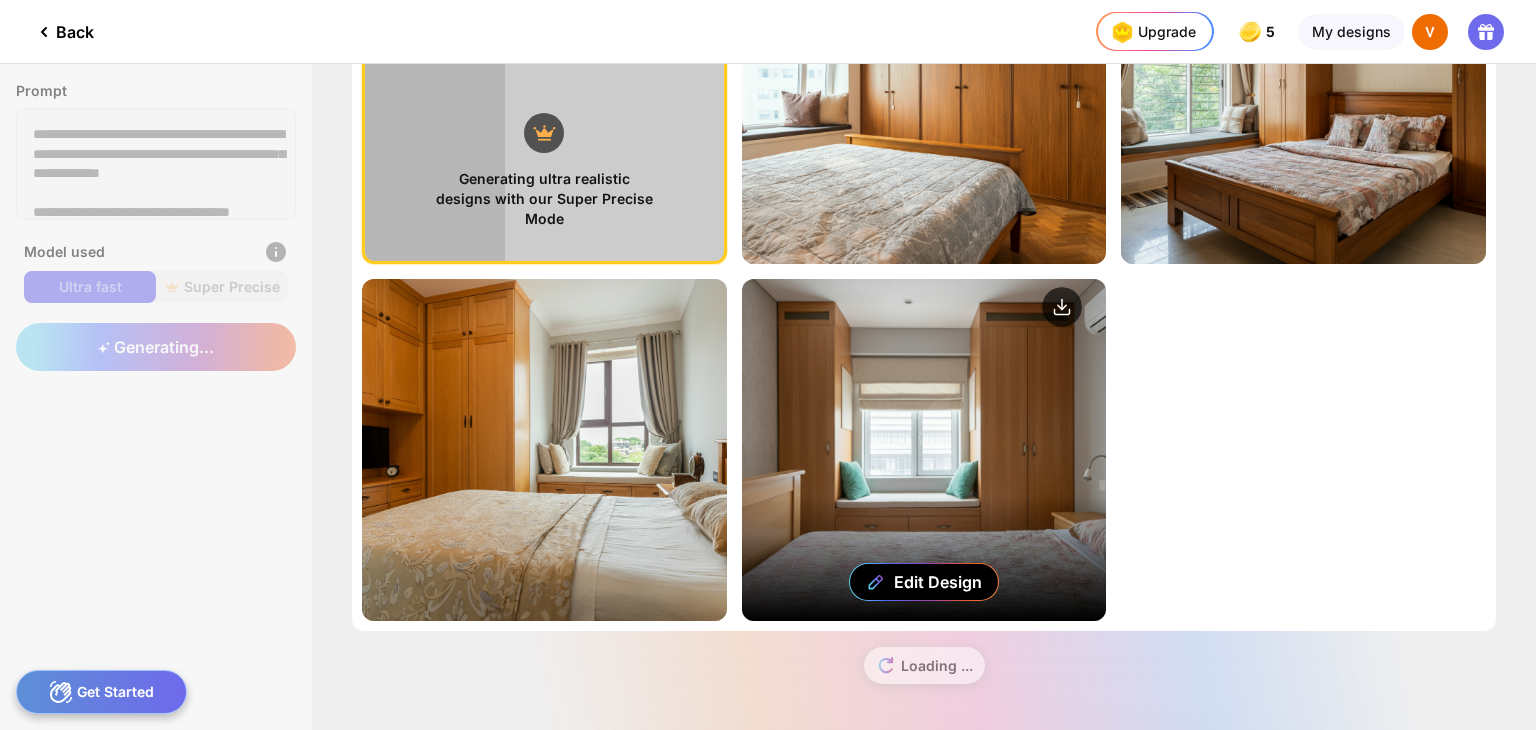 click on "Edit Design" at bounding box center [924, 450] 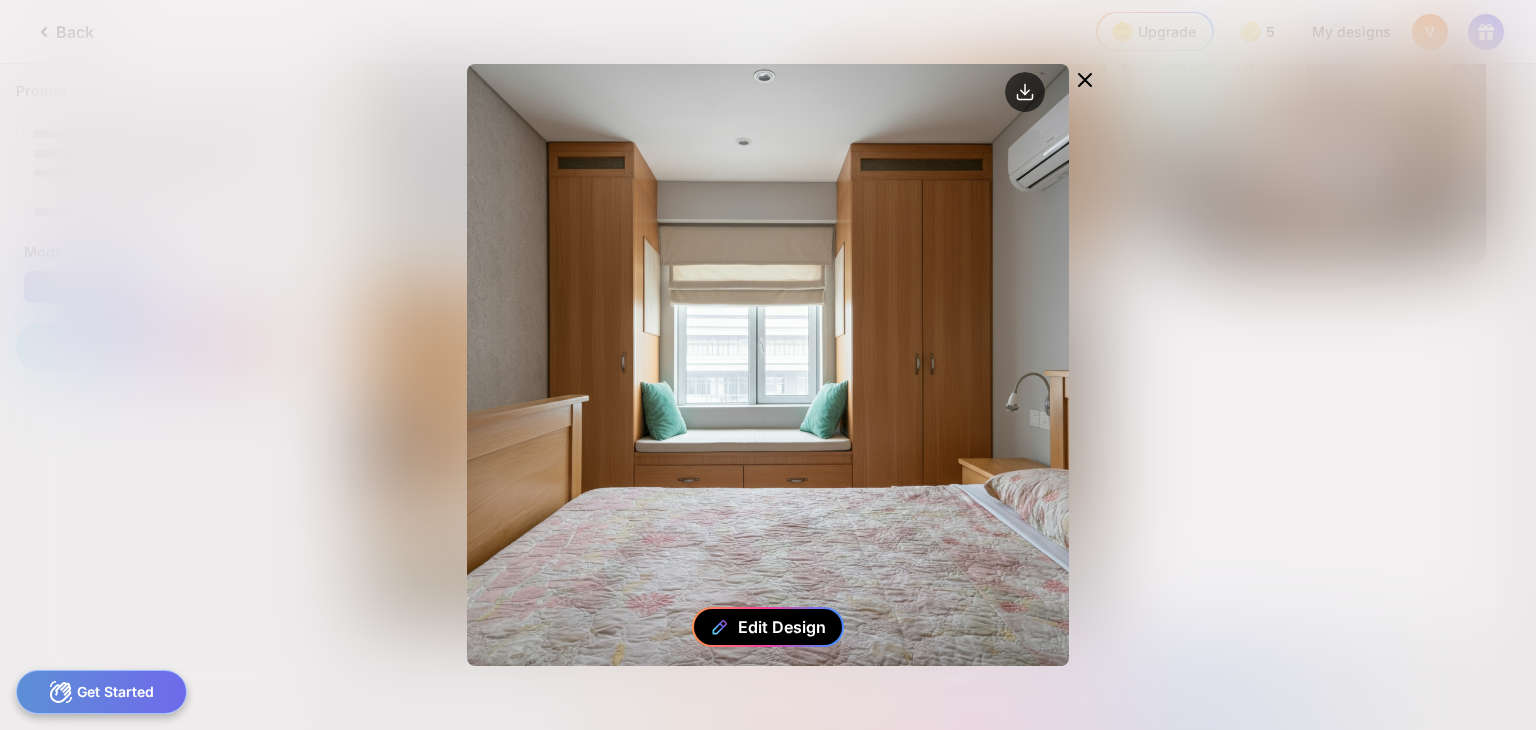 click on "Edit Design" at bounding box center [768, 627] 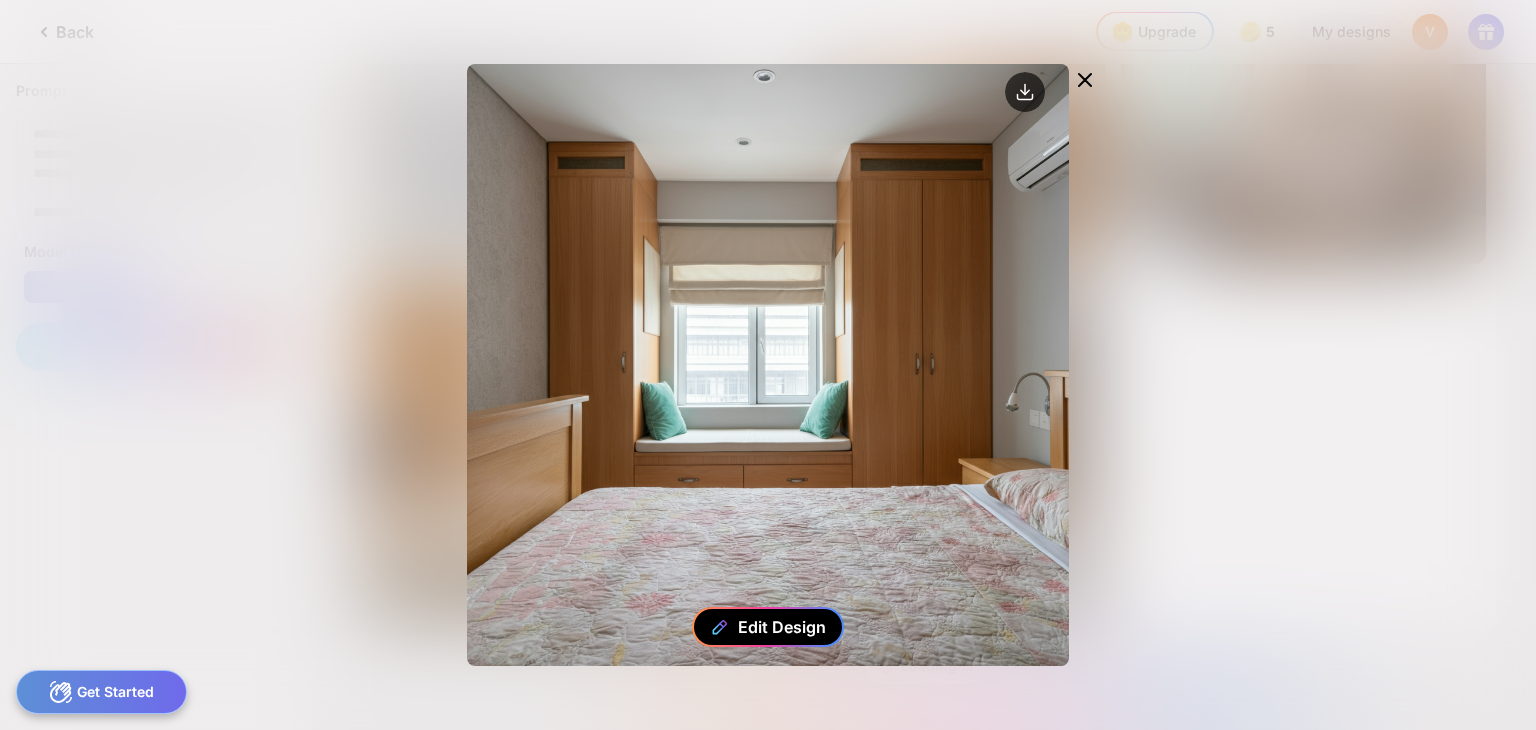 click on "Edit Design" at bounding box center [782, 627] 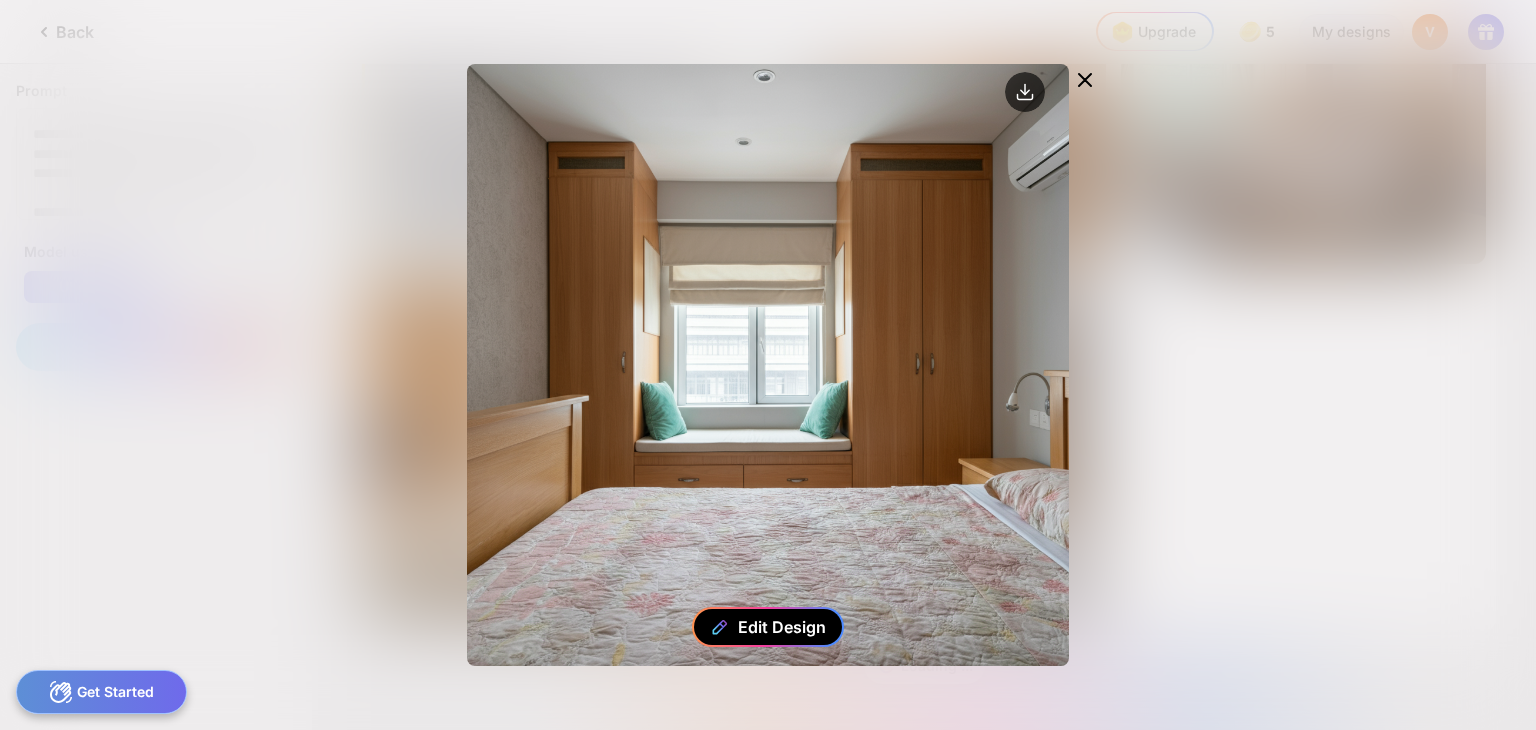 click on "Edit Design" at bounding box center [768, 627] 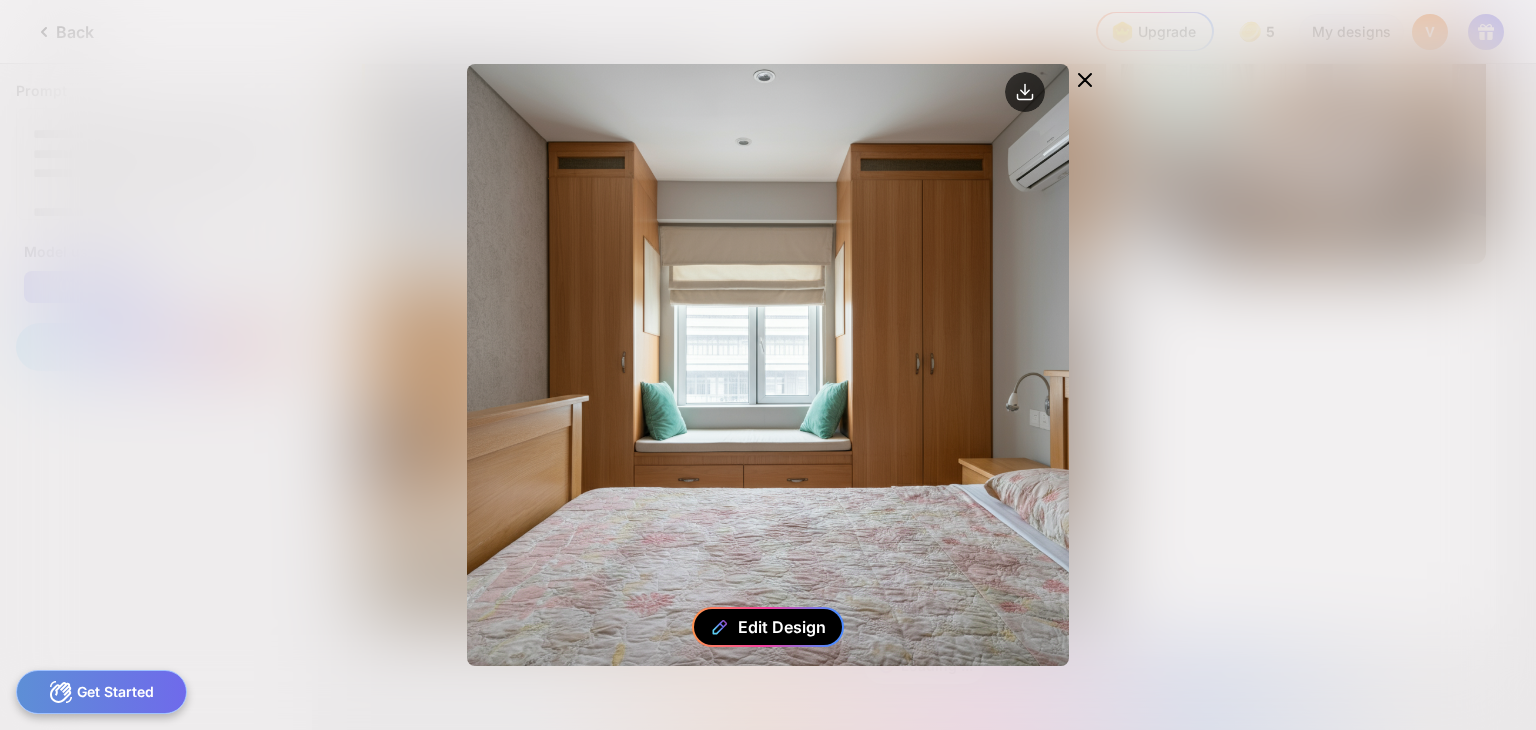 click on "Edit Design" at bounding box center [768, 627] 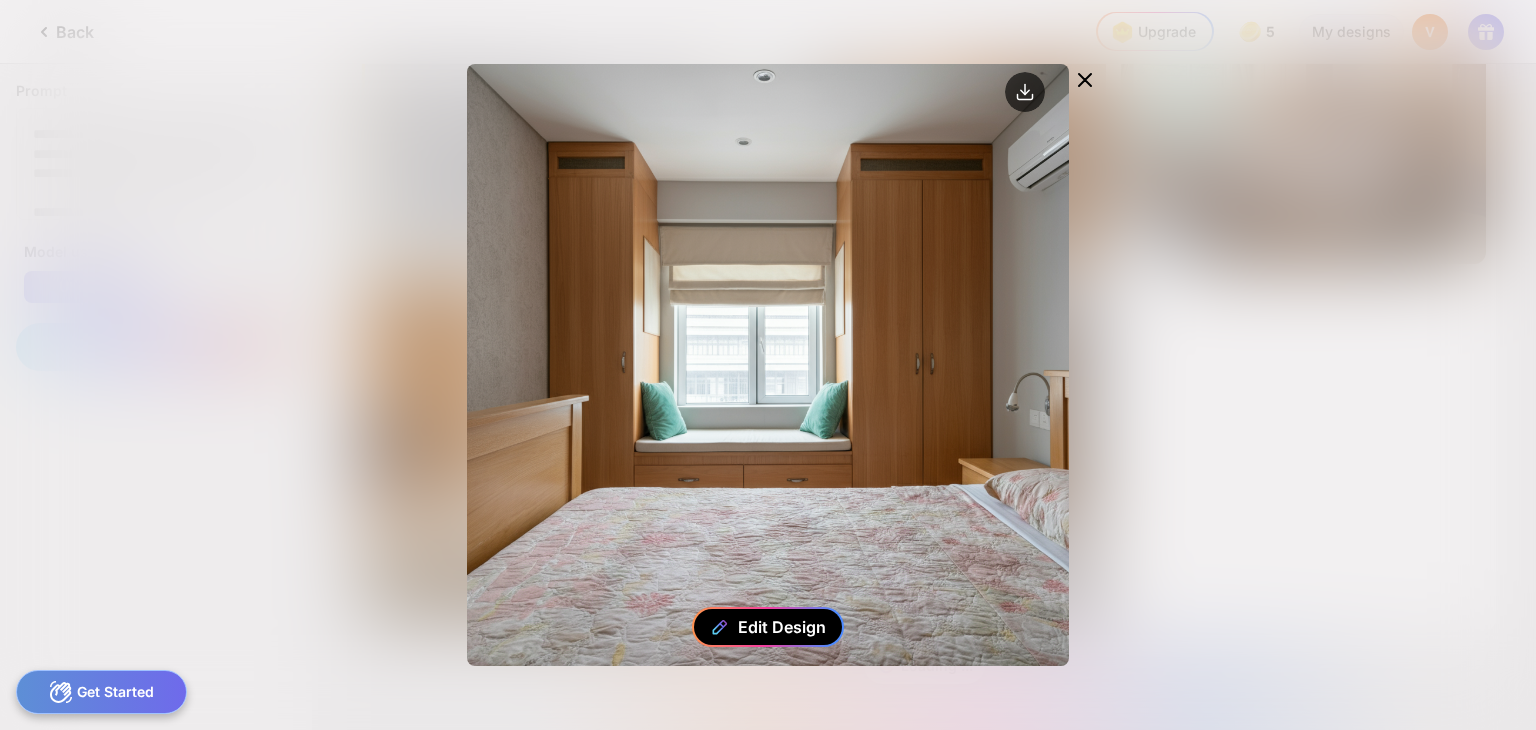 click on "Edit Design" at bounding box center (768, 627) 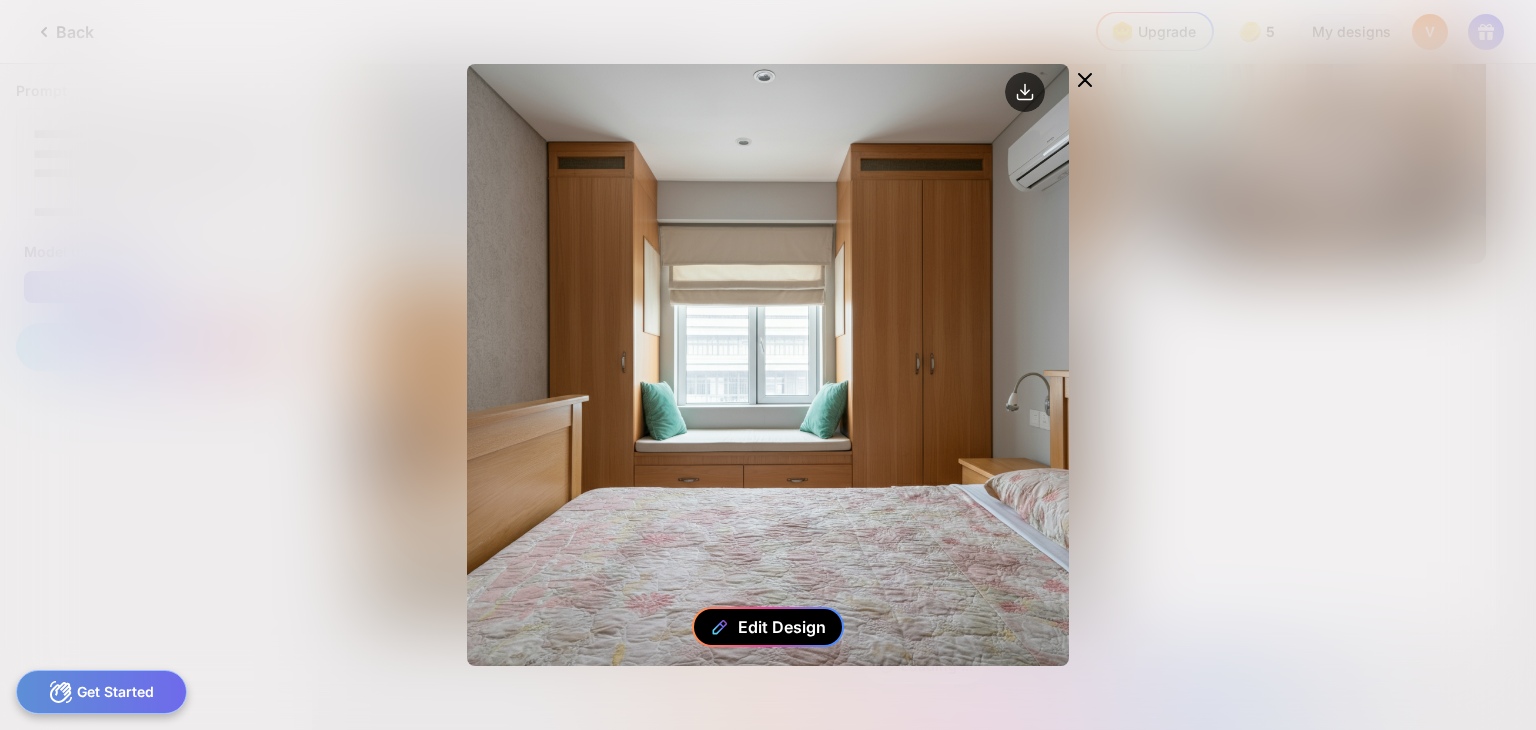 click on "Edit Design" at bounding box center (768, 627) 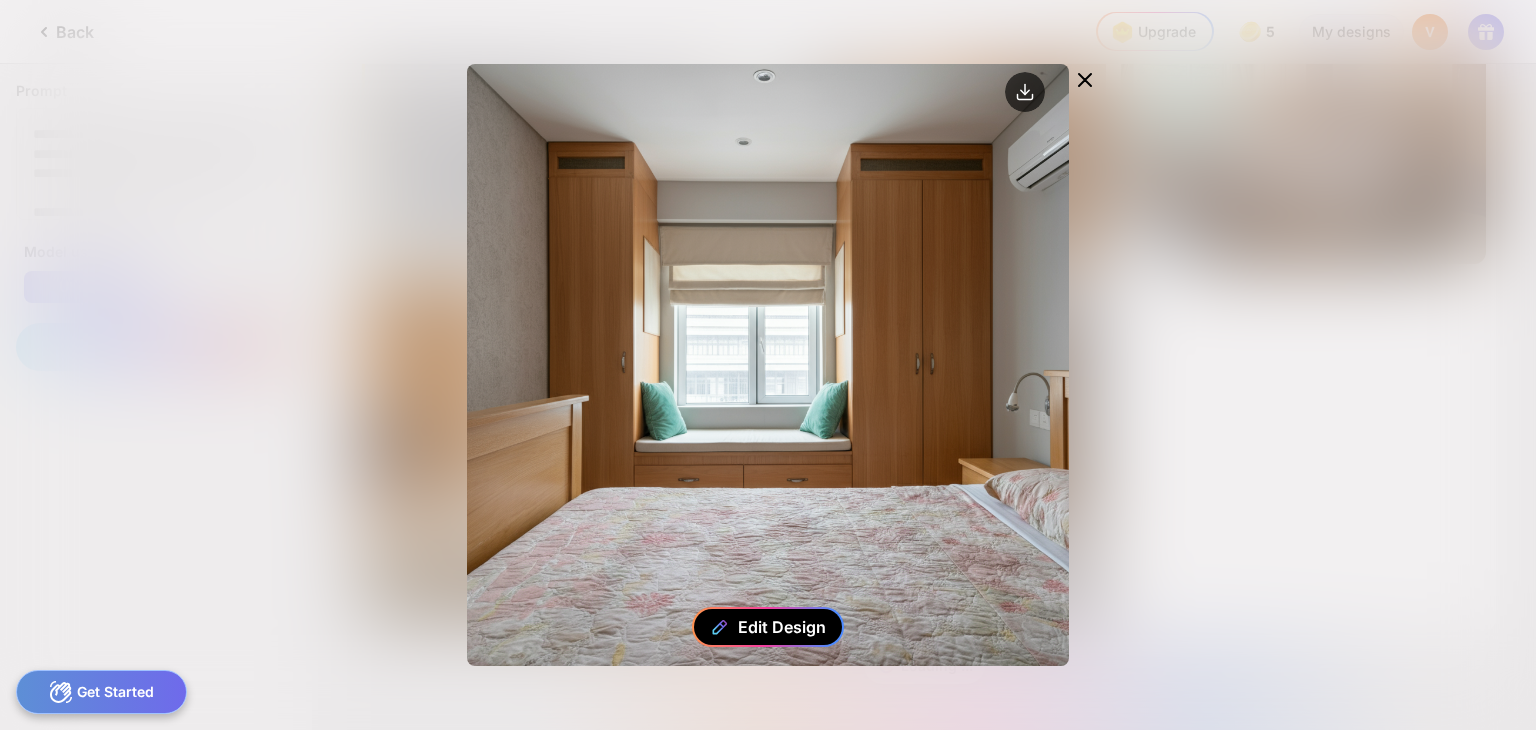 click 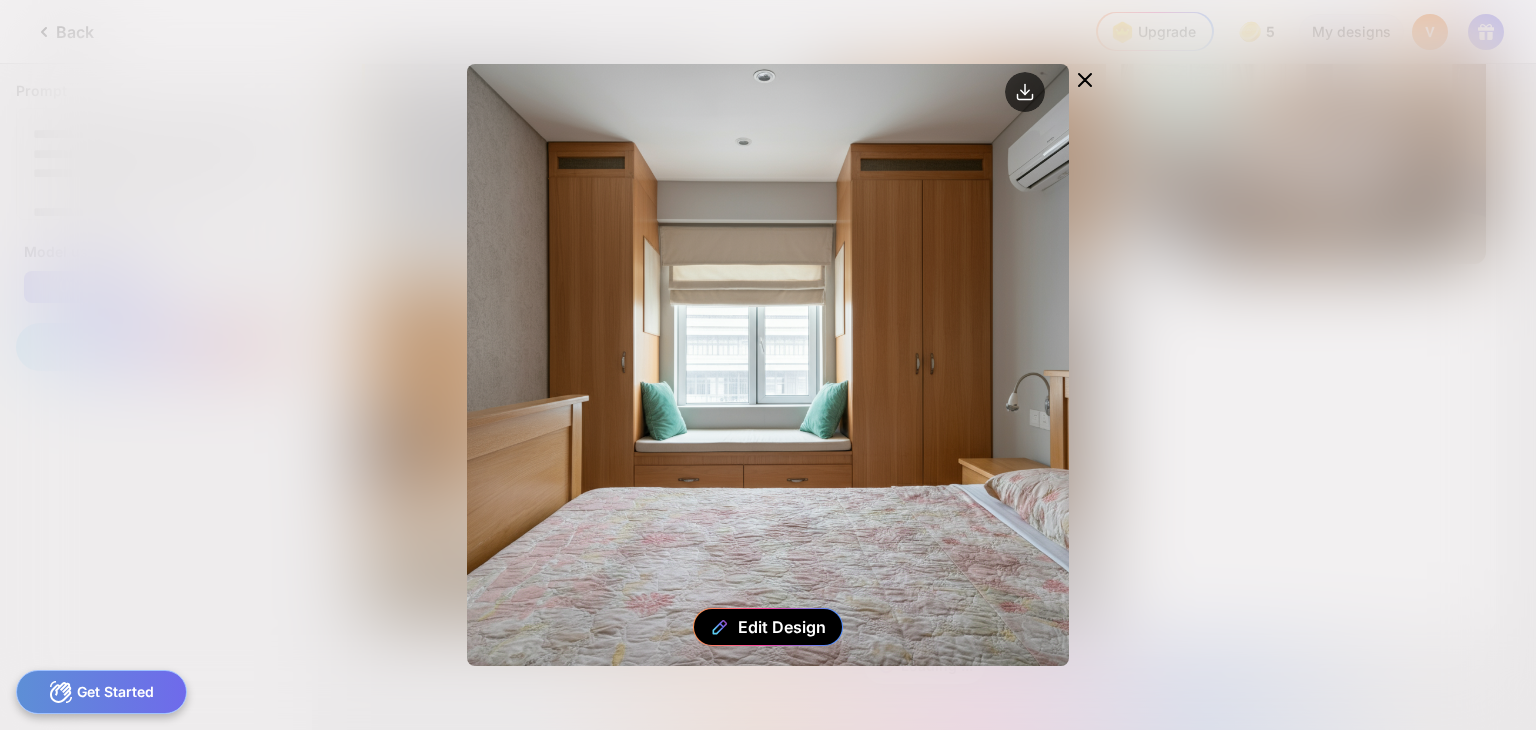 drag, startPoint x: 704, startPoint y: 496, endPoint x: 867, endPoint y: 497, distance: 163.00307 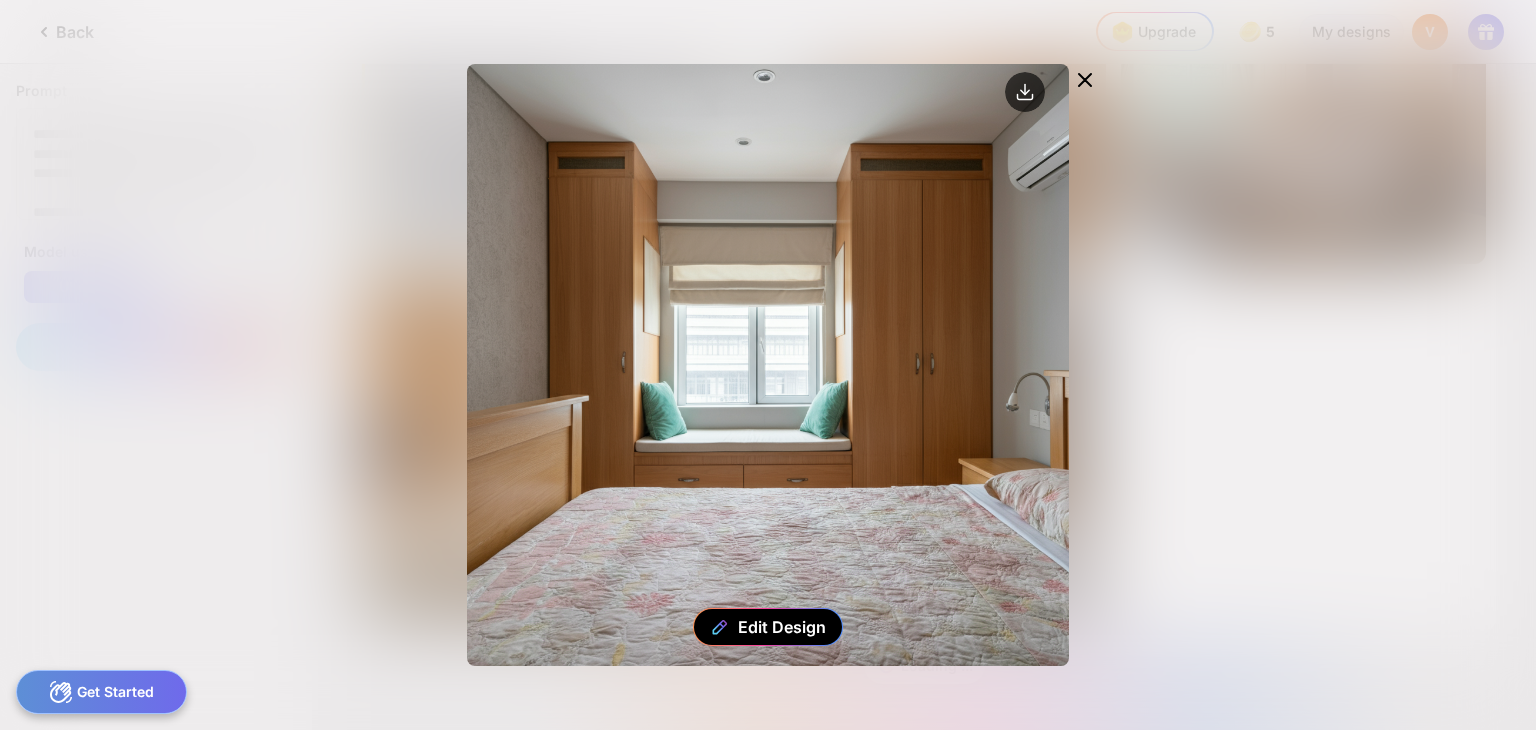 click on "Edit Design" 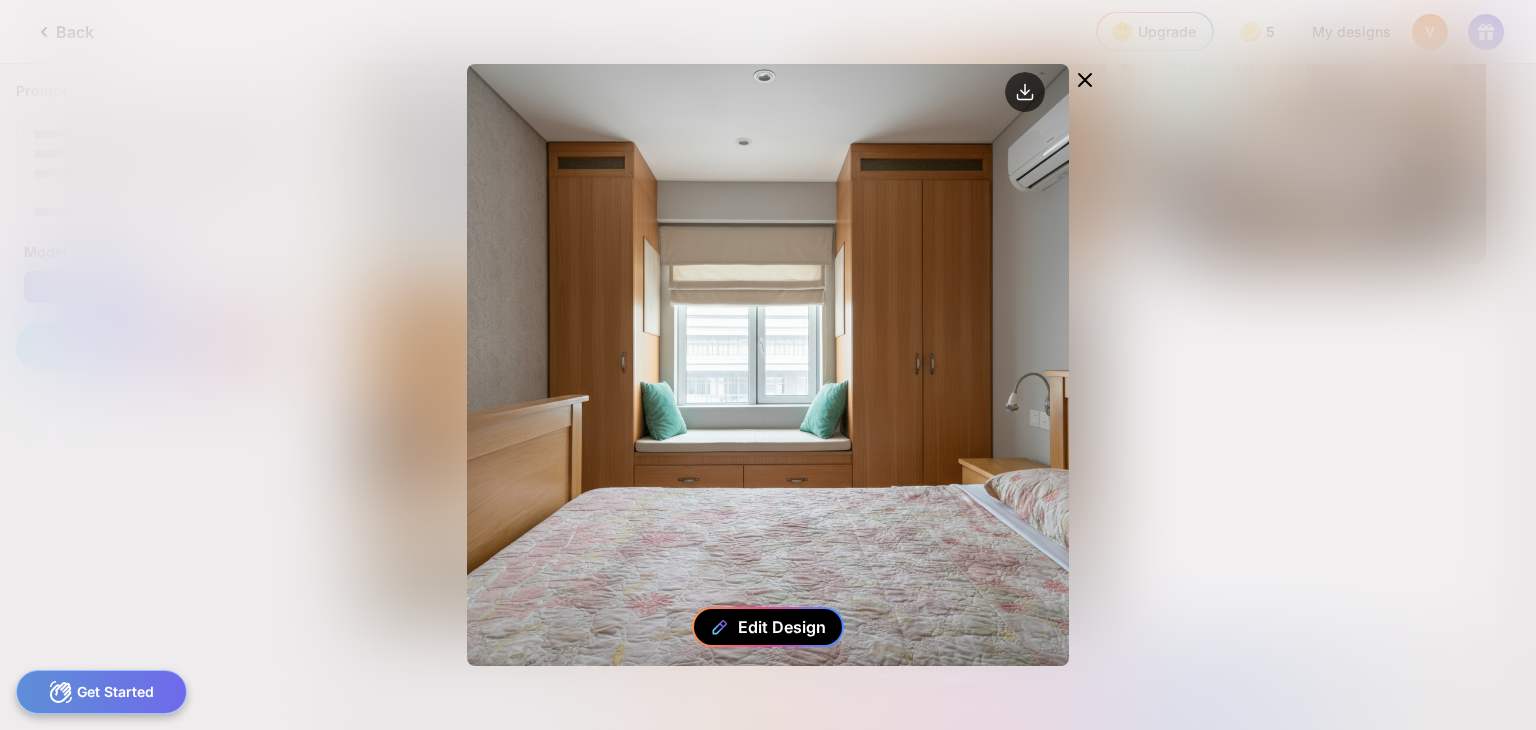 drag, startPoint x: 938, startPoint y: 364, endPoint x: 724, endPoint y: 630, distance: 341.39713 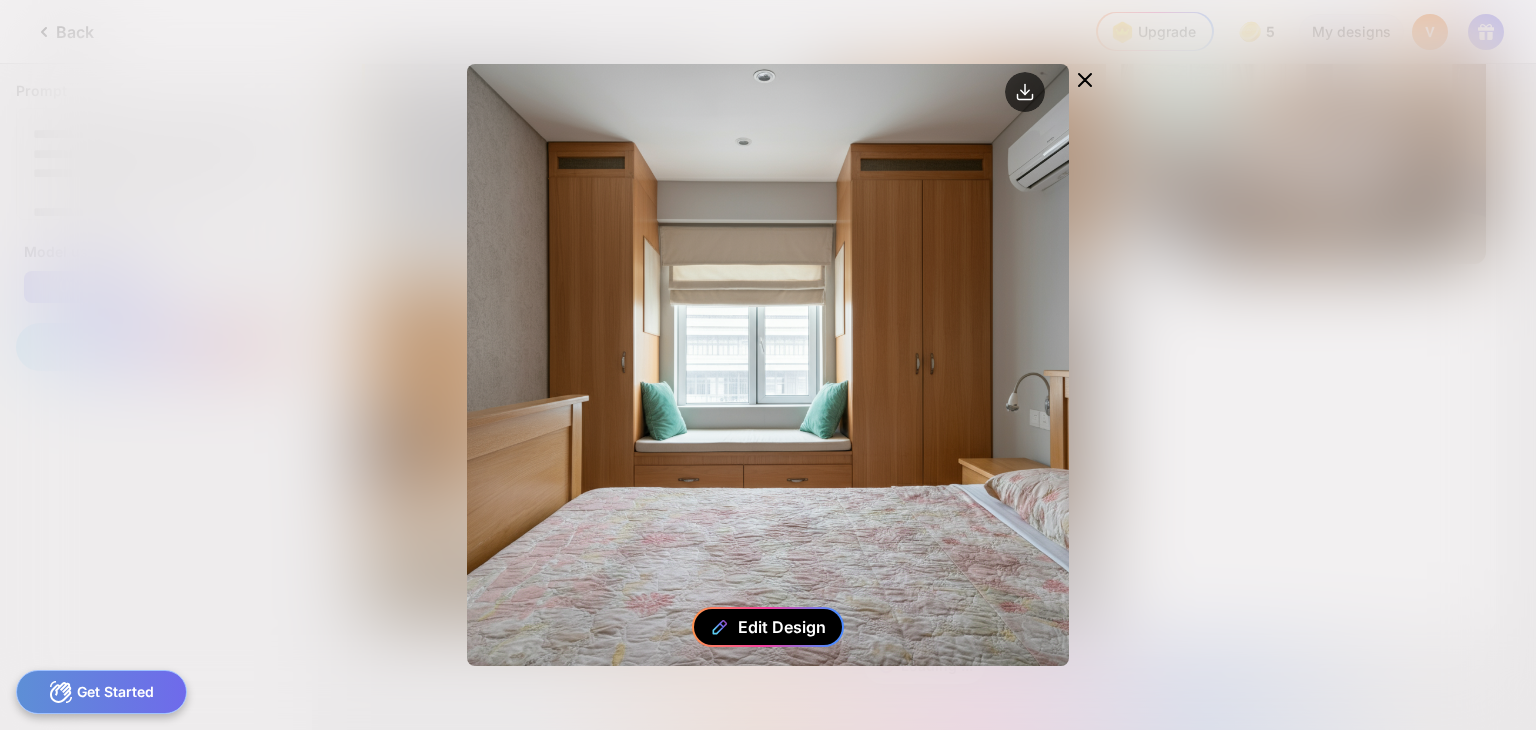click on "Edit Design" 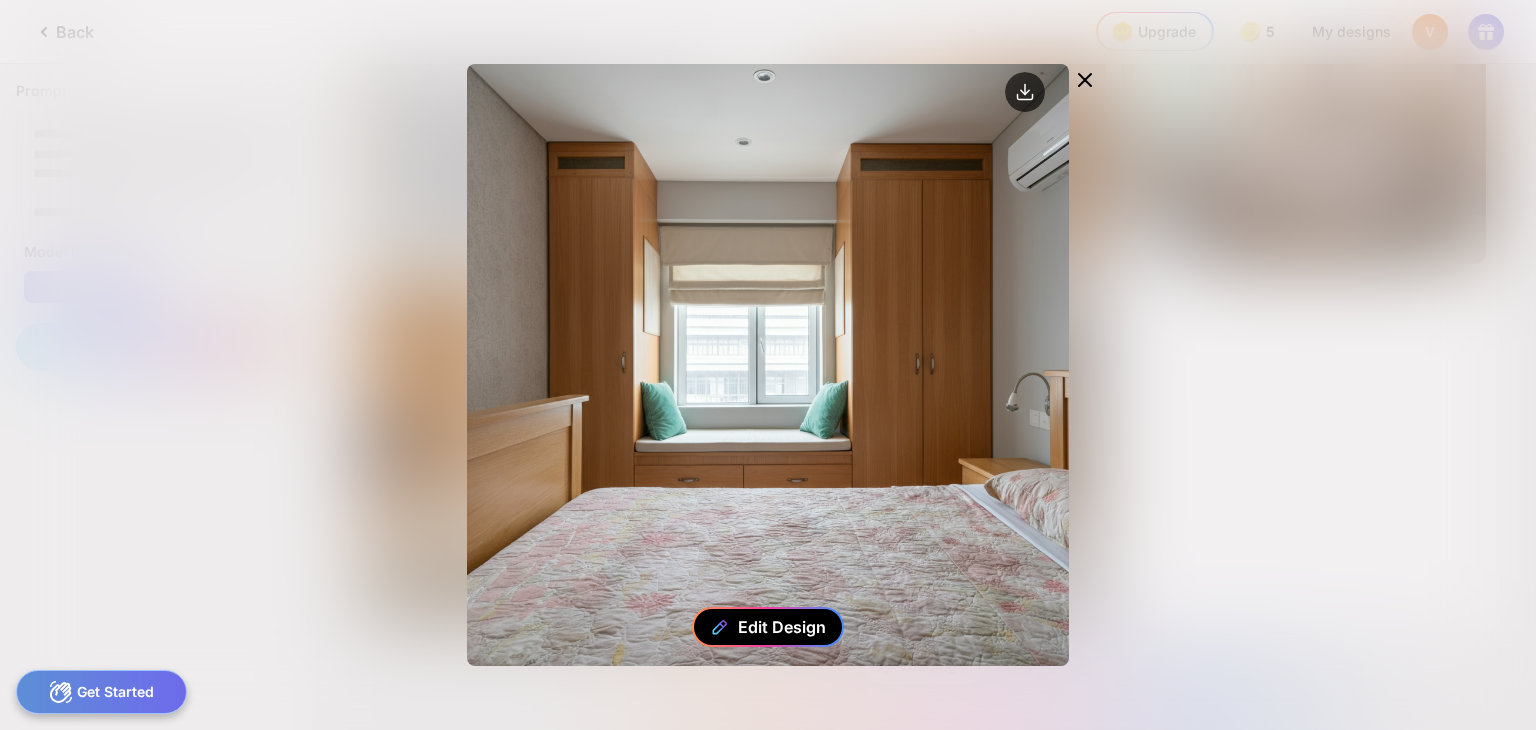 click 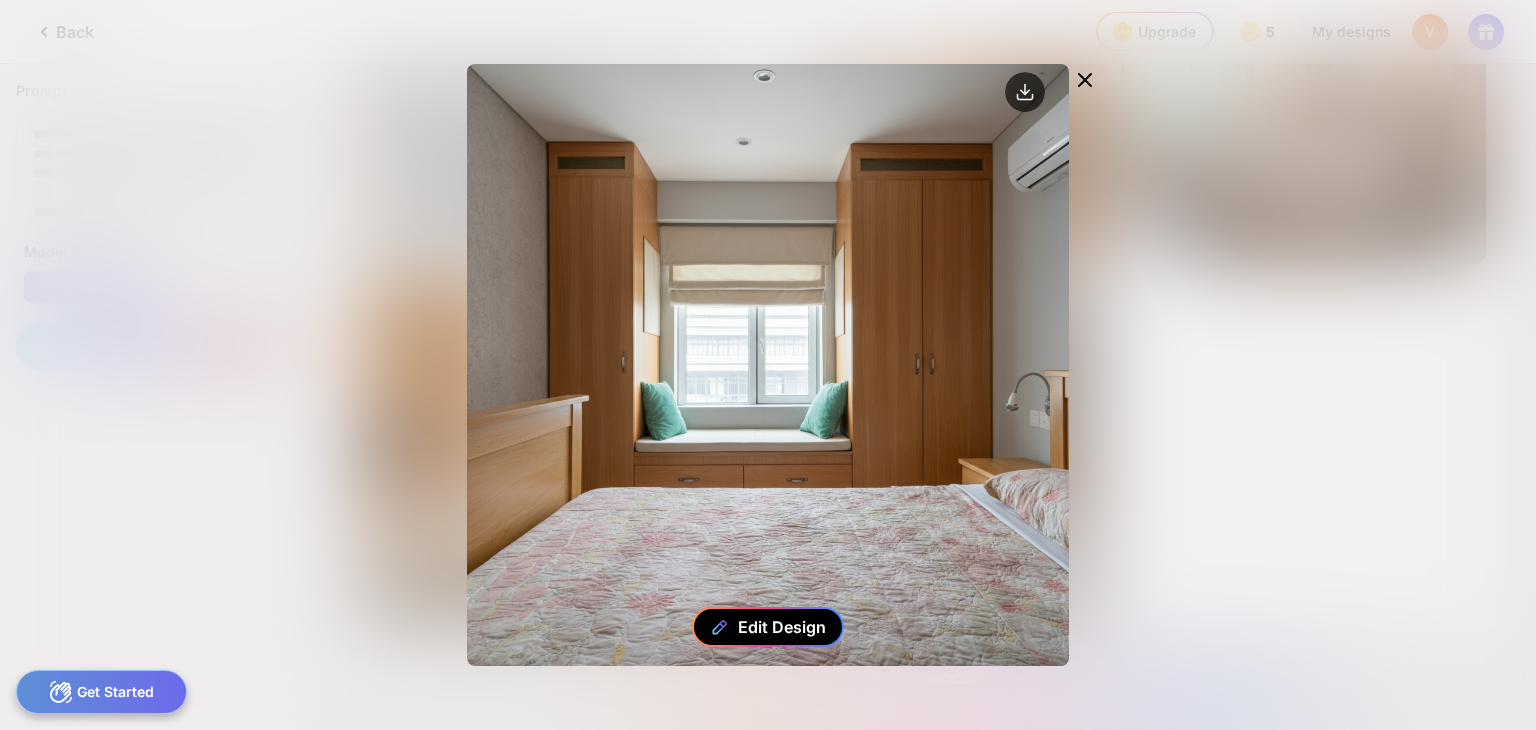 click 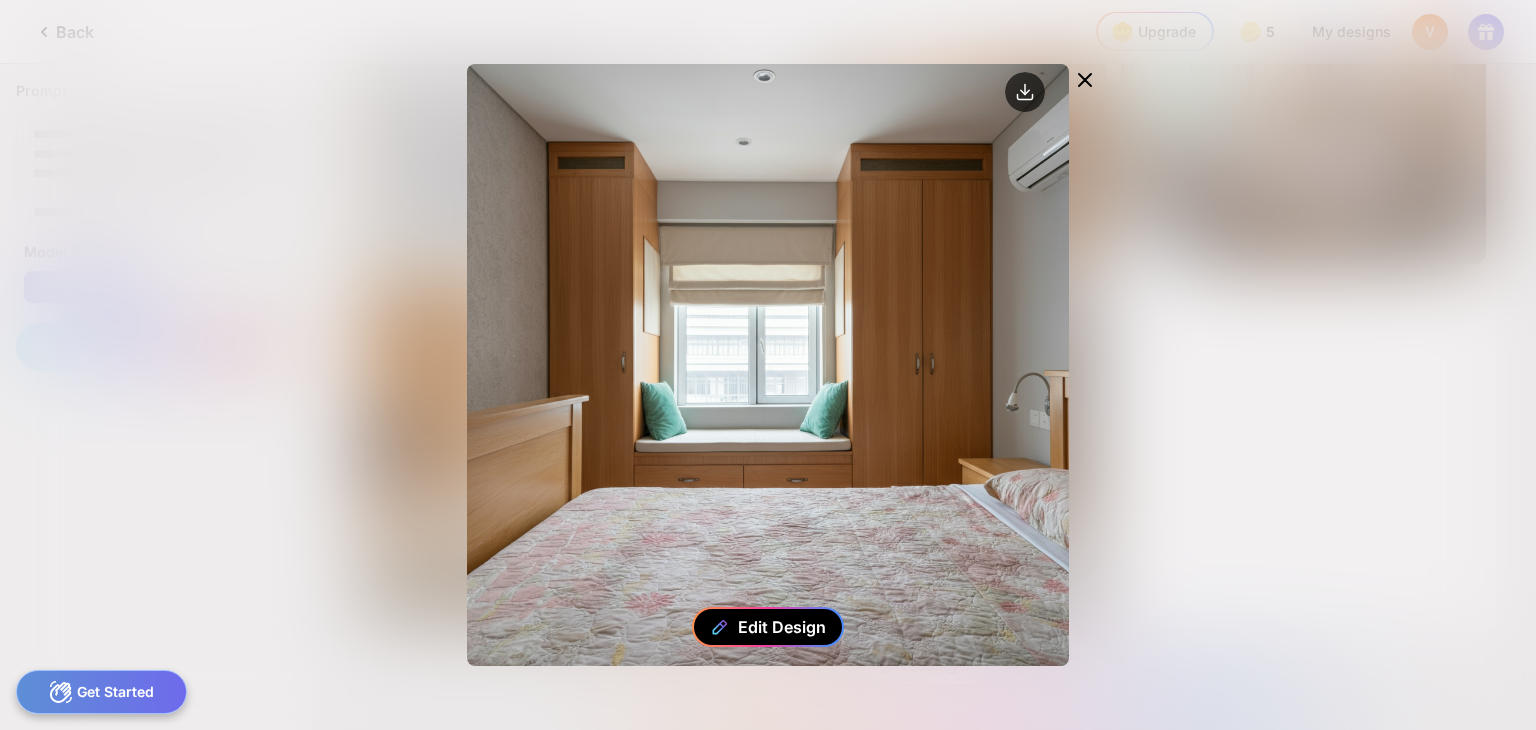 click 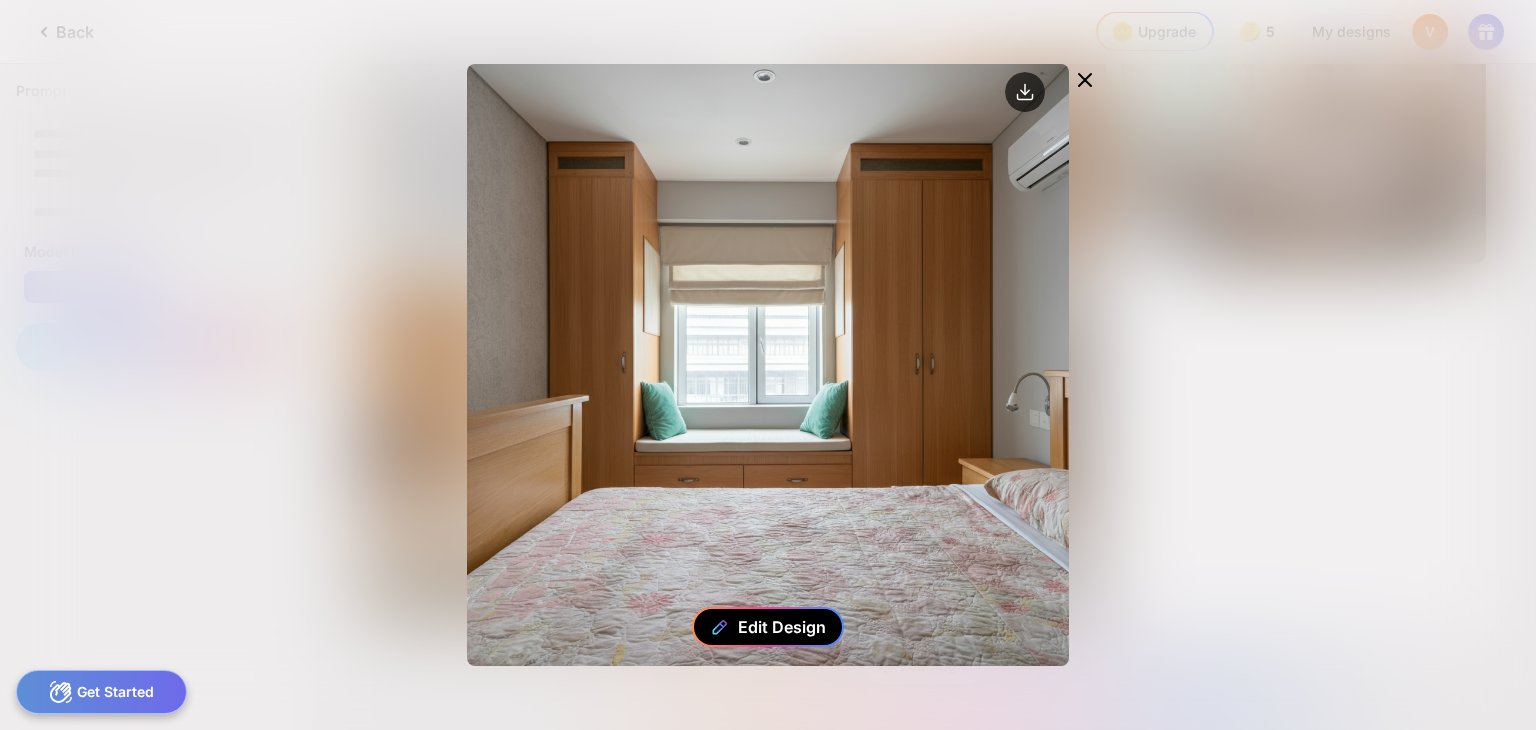 click 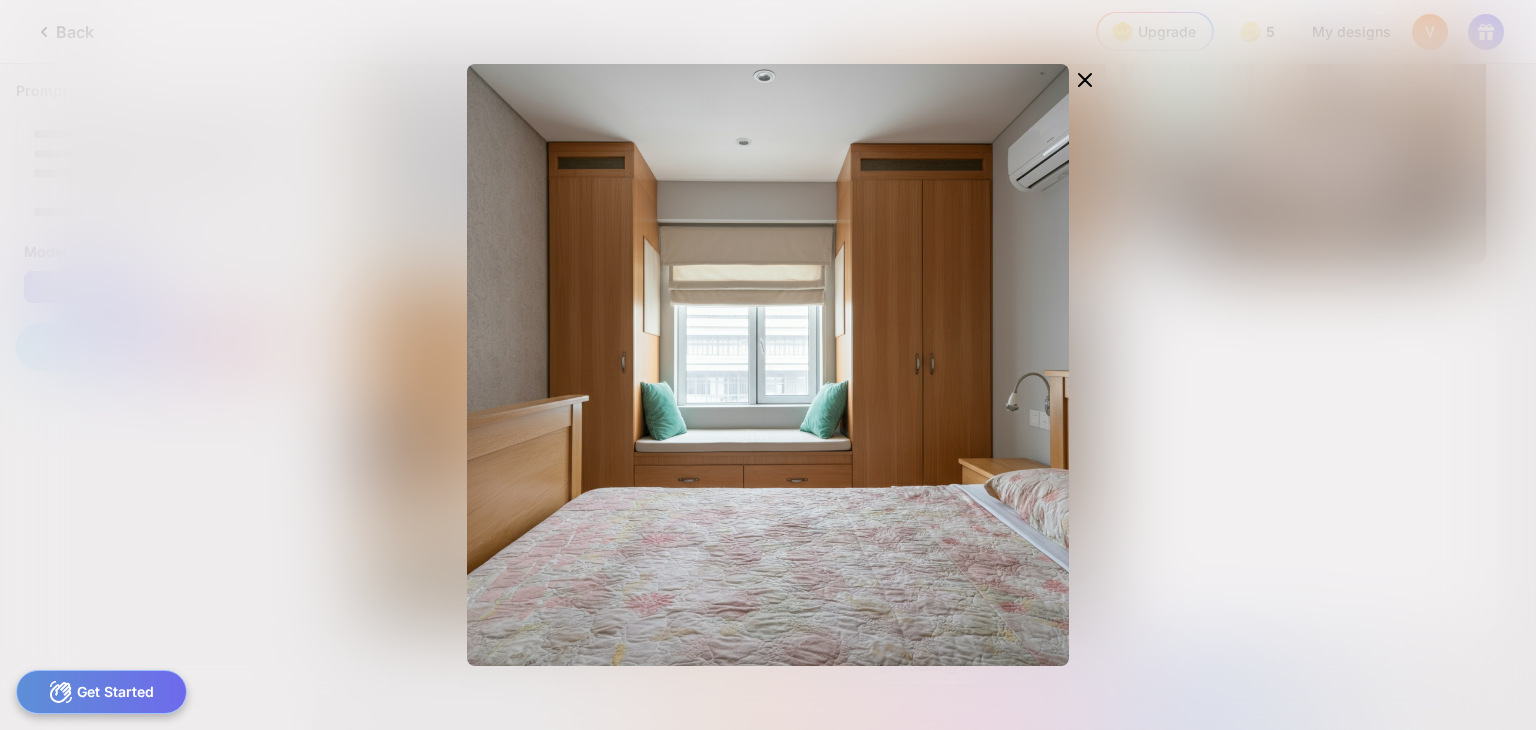 click on "Get Started" at bounding box center [101, 692] 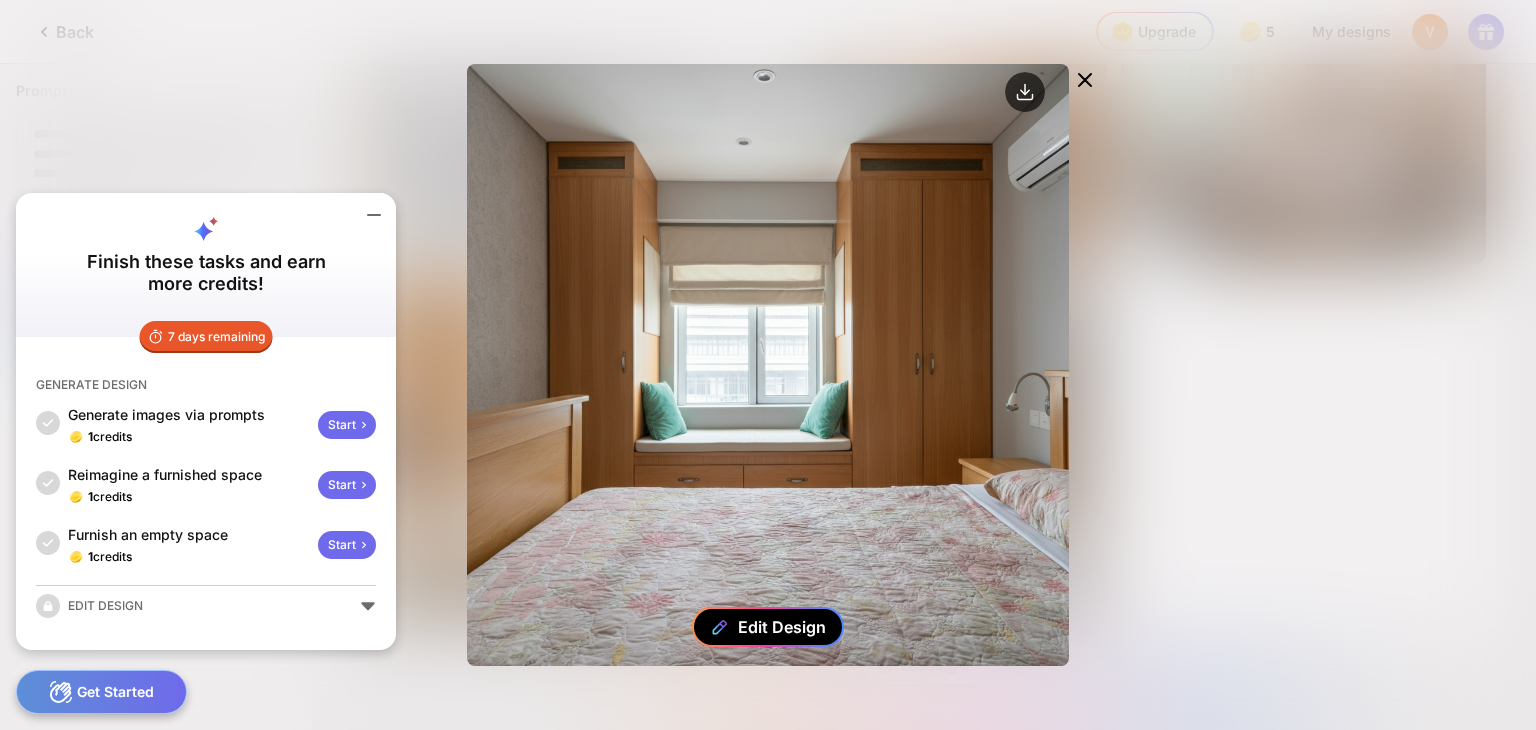 click on "Edit Design" at bounding box center [782, 627] 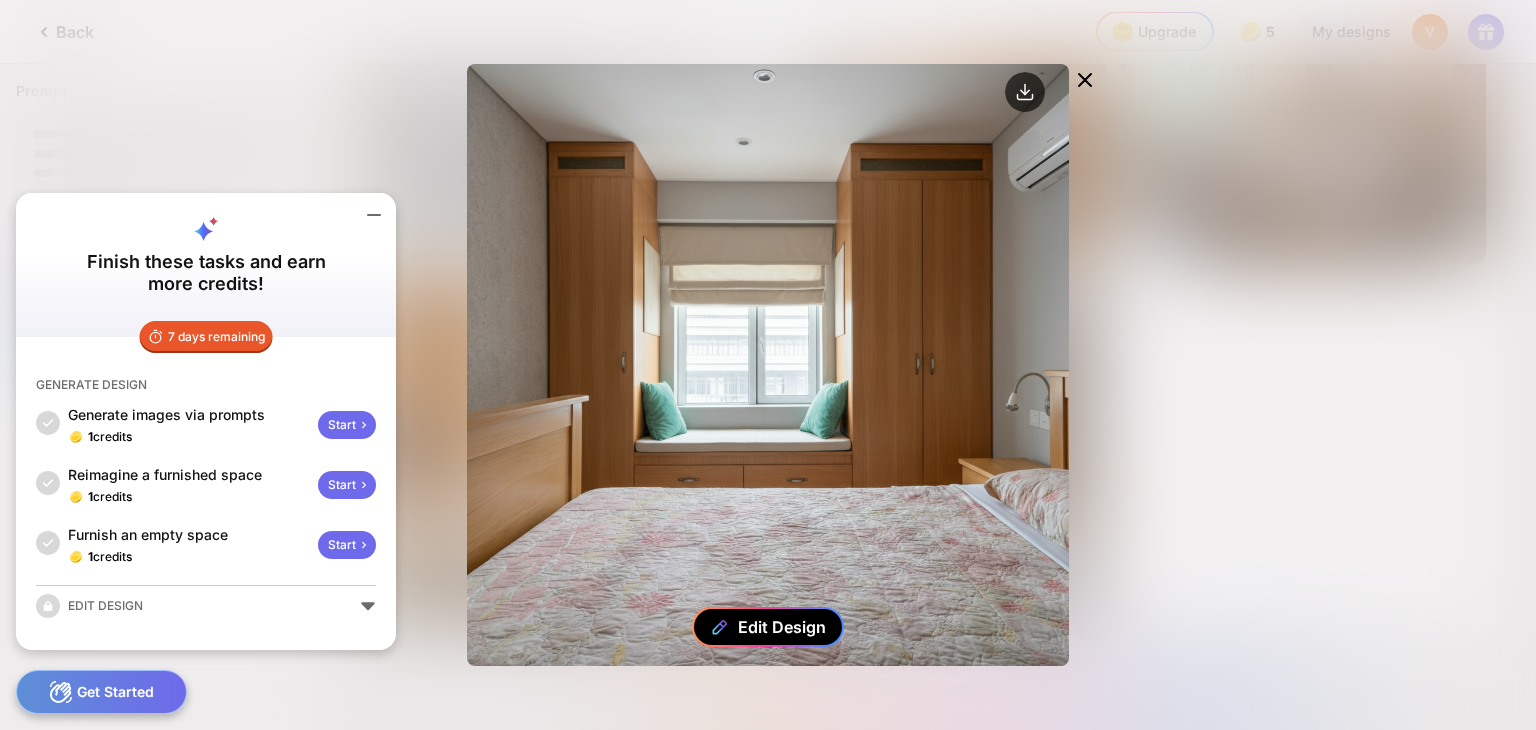 click on "Edit Design" at bounding box center (782, 627) 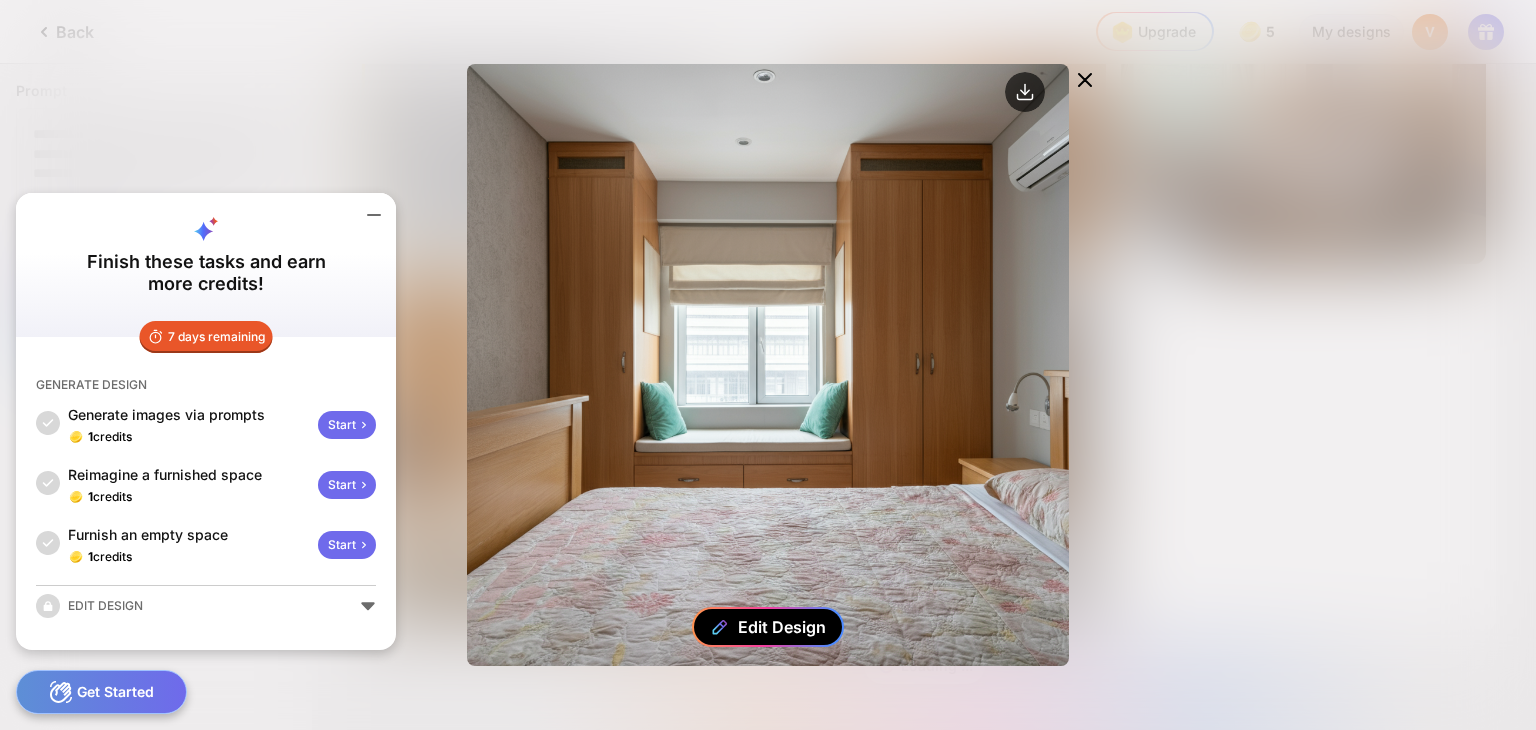 click on "Edit Design" at bounding box center (782, 627) 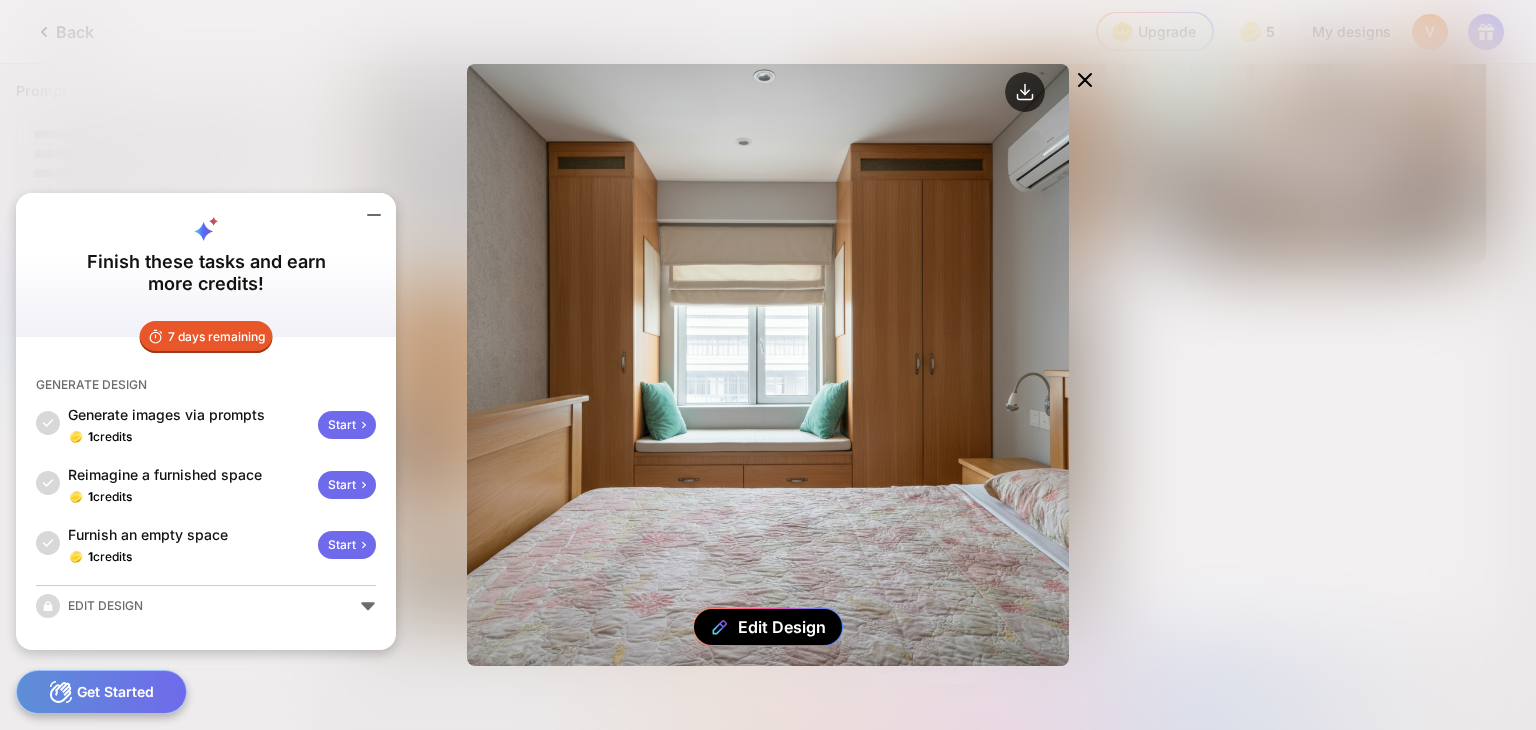 drag, startPoint x: 641, startPoint y: 375, endPoint x: 1044, endPoint y: 370, distance: 403.031 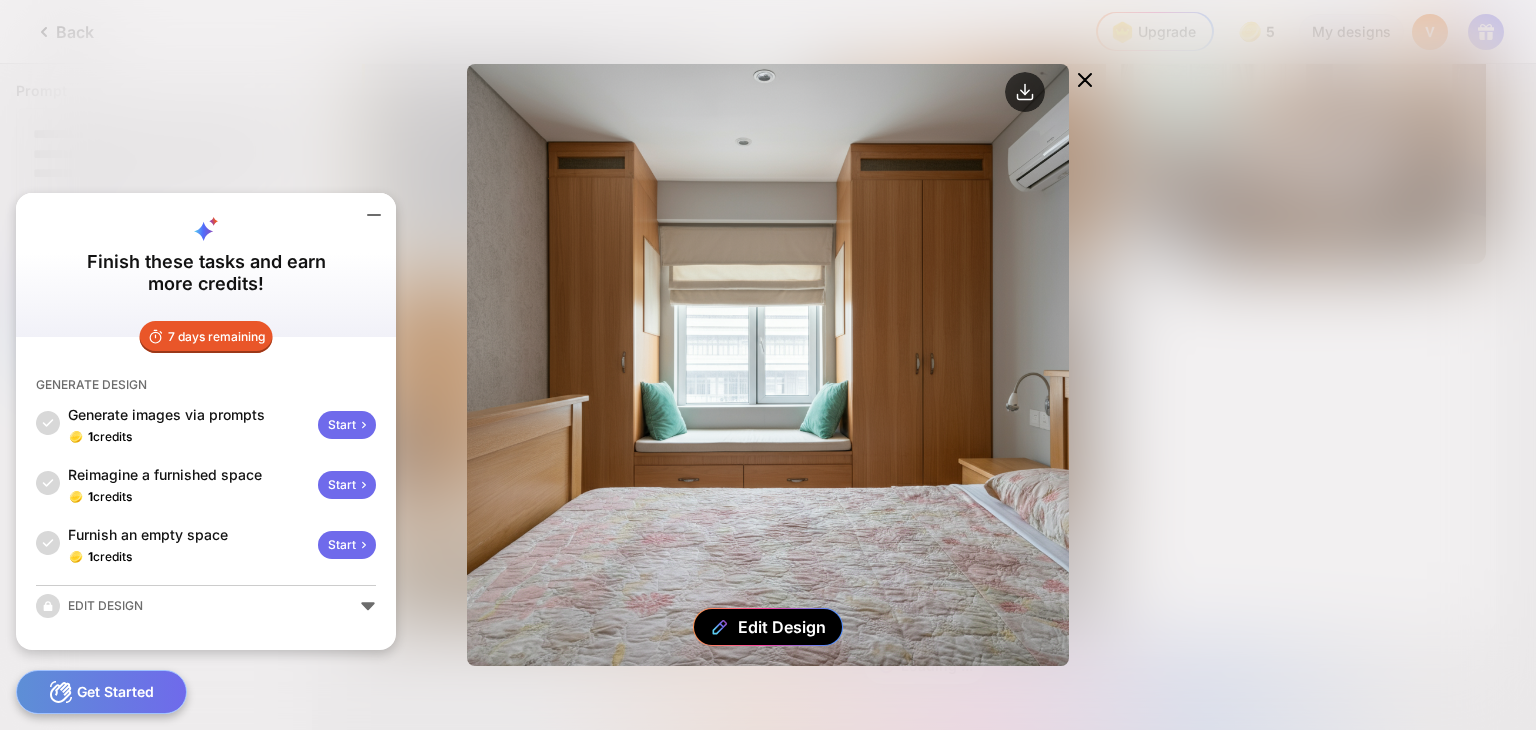 click on "Edit Design" 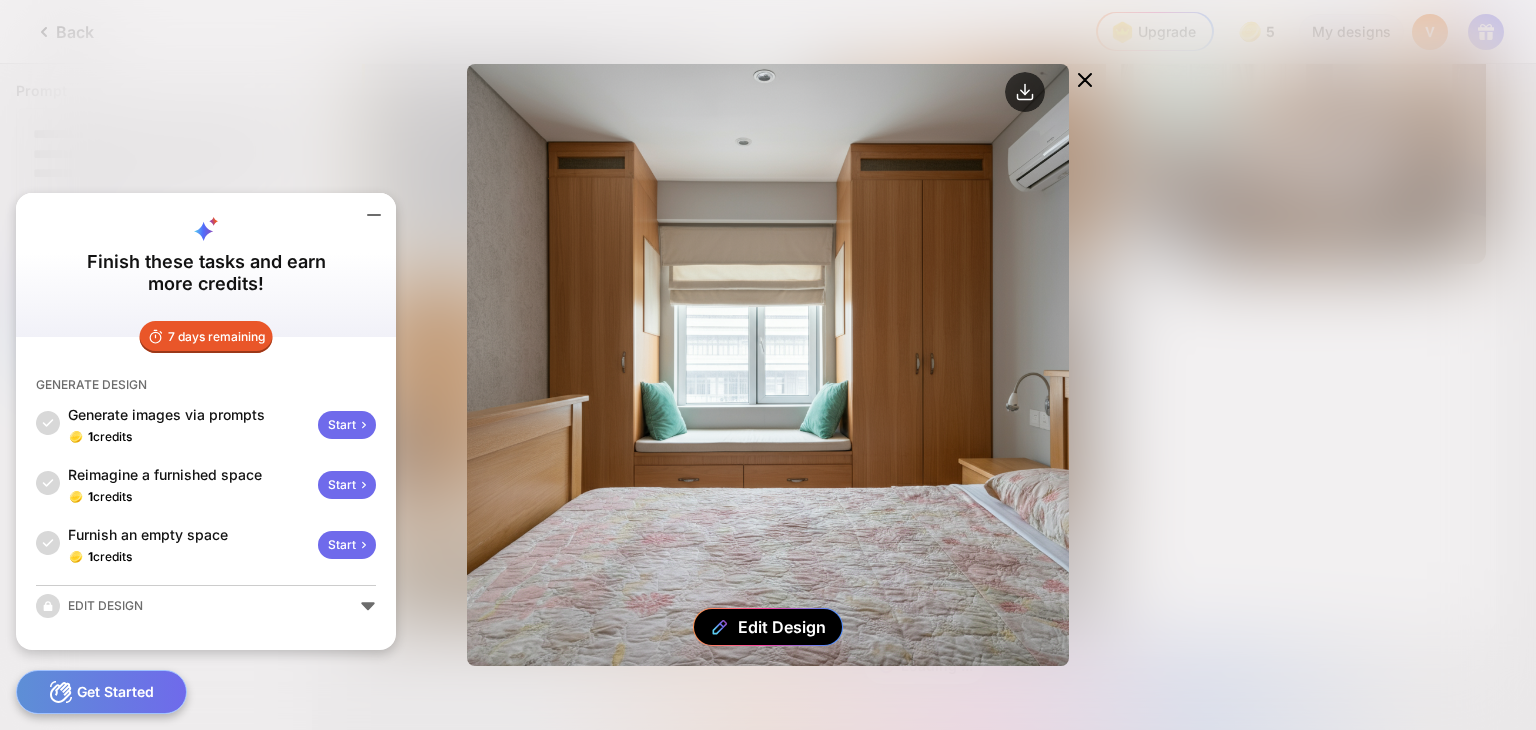 drag, startPoint x: 832, startPoint y: 362, endPoint x: 696, endPoint y: 526, distance: 213.05399 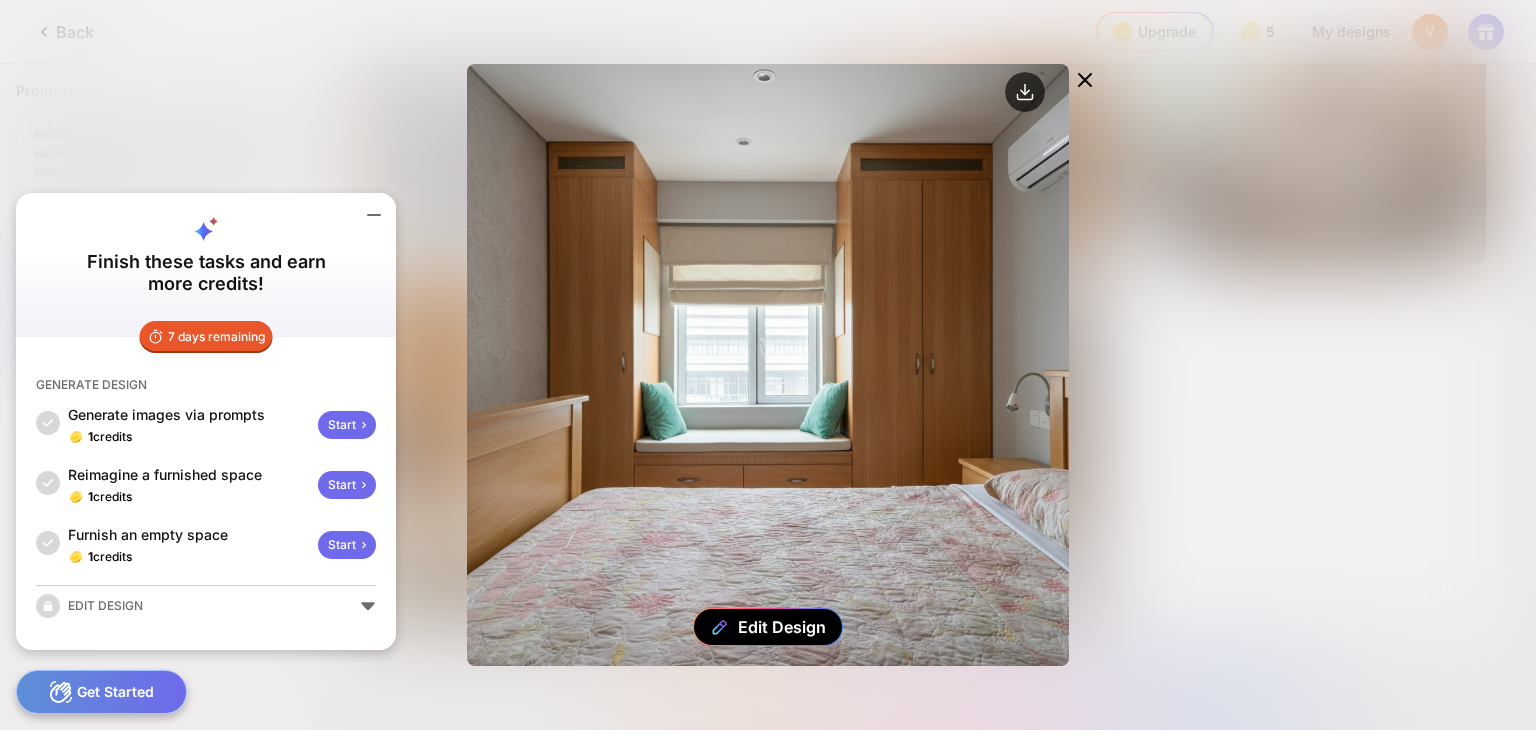 click on "Edit Design" 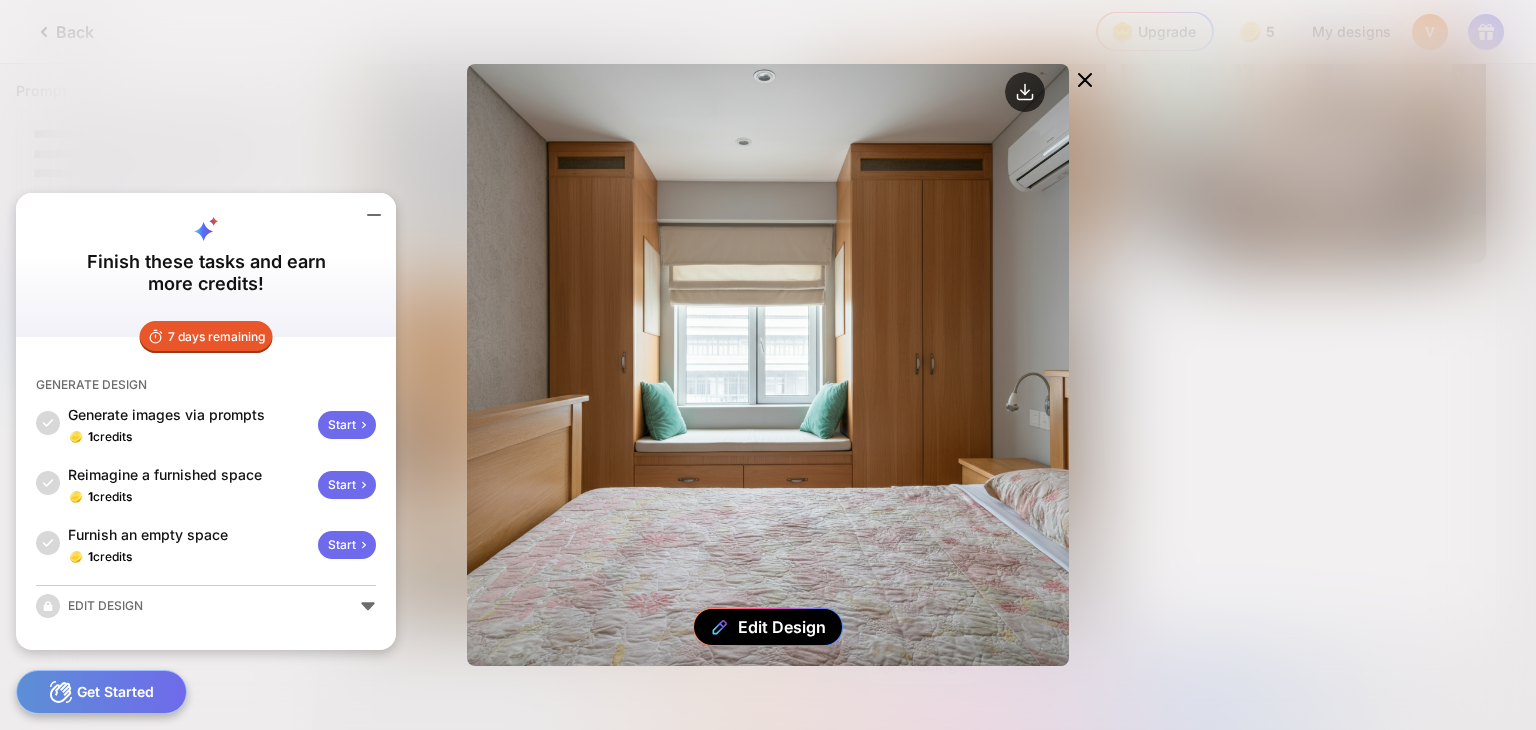 click 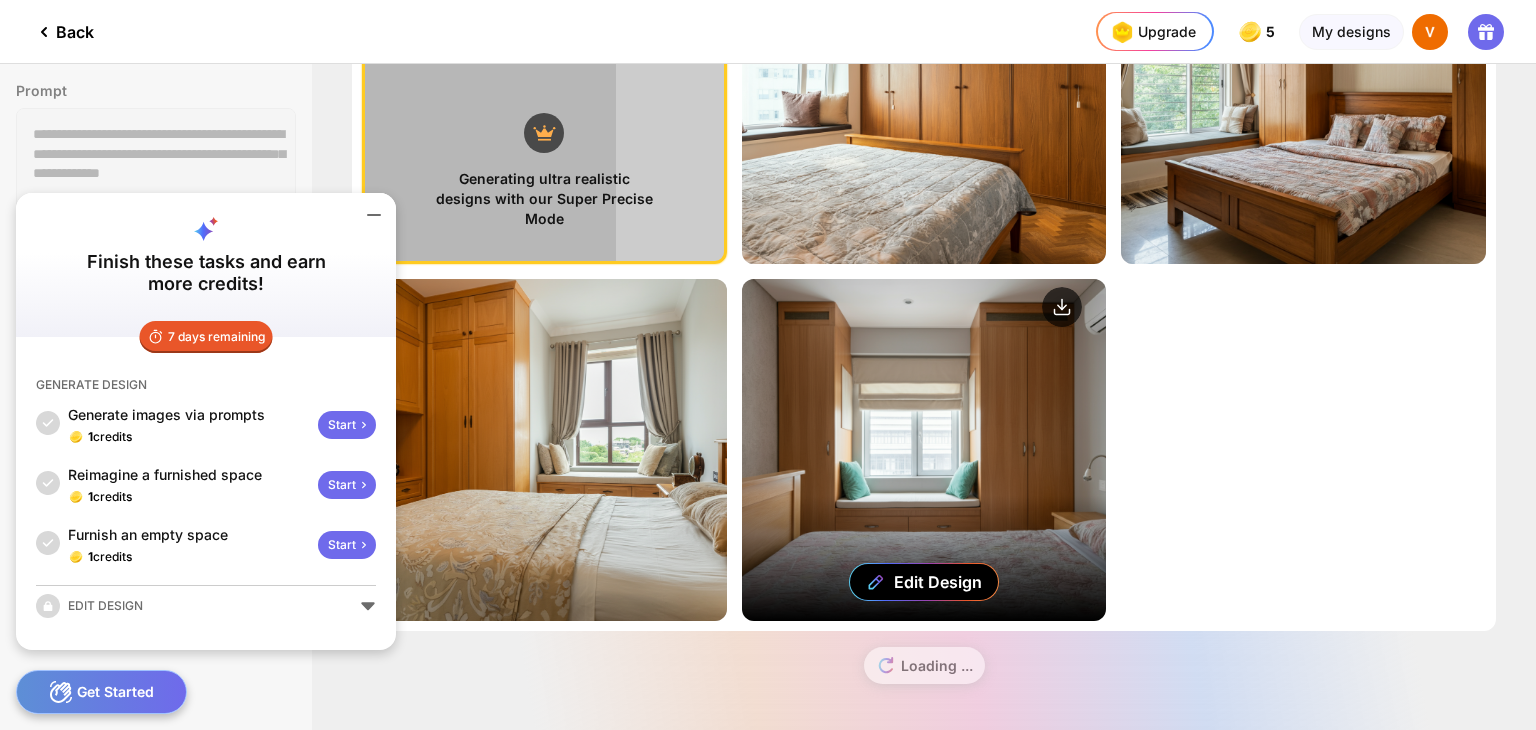 scroll, scrollTop: 0, scrollLeft: 0, axis: both 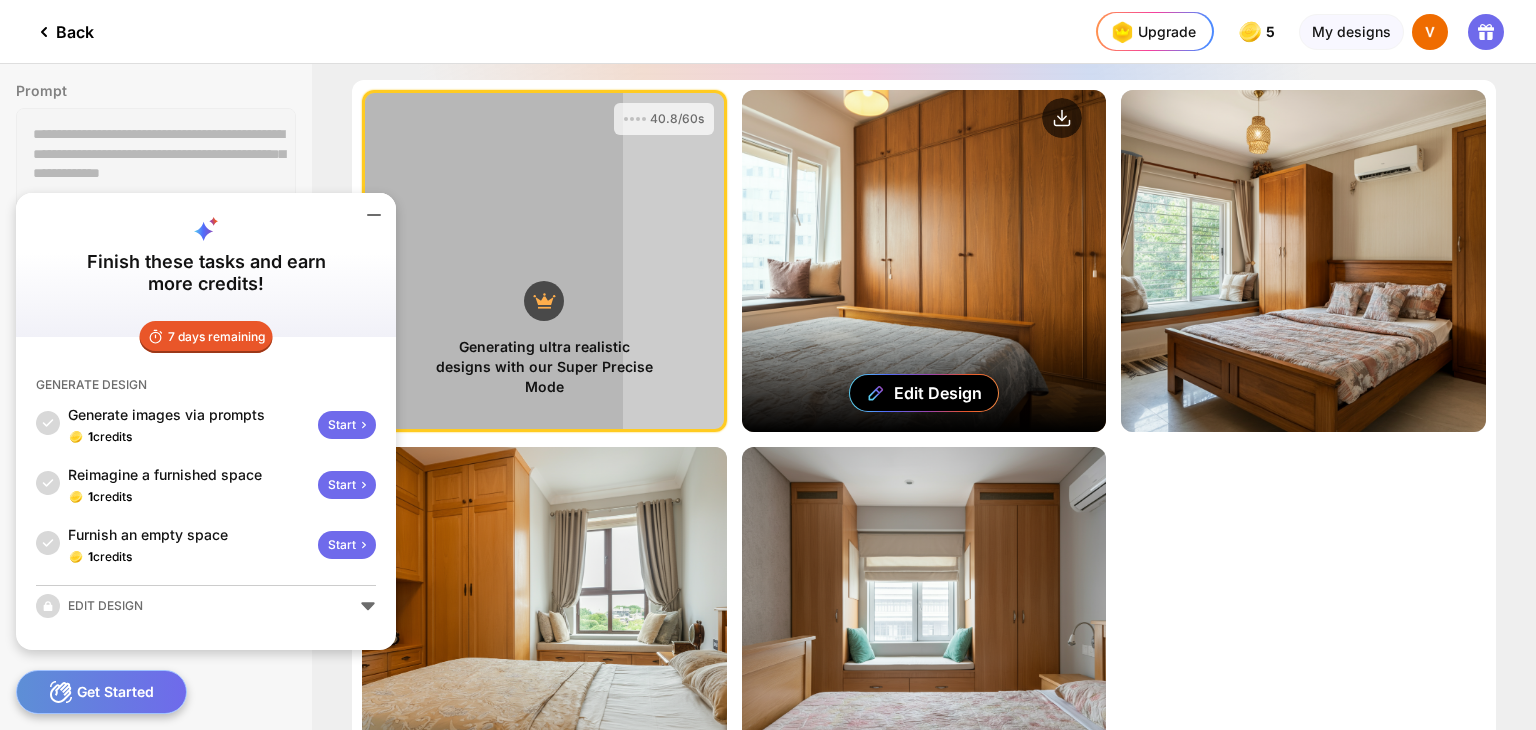 click on "Edit Design" at bounding box center (924, 261) 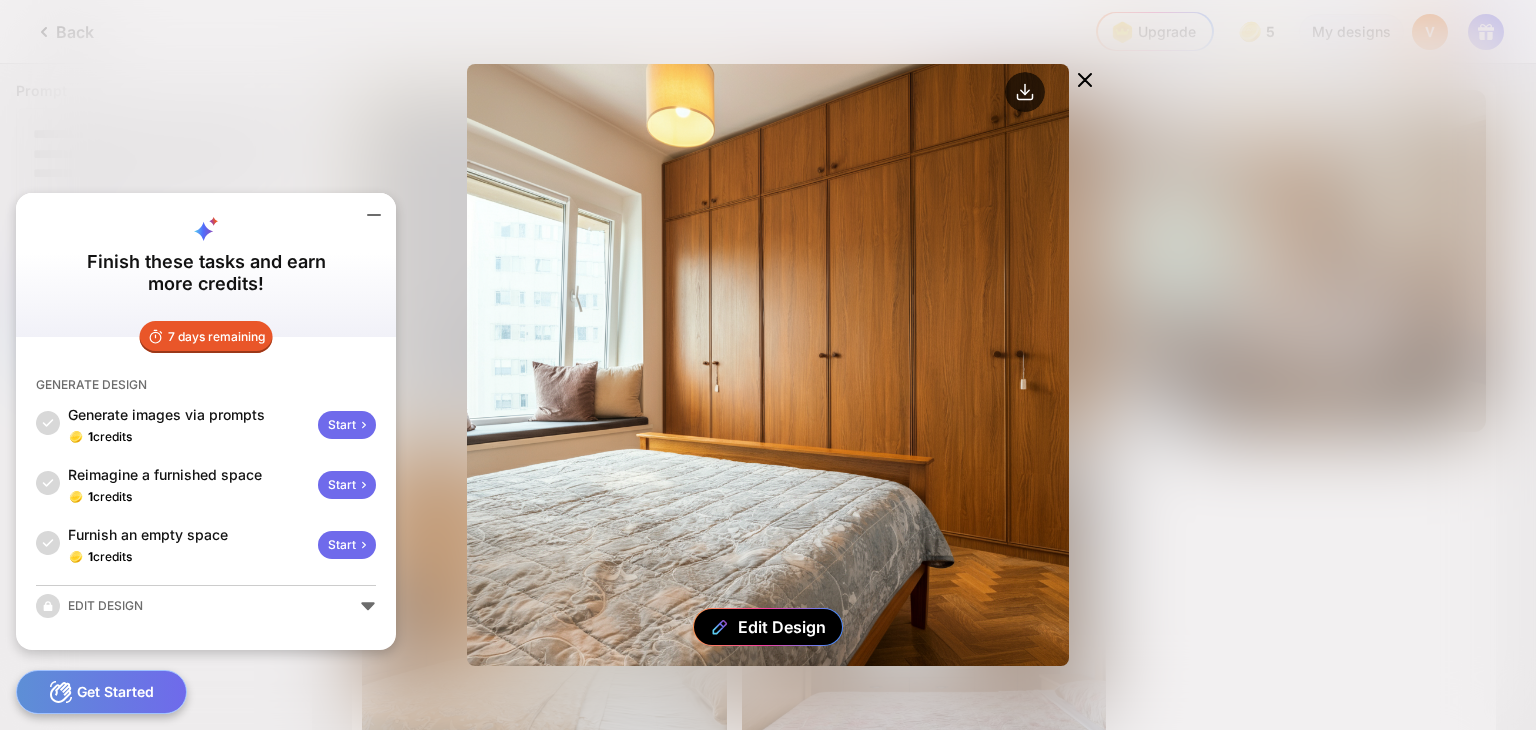 drag, startPoint x: 514, startPoint y: 453, endPoint x: 922, endPoint y: 475, distance: 408.5927 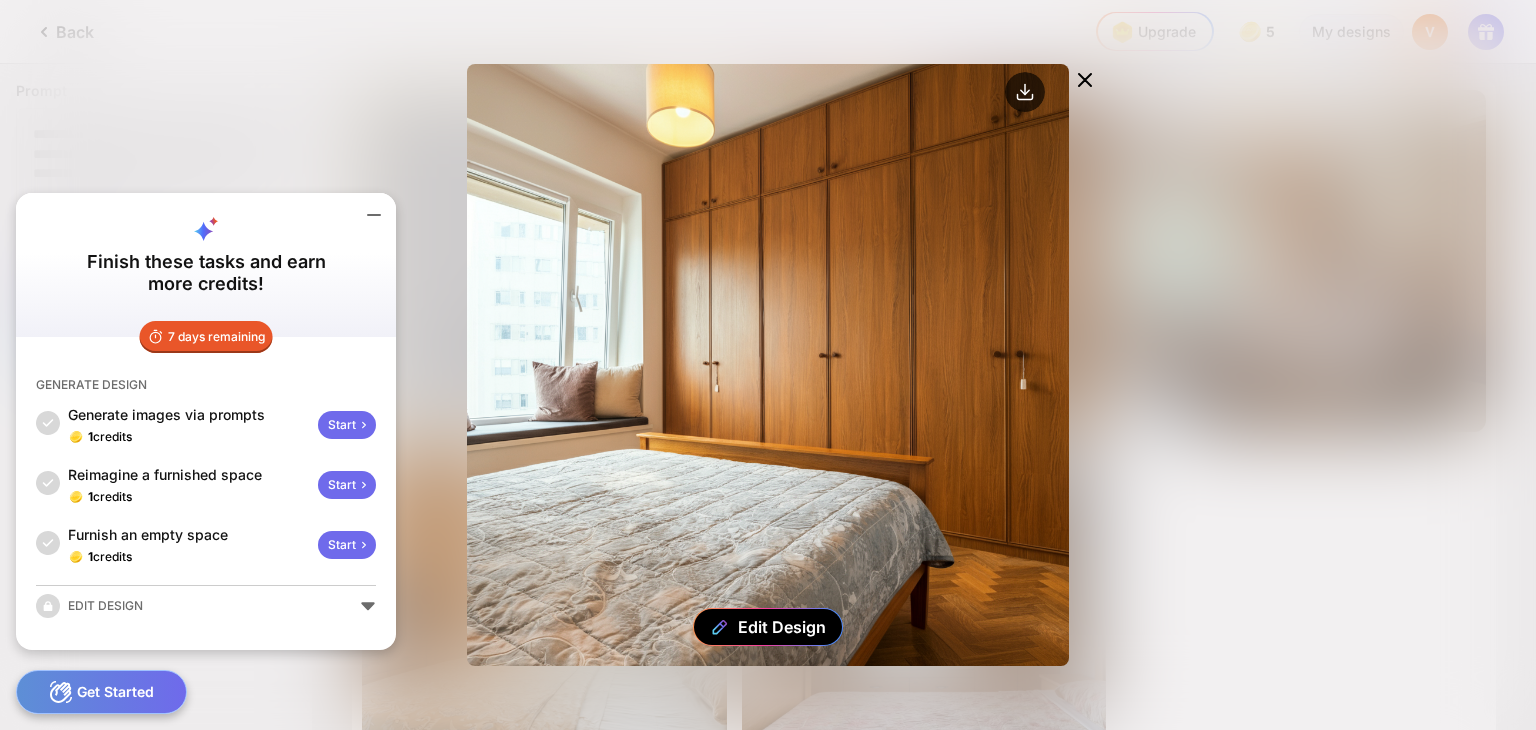 click on "Edit Design" 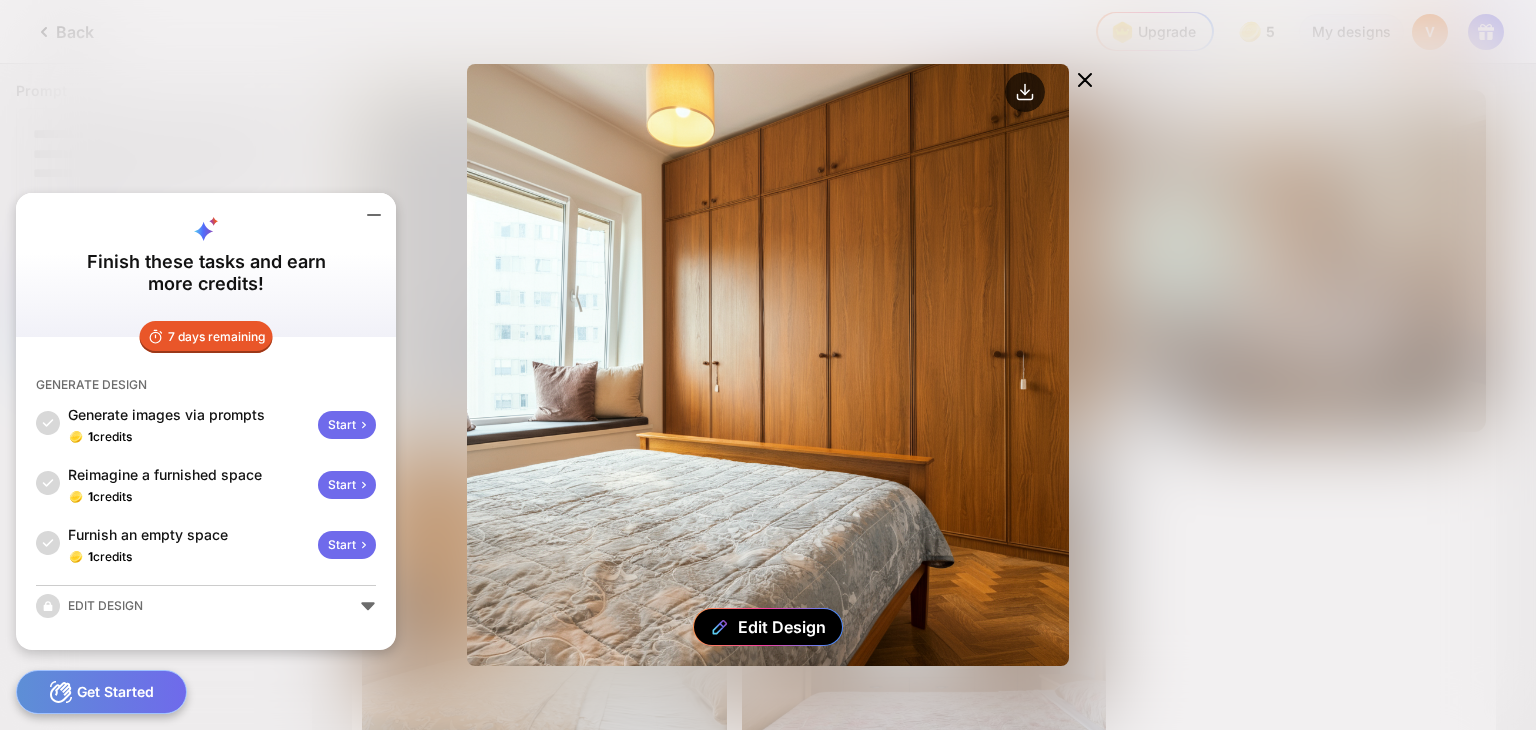 click on "Edit Design" 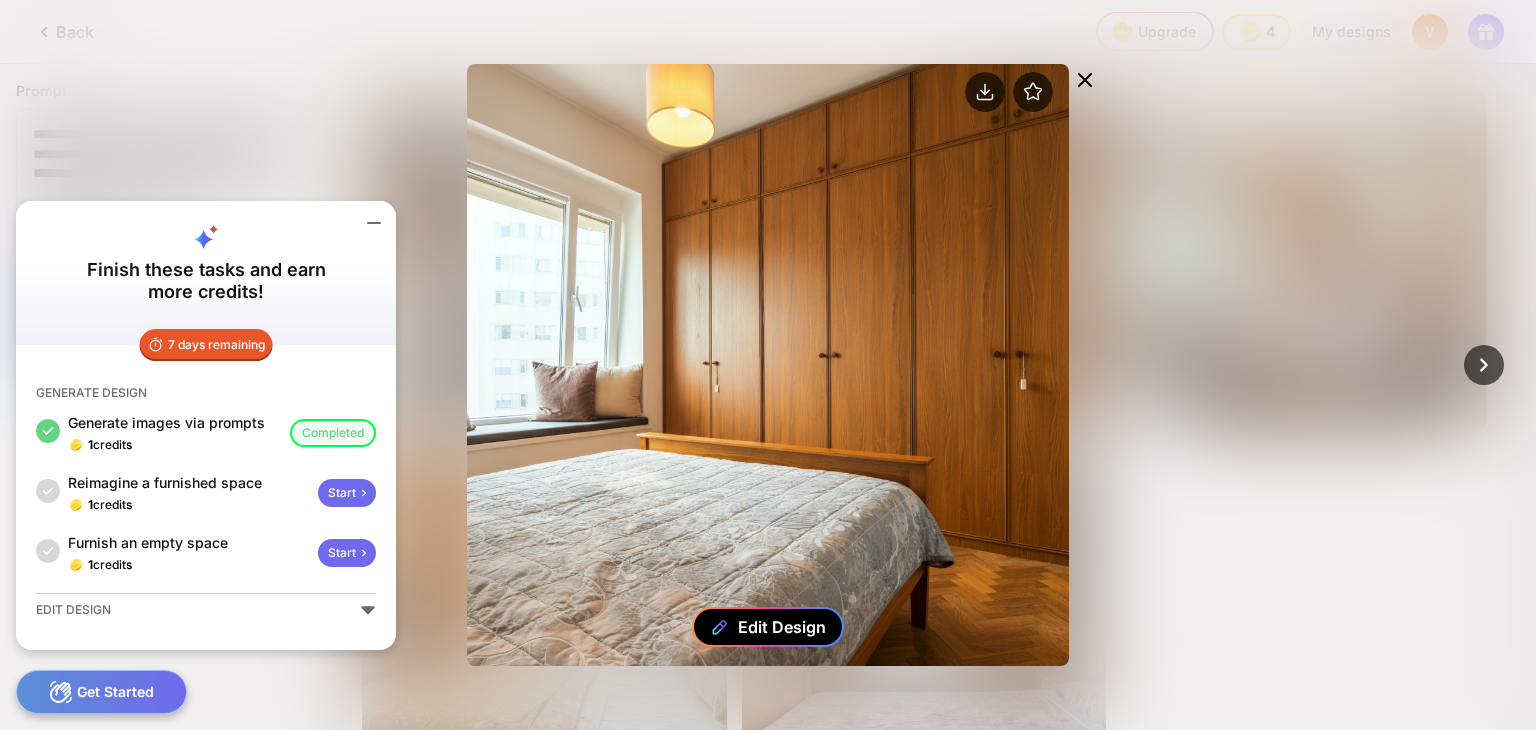click on "Edit Design" at bounding box center [782, 627] 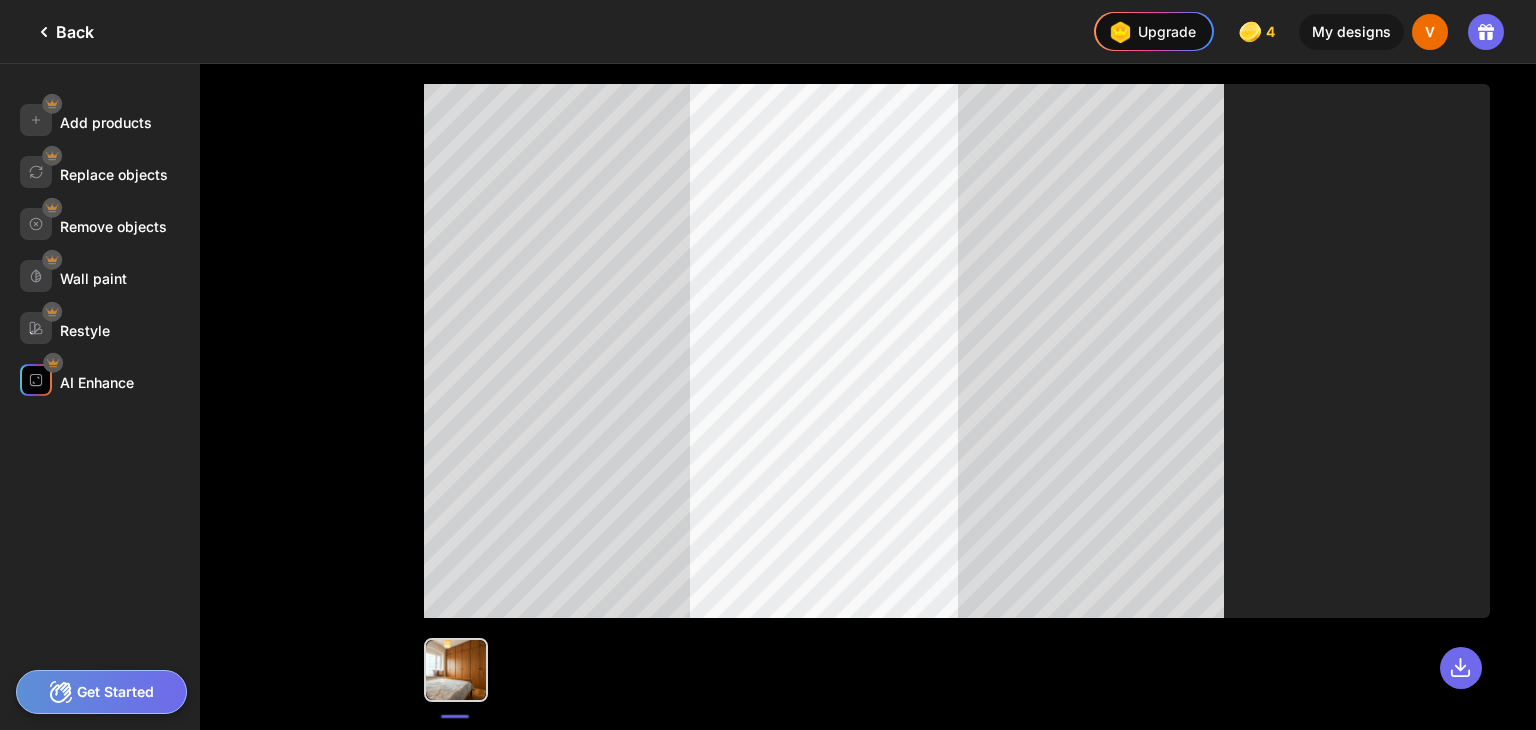 click on "AI Enhance" at bounding box center [97, 382] 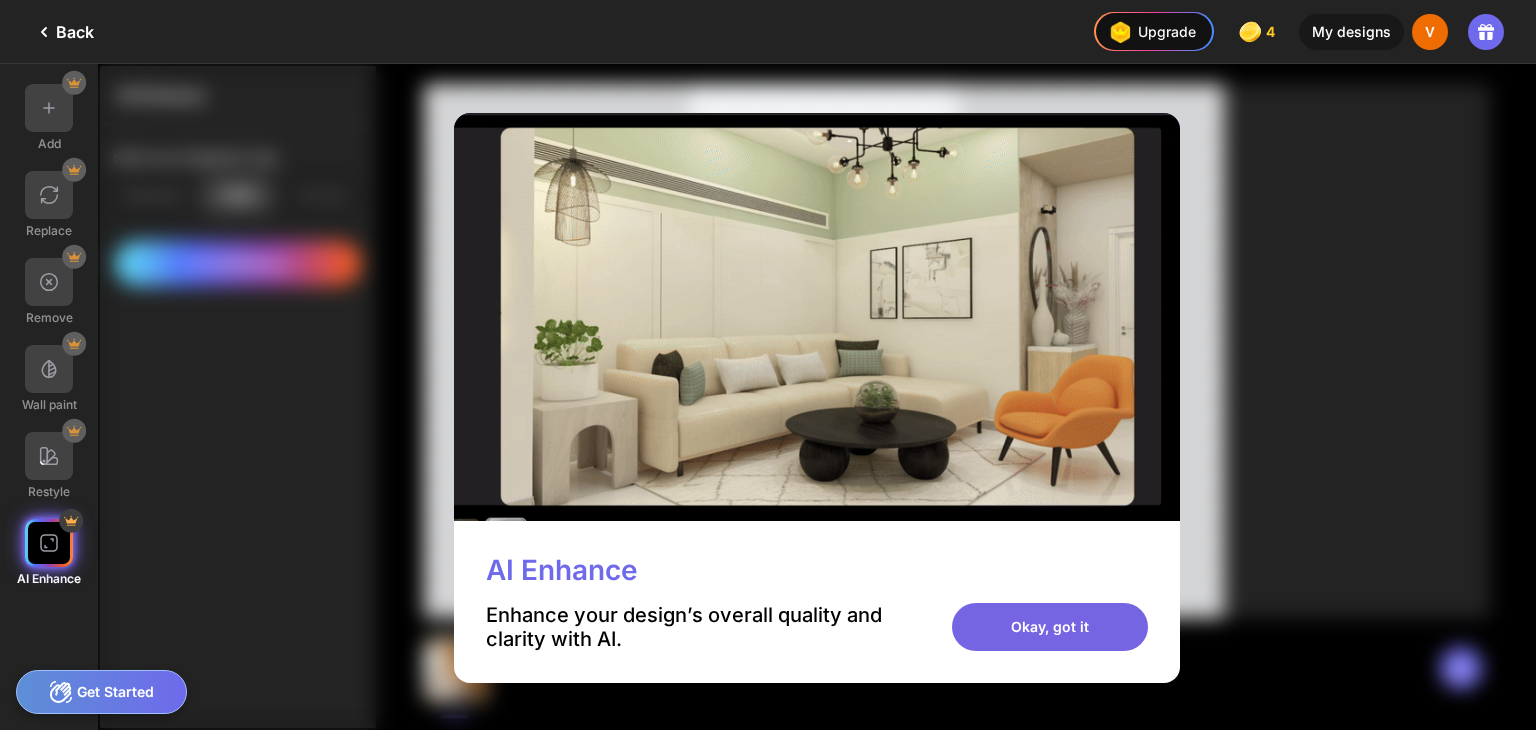 click on "Okay, got it" at bounding box center [1050, 627] 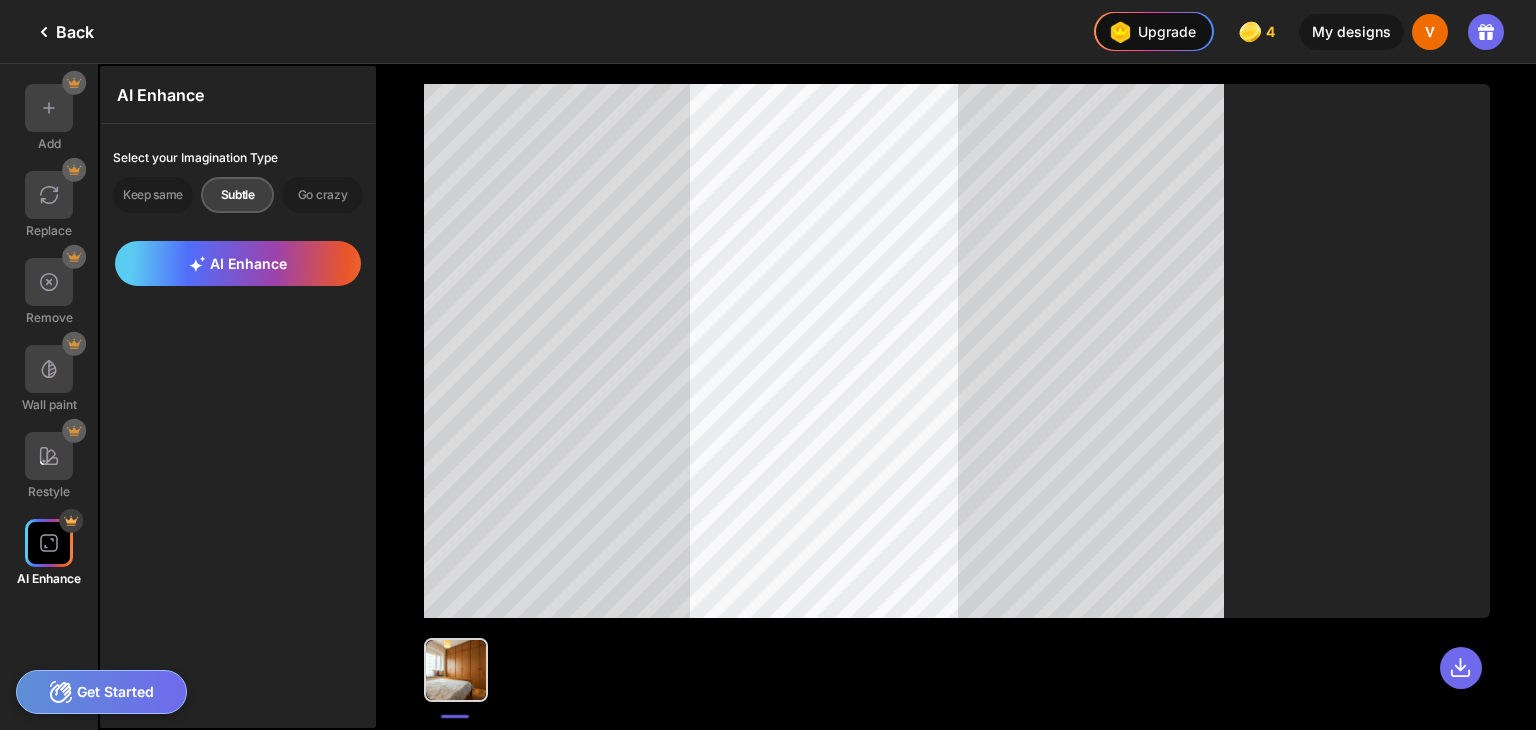 click at bounding box center (957, 351) 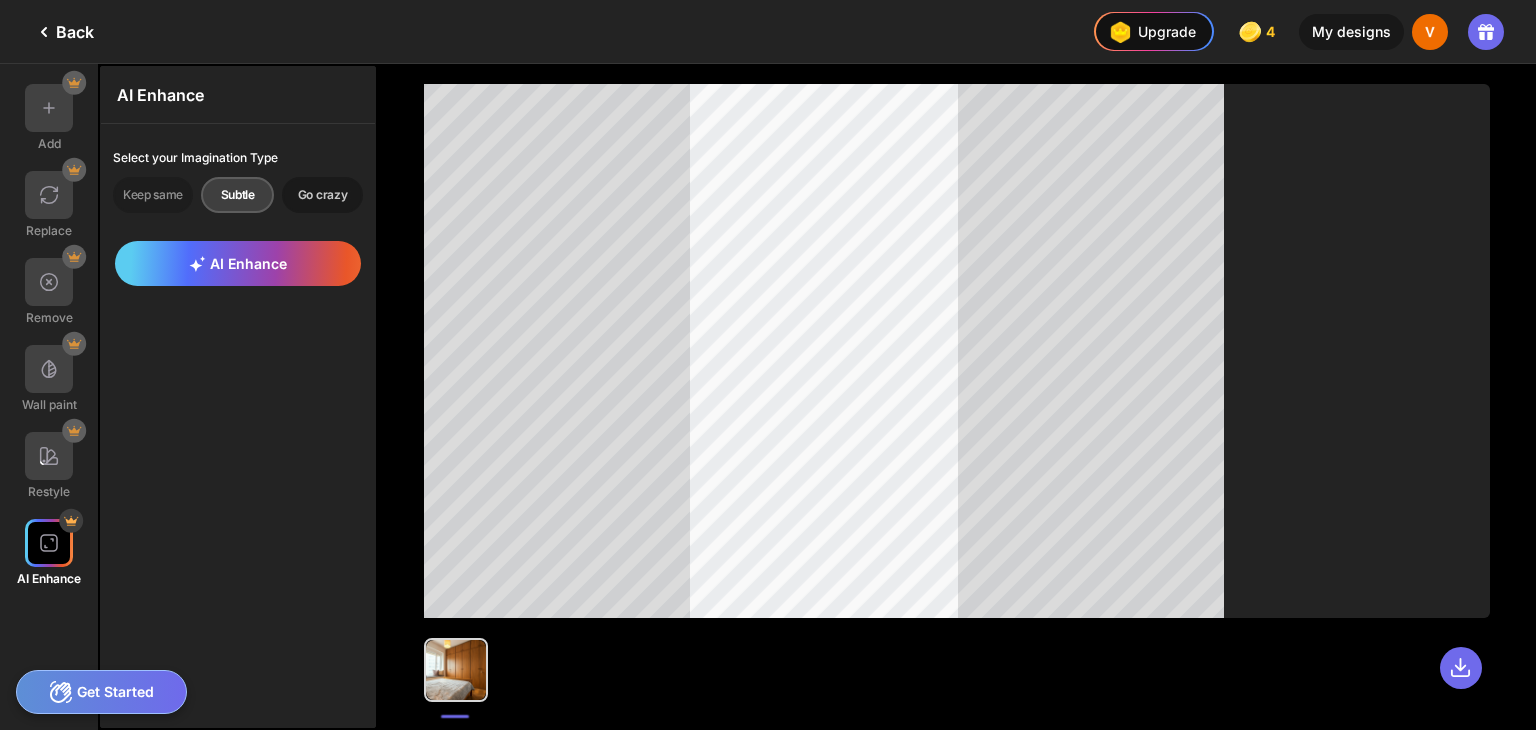 click on "Go crazy" 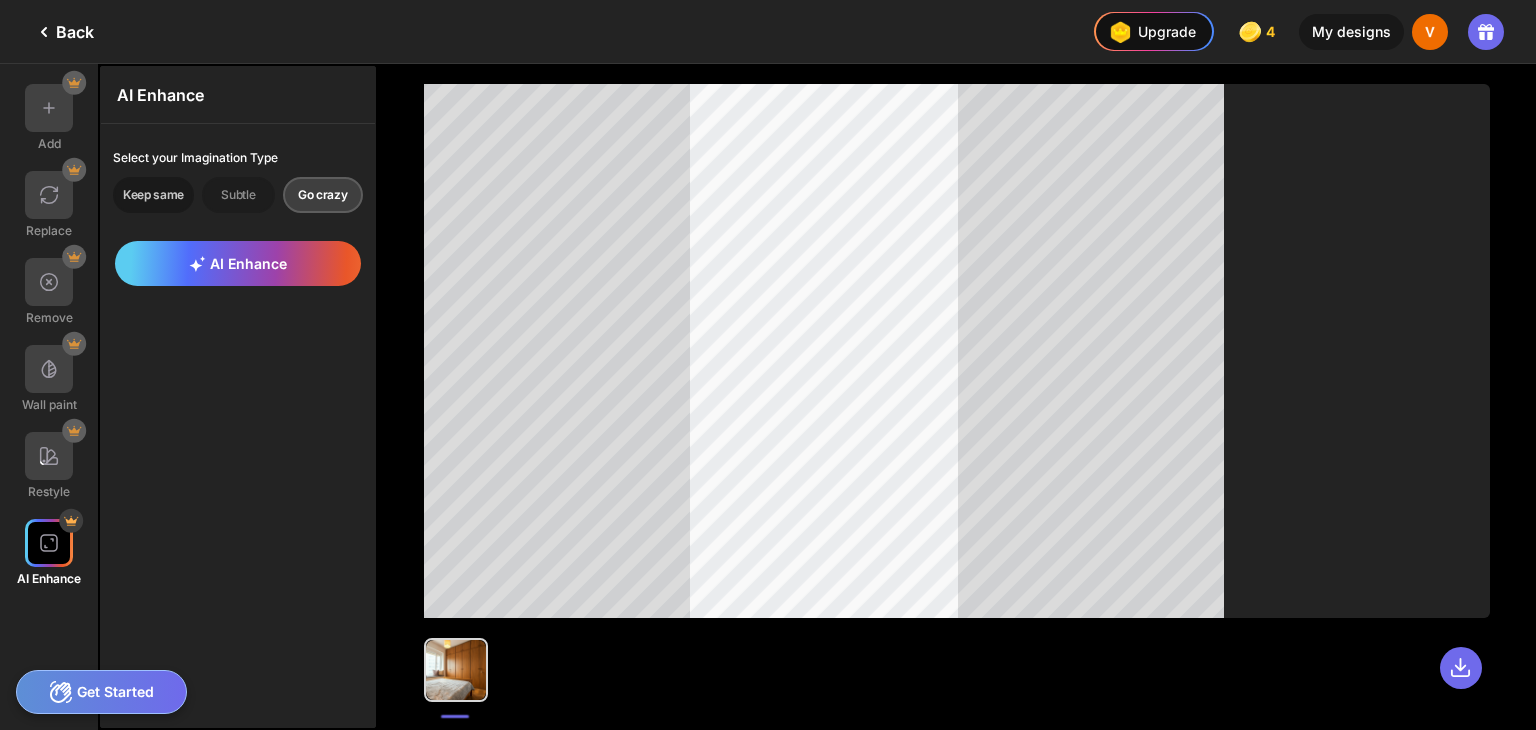 click on "Keep same" 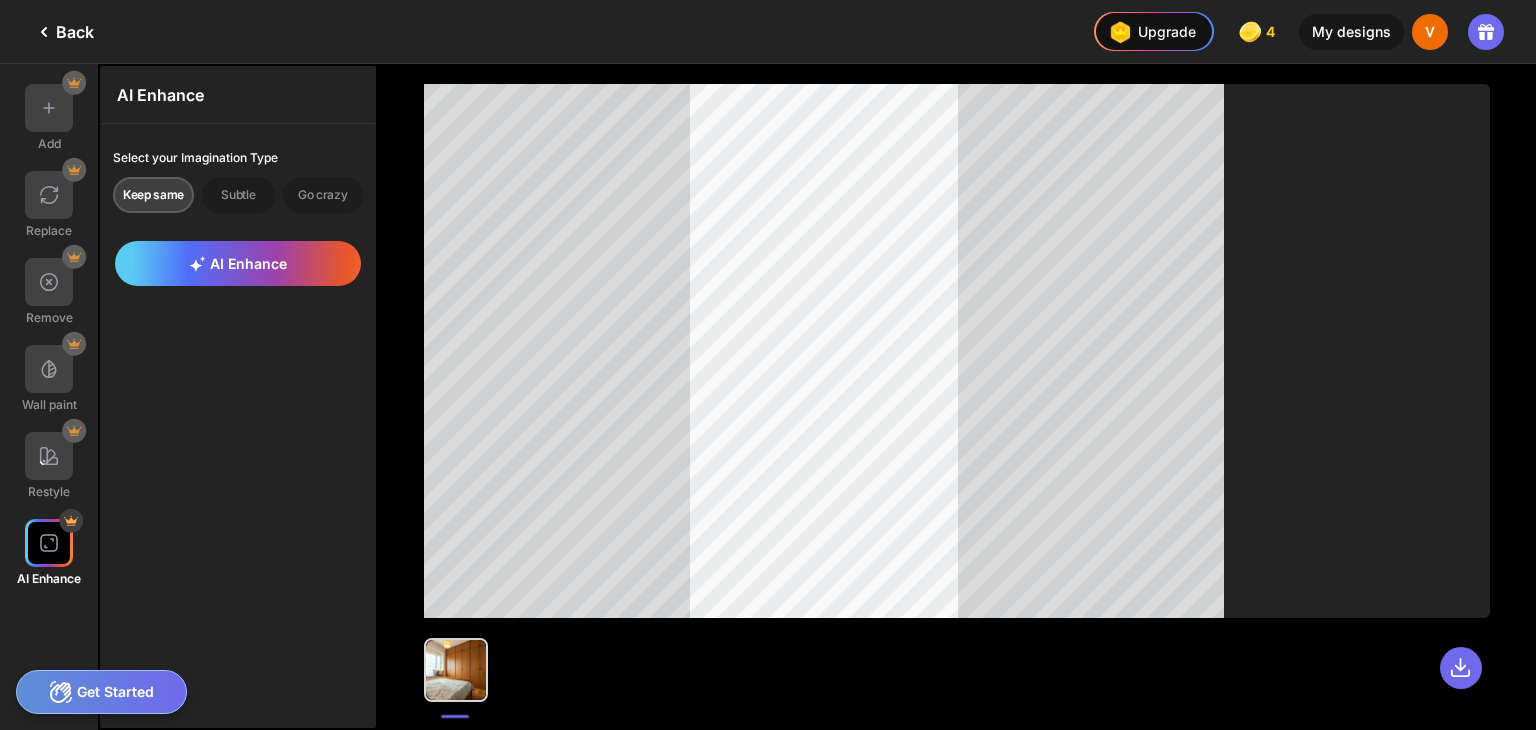 click on "AI Enhance" at bounding box center [238, 95] 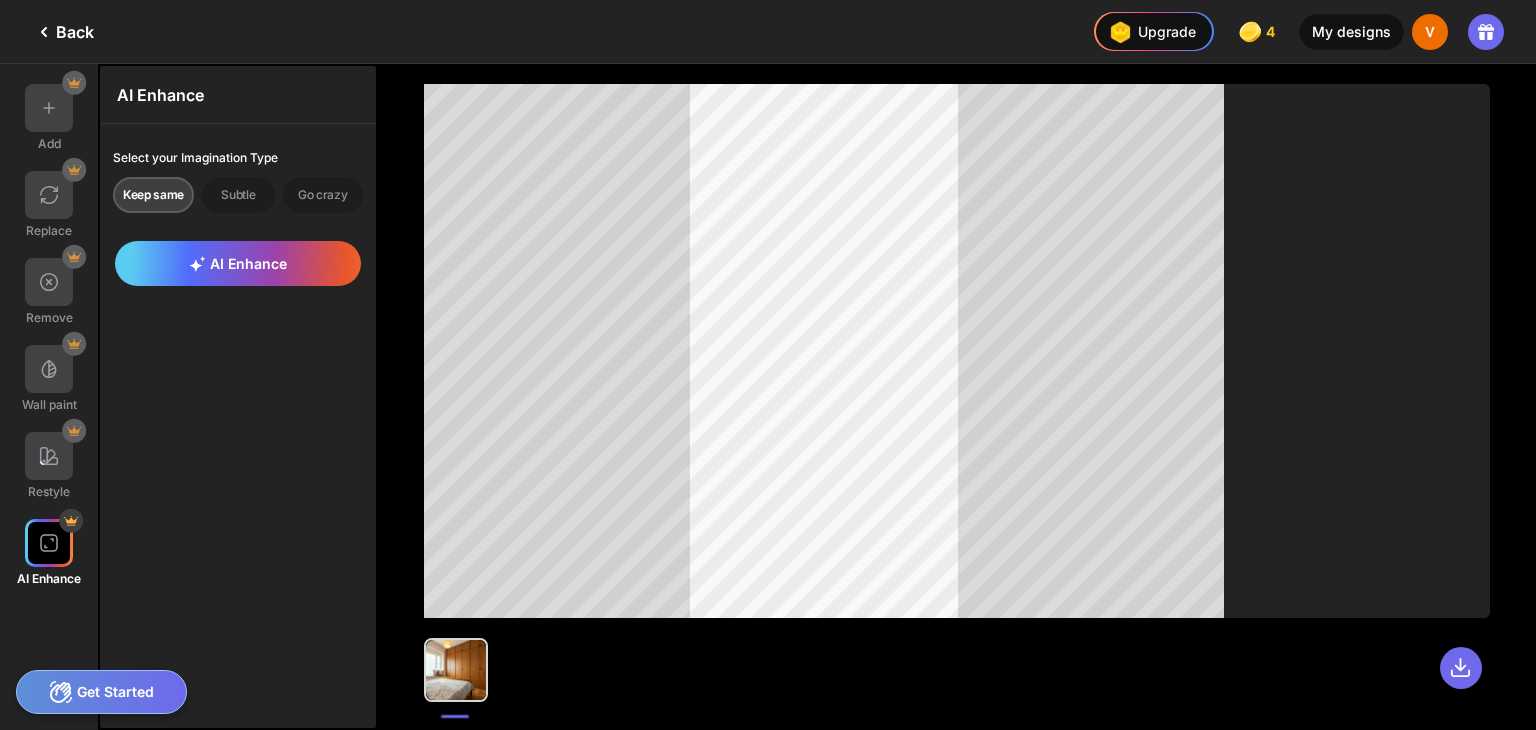 click on "My designs" 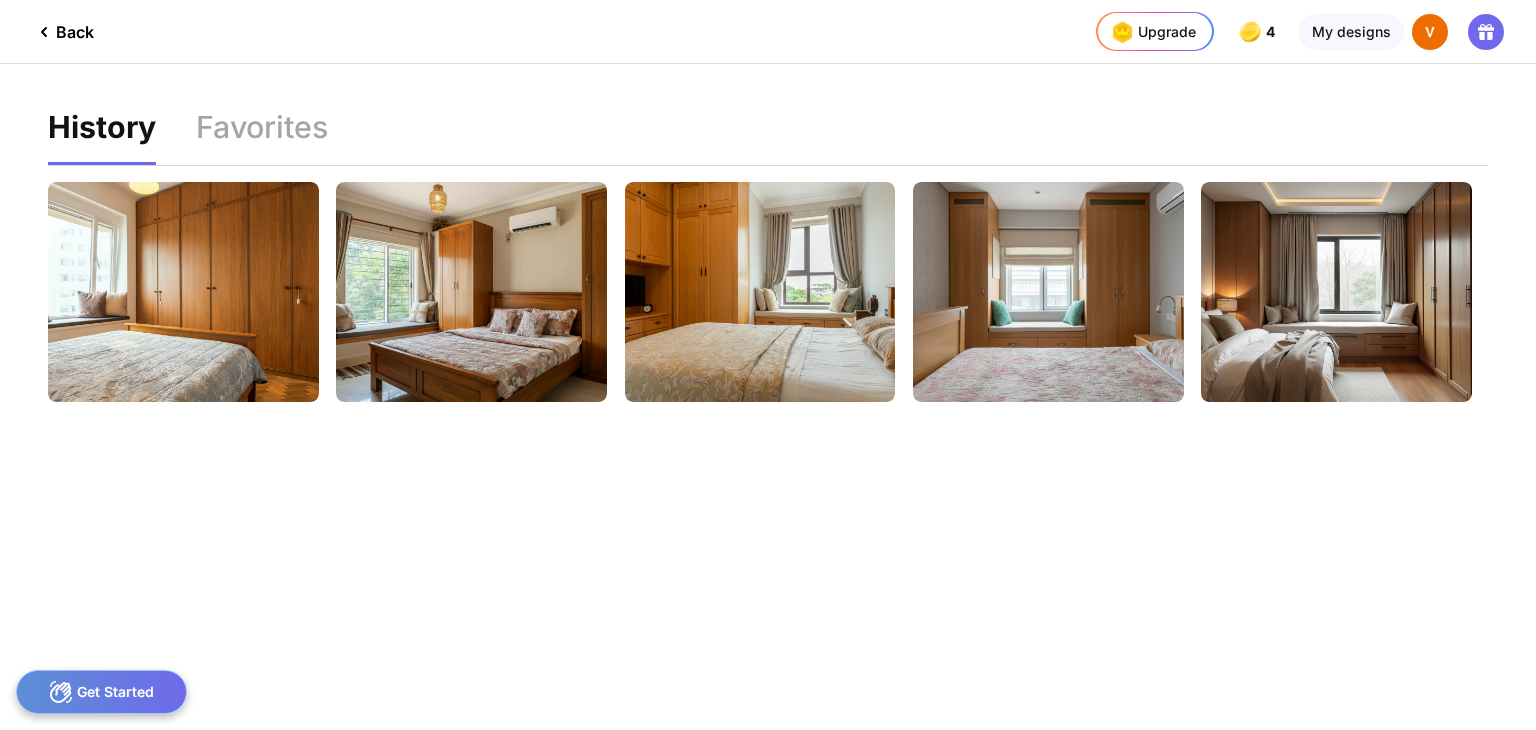 click on "Get Started" at bounding box center (101, 692) 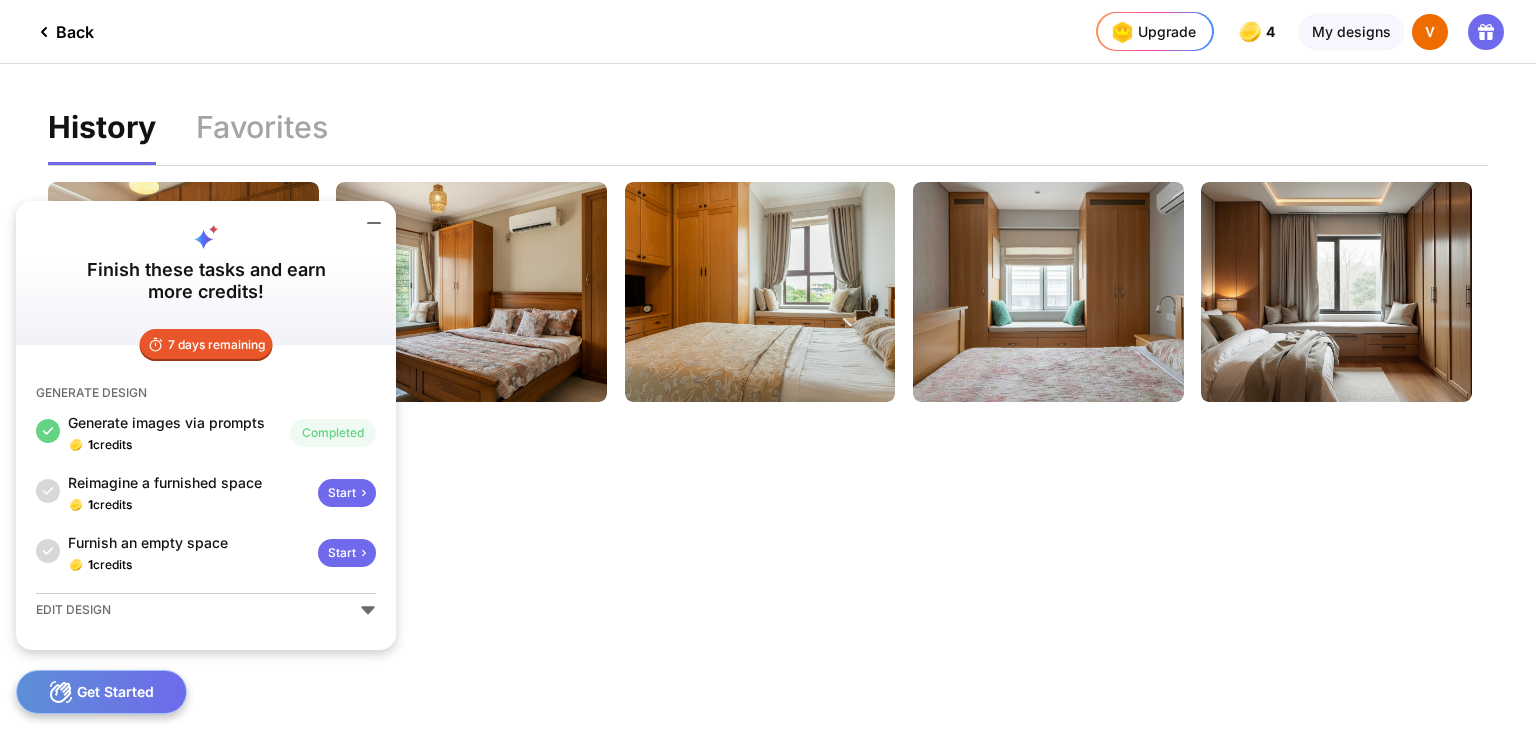 click on "Start" at bounding box center [347, 493] 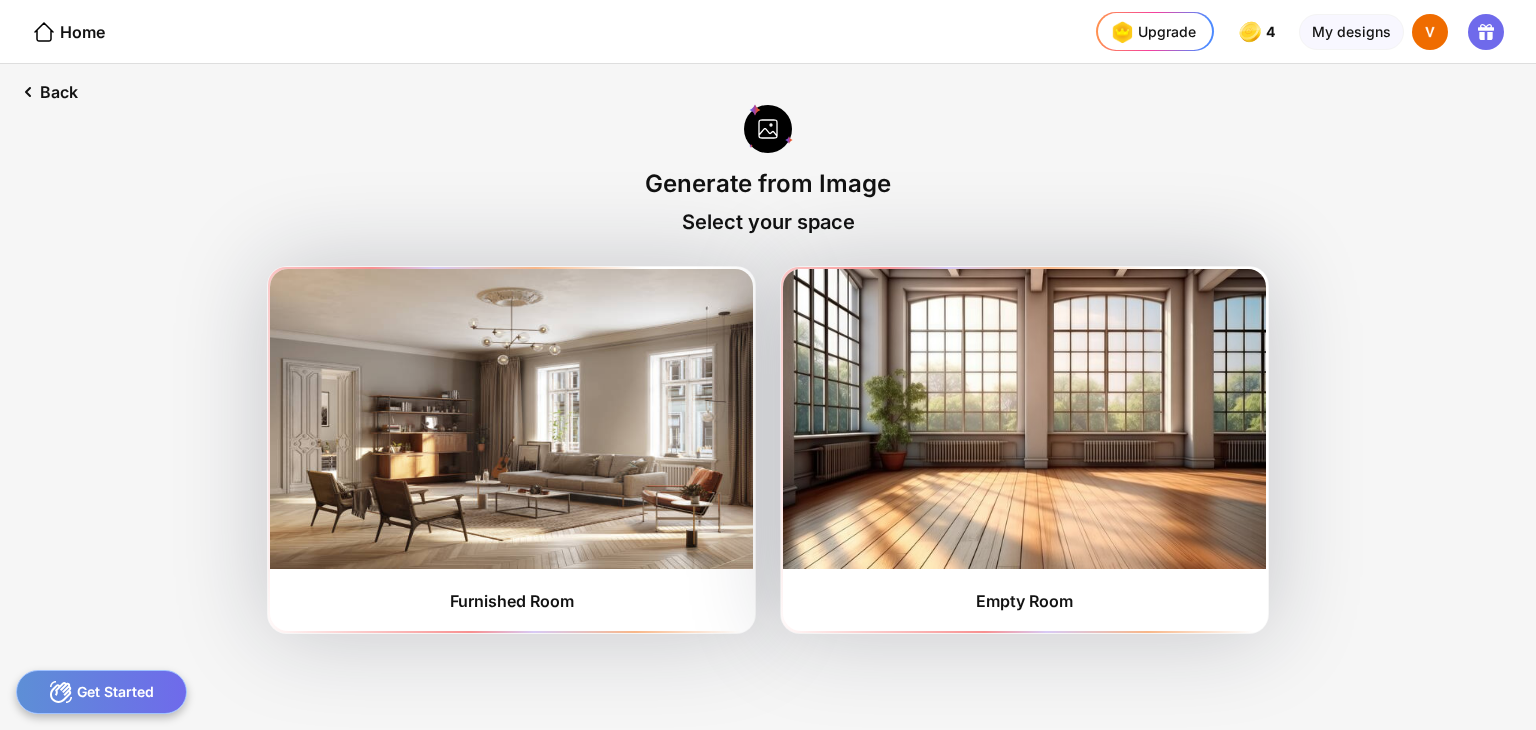 click at bounding box center [768, 130] 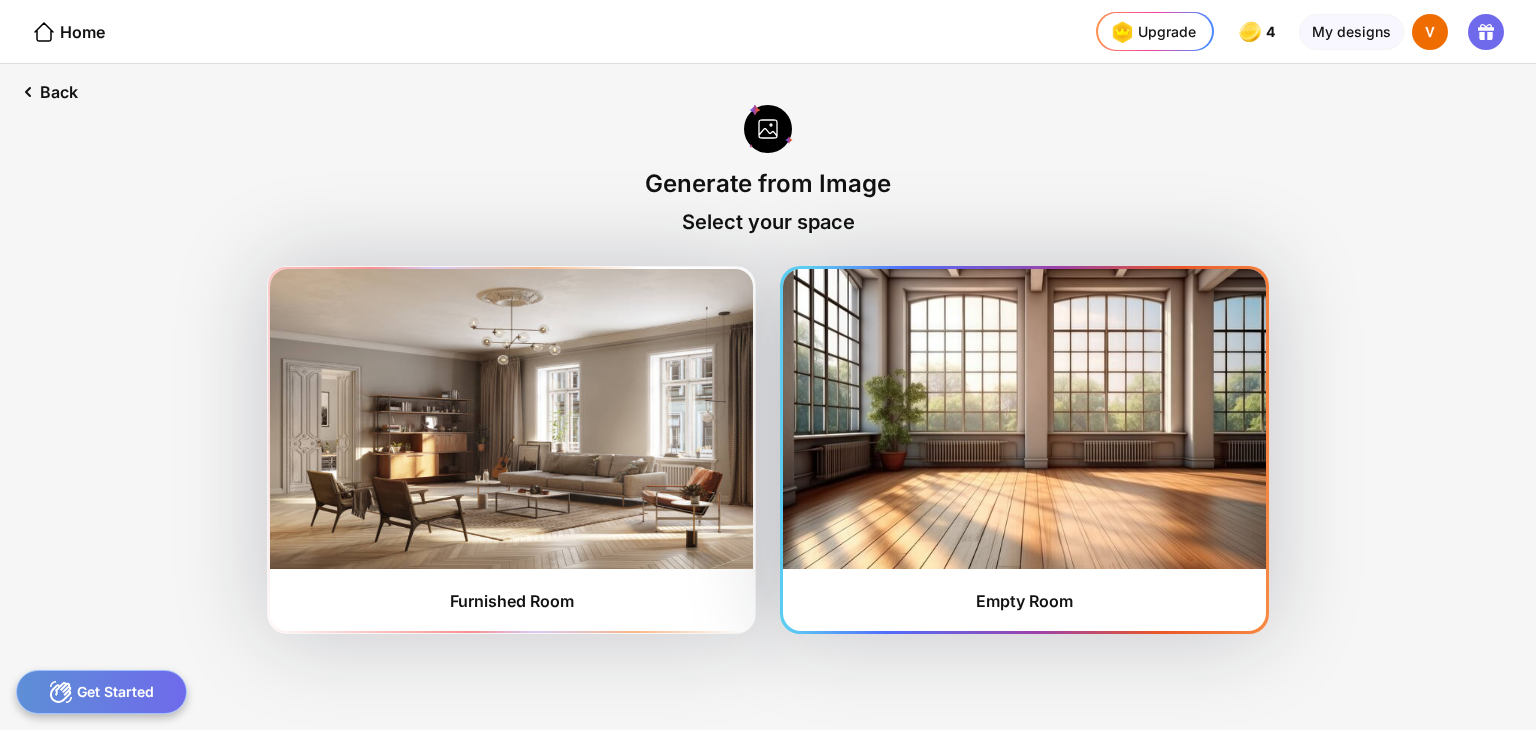click at bounding box center (1024, 419) 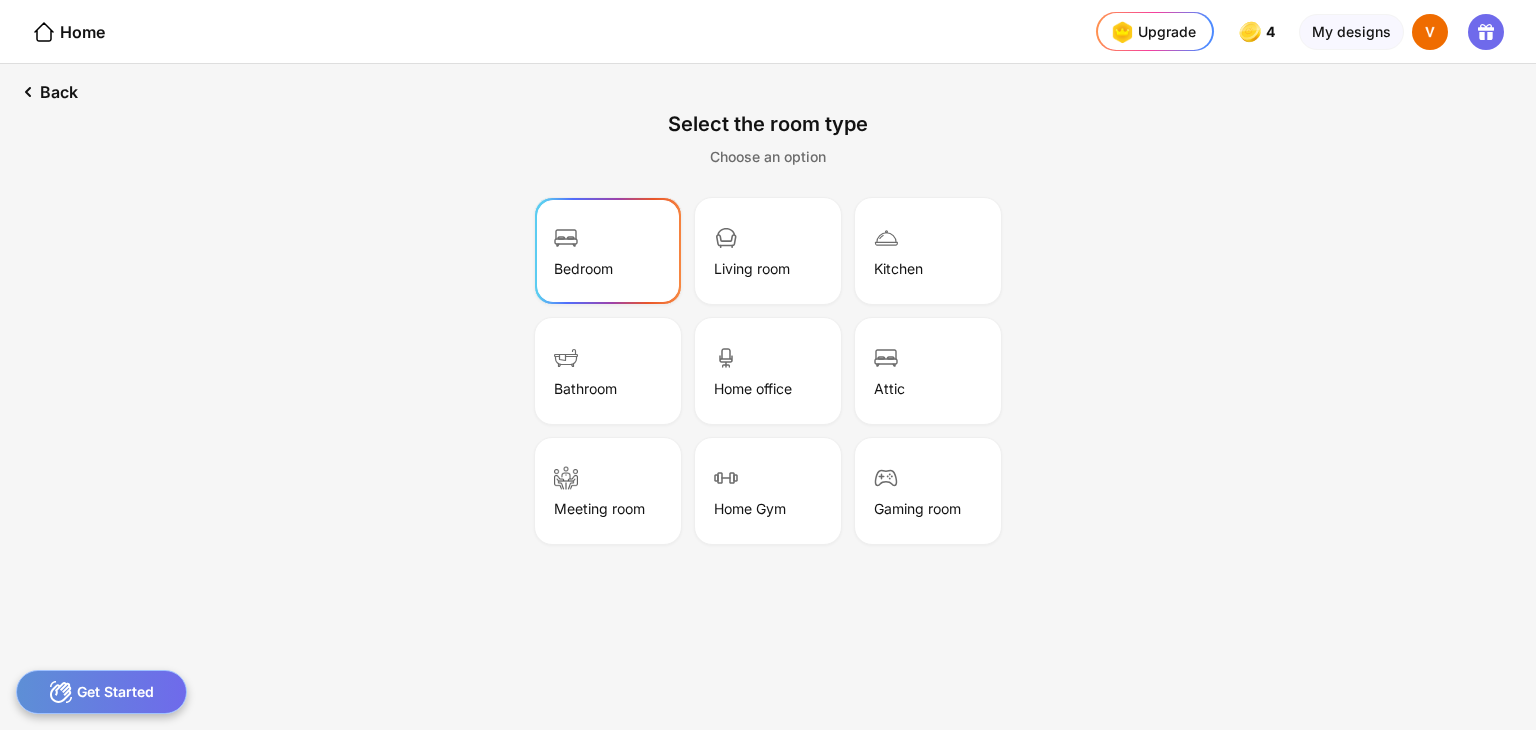 click on "Bedroom" at bounding box center [608, 251] 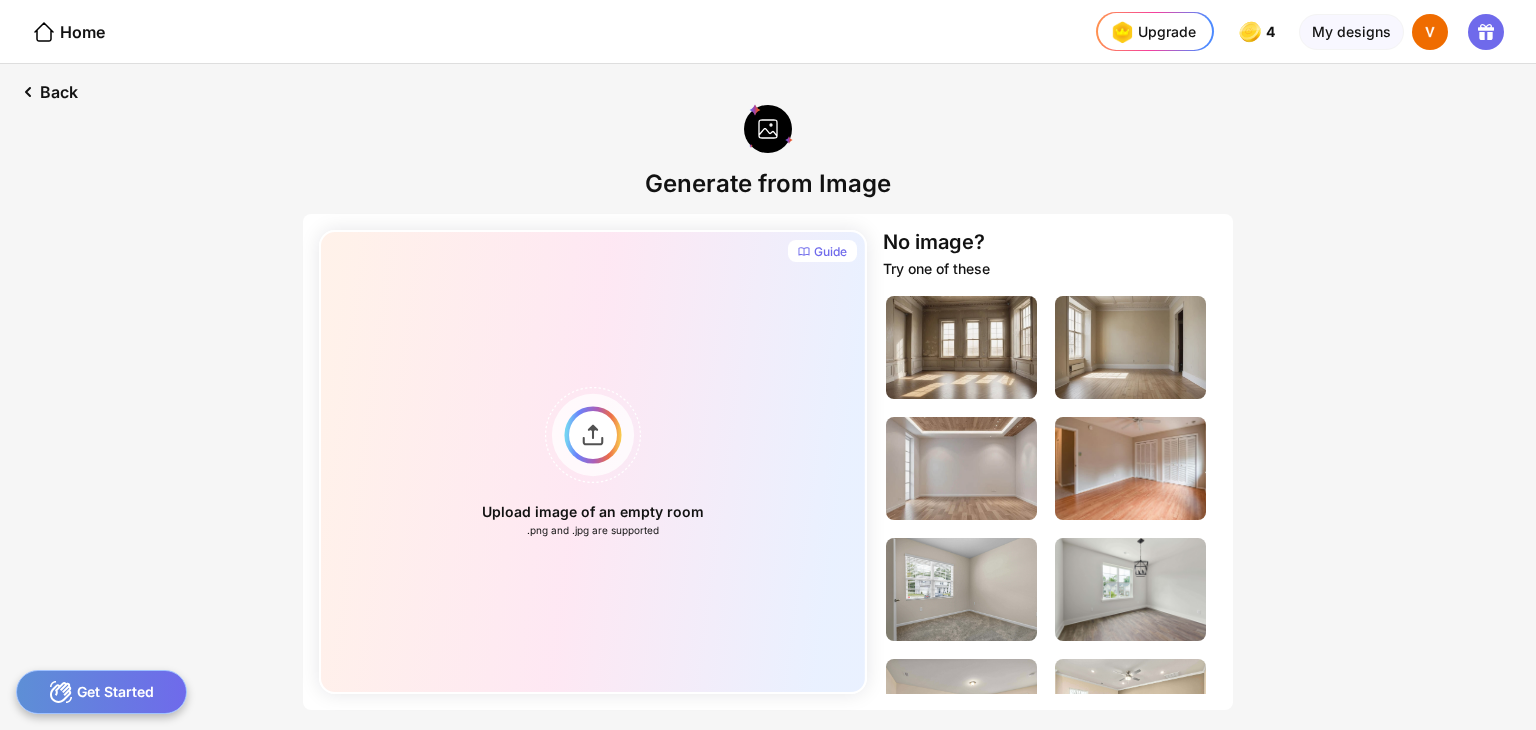 click on "Upload image of an empty room .png and .jpg are supported" at bounding box center (593, 462) 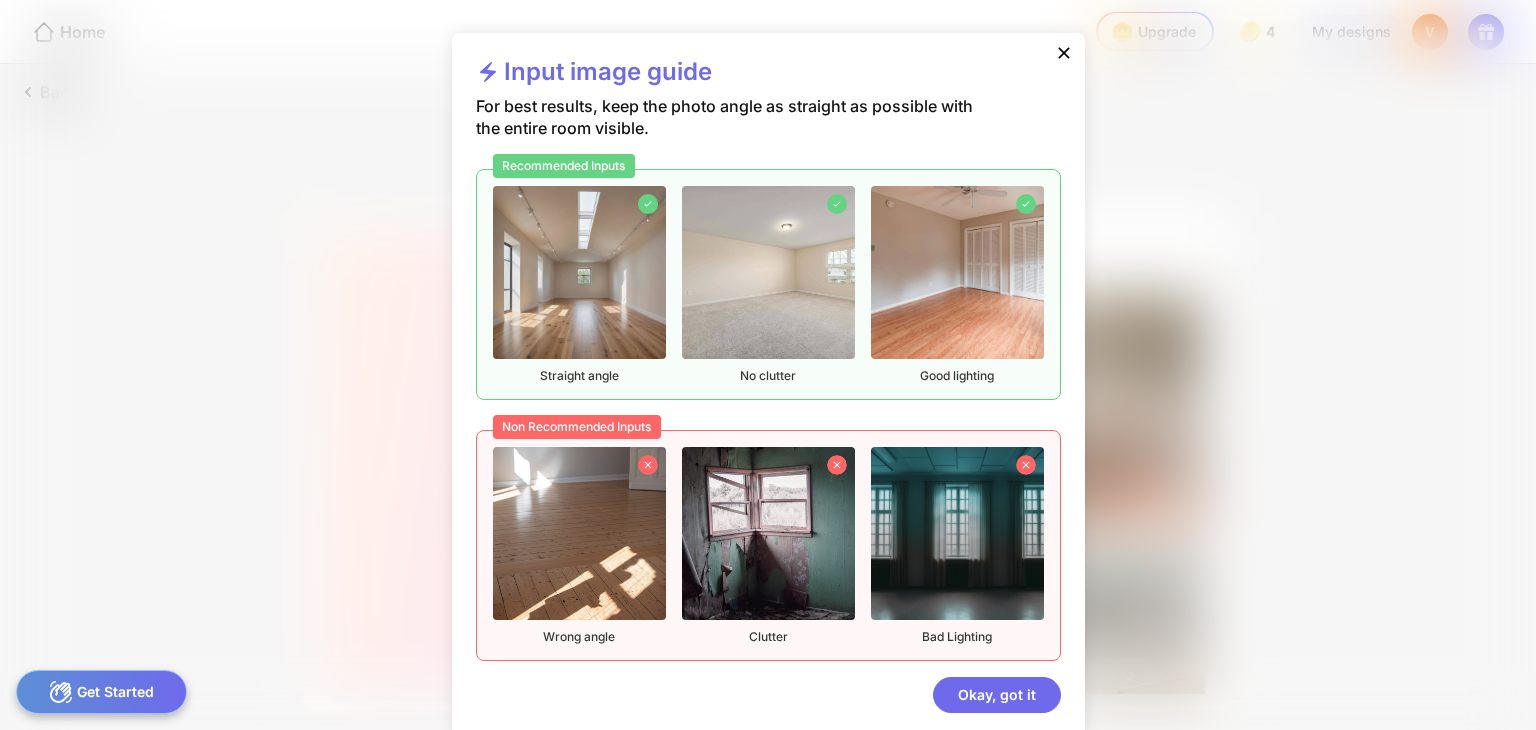 scroll, scrollTop: 22, scrollLeft: 0, axis: vertical 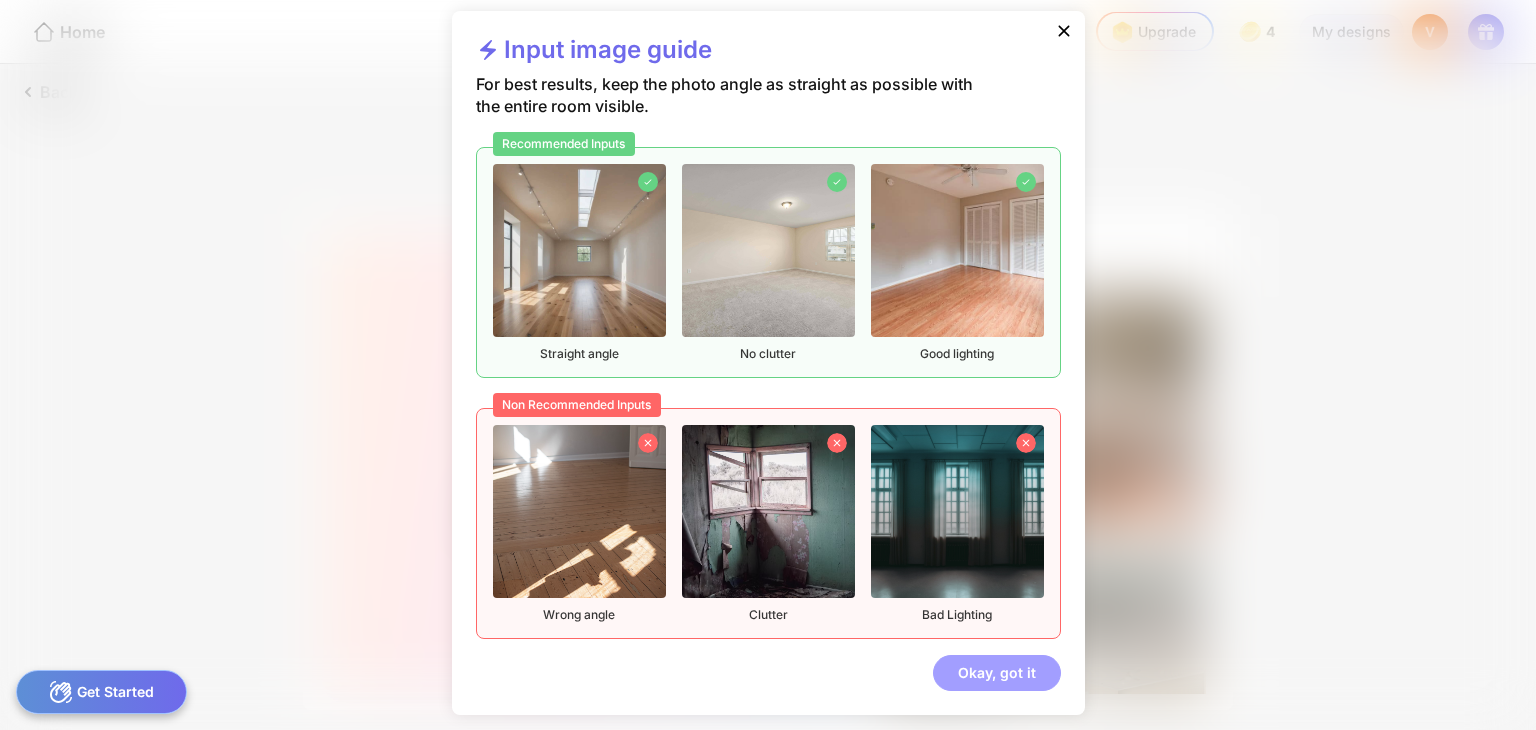 click on "Okay, got it" at bounding box center (997, 673) 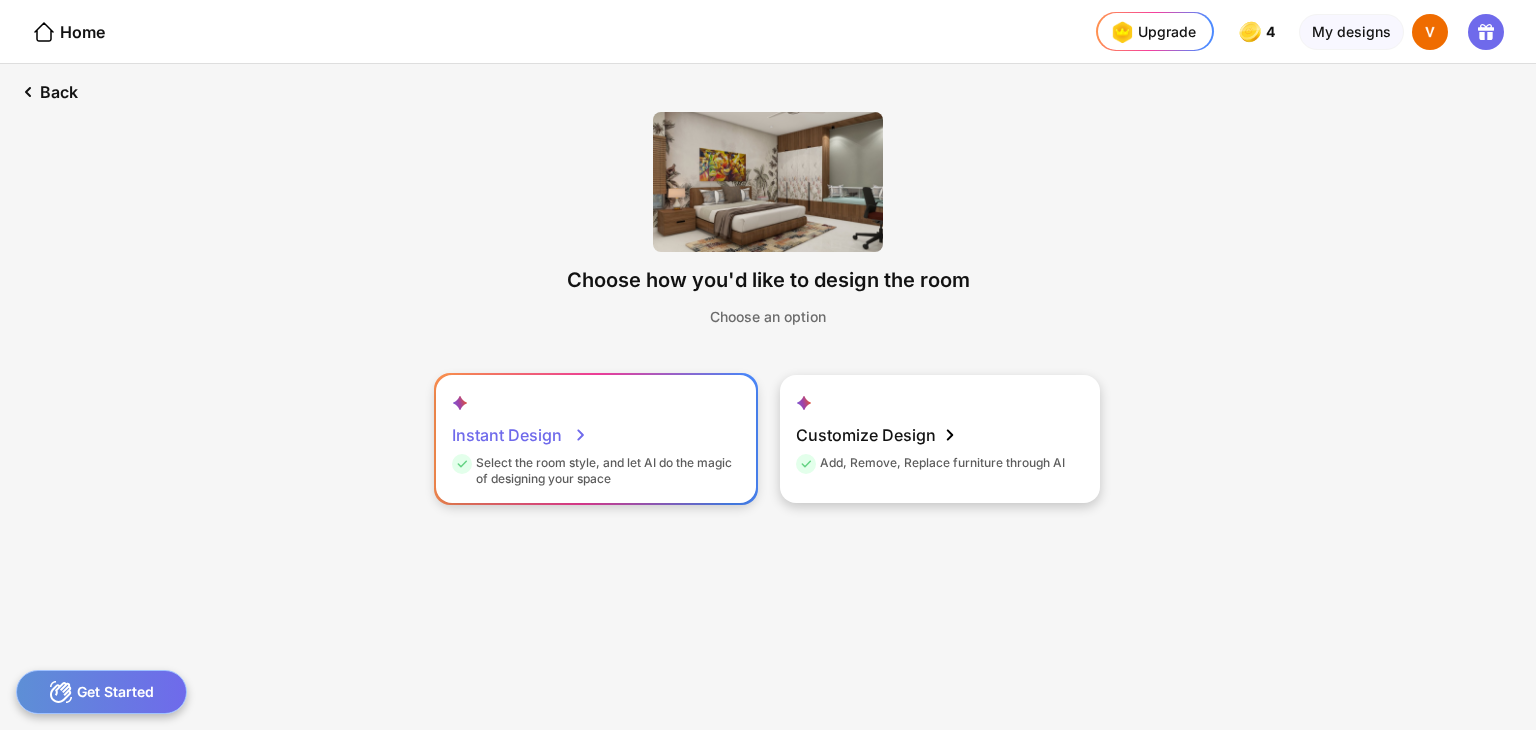 click on "Instant Design" at bounding box center (520, 435) 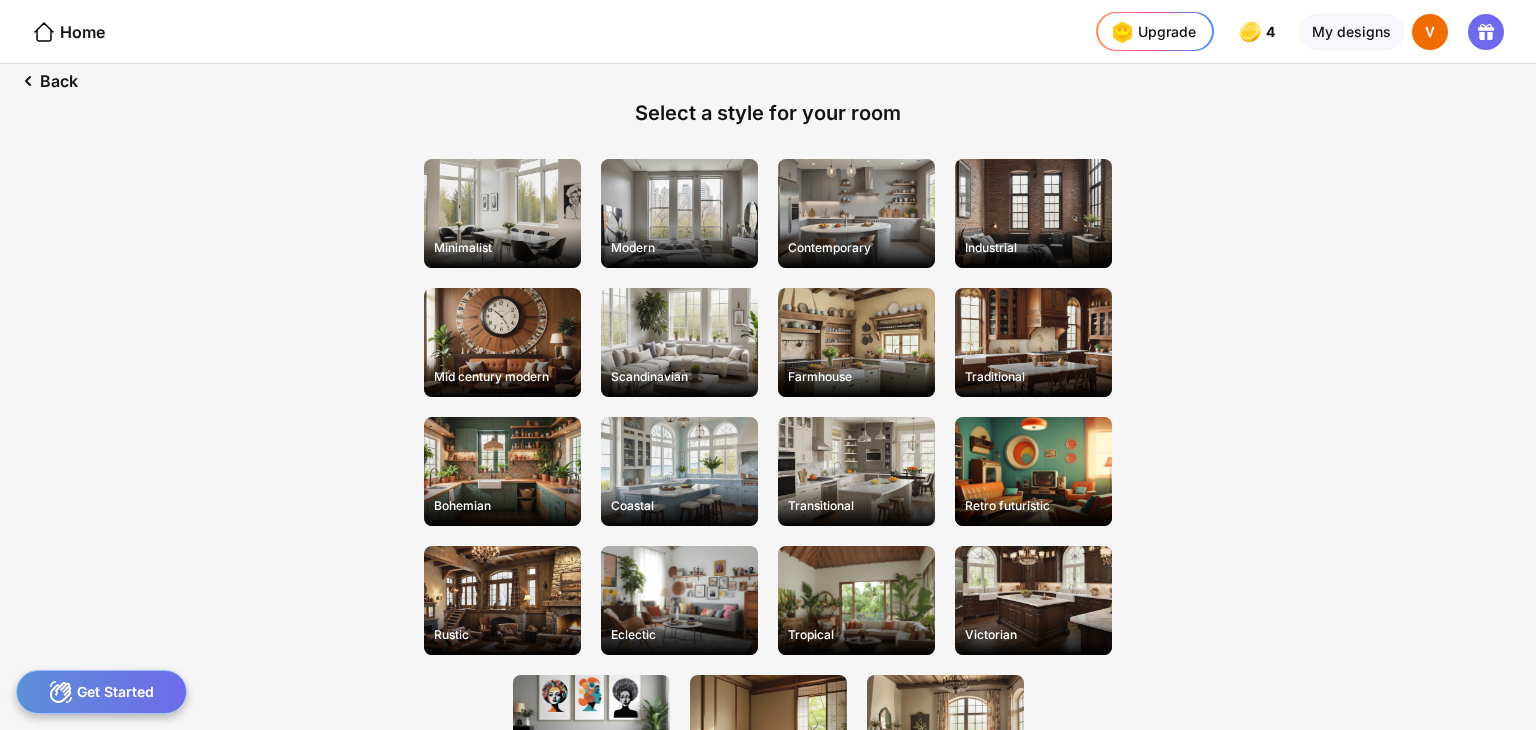 scroll, scrollTop: 0, scrollLeft: 0, axis: both 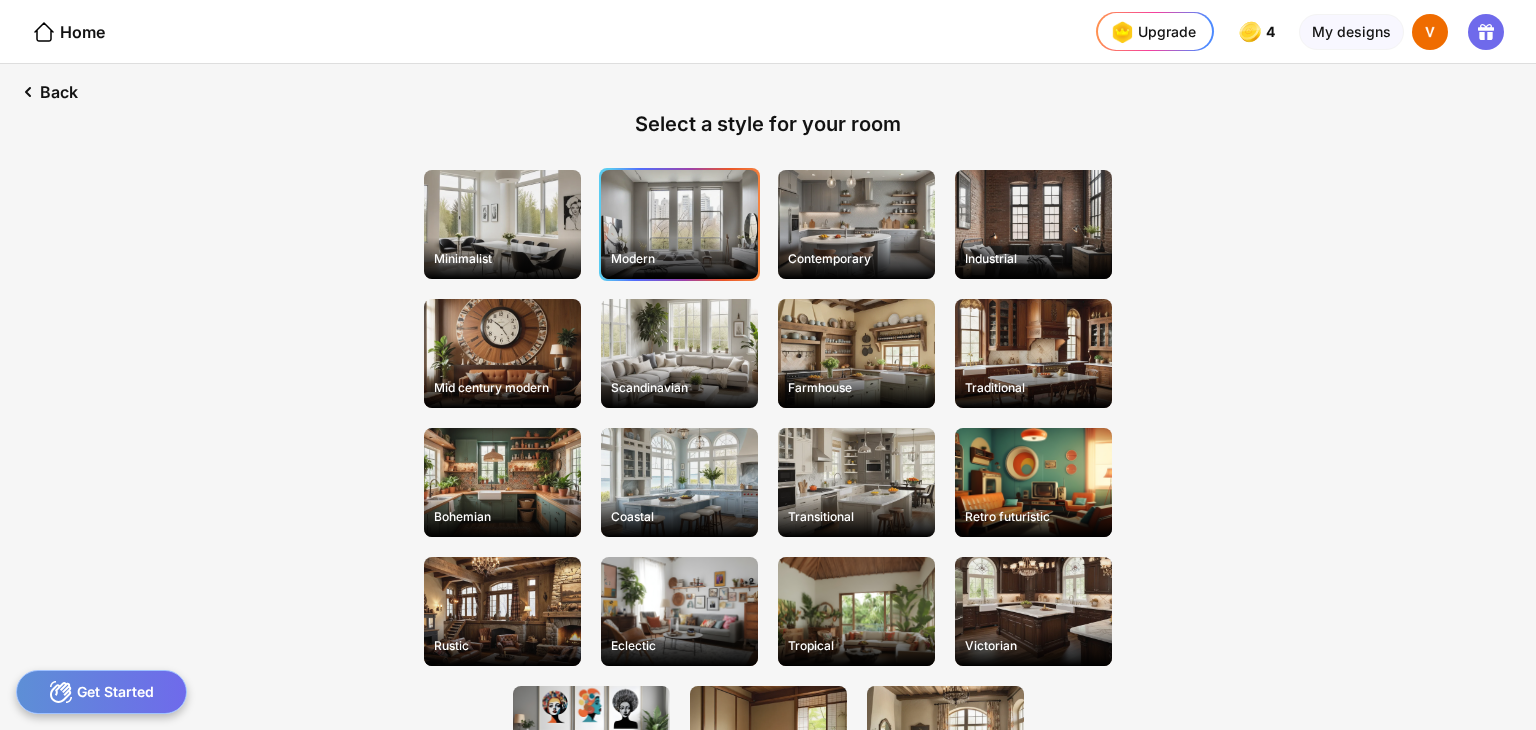 click on "Modern" at bounding box center [679, 224] 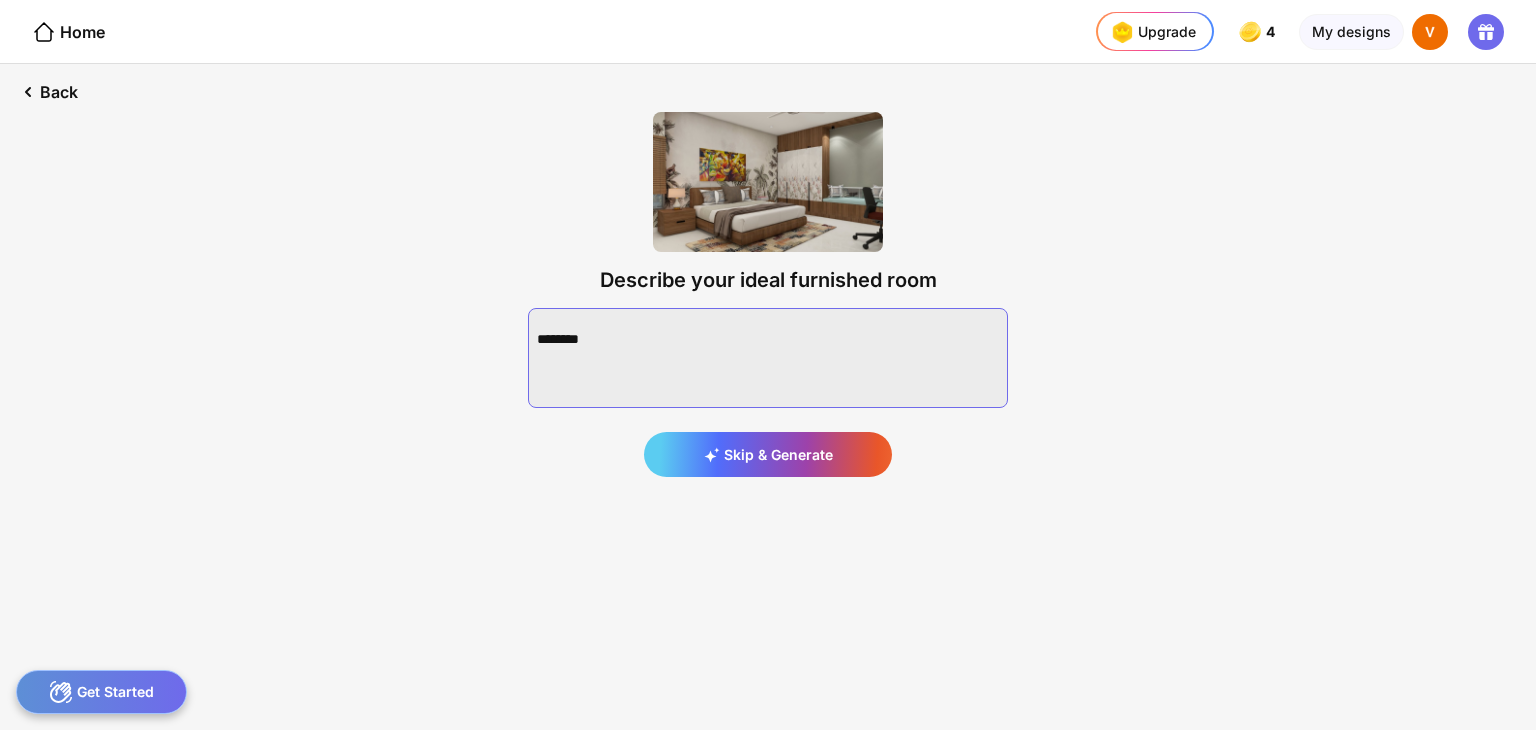 drag, startPoint x: 705, startPoint y: 313, endPoint x: 879, endPoint y: 349, distance: 177.68512 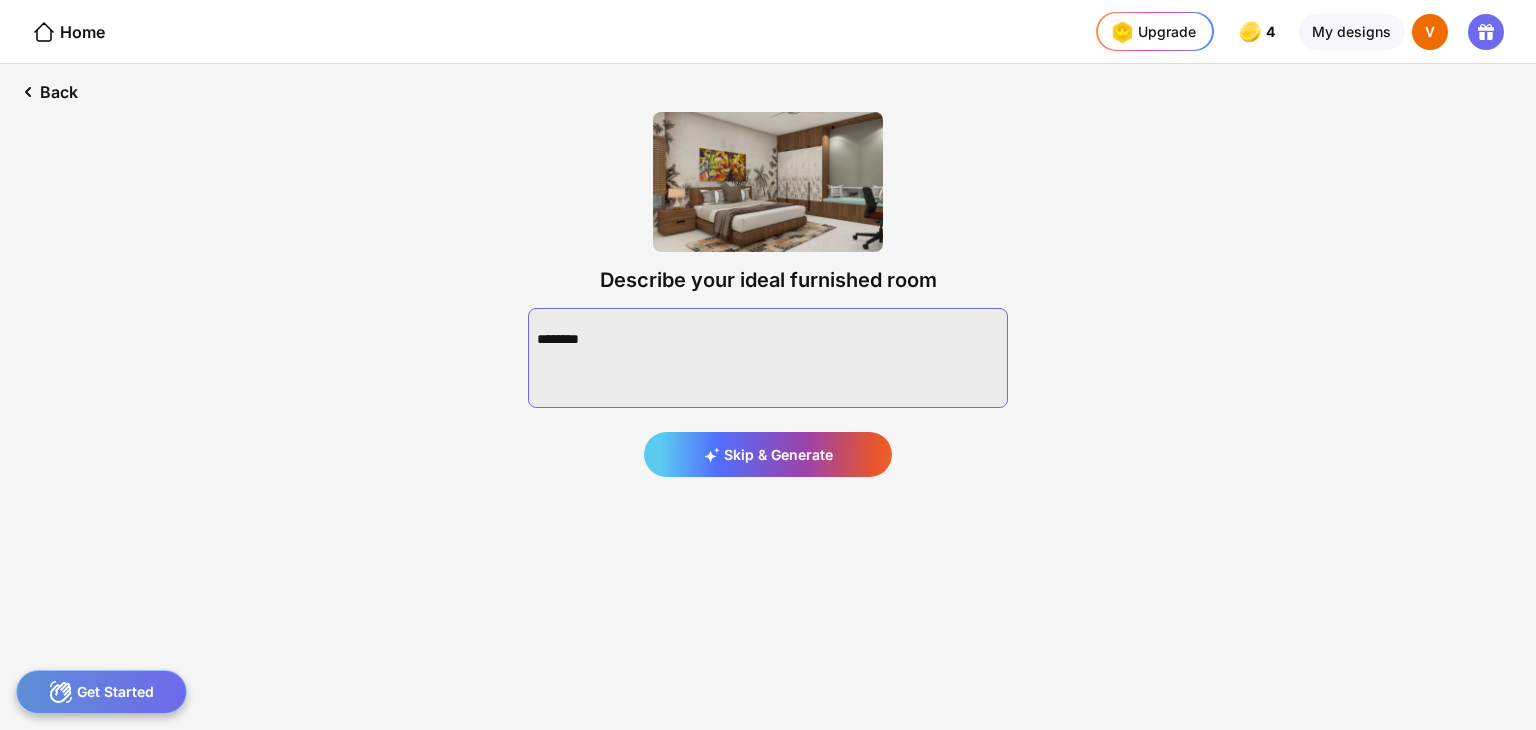 click at bounding box center [768, 358] 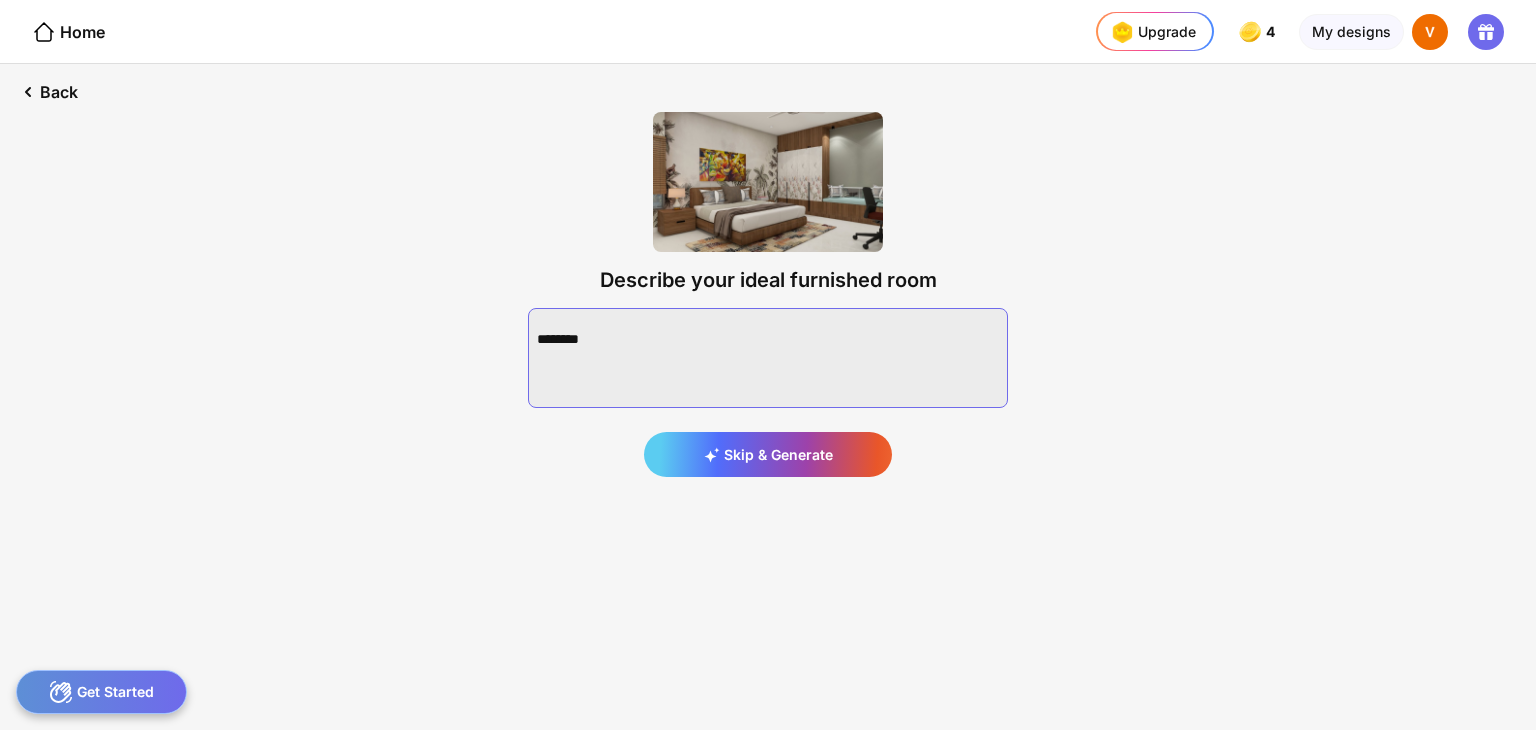 click at bounding box center (768, 358) 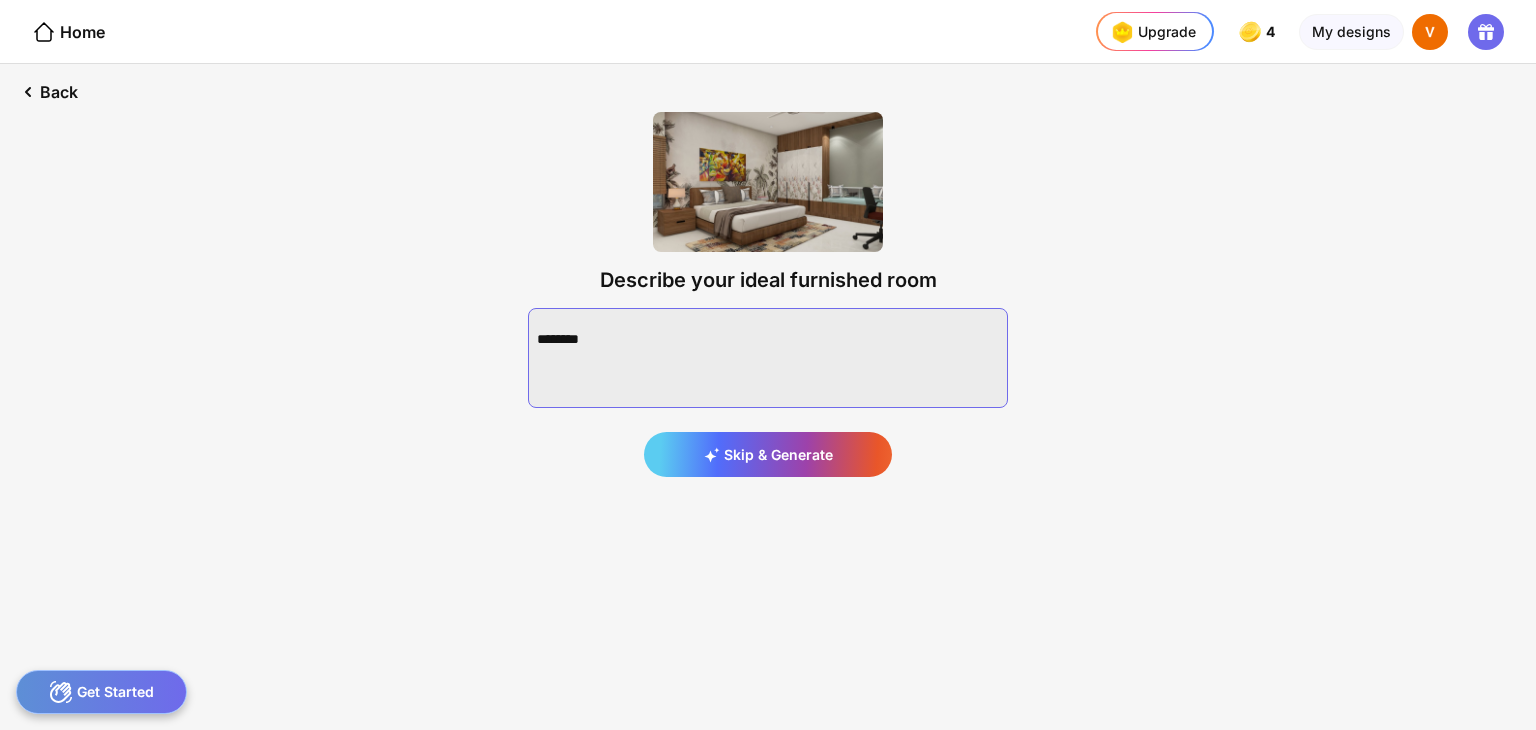 click at bounding box center [768, 358] 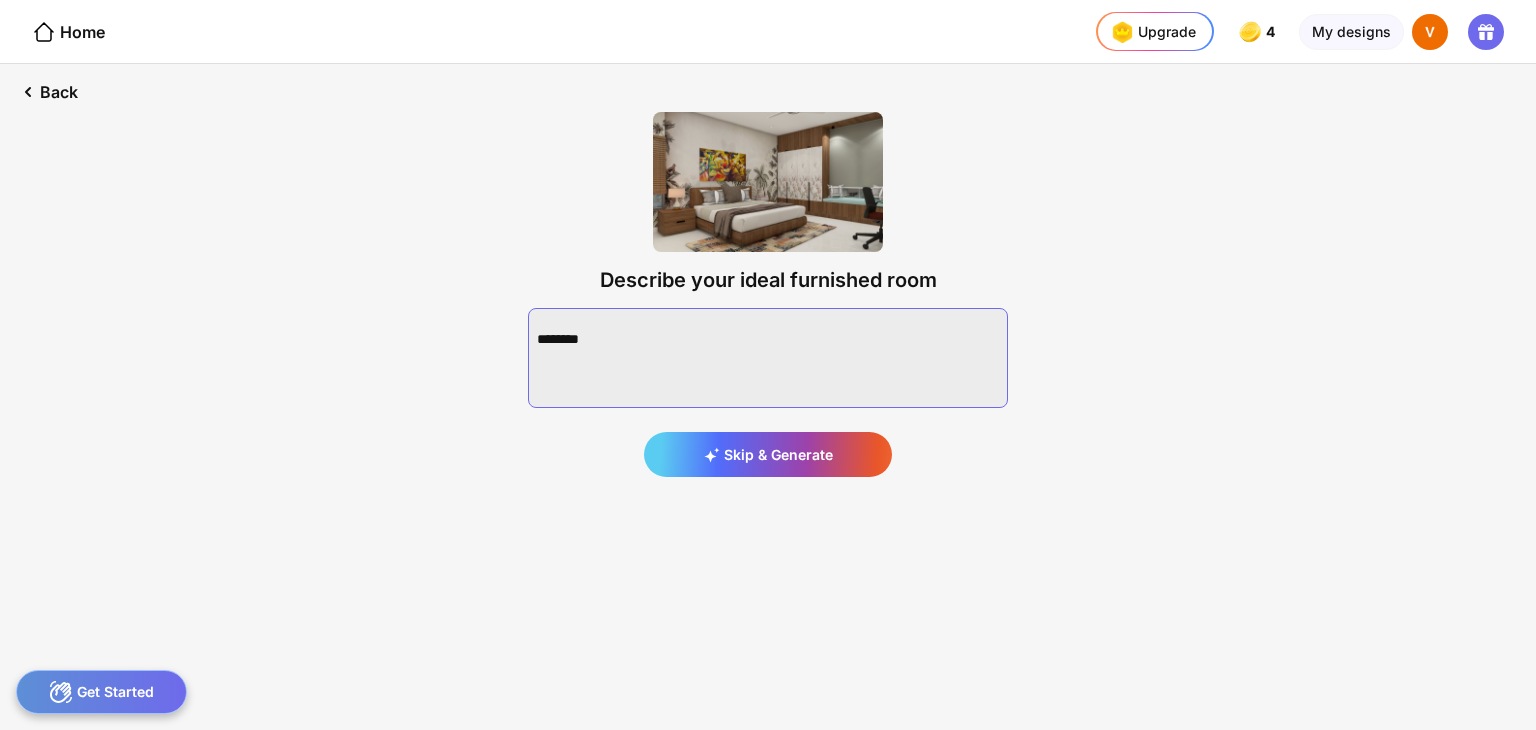 click at bounding box center (768, 358) 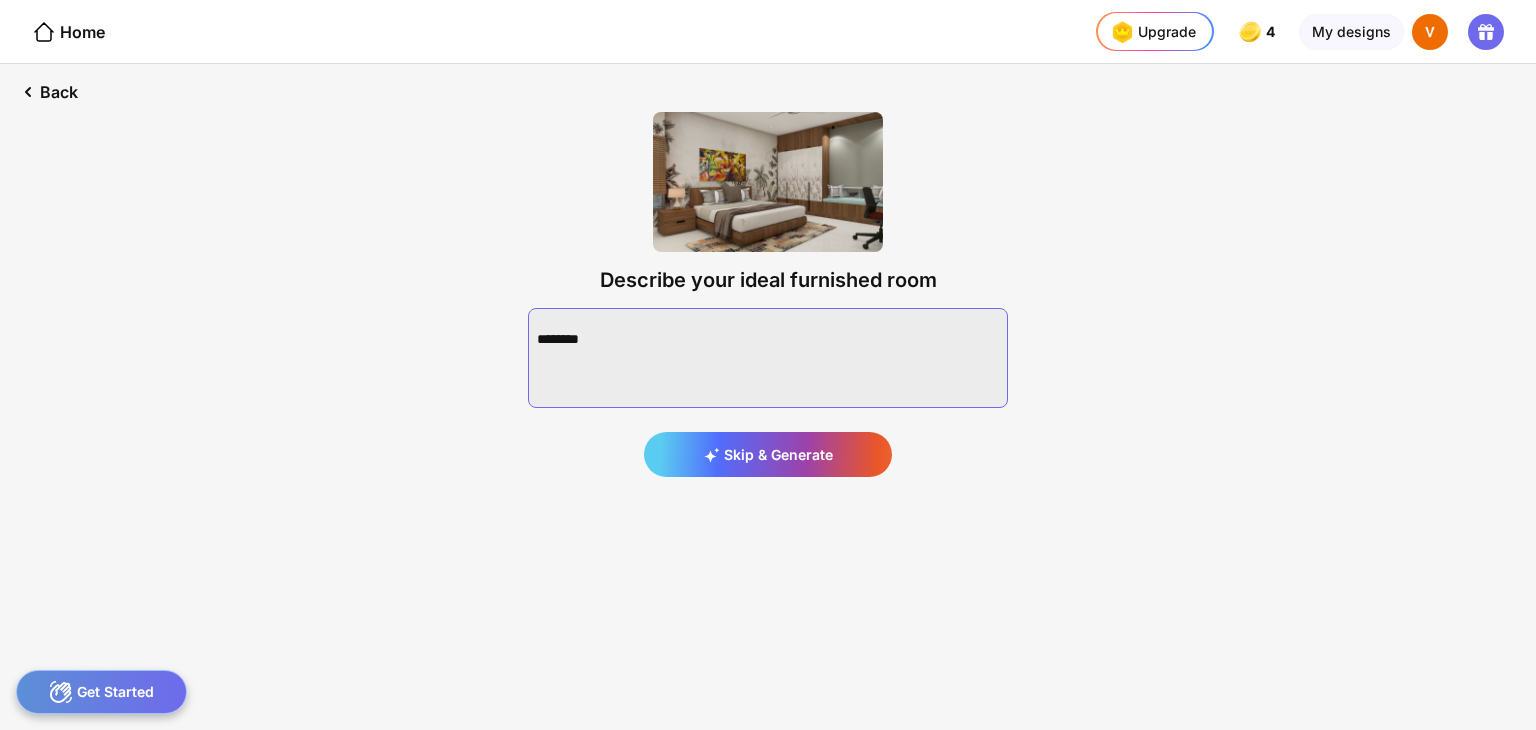 drag, startPoint x: 686, startPoint y: 358, endPoint x: 601, endPoint y: 357, distance: 85.00588 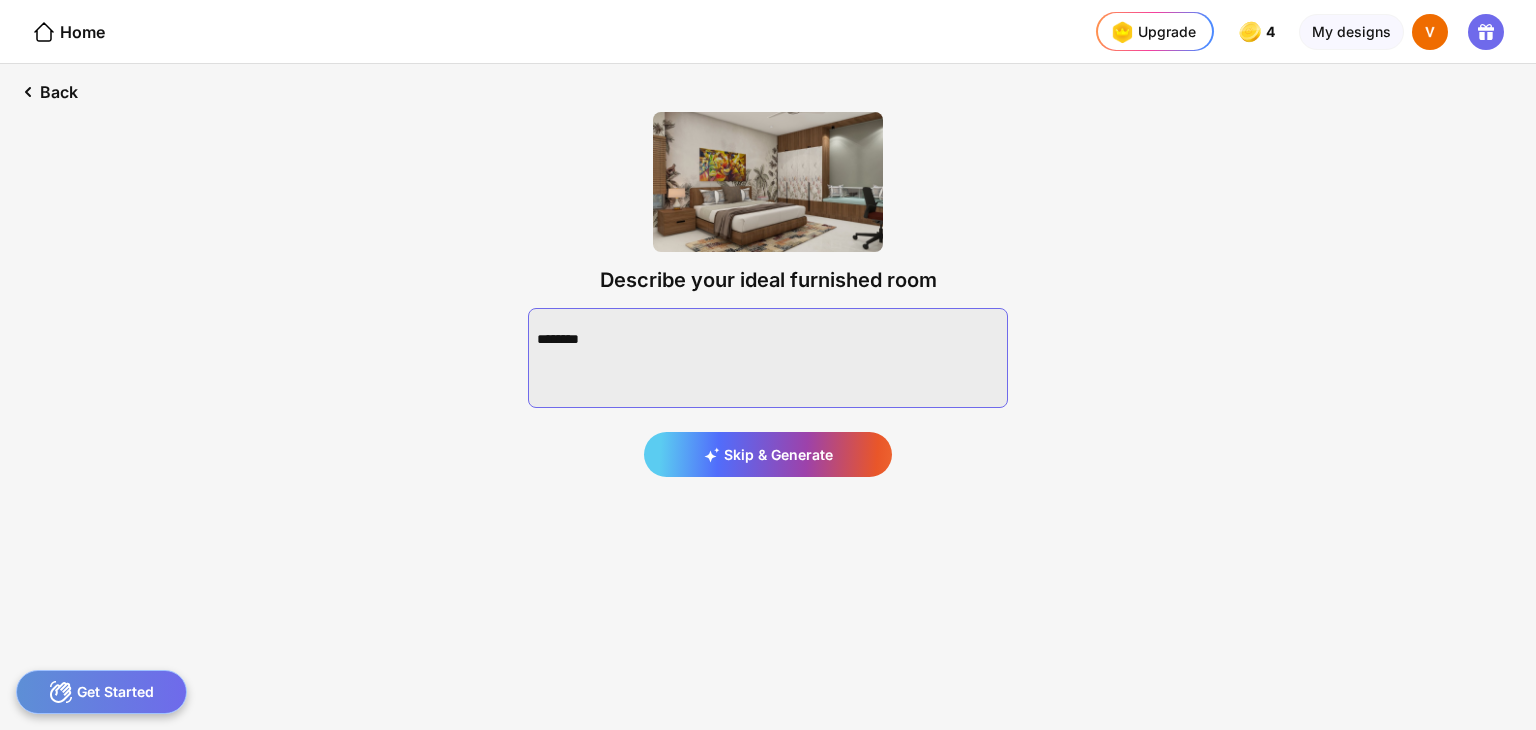 click at bounding box center (768, 358) 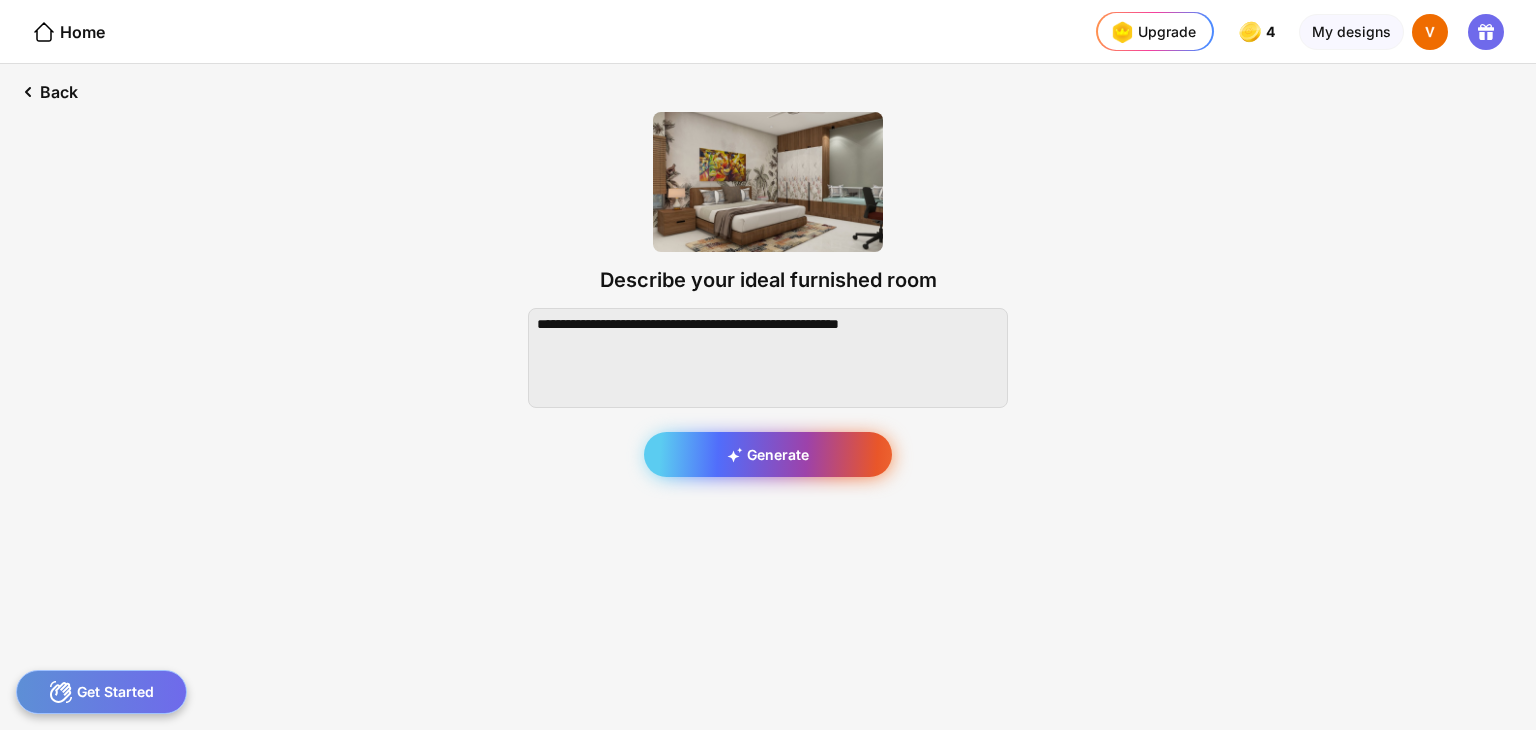 click on "Generate" at bounding box center [768, 454] 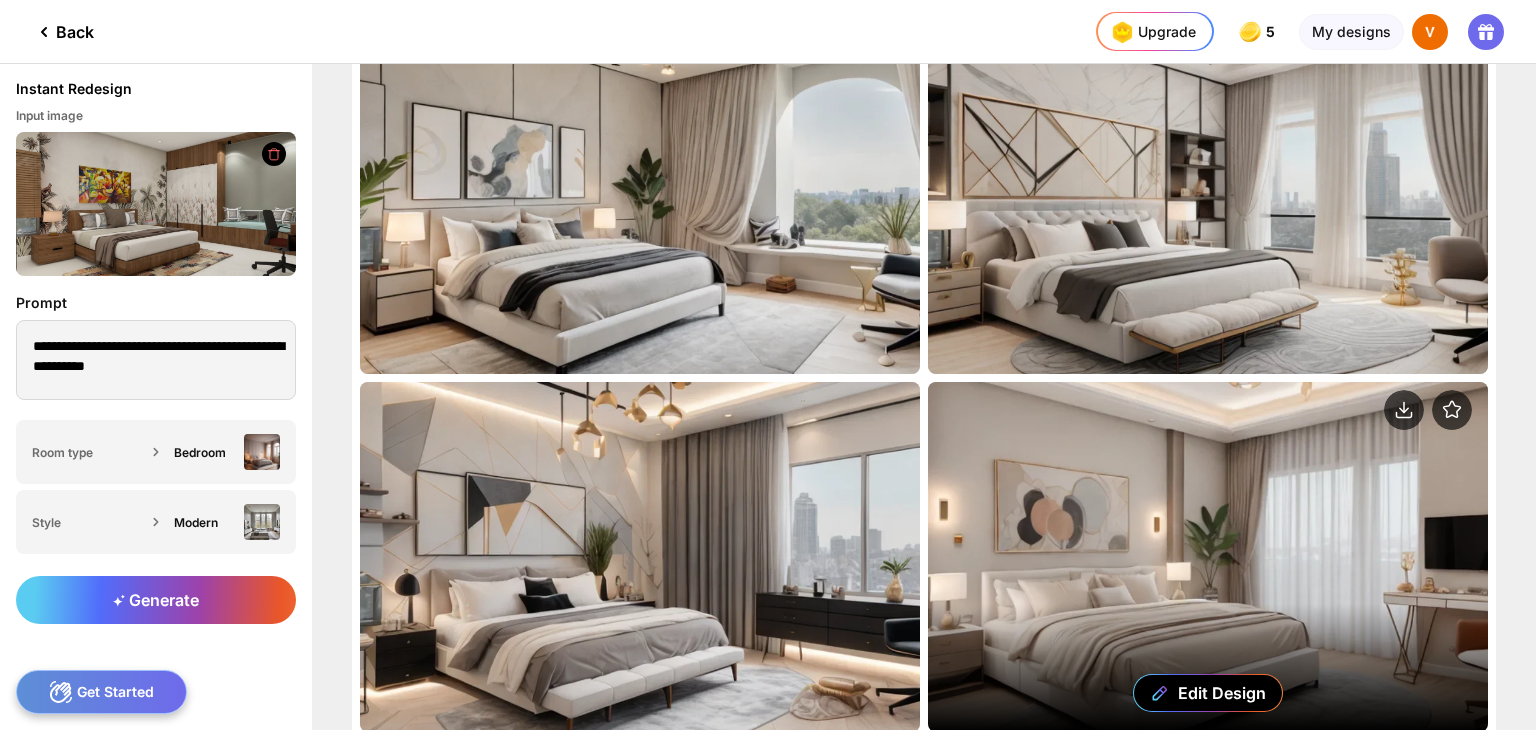 scroll, scrollTop: 0, scrollLeft: 0, axis: both 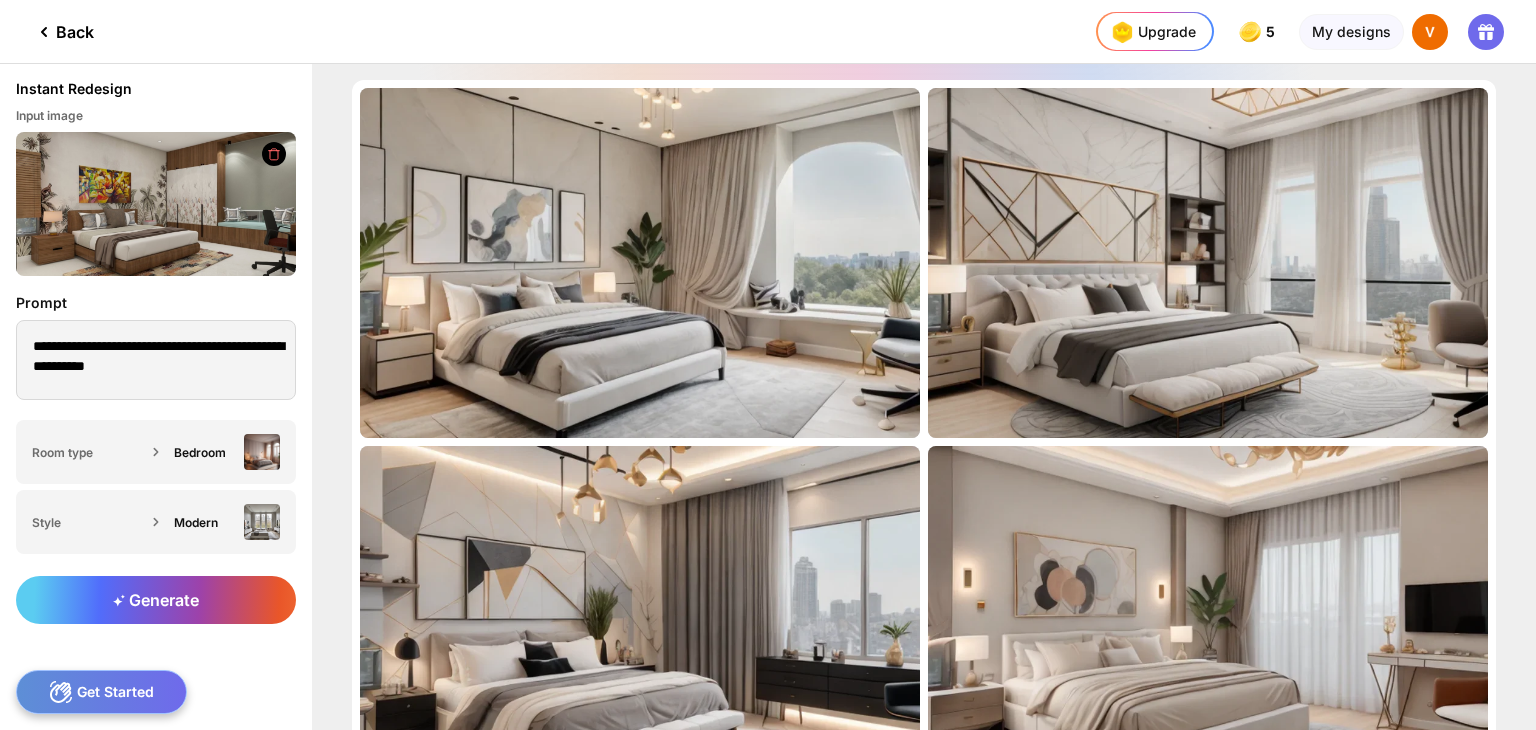 click at bounding box center [156, 204] 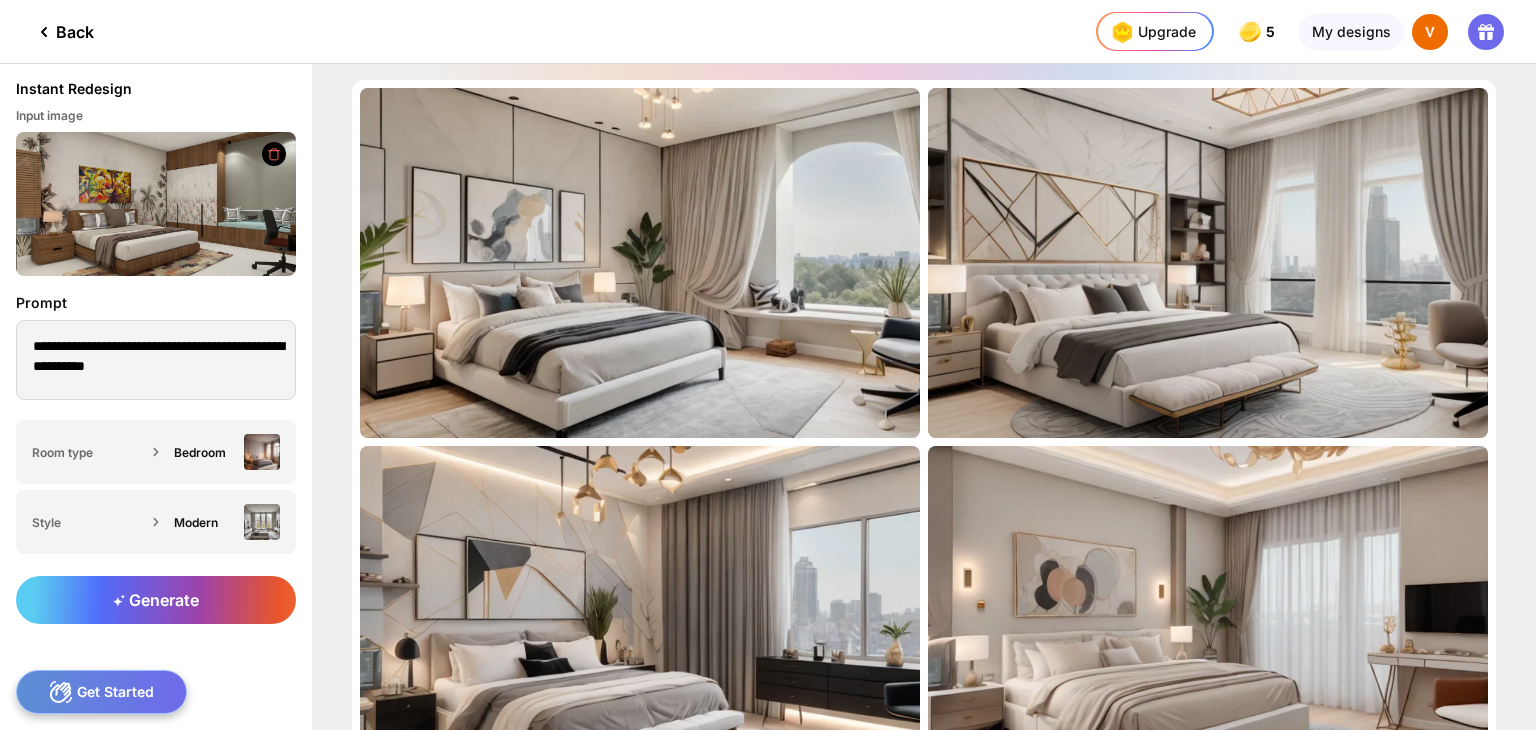 click at bounding box center (156, 204) 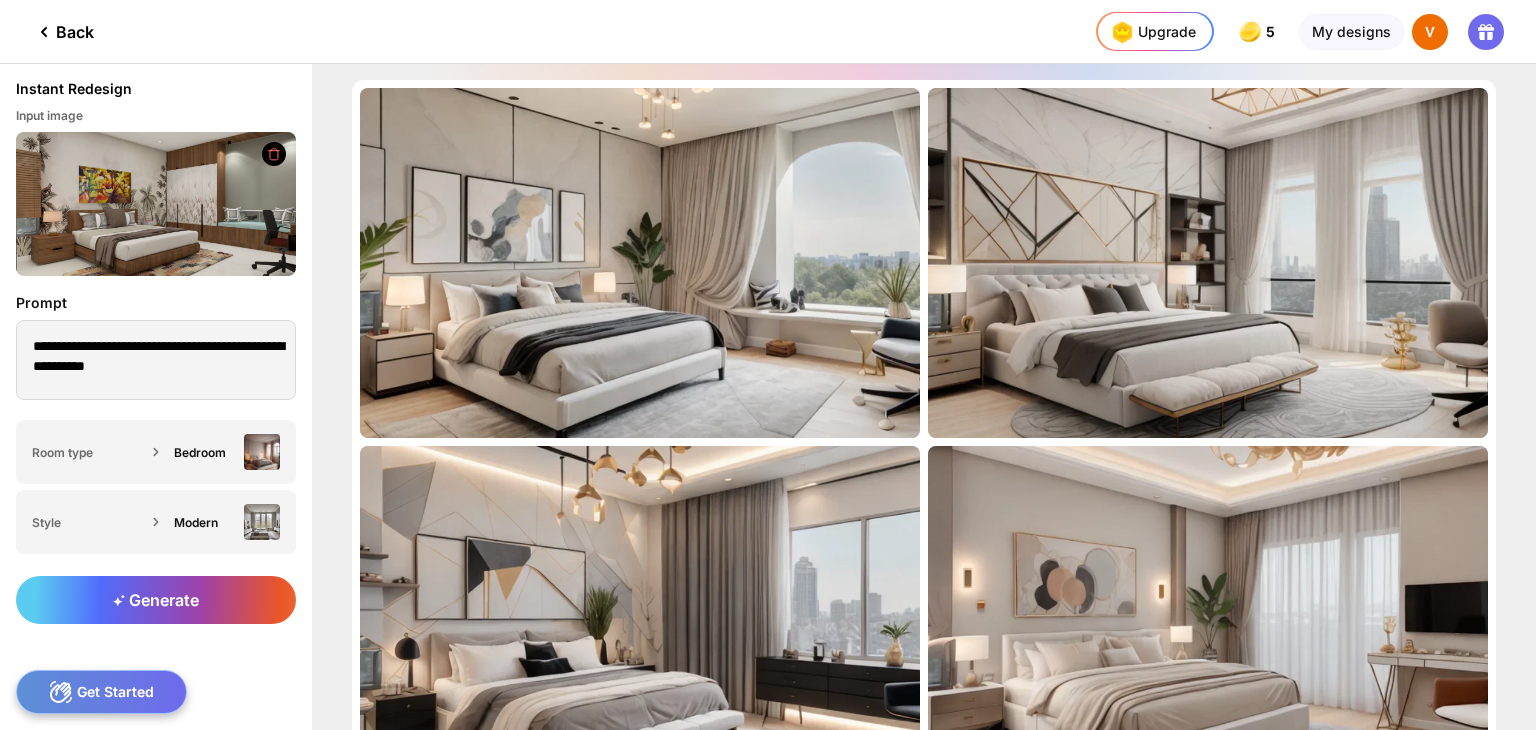 click at bounding box center [156, 204] 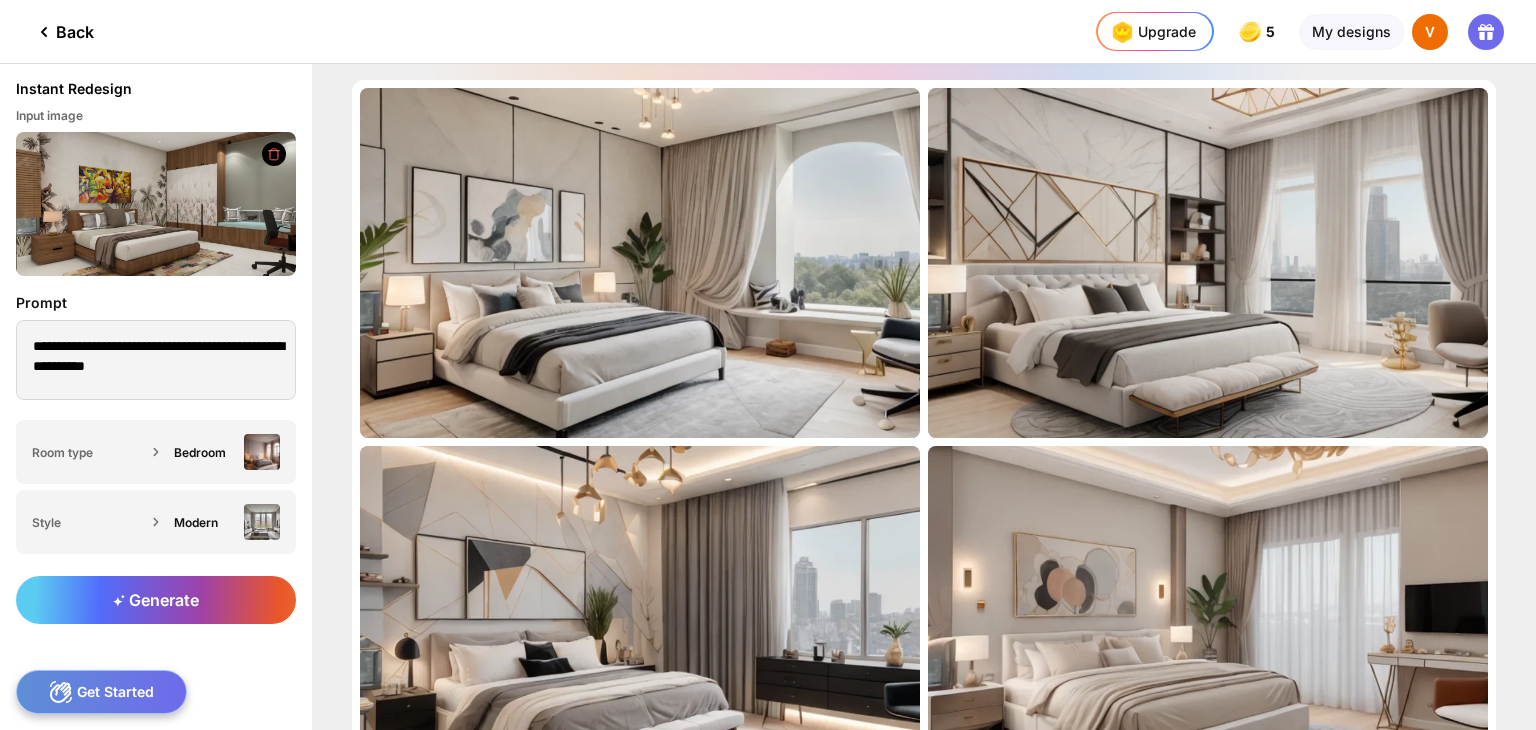 click at bounding box center (156, 204) 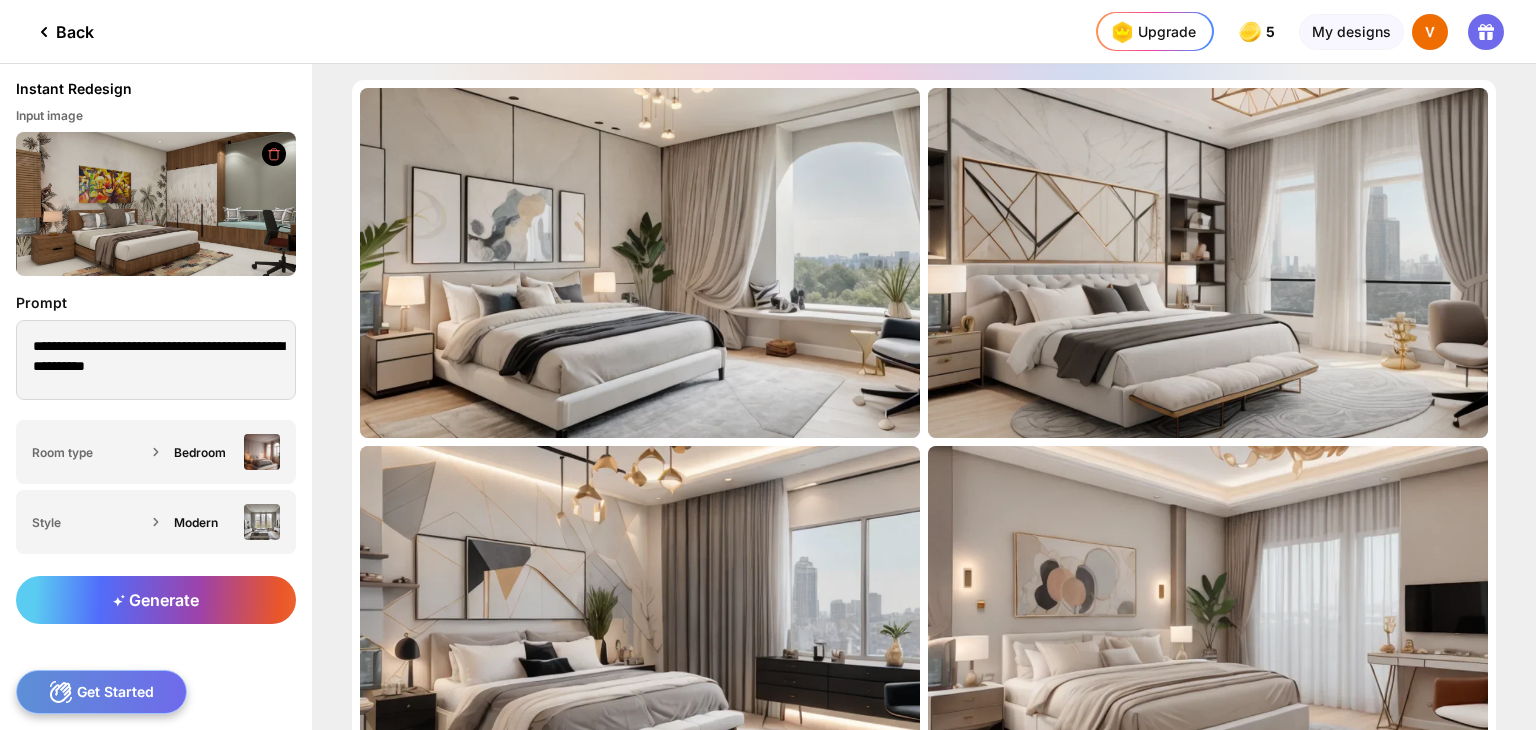 click at bounding box center (156, 204) 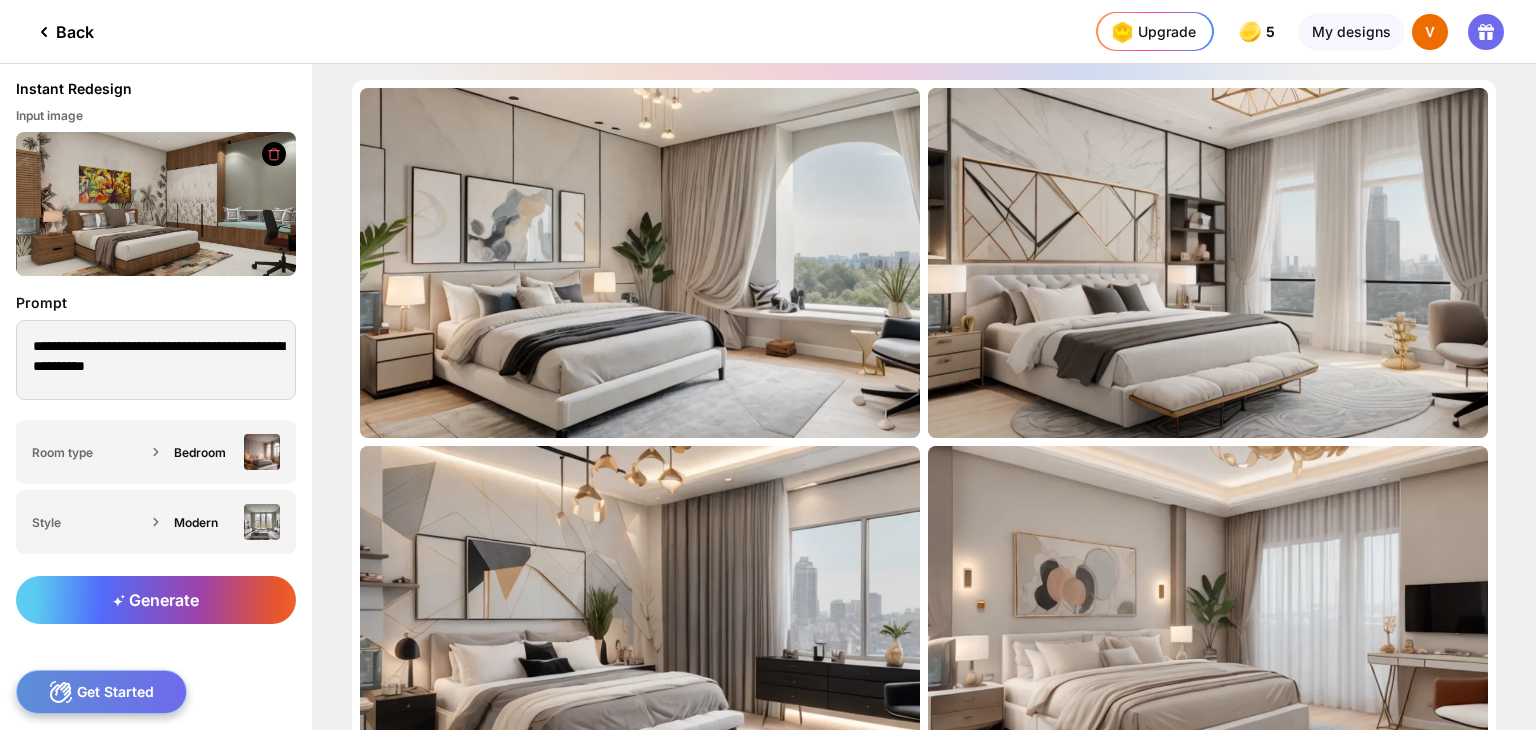 click at bounding box center (156, 204) 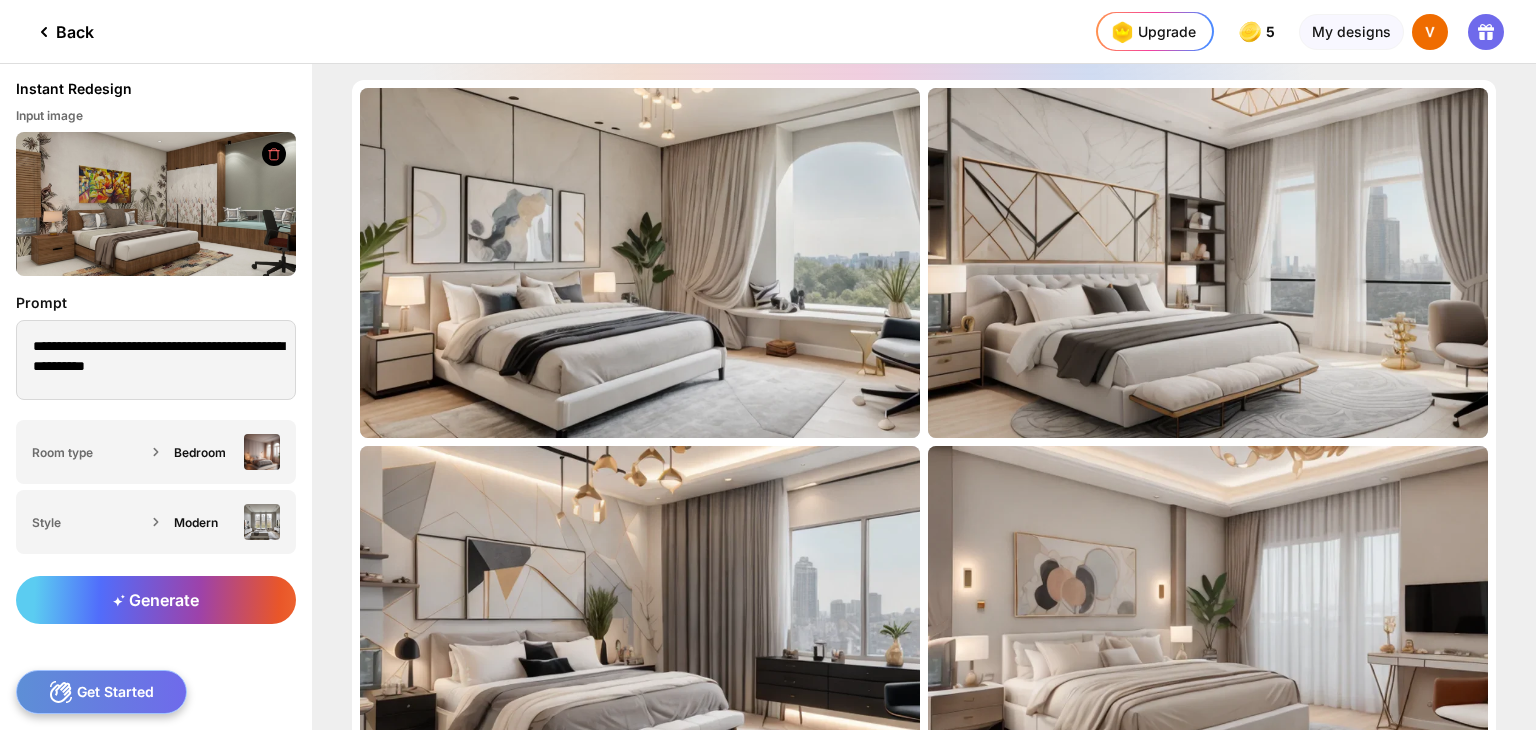 click at bounding box center (156, 204) 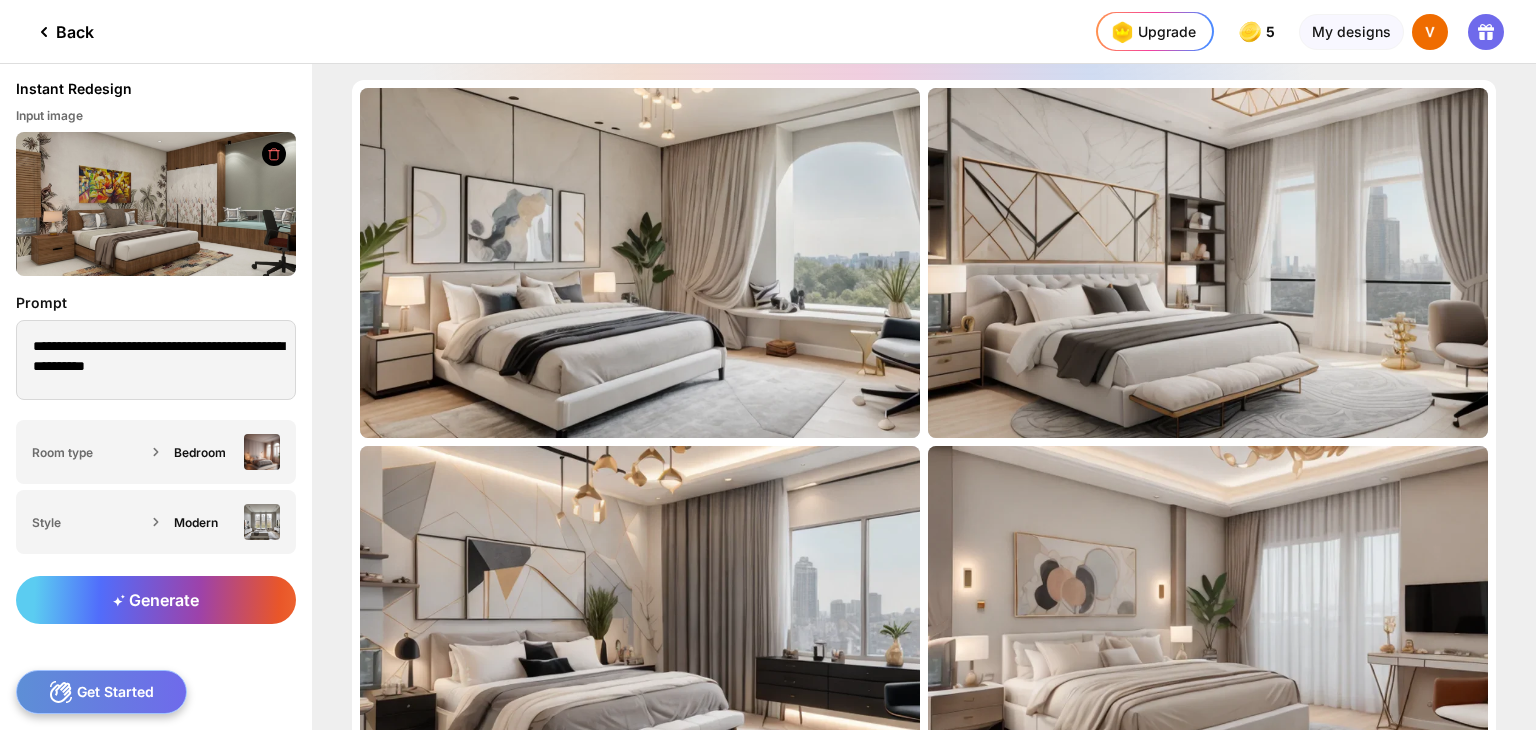 click at bounding box center [156, 204] 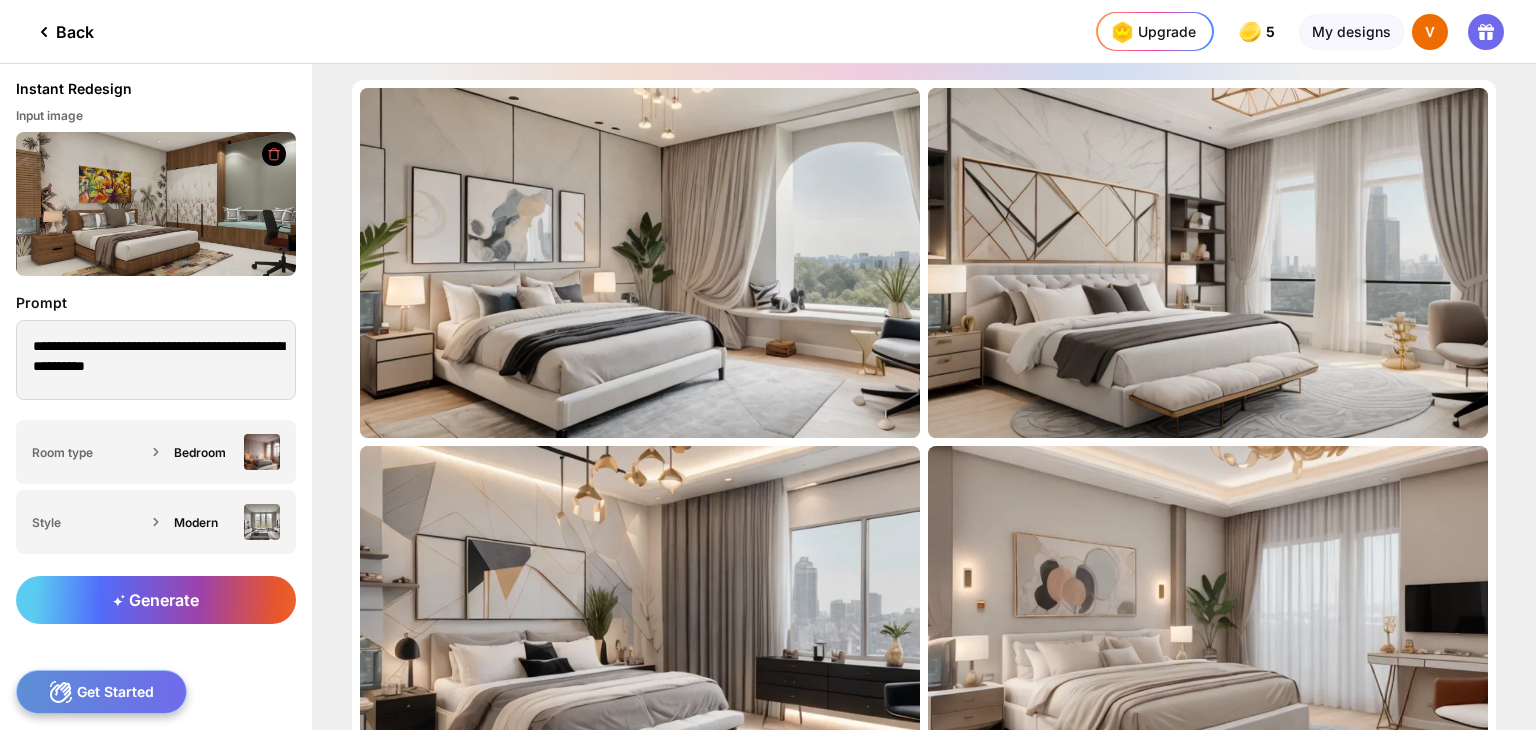 click at bounding box center (156, 204) 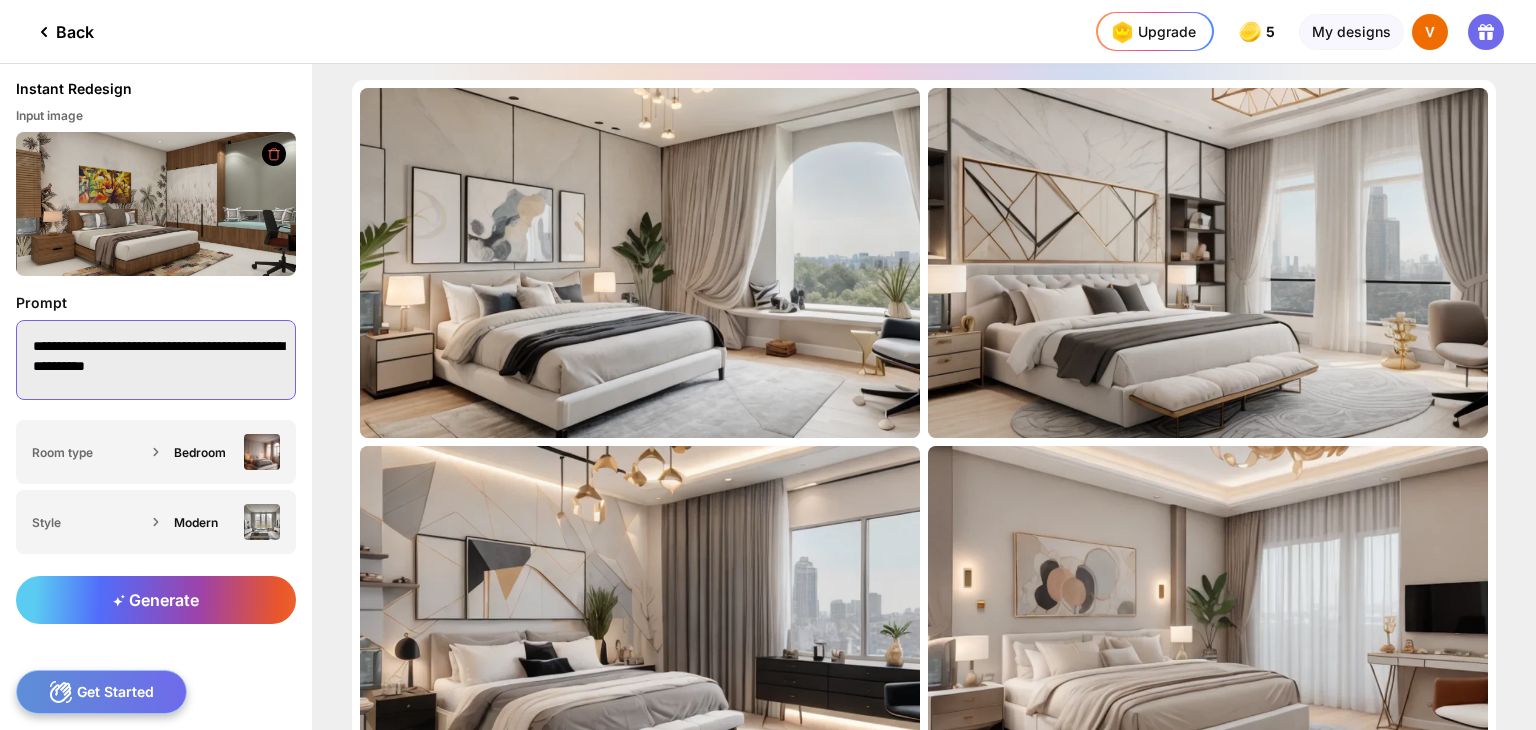 drag, startPoint x: 70, startPoint y: 366, endPoint x: 216, endPoint y: 367, distance: 146.00342 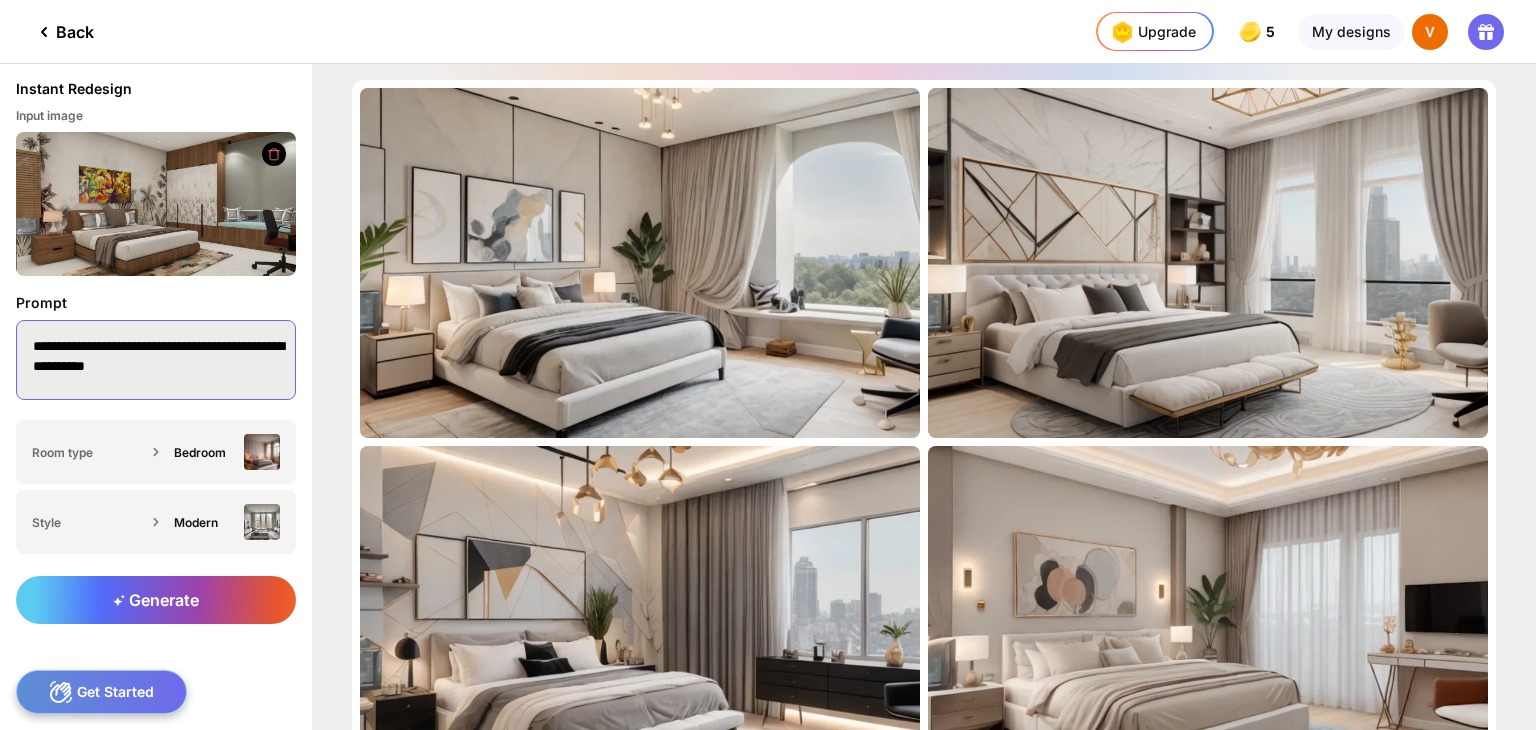 click on "**********" at bounding box center [156, 360] 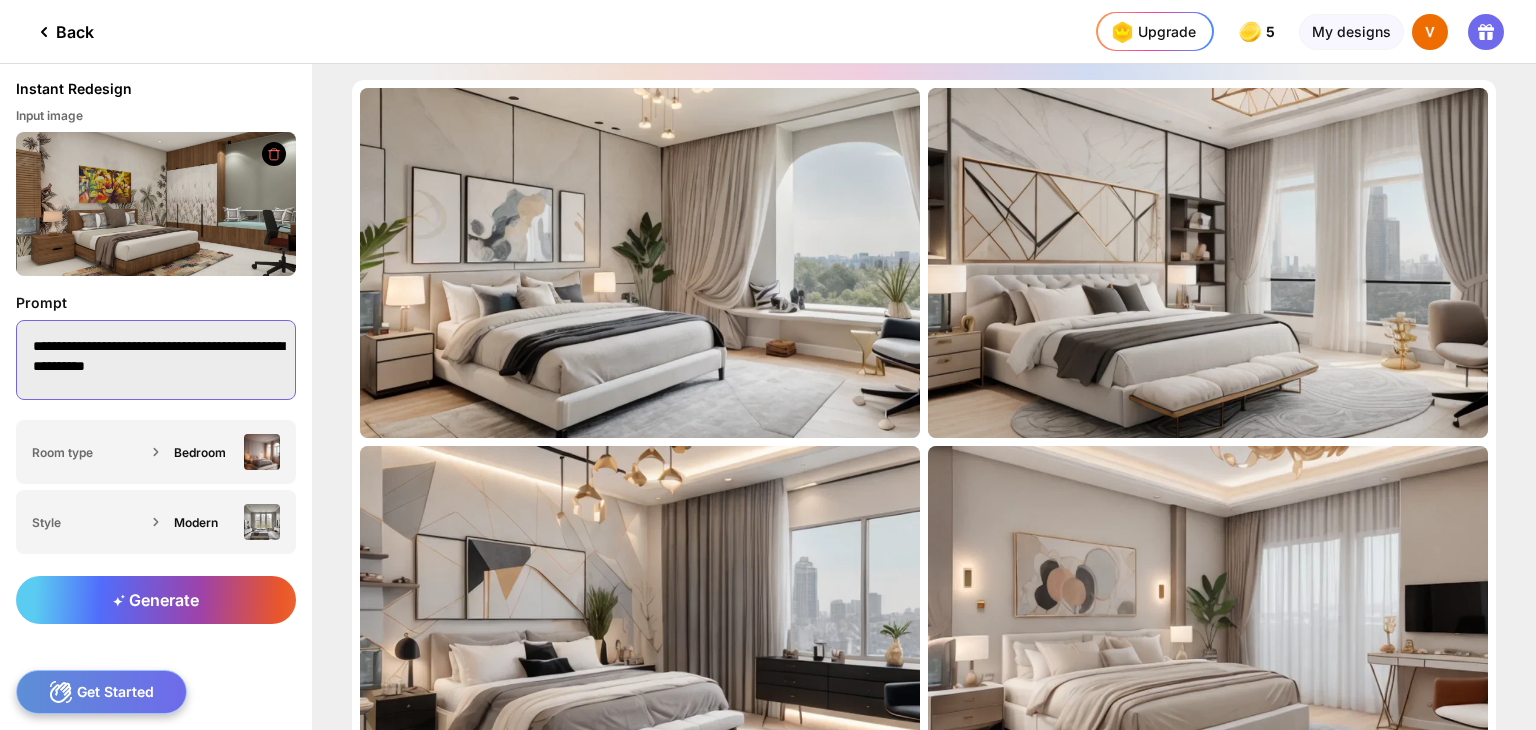 click on "**********" at bounding box center (156, 360) 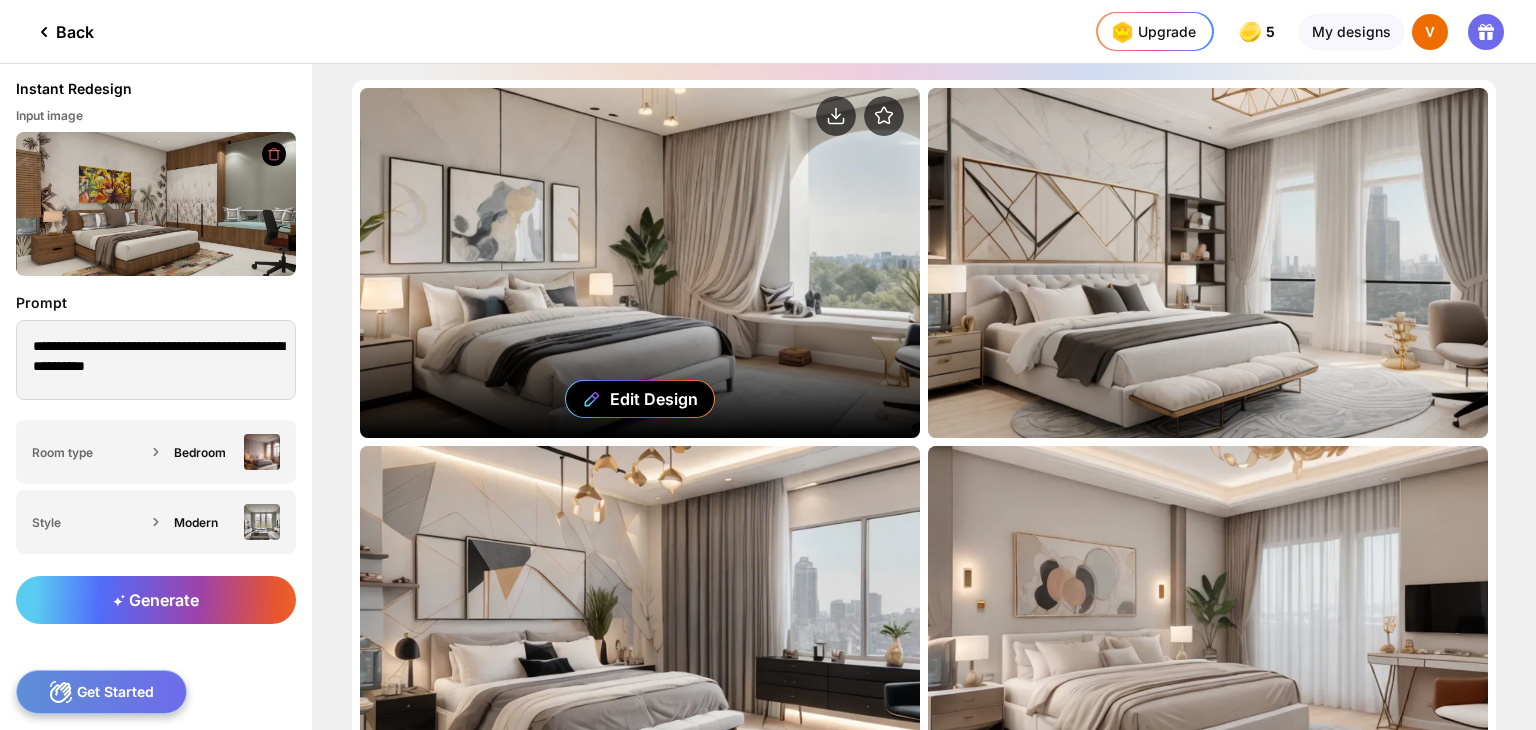 click on "Edit Design" at bounding box center (640, 263) 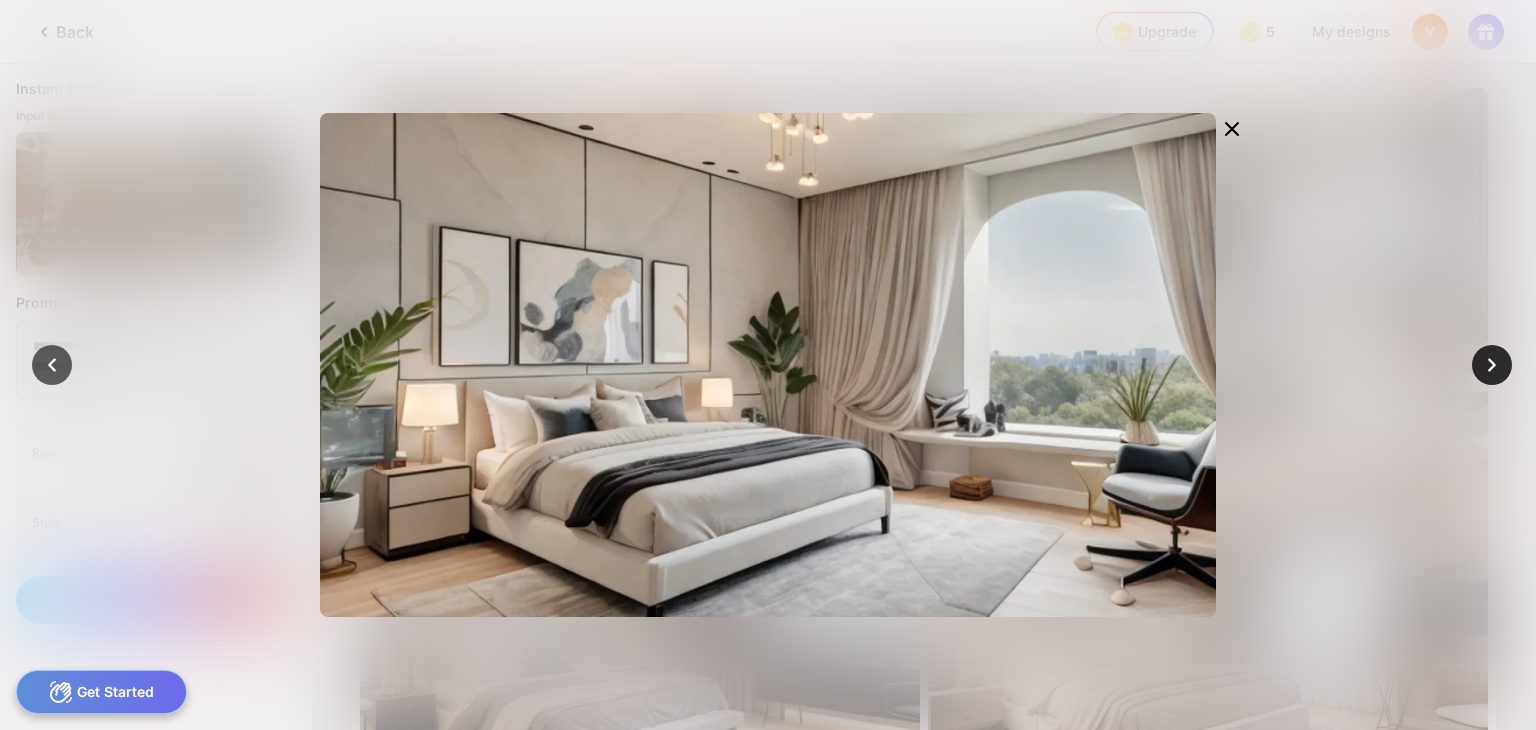 click 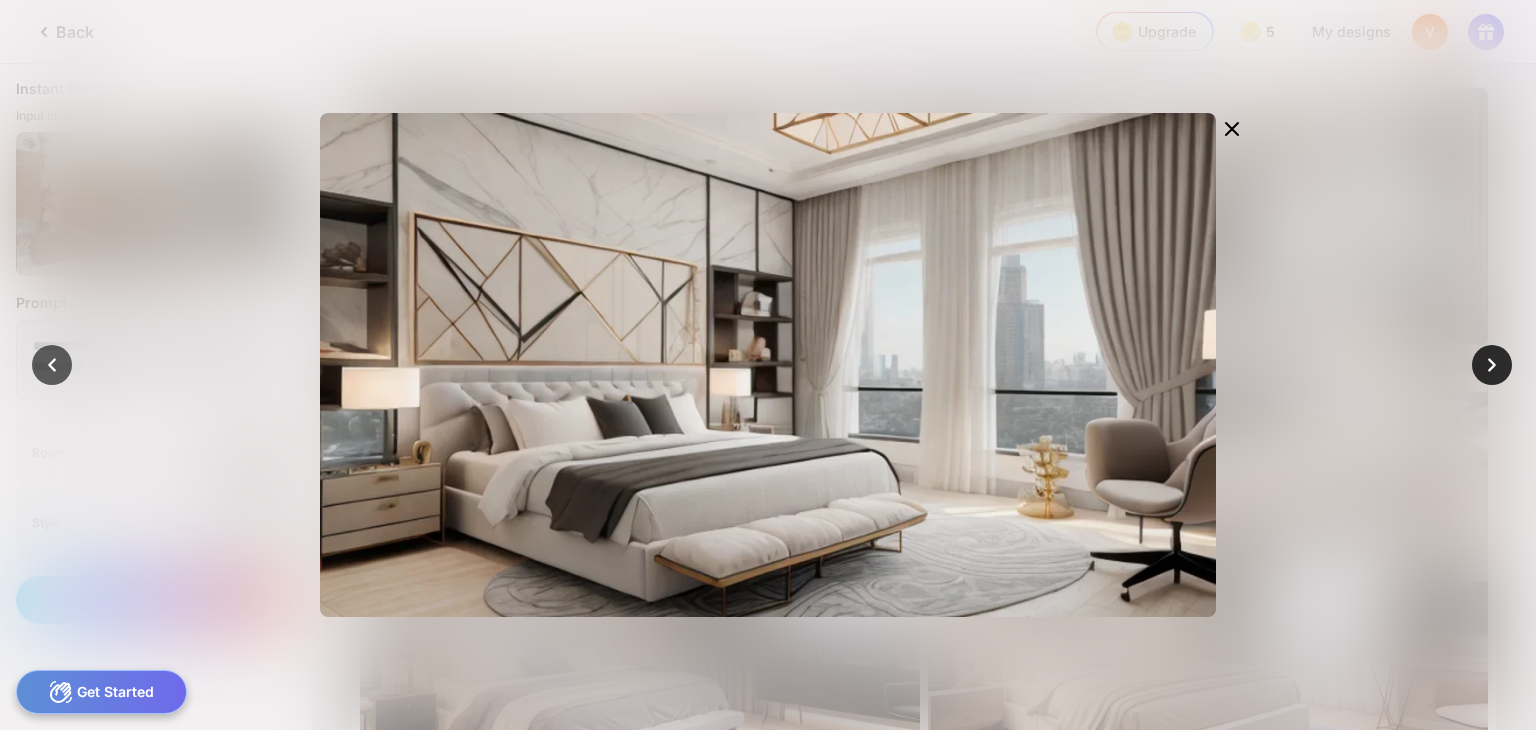 click 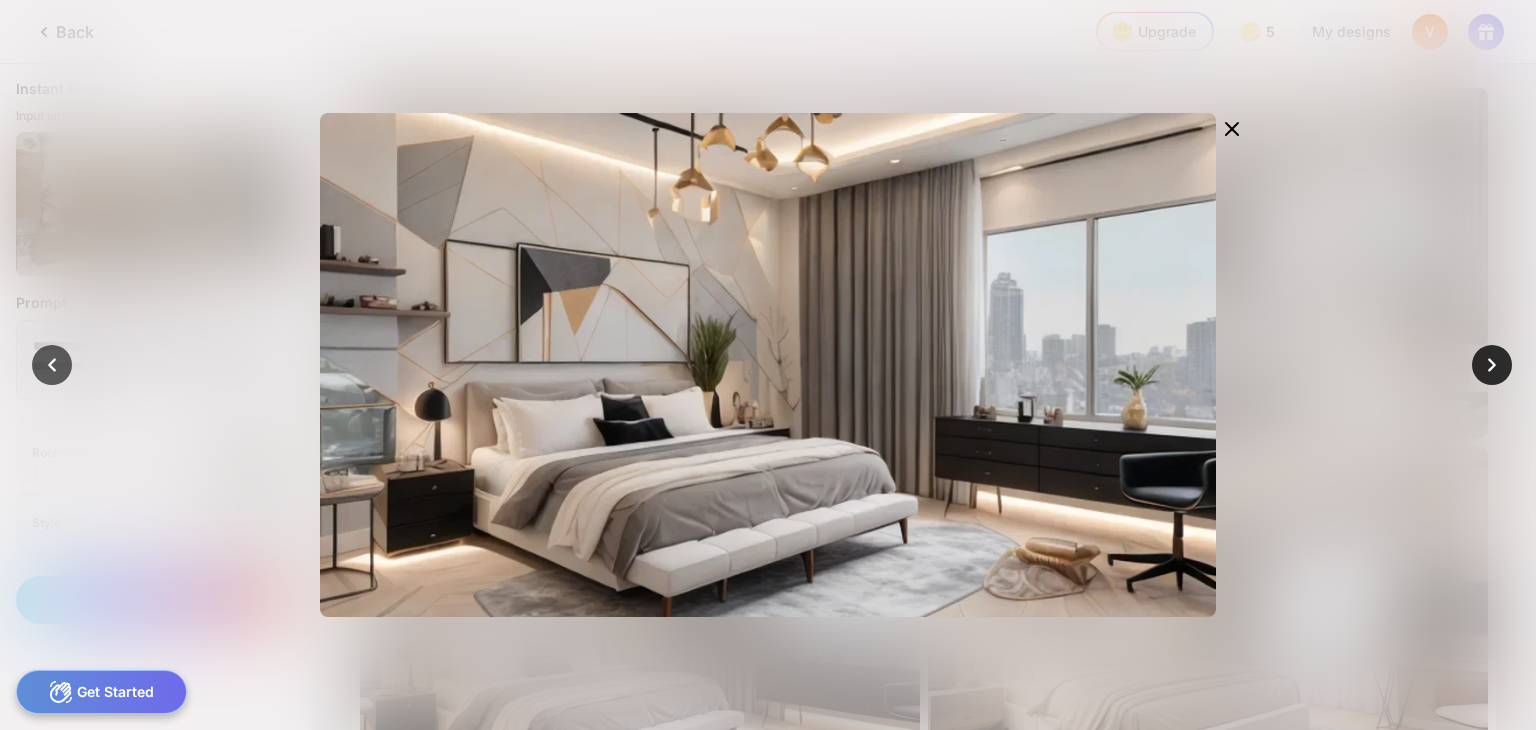 click 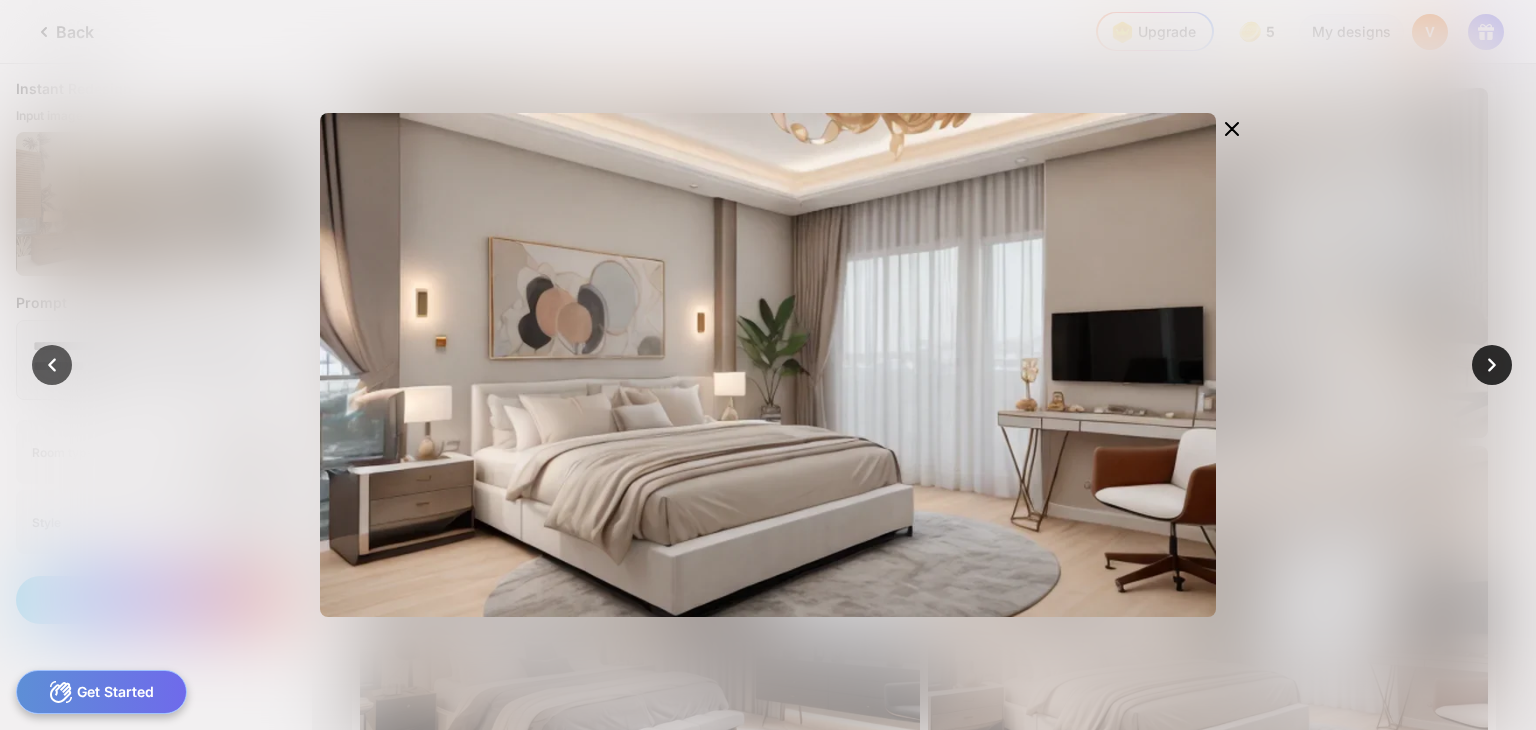 click 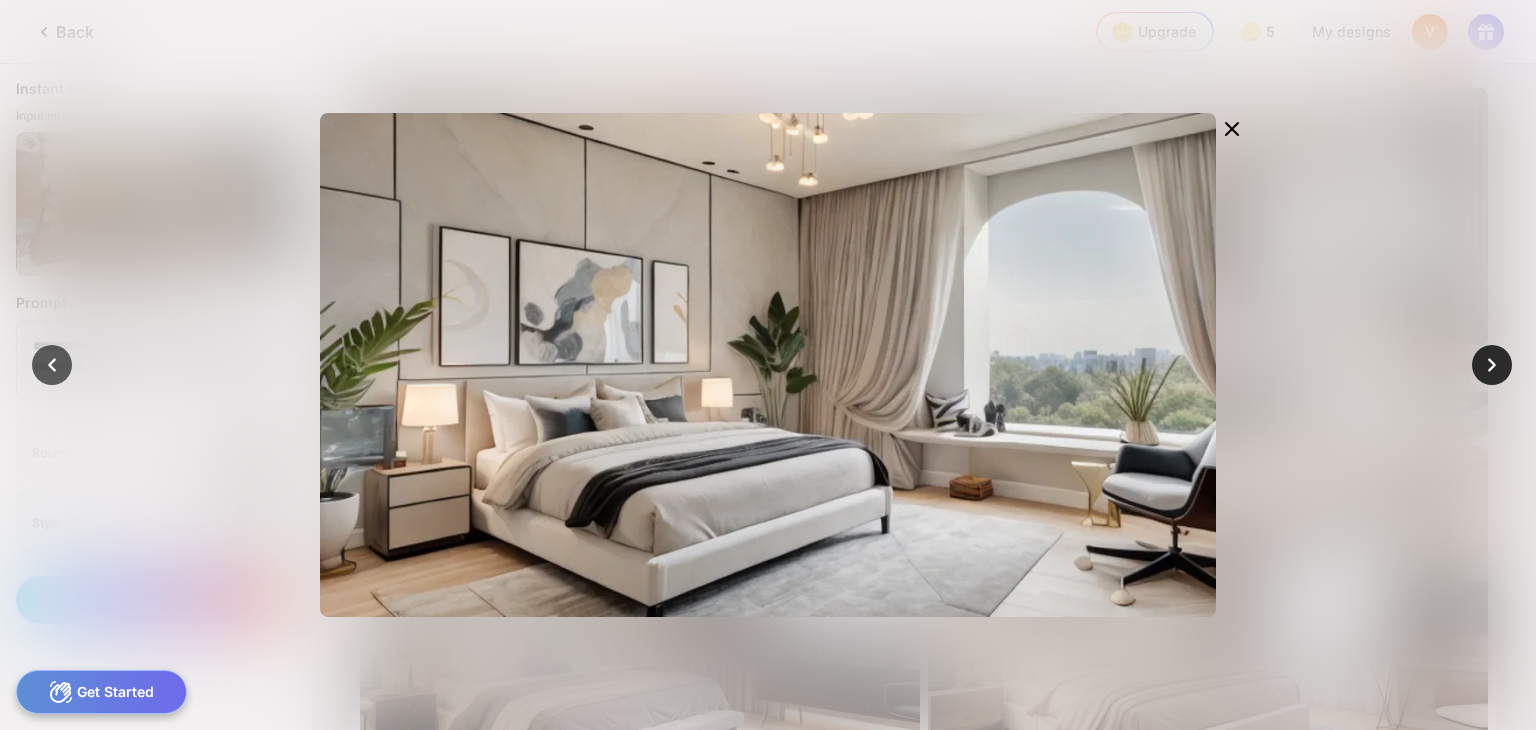 click 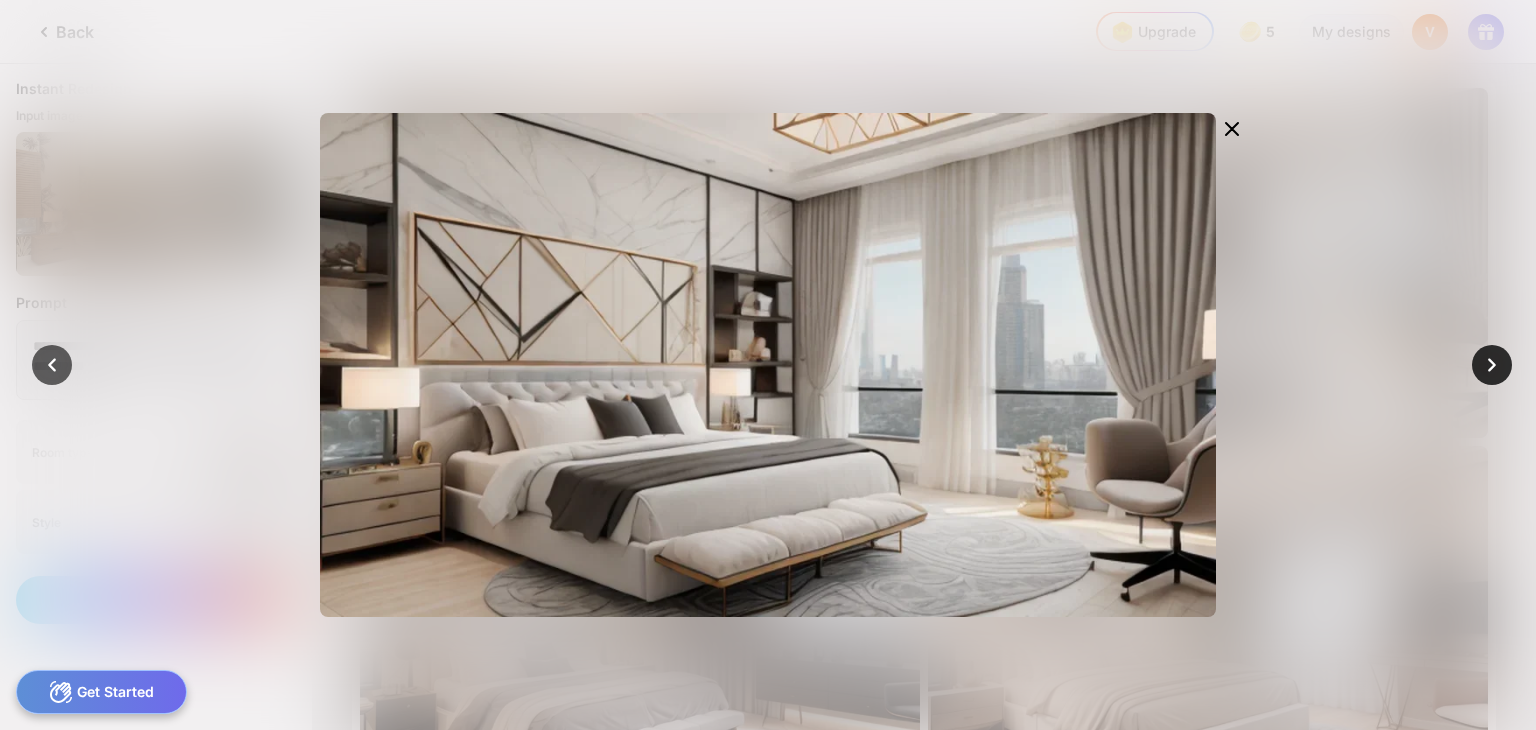 click 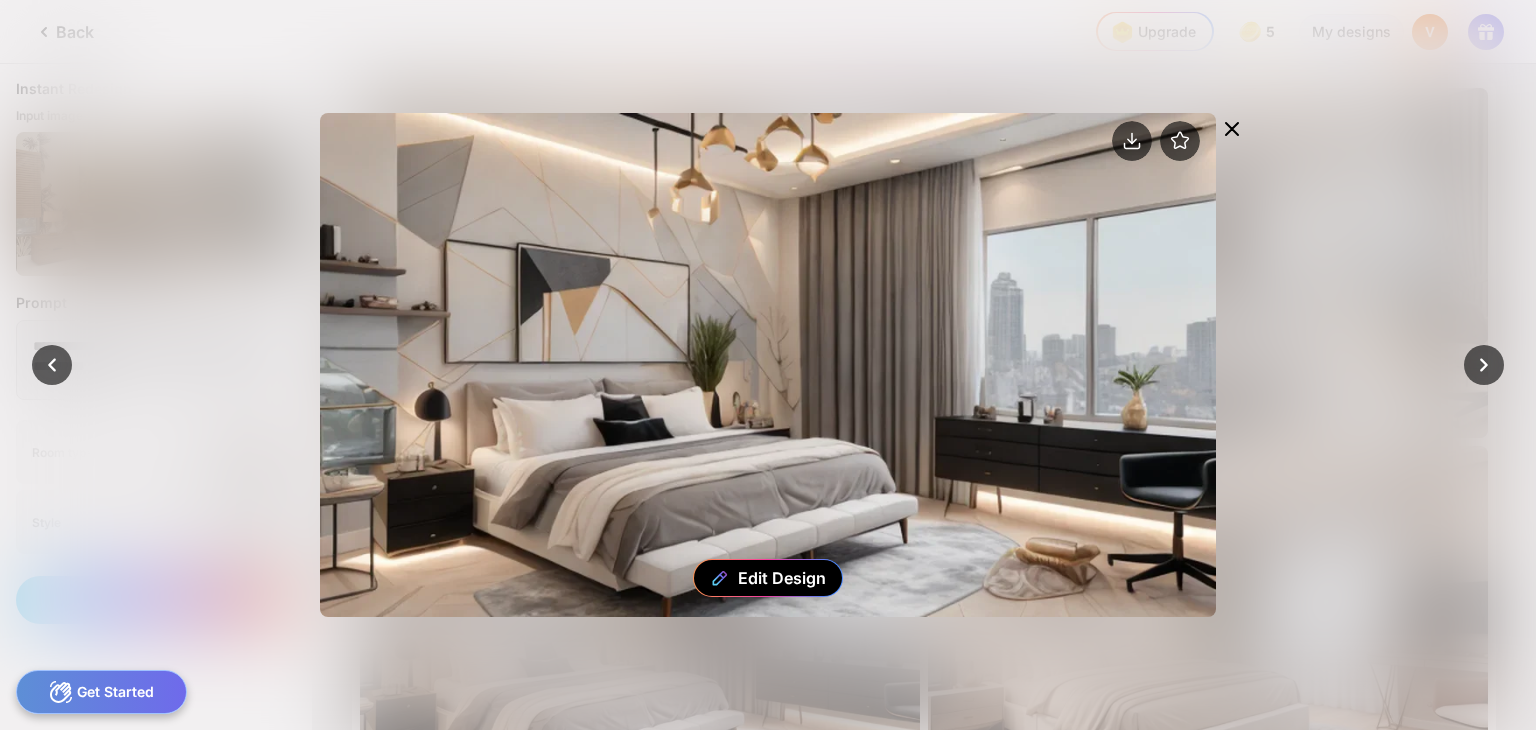 click 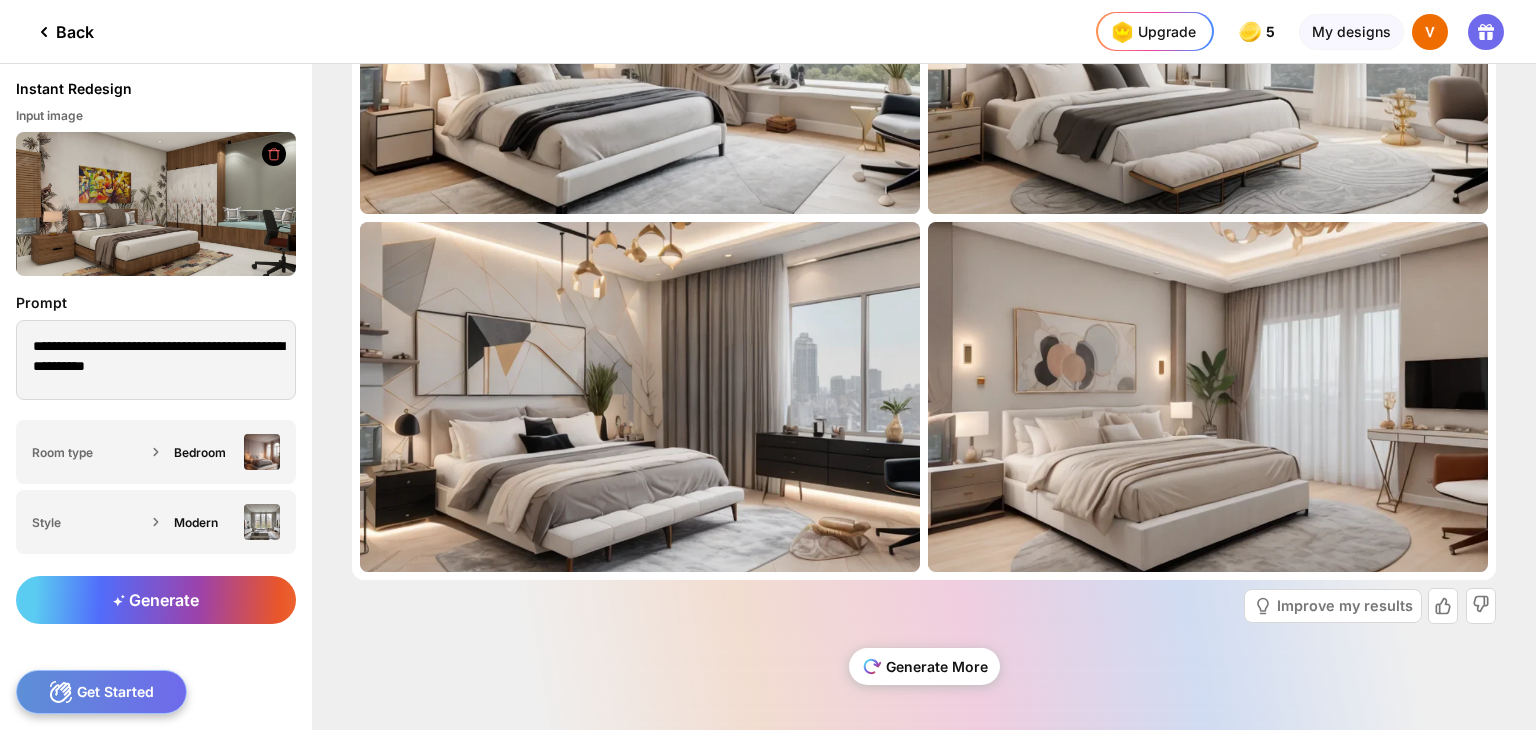 click on "Generate More" at bounding box center (924, 666) 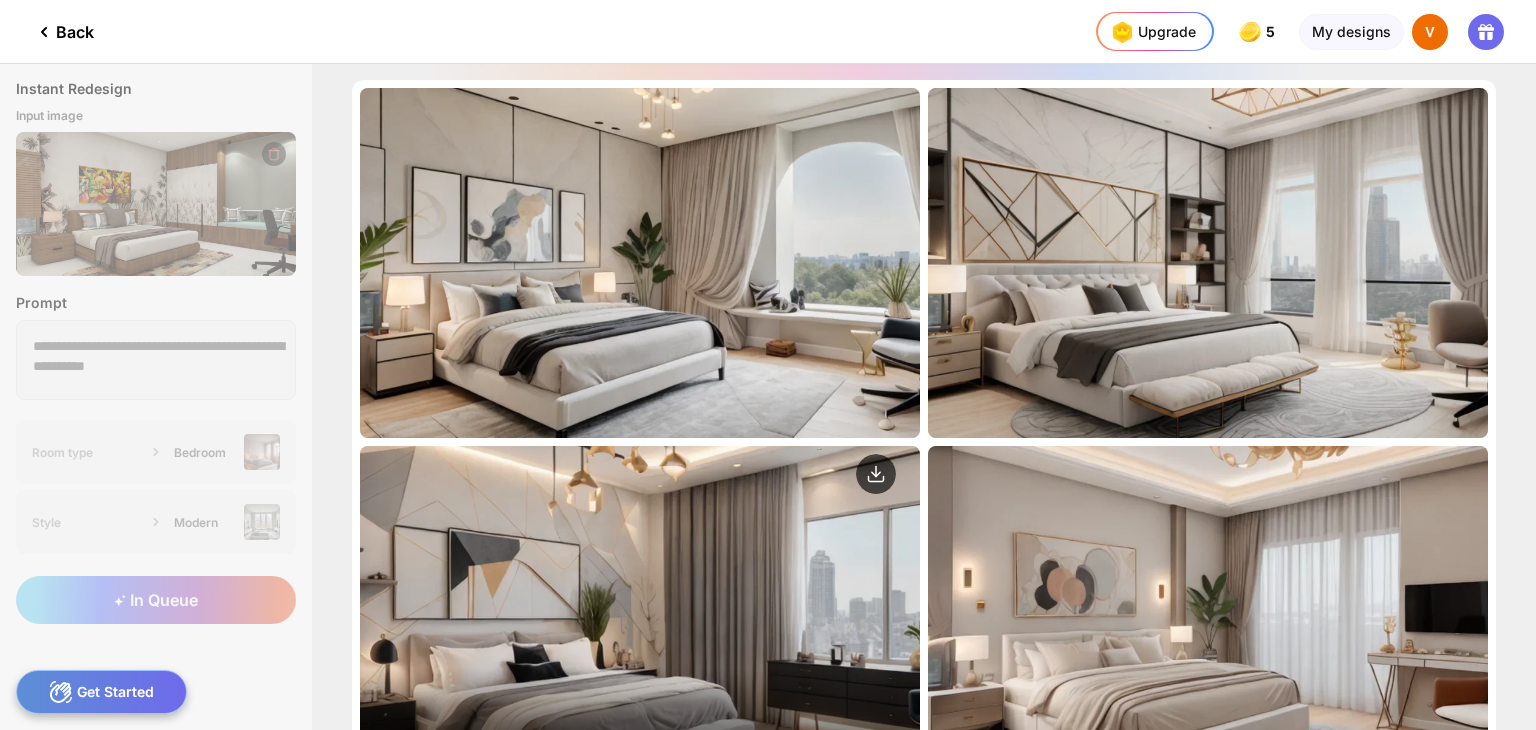 scroll, scrollTop: 224, scrollLeft: 0, axis: vertical 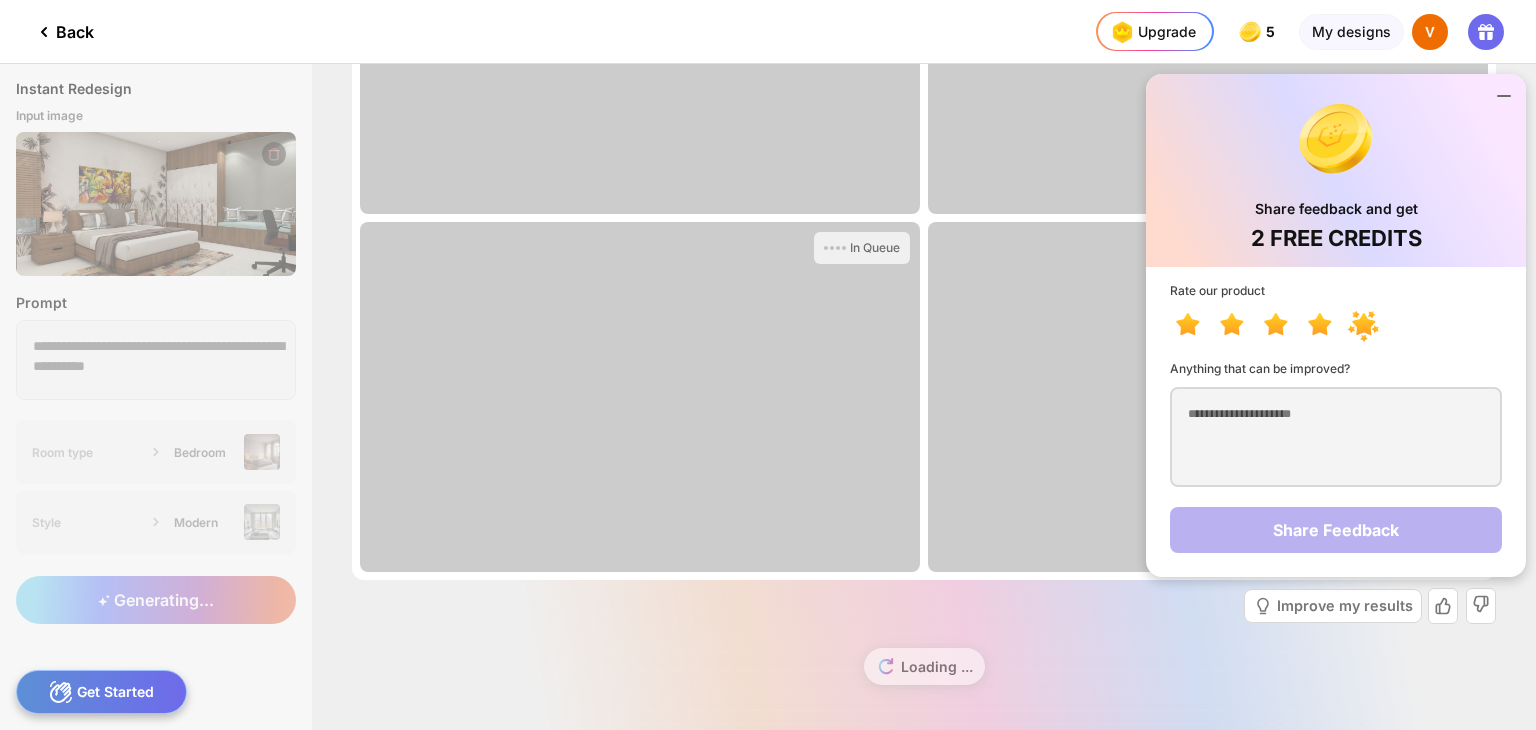 click 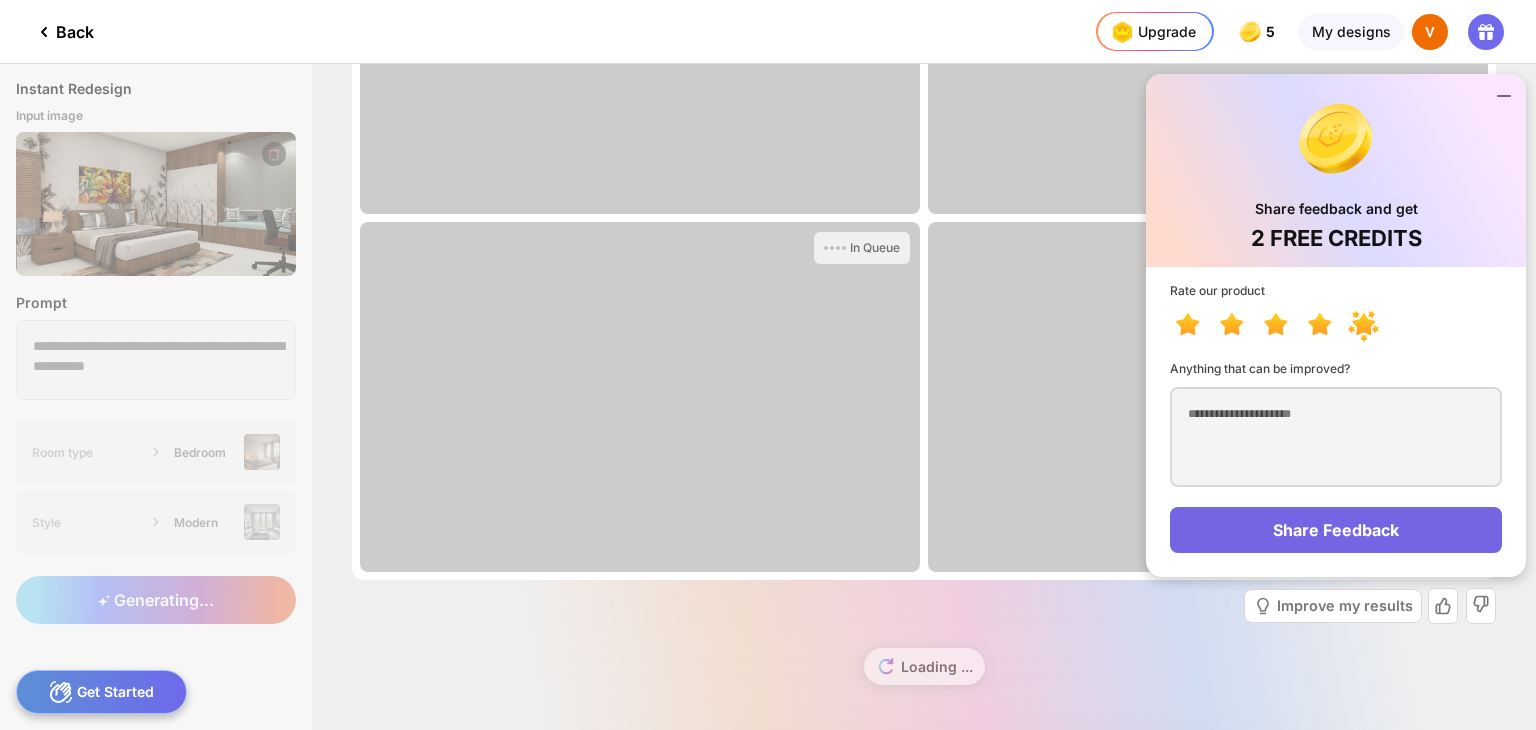 drag, startPoint x: 1338, startPoint y: 521, endPoint x: 1430, endPoint y: 464, distance: 108.226616 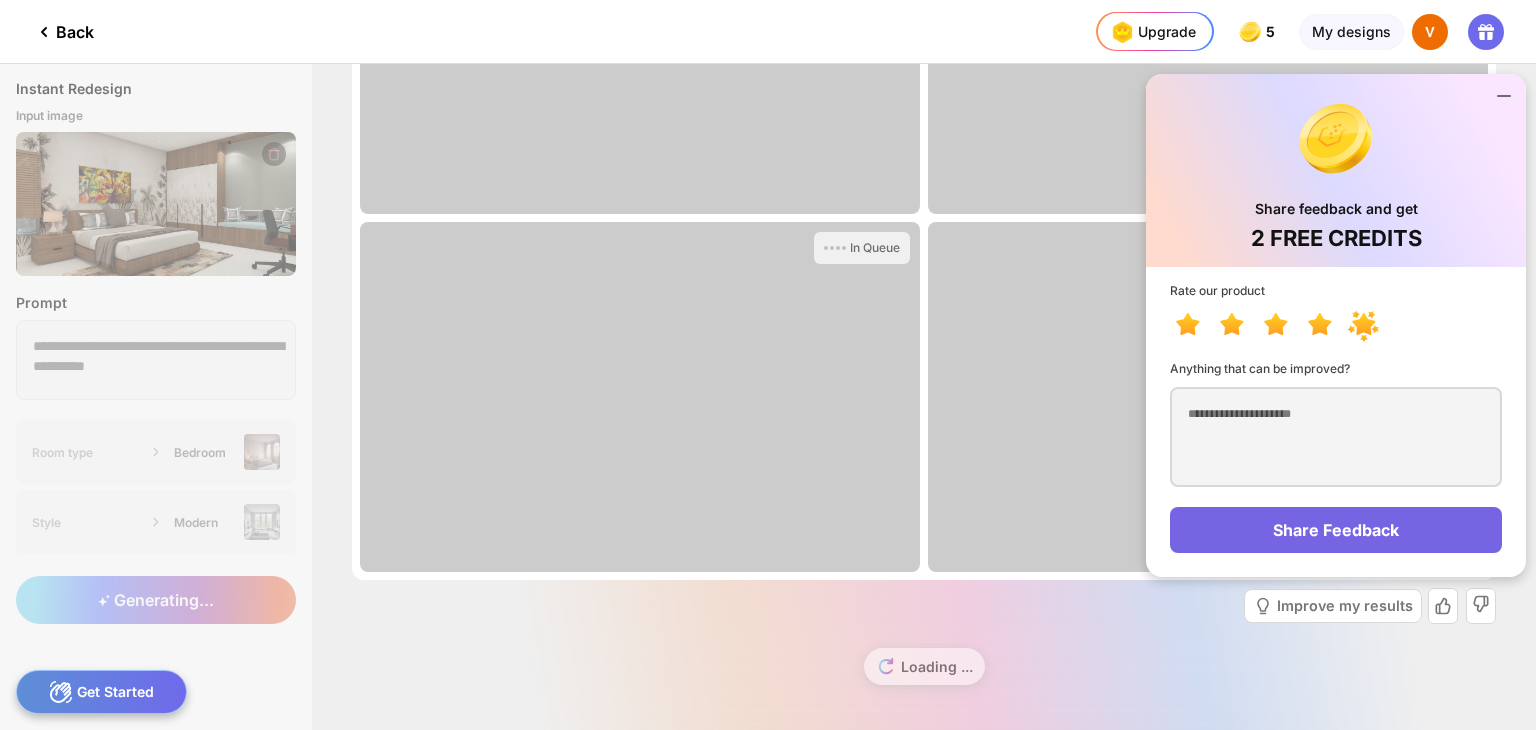 click on "Rate our product
Anything that can be improved?  Share Feedback" 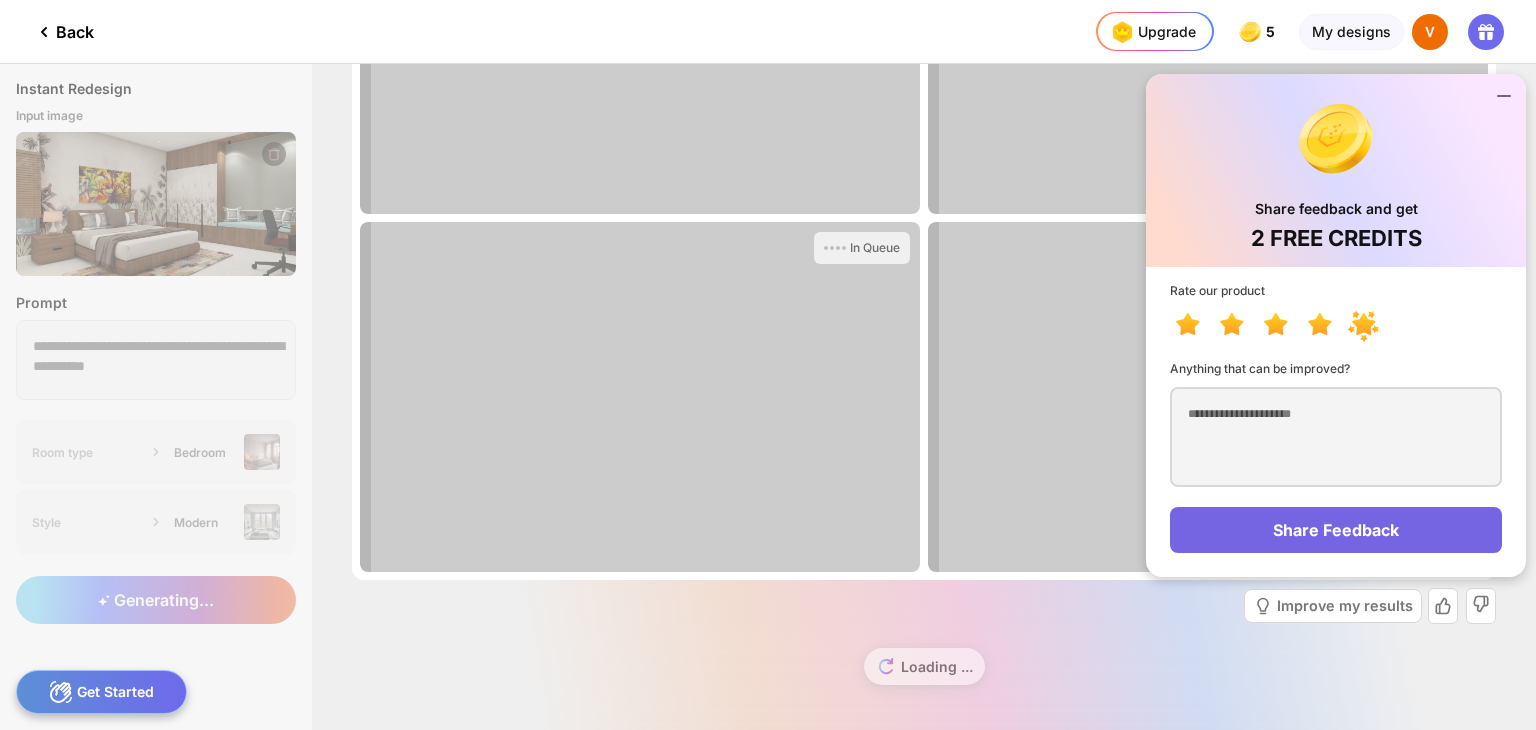click 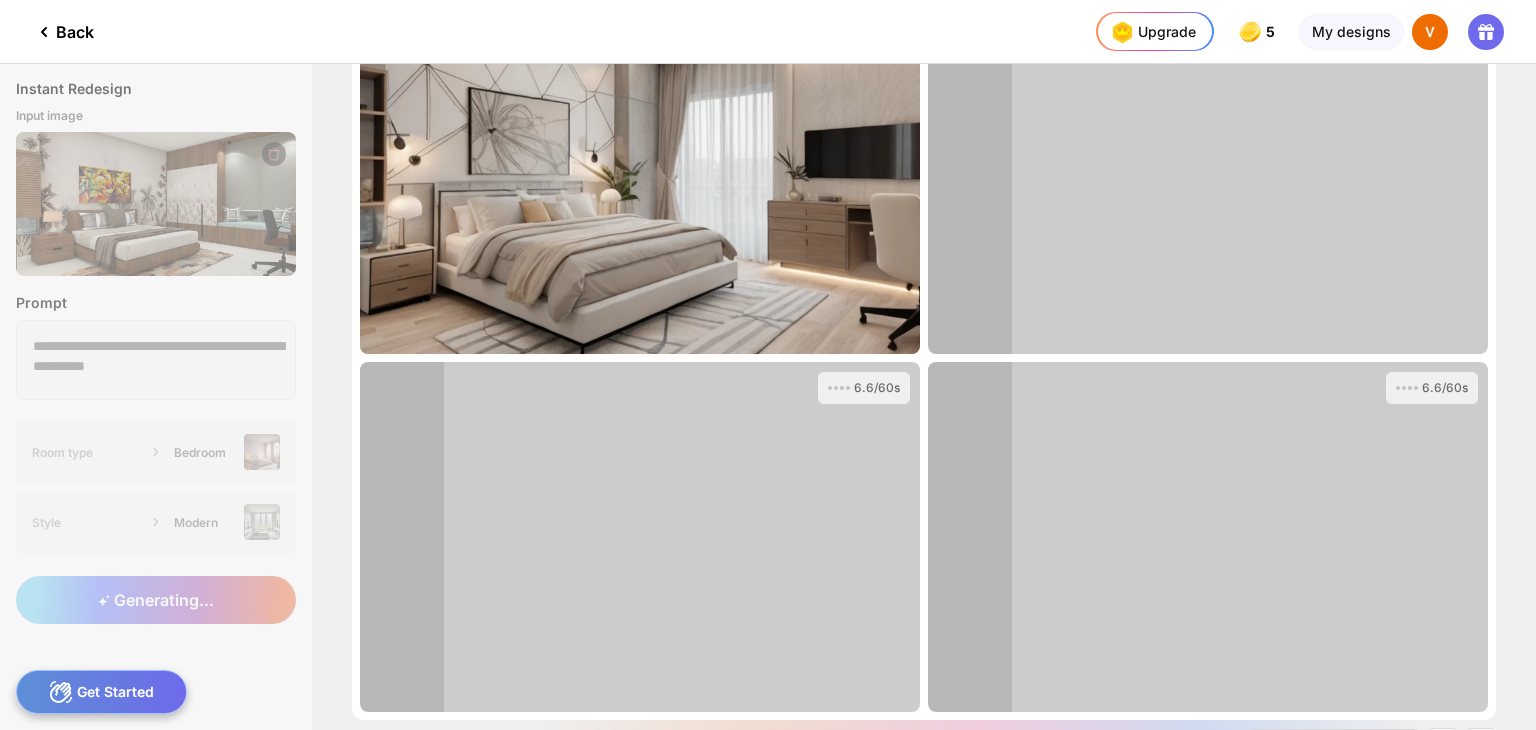 scroll, scrollTop: 0, scrollLeft: 0, axis: both 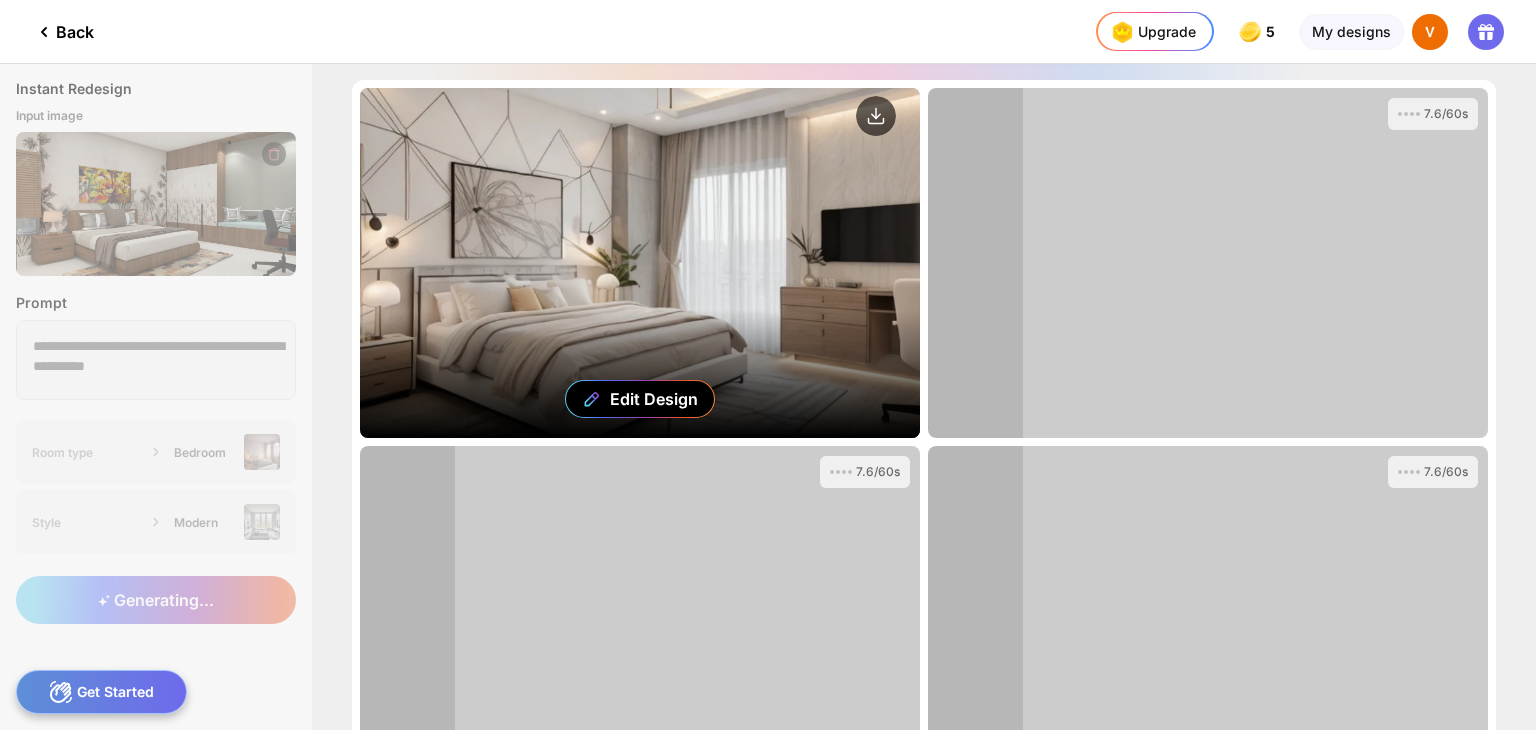 click on "Edit Design" at bounding box center [640, 263] 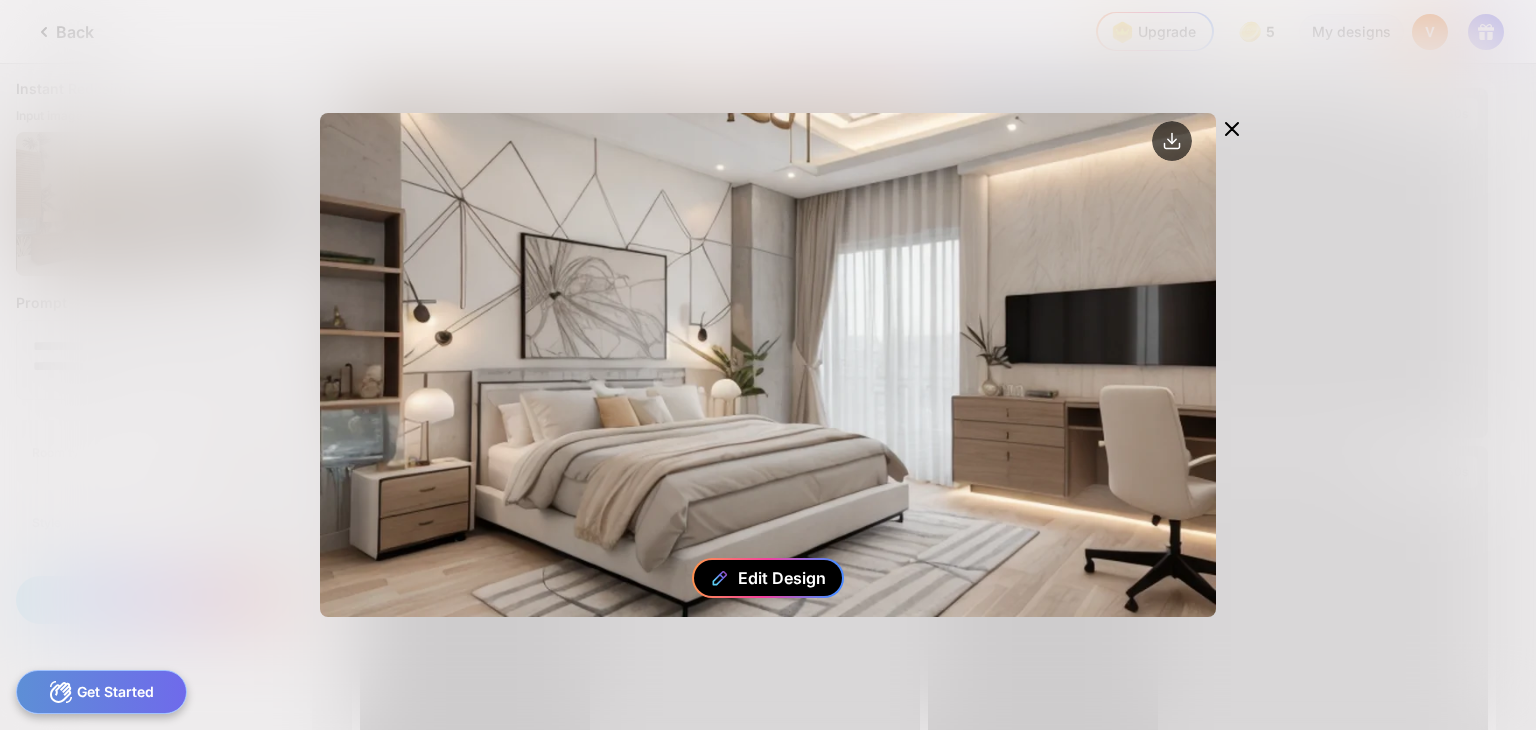 click on "Edit Design" at bounding box center [782, 578] 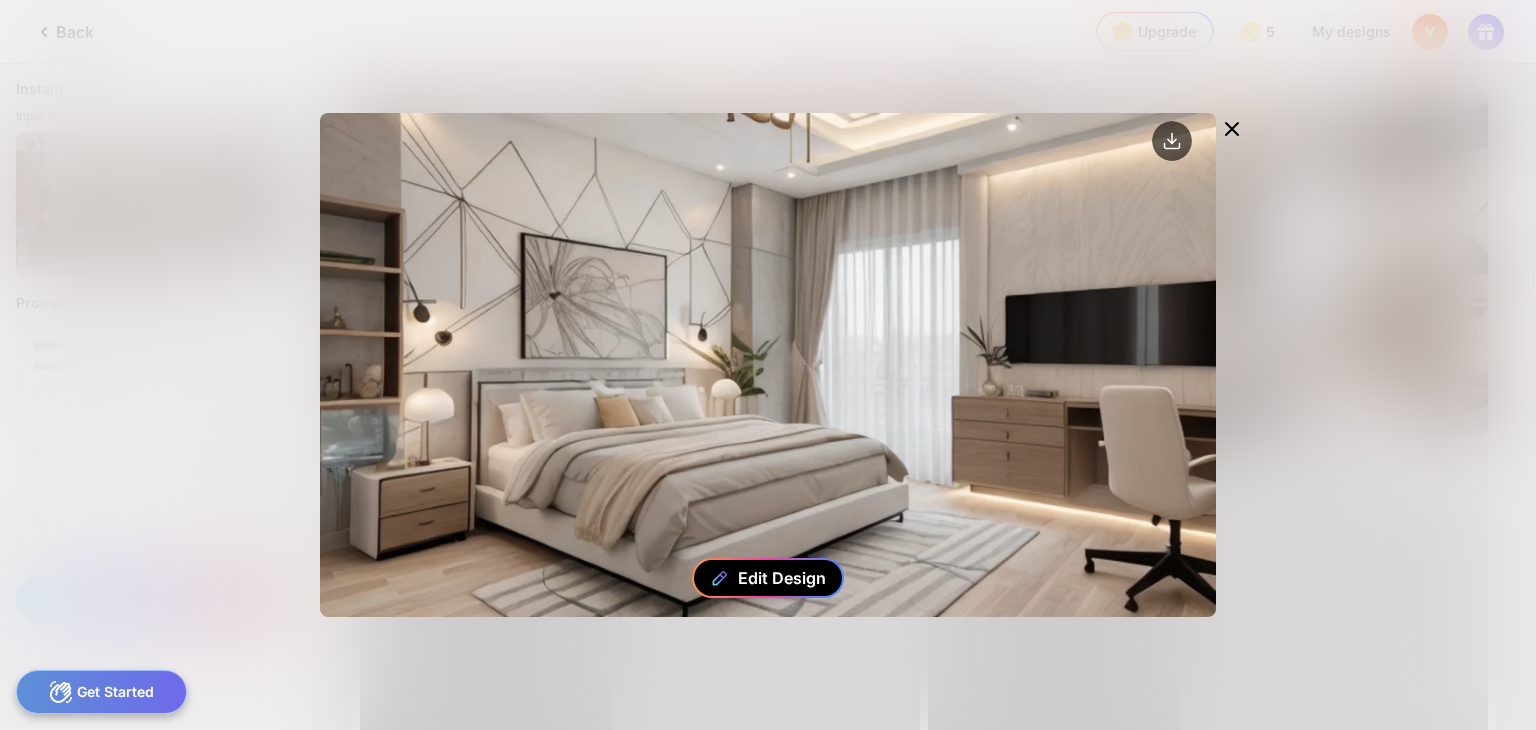 click on "Edit Design" at bounding box center (782, 578) 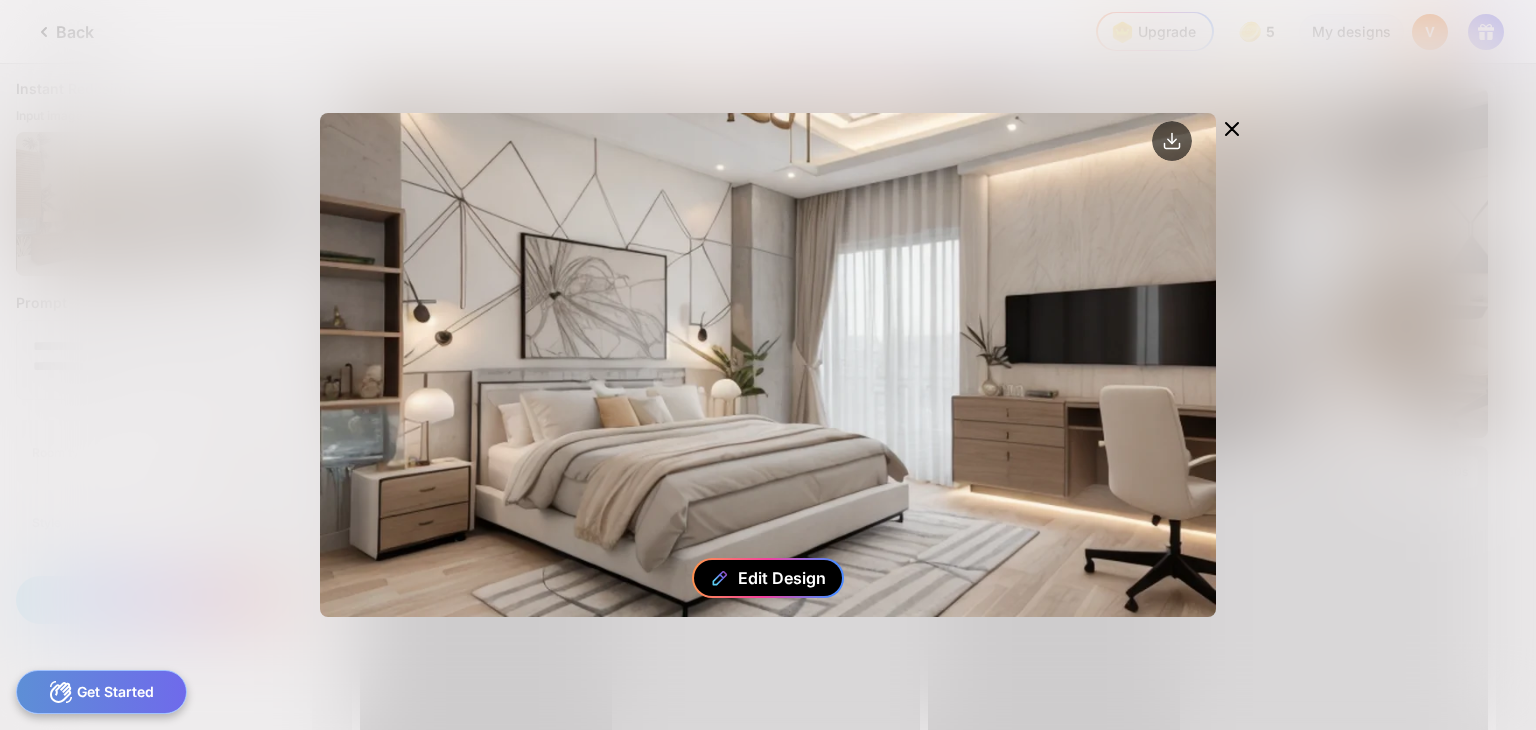 click on "Edit Design" at bounding box center (782, 578) 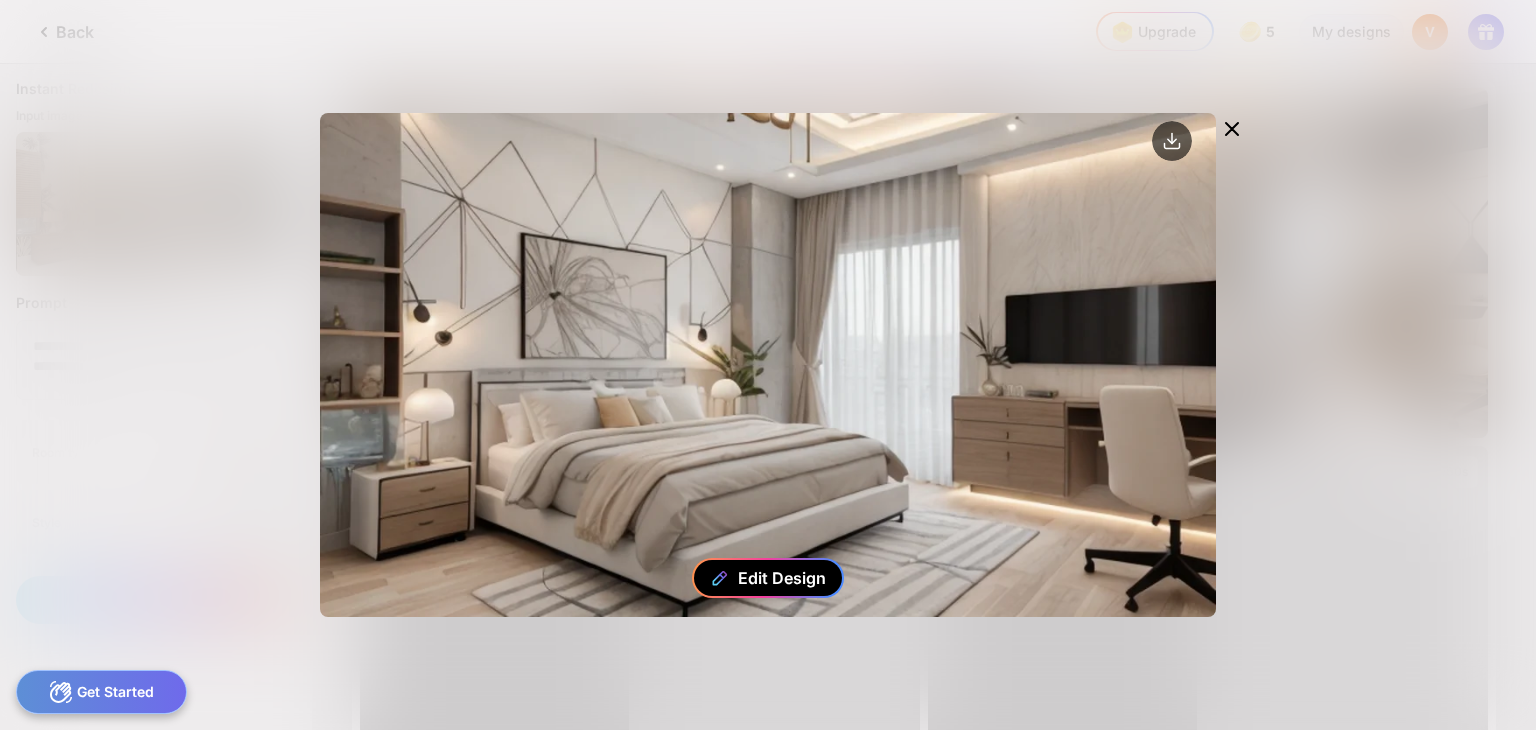 click on "Edit Design" at bounding box center (782, 578) 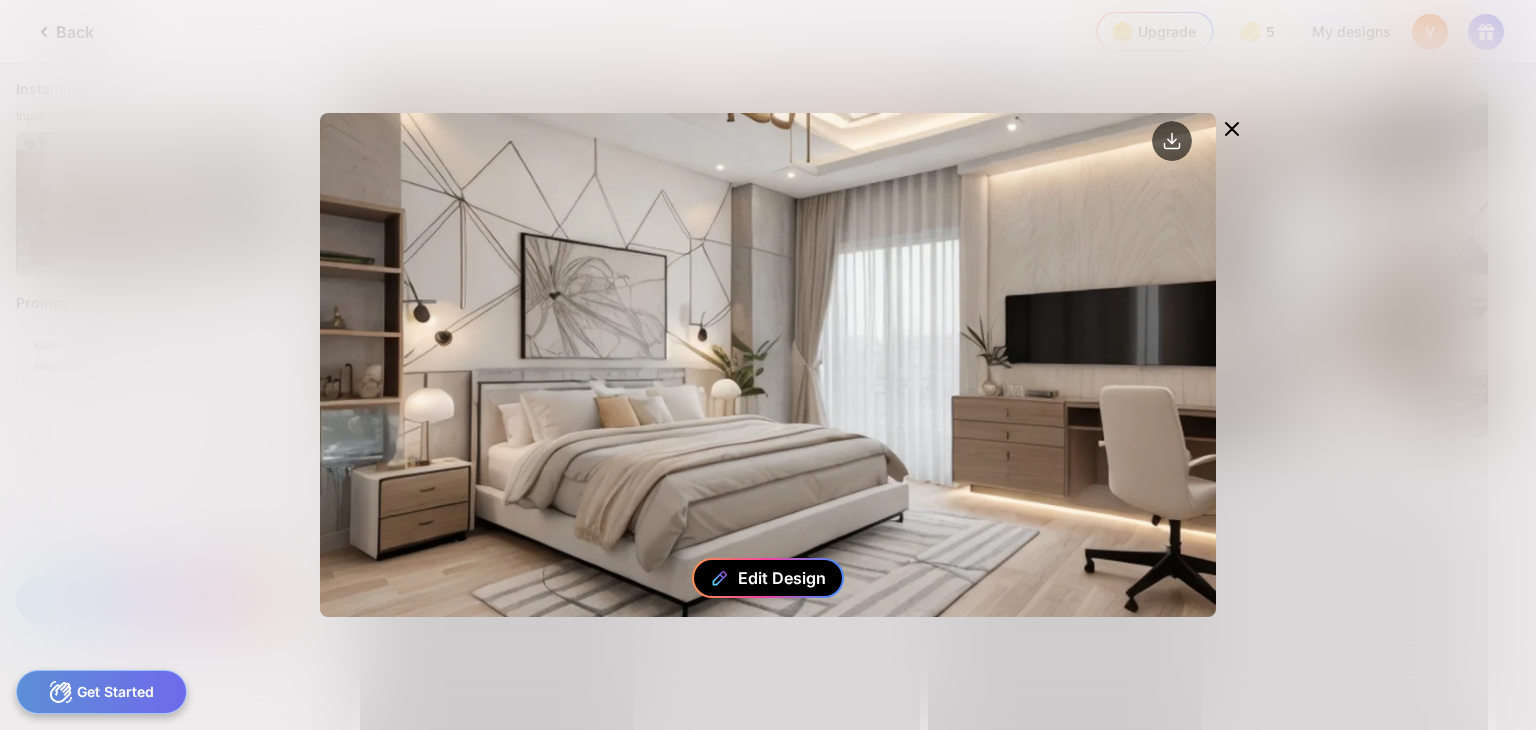 click on "Edit Design" at bounding box center [782, 578] 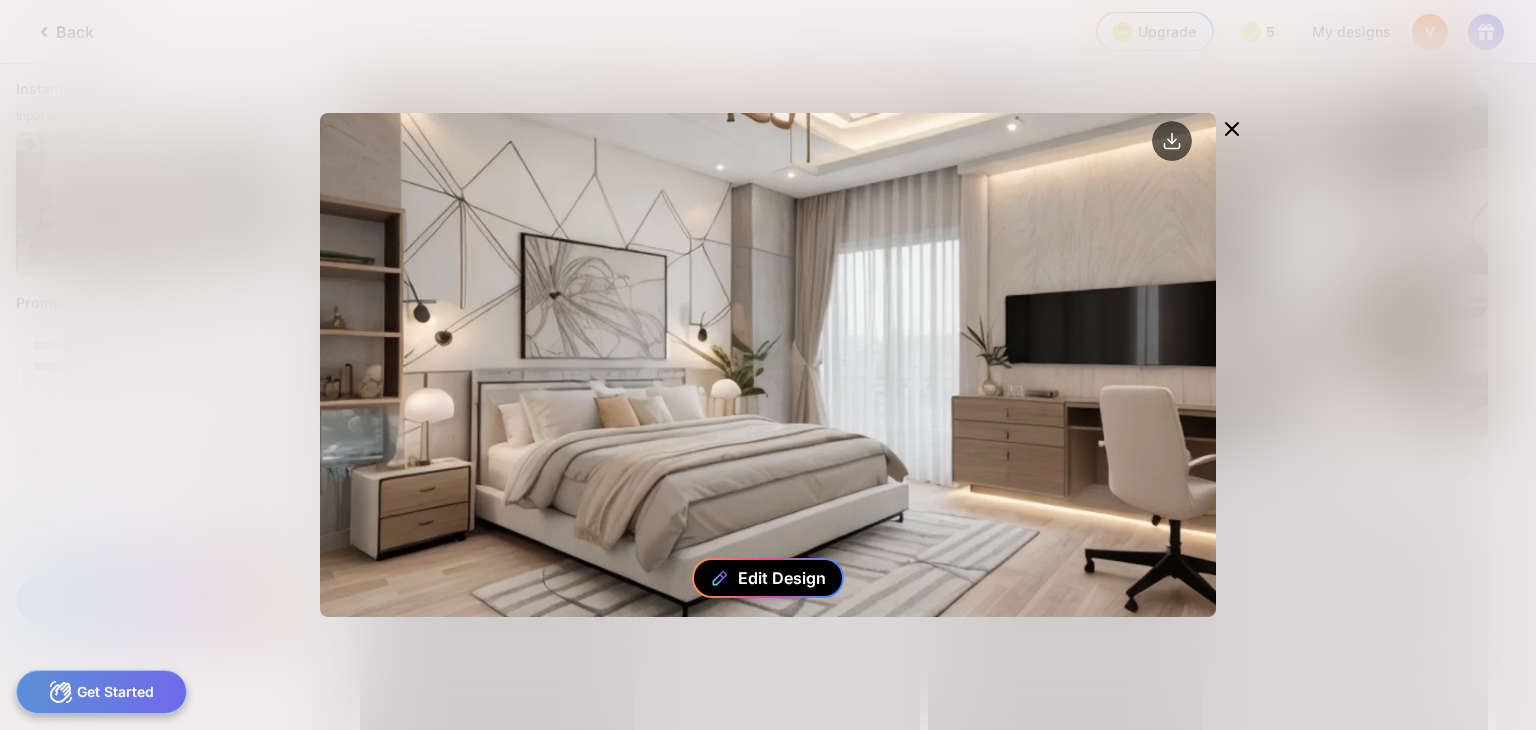 click on "Edit Design" at bounding box center (782, 578) 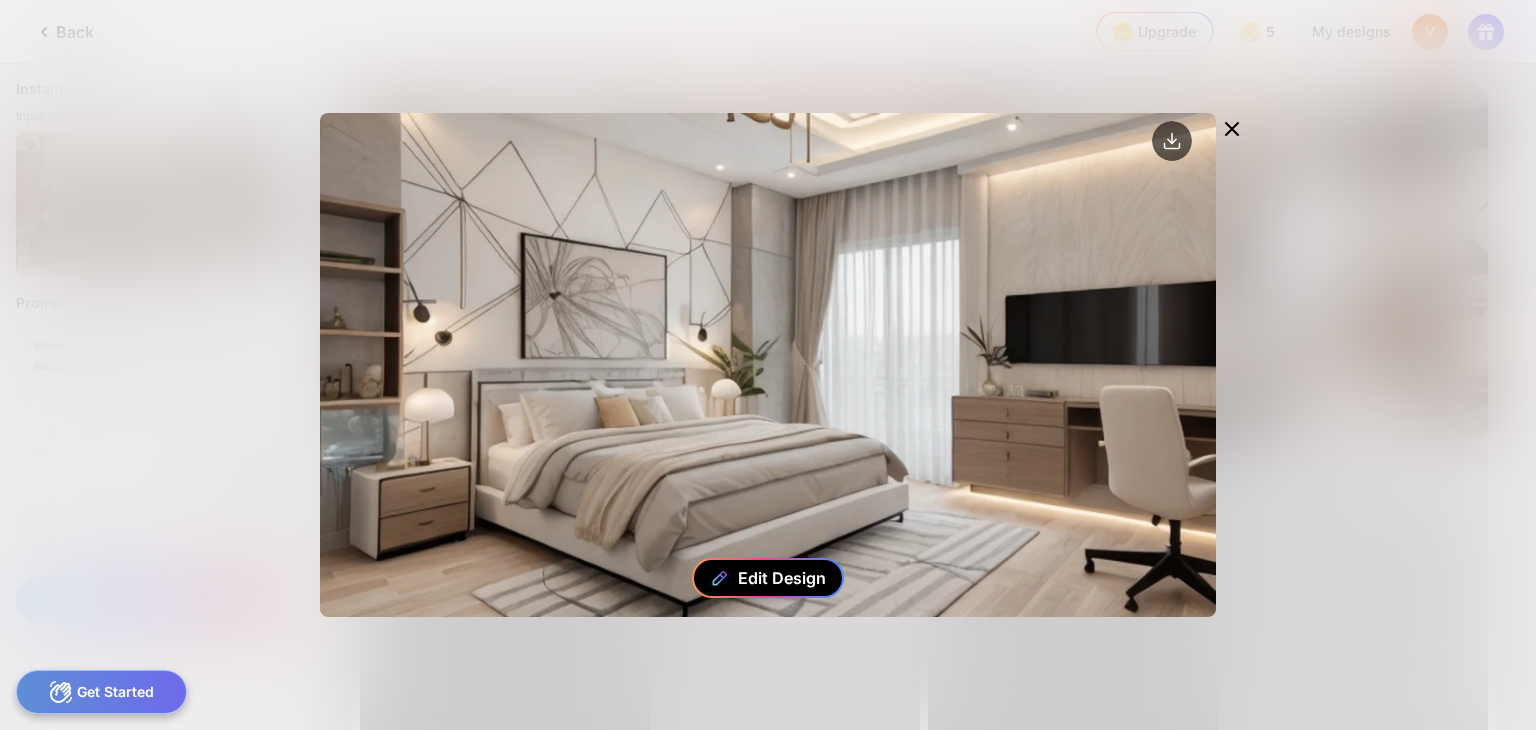 click on "Edit Design" at bounding box center (782, 578) 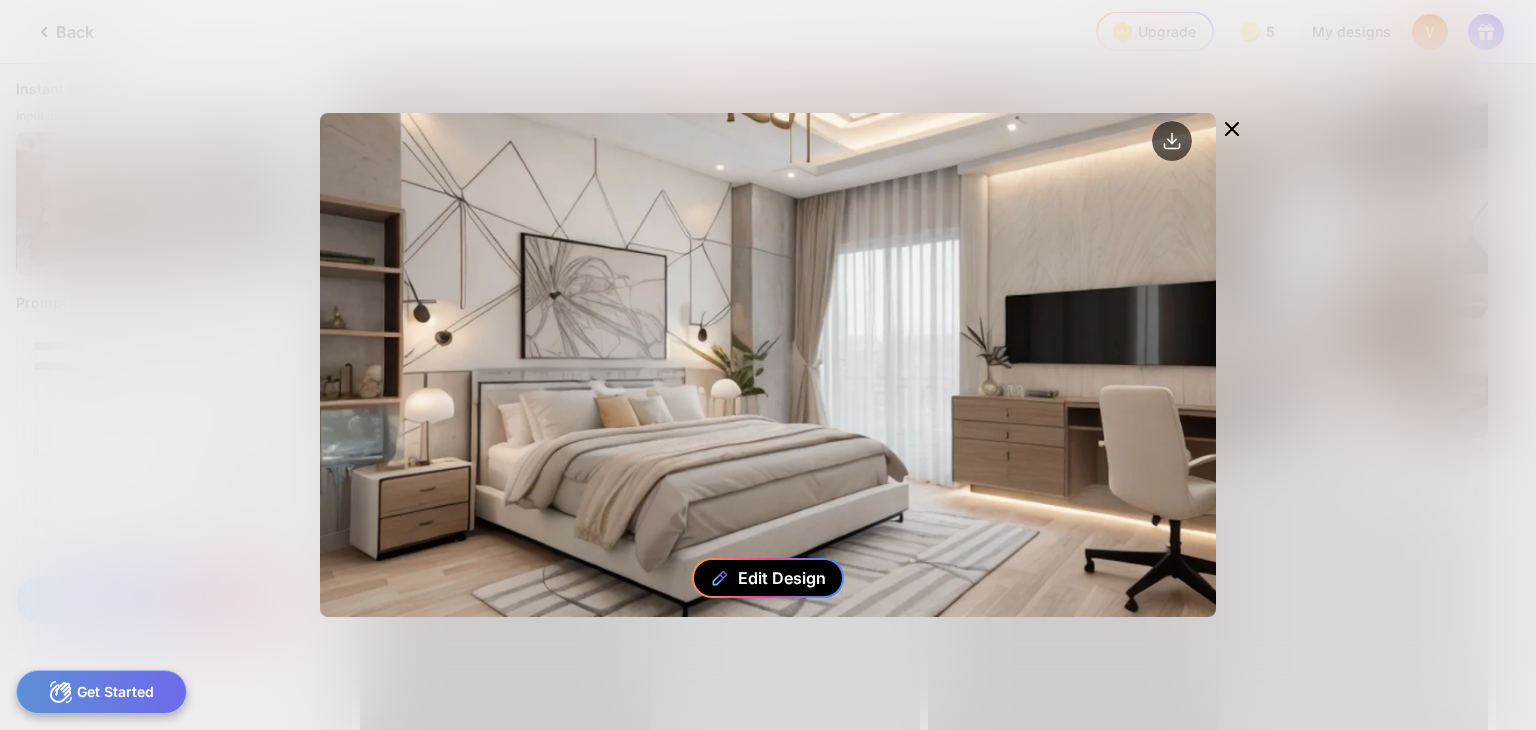 click on "Edit Design" at bounding box center [782, 578] 